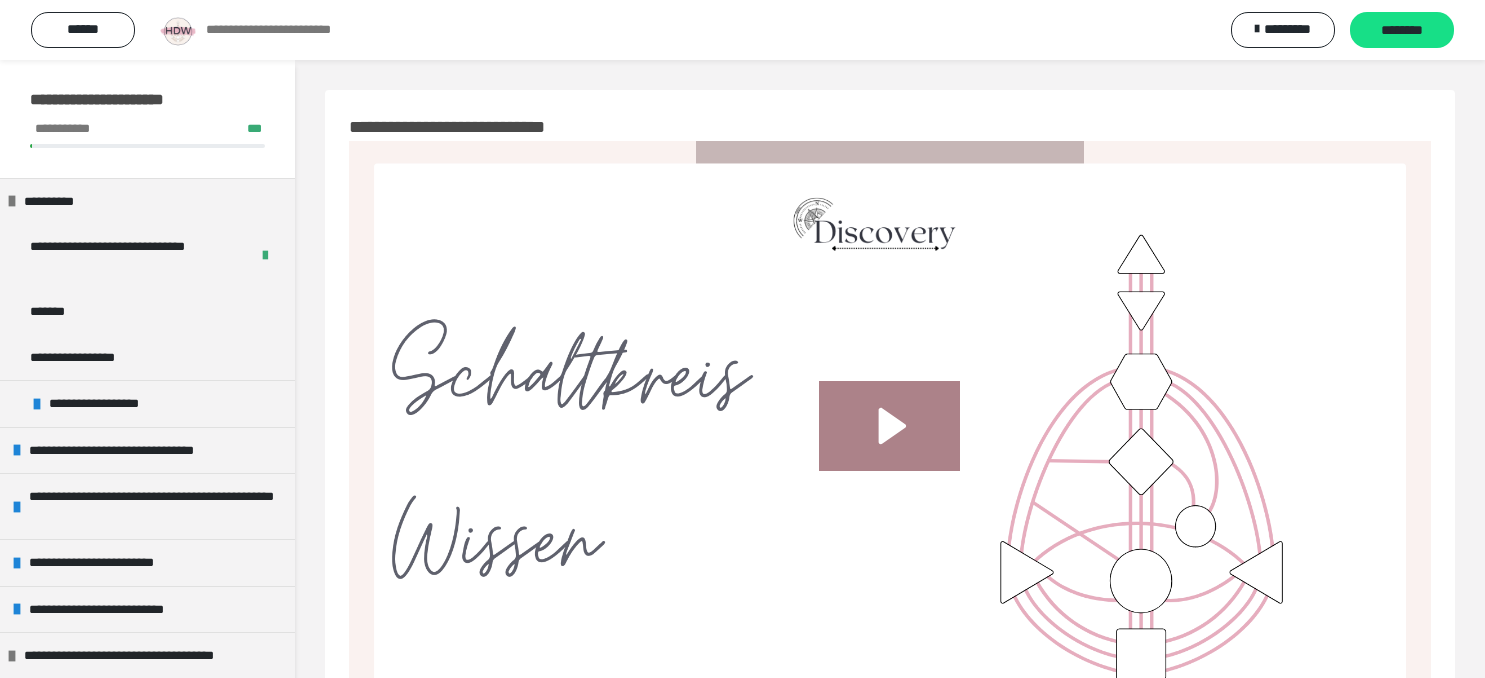 scroll, scrollTop: 102, scrollLeft: 0, axis: vertical 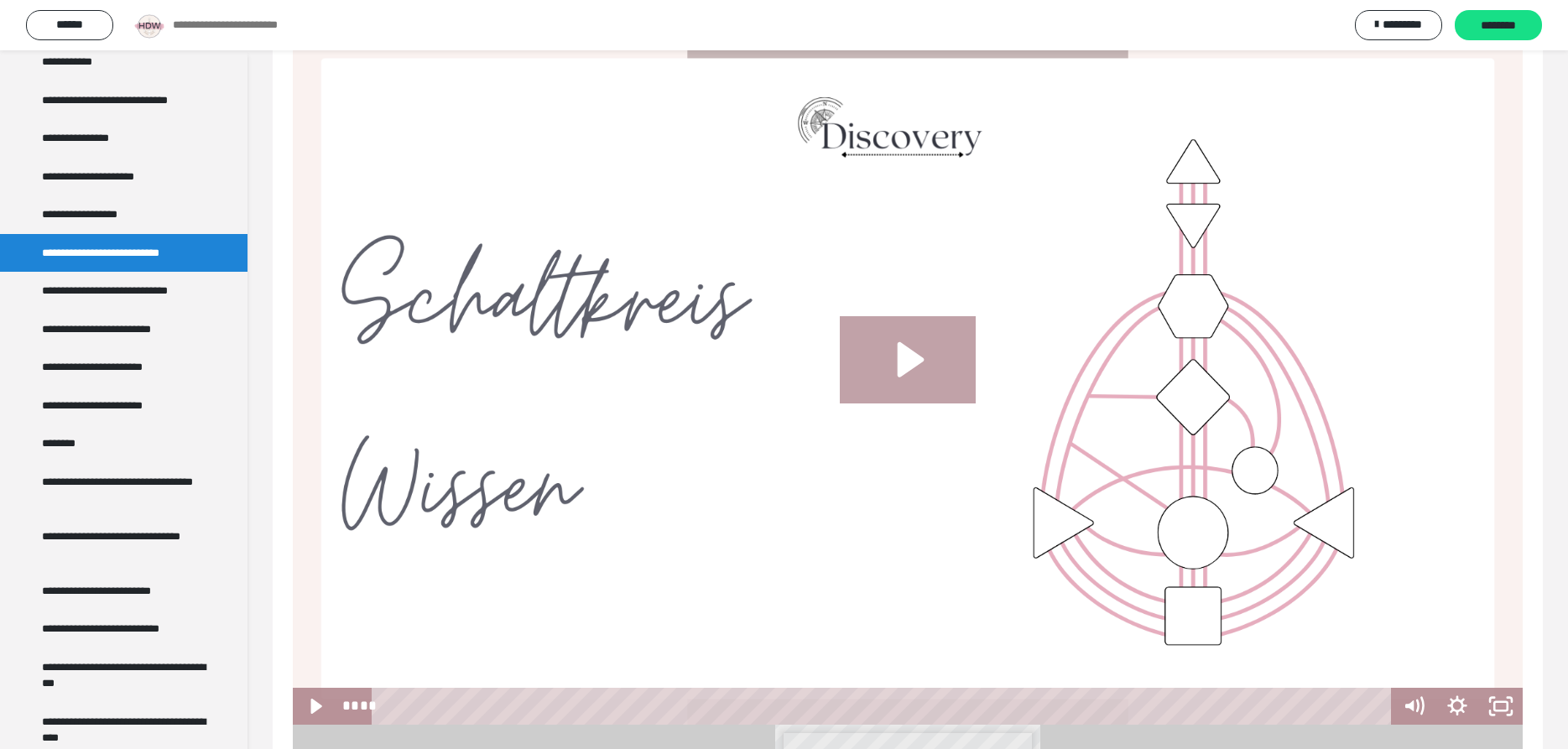 click 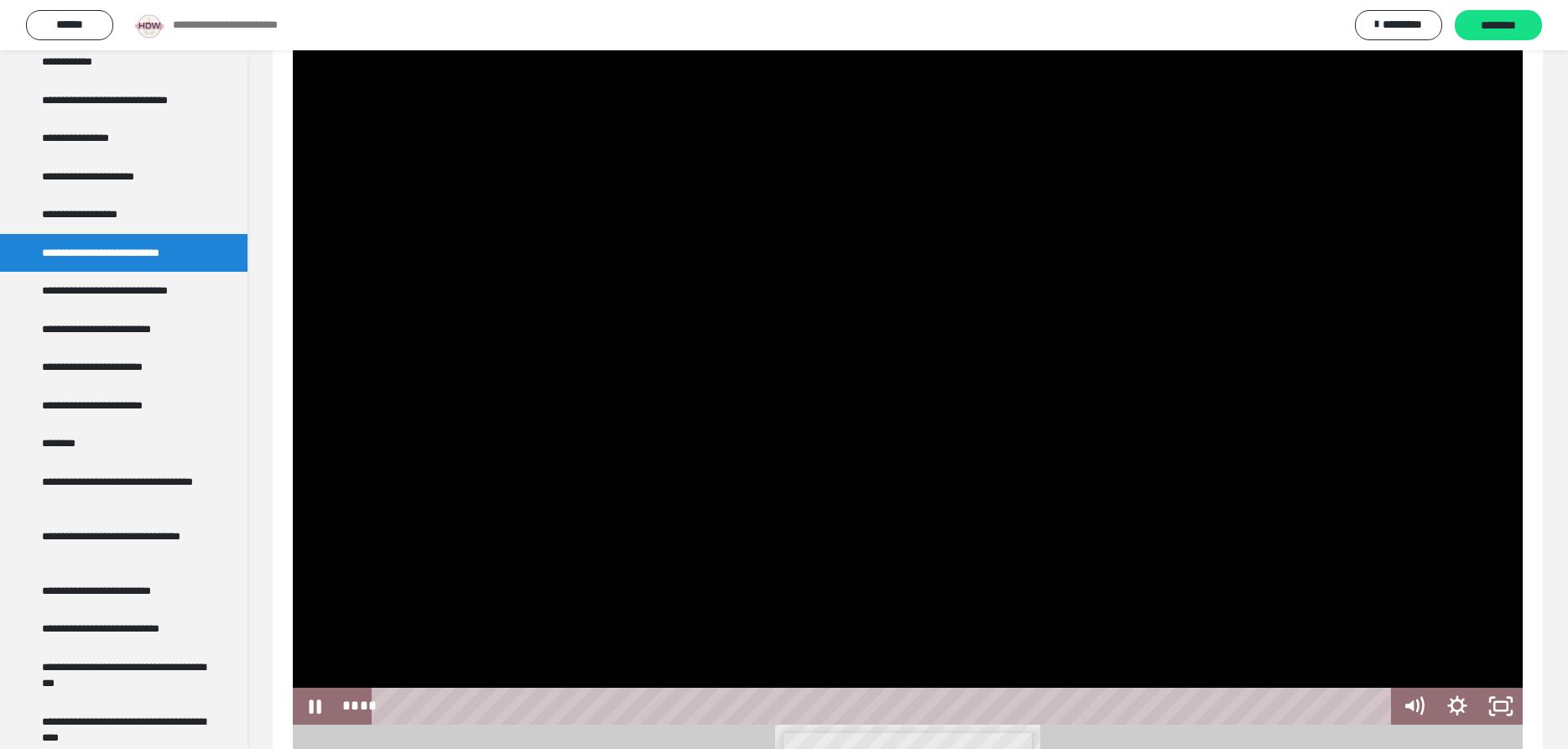 click at bounding box center (908, 378) 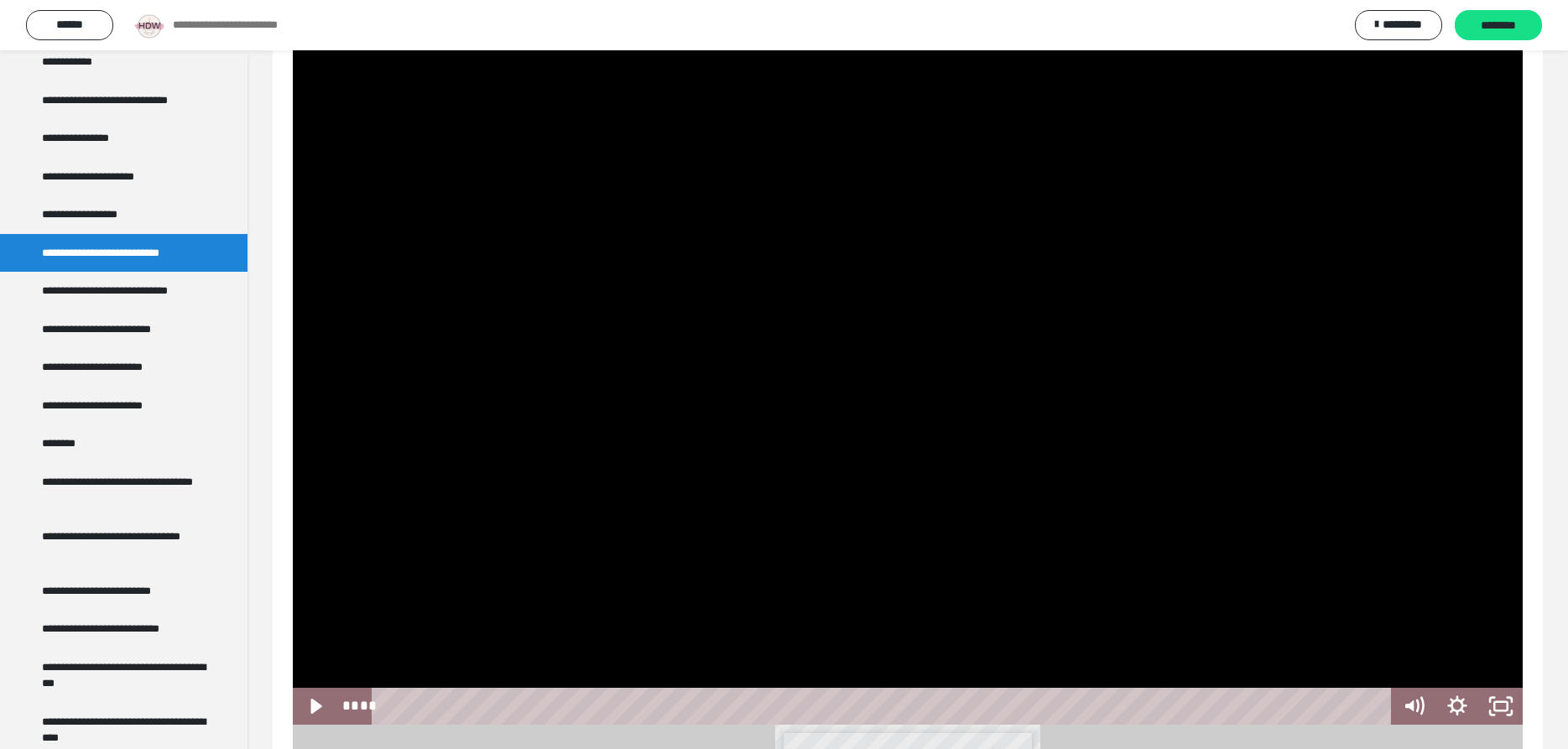 click at bounding box center [908, 378] 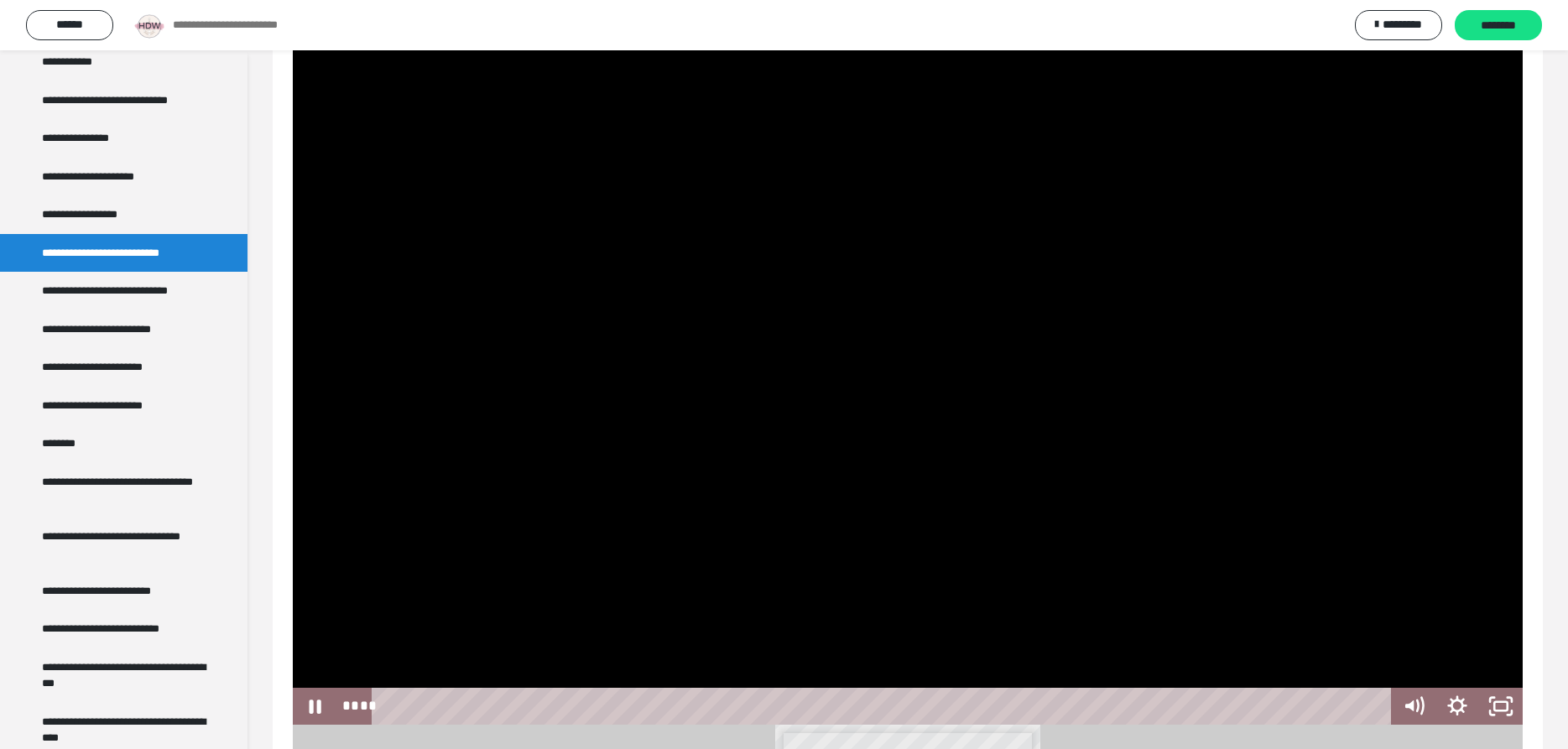 click at bounding box center [908, 378] 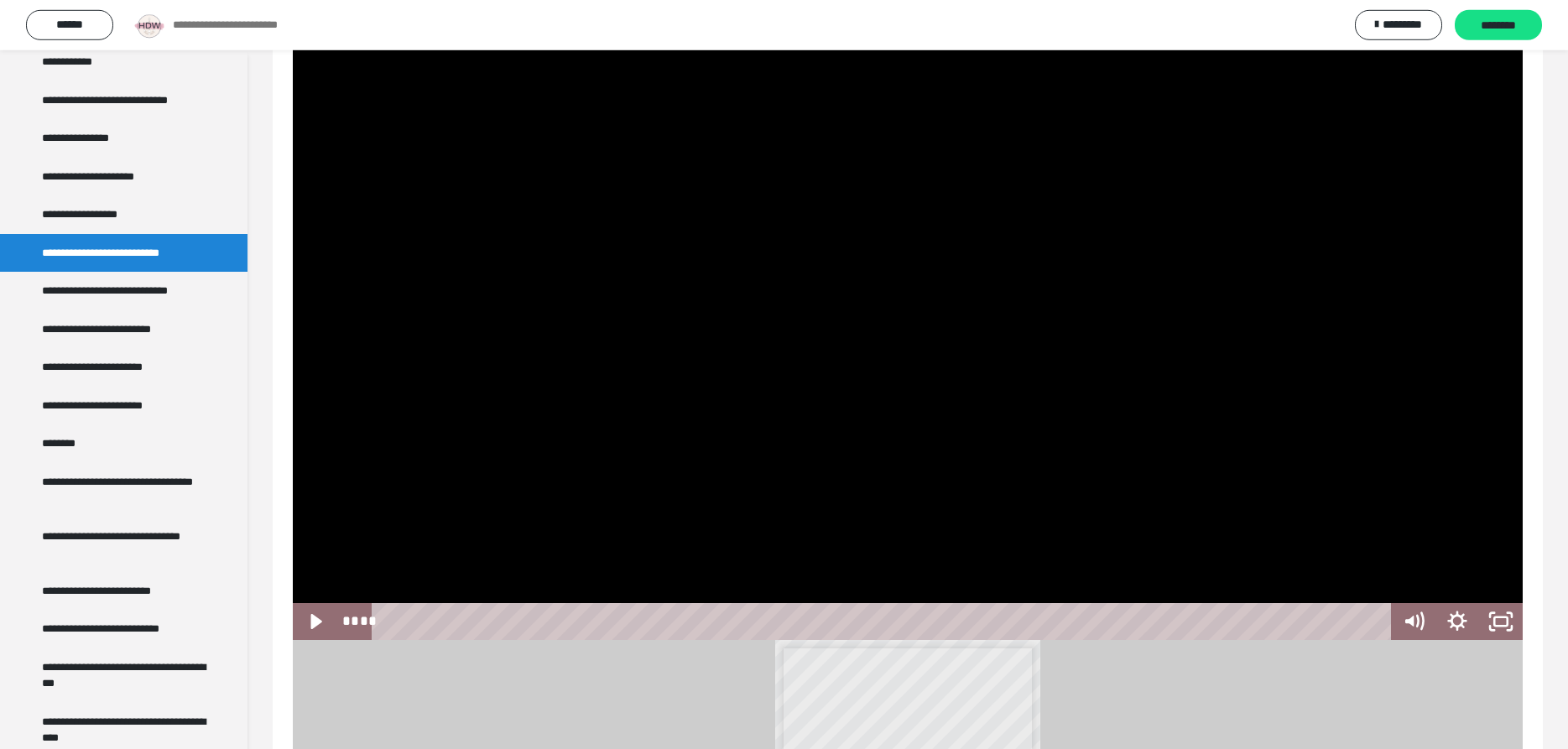 scroll, scrollTop: 171, scrollLeft: 0, axis: vertical 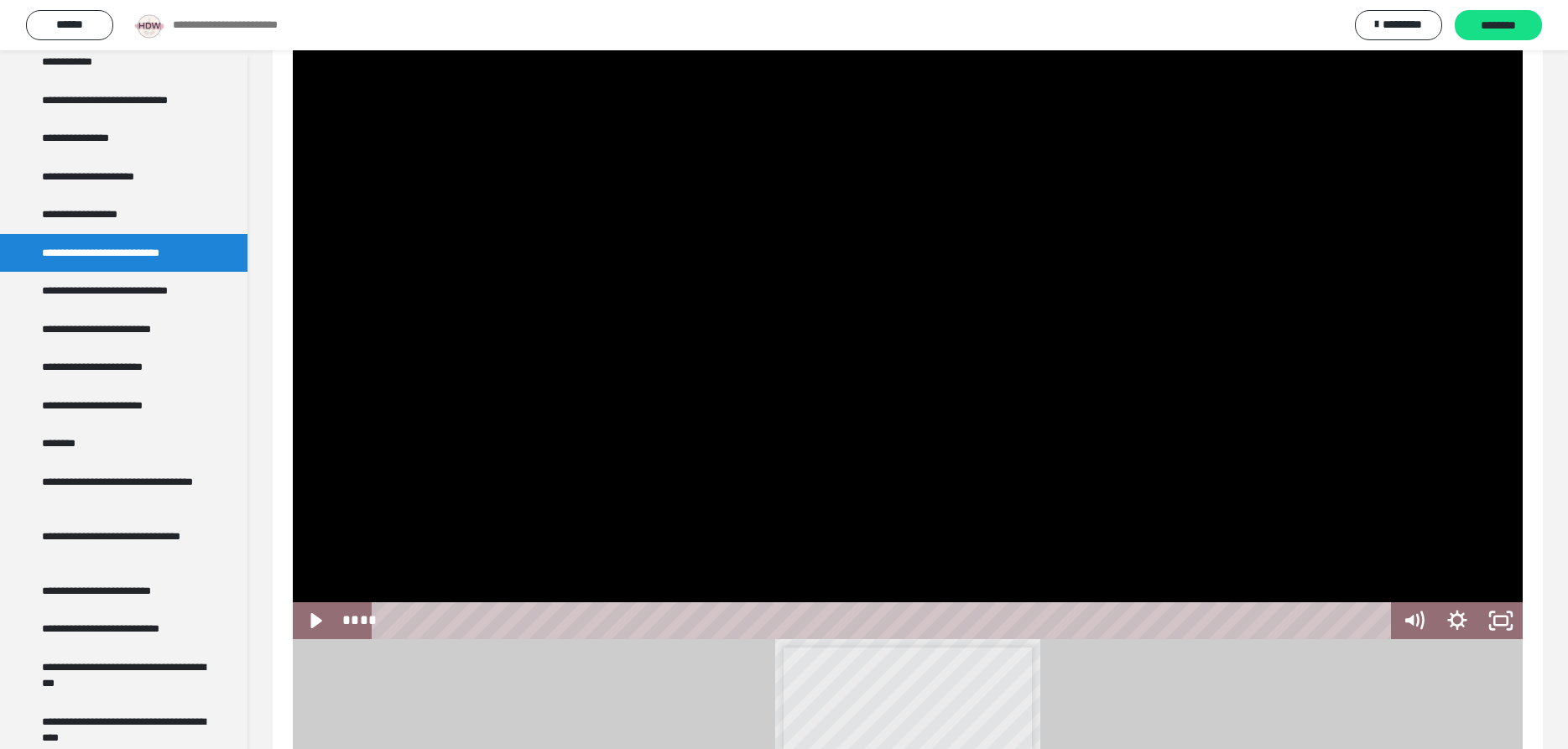 click at bounding box center (908, 293) 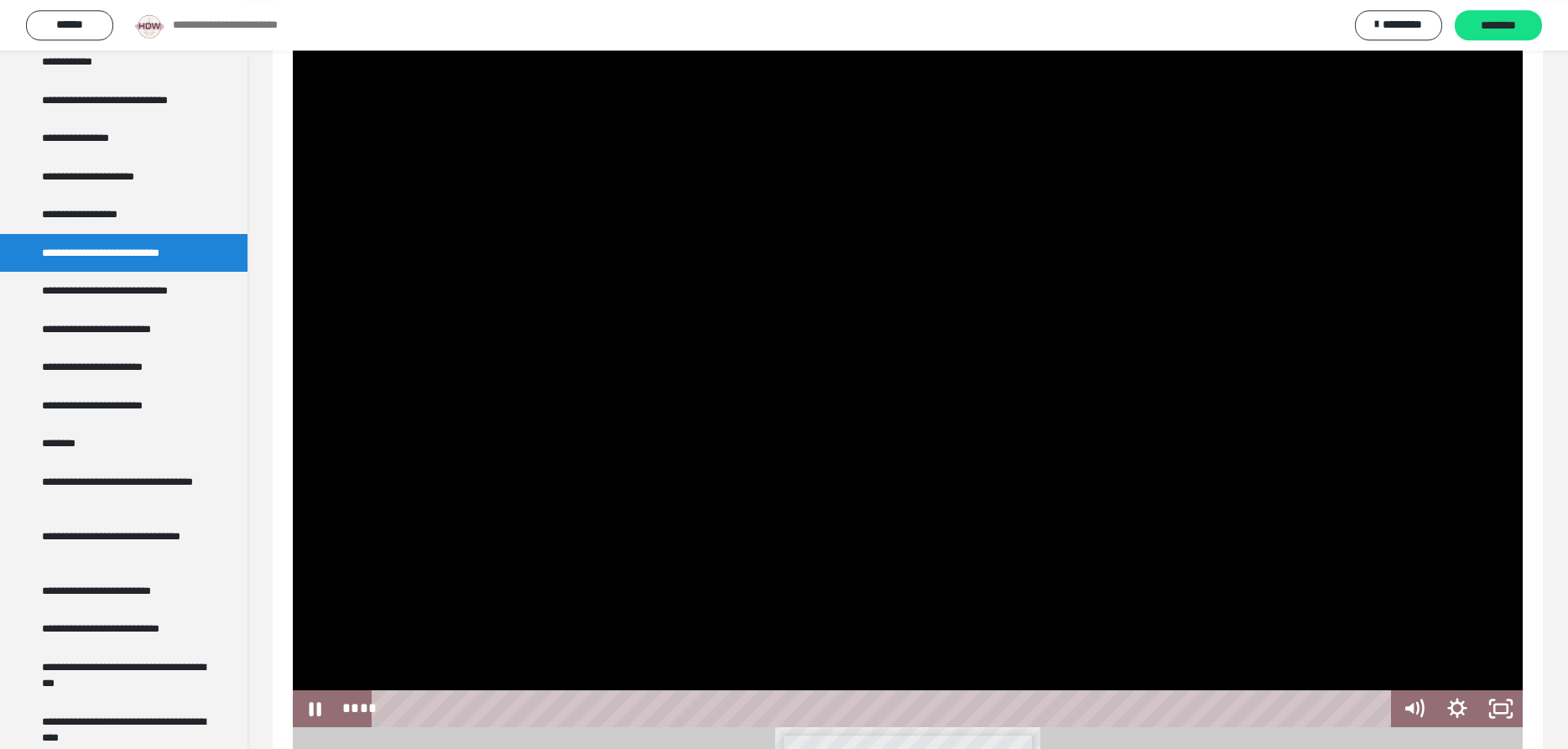 scroll, scrollTop: 86, scrollLeft: 0, axis: vertical 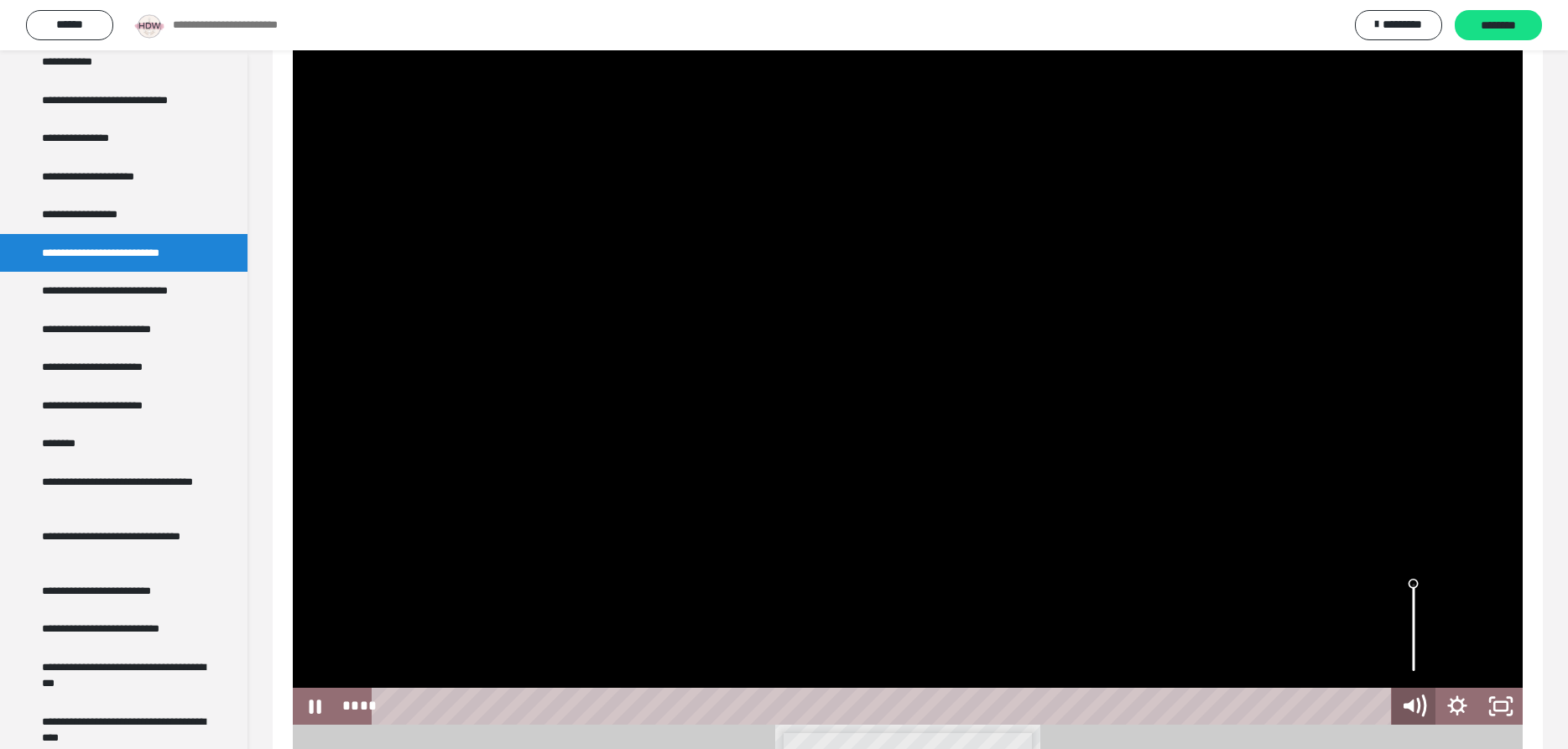 click 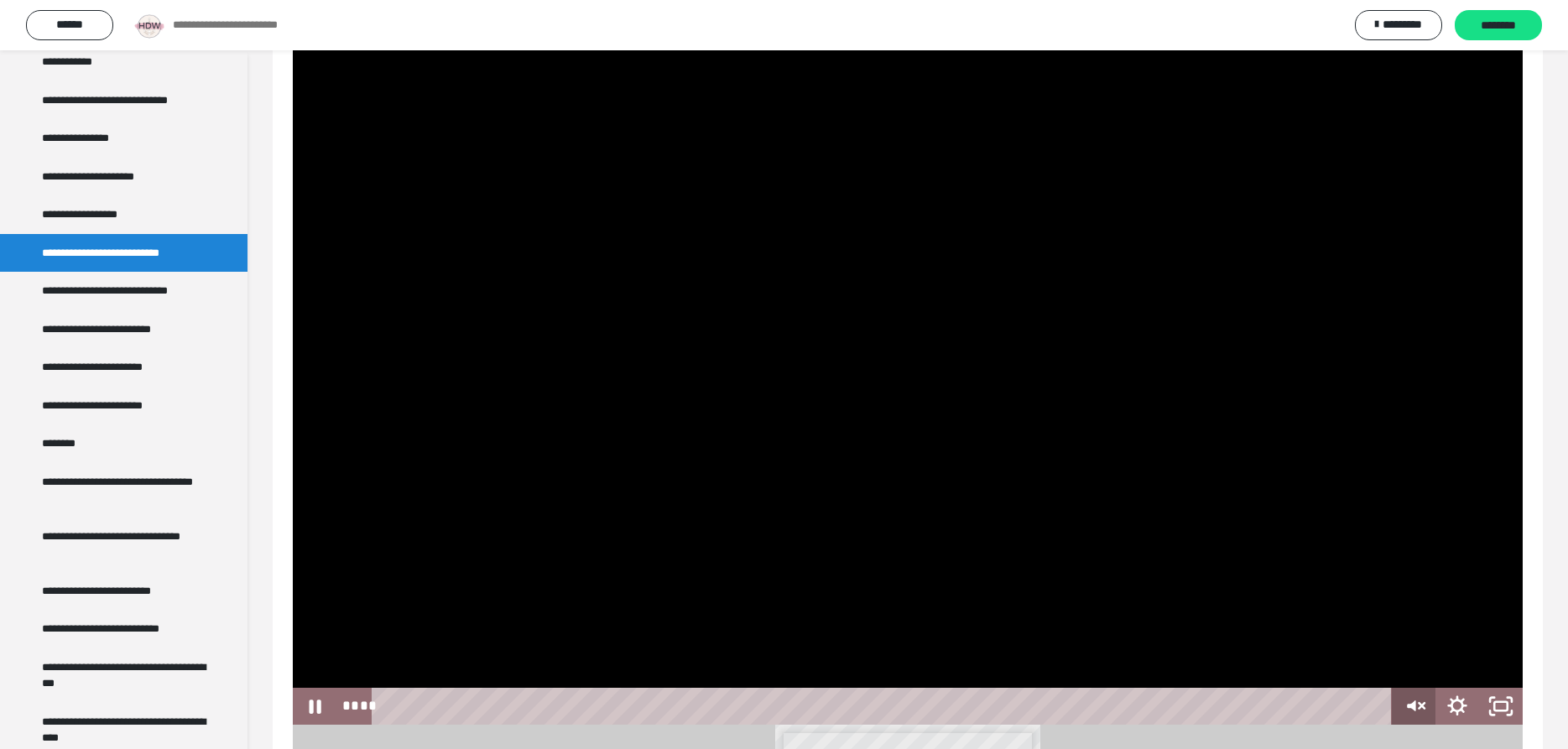 click 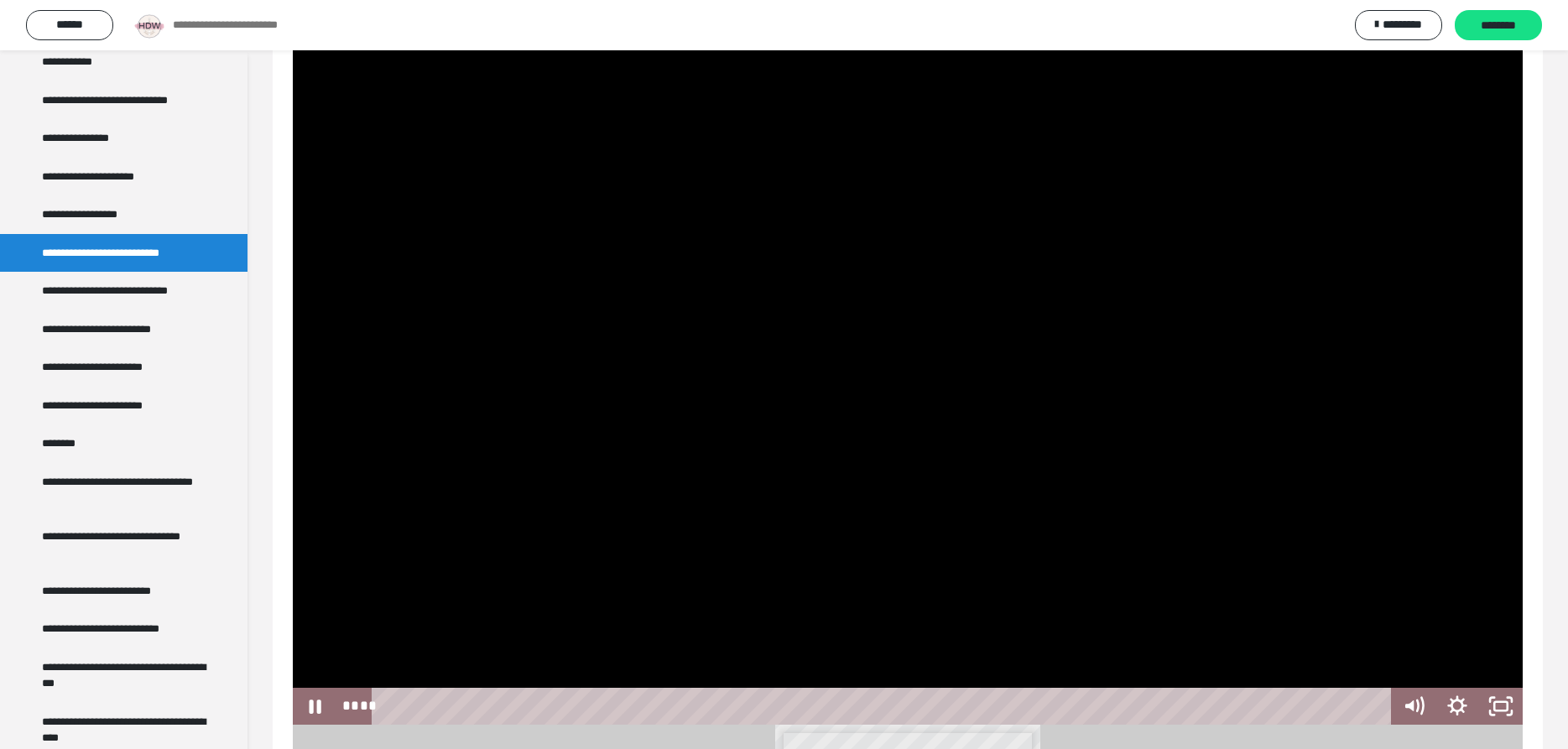 click at bounding box center [908, 378] 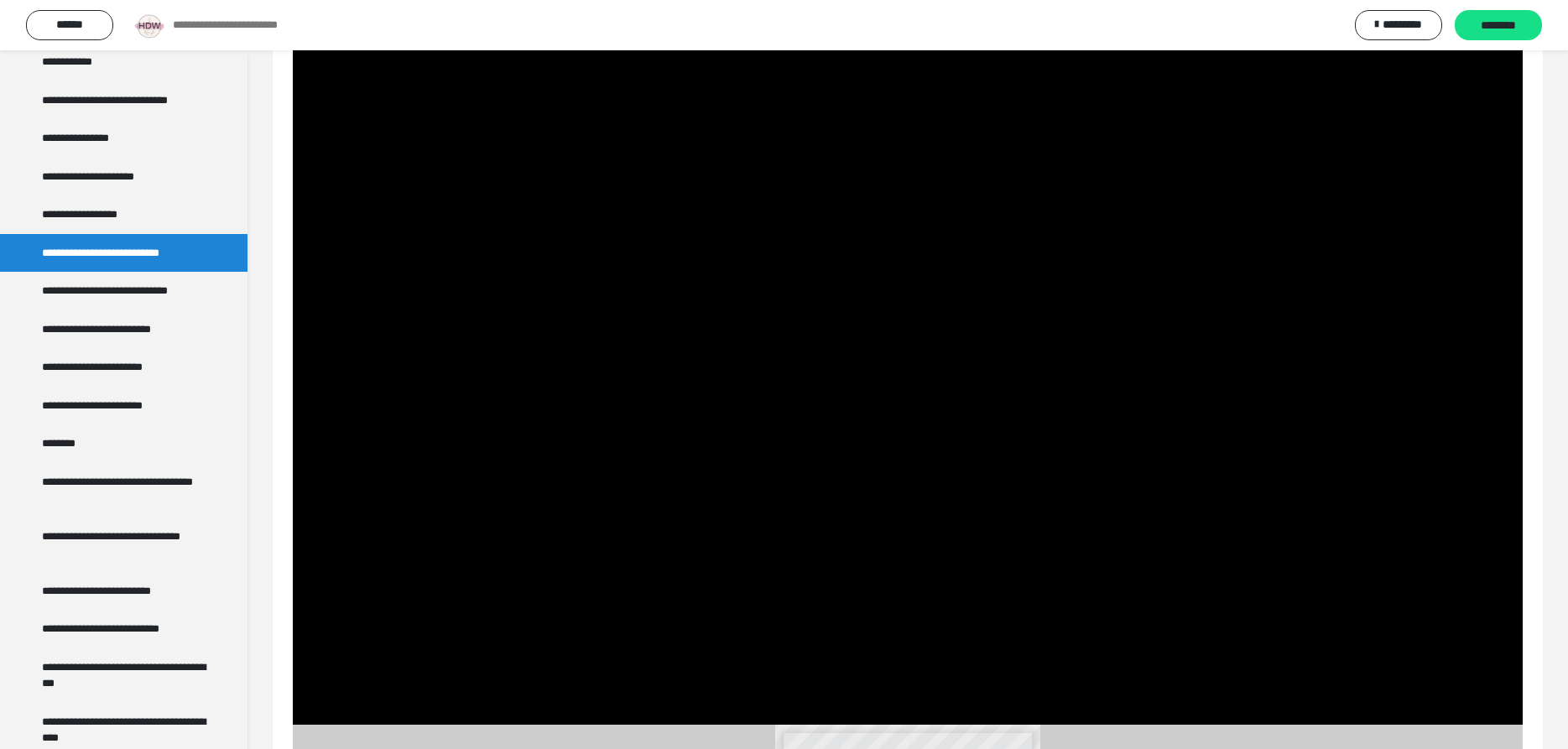 click on "**********" at bounding box center [119, 253] 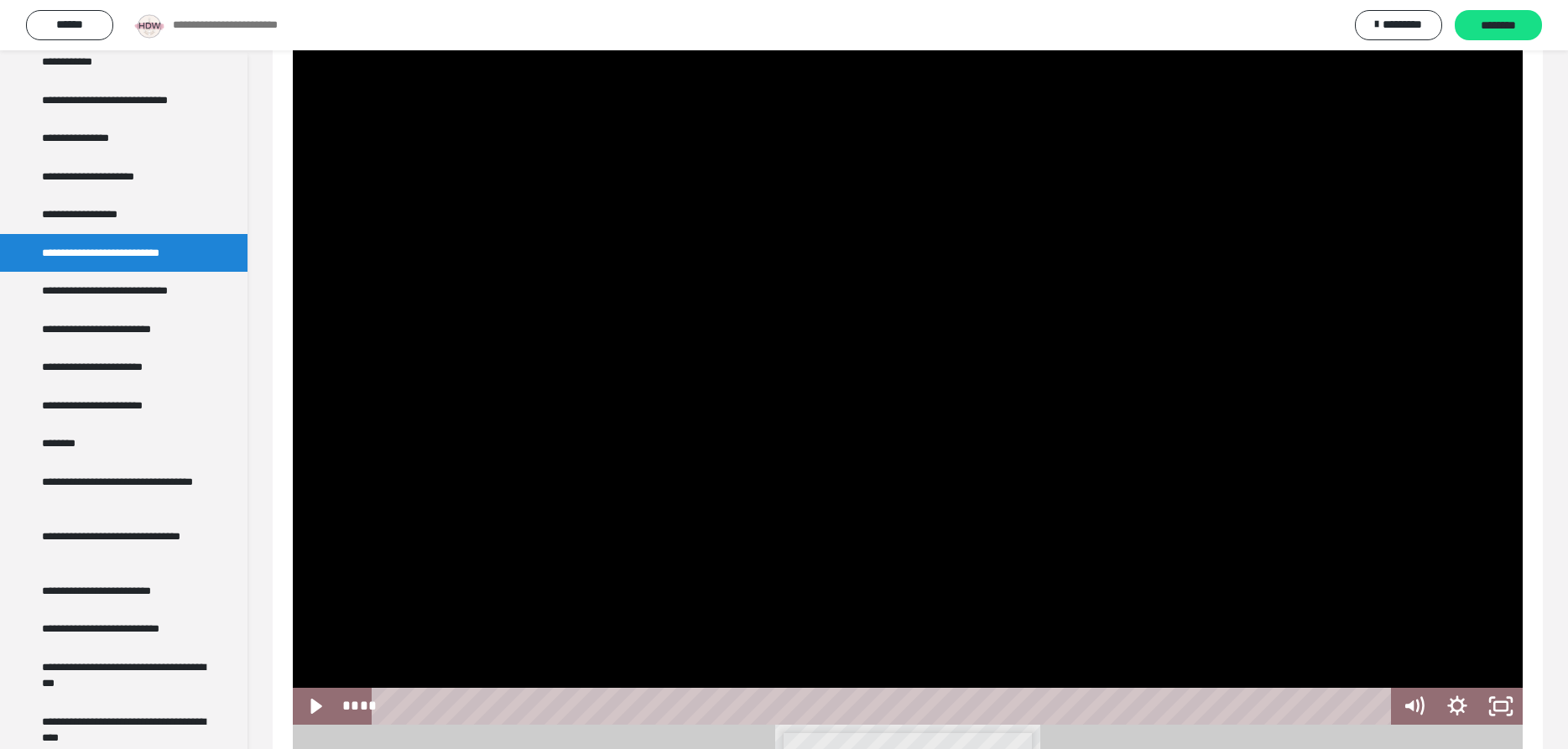 click at bounding box center (908, 378) 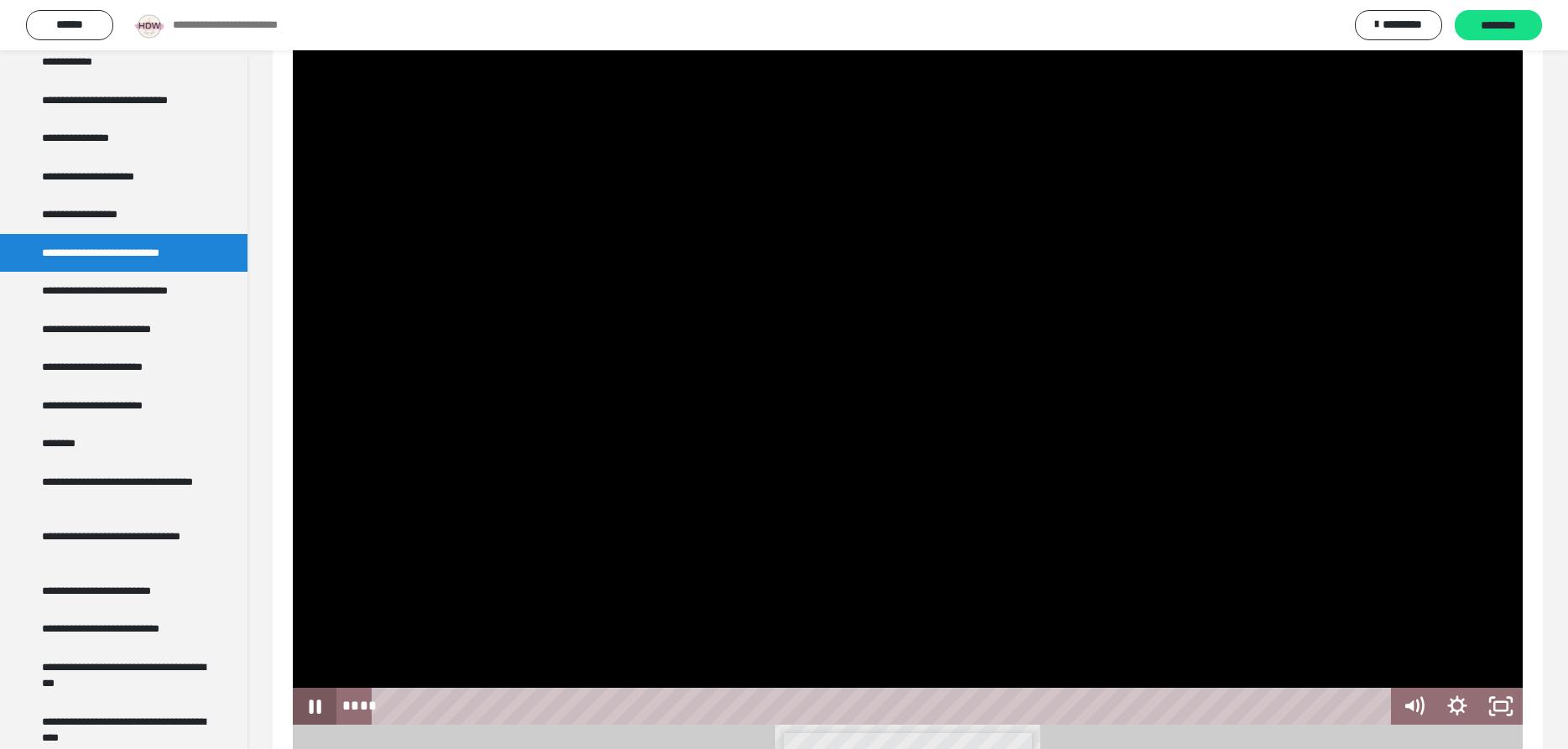 click 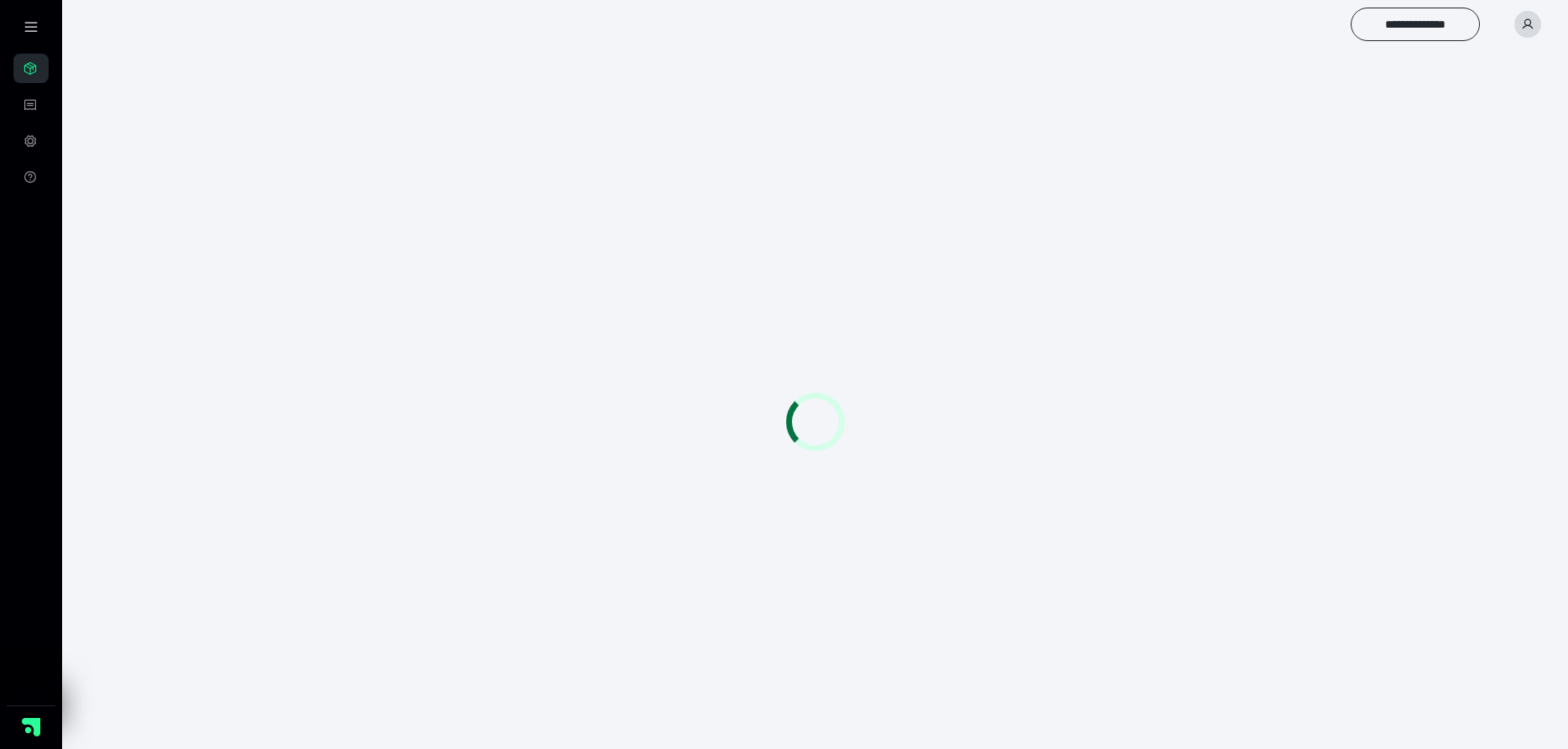 scroll, scrollTop: 0, scrollLeft: 0, axis: both 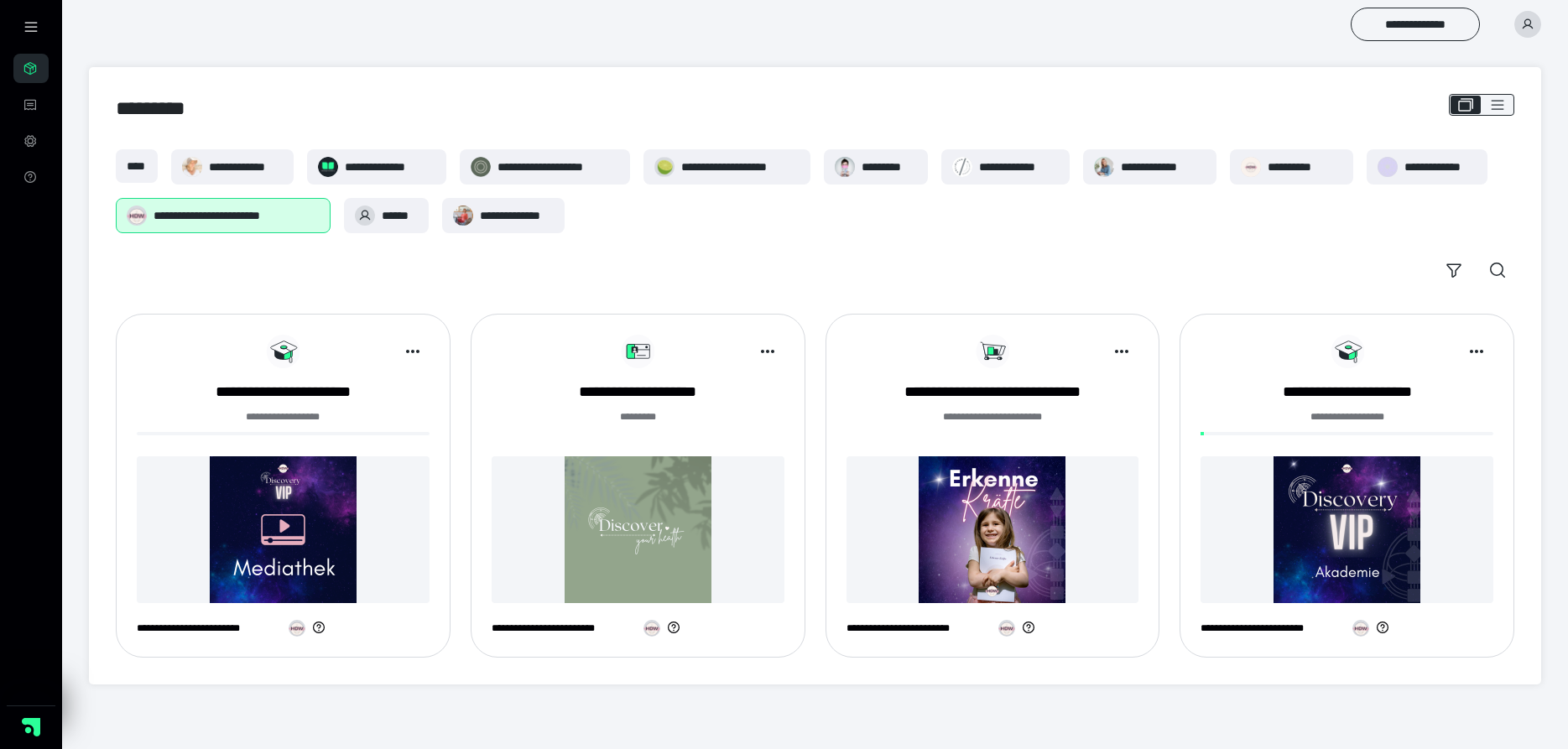 click at bounding box center [1347, 529] 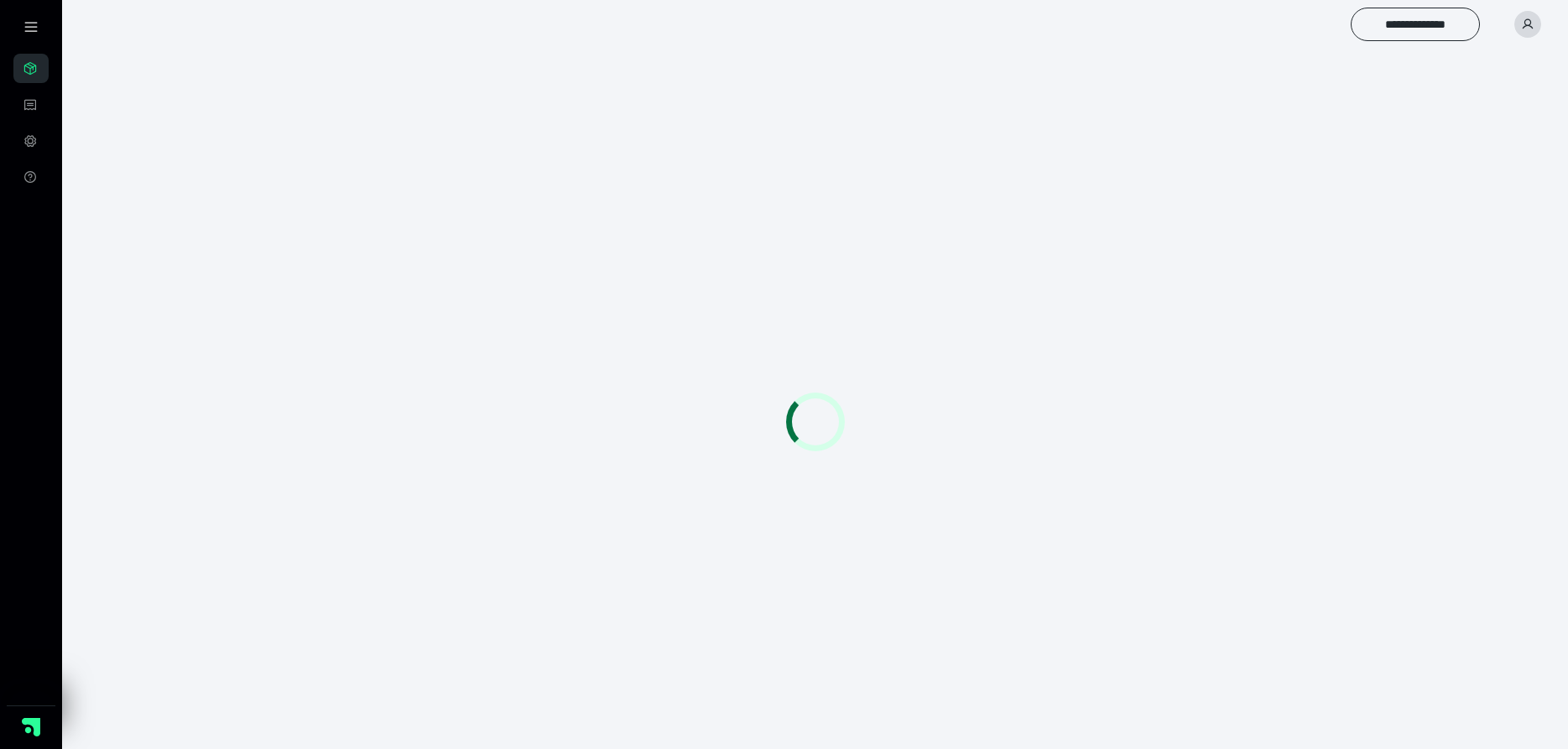 scroll, scrollTop: 0, scrollLeft: 0, axis: both 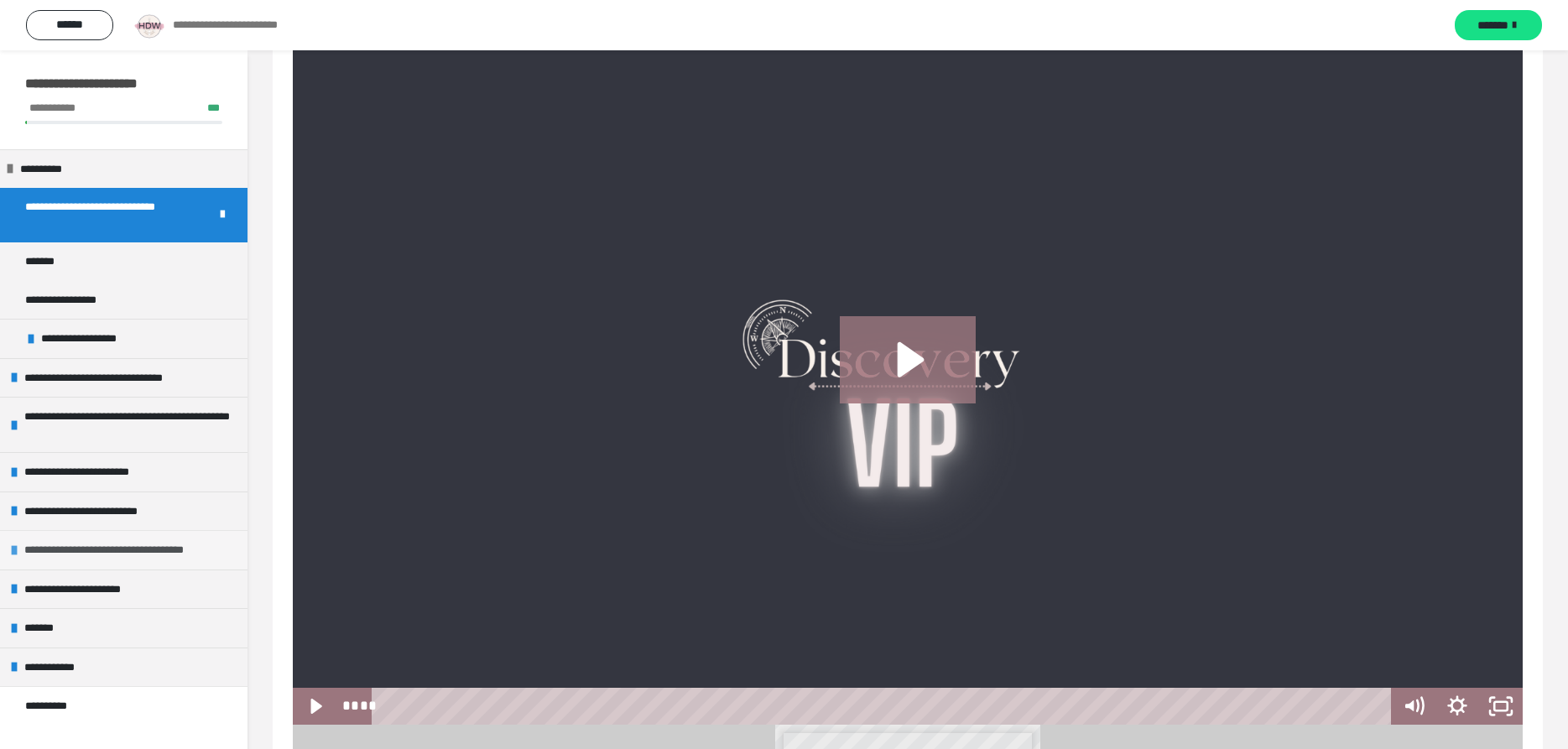 click on "**********" at bounding box center (125, 550) 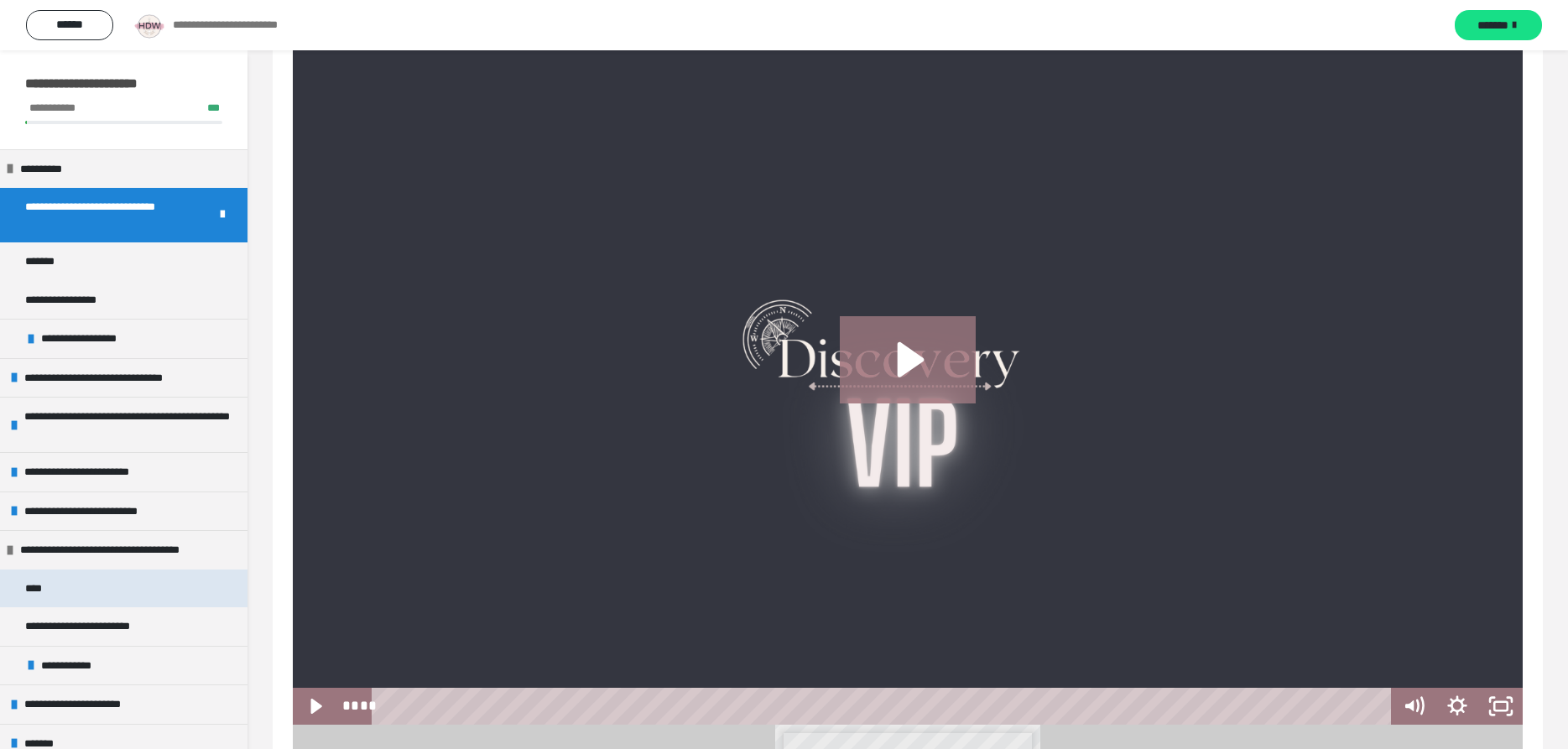 scroll, scrollTop: 96, scrollLeft: 0, axis: vertical 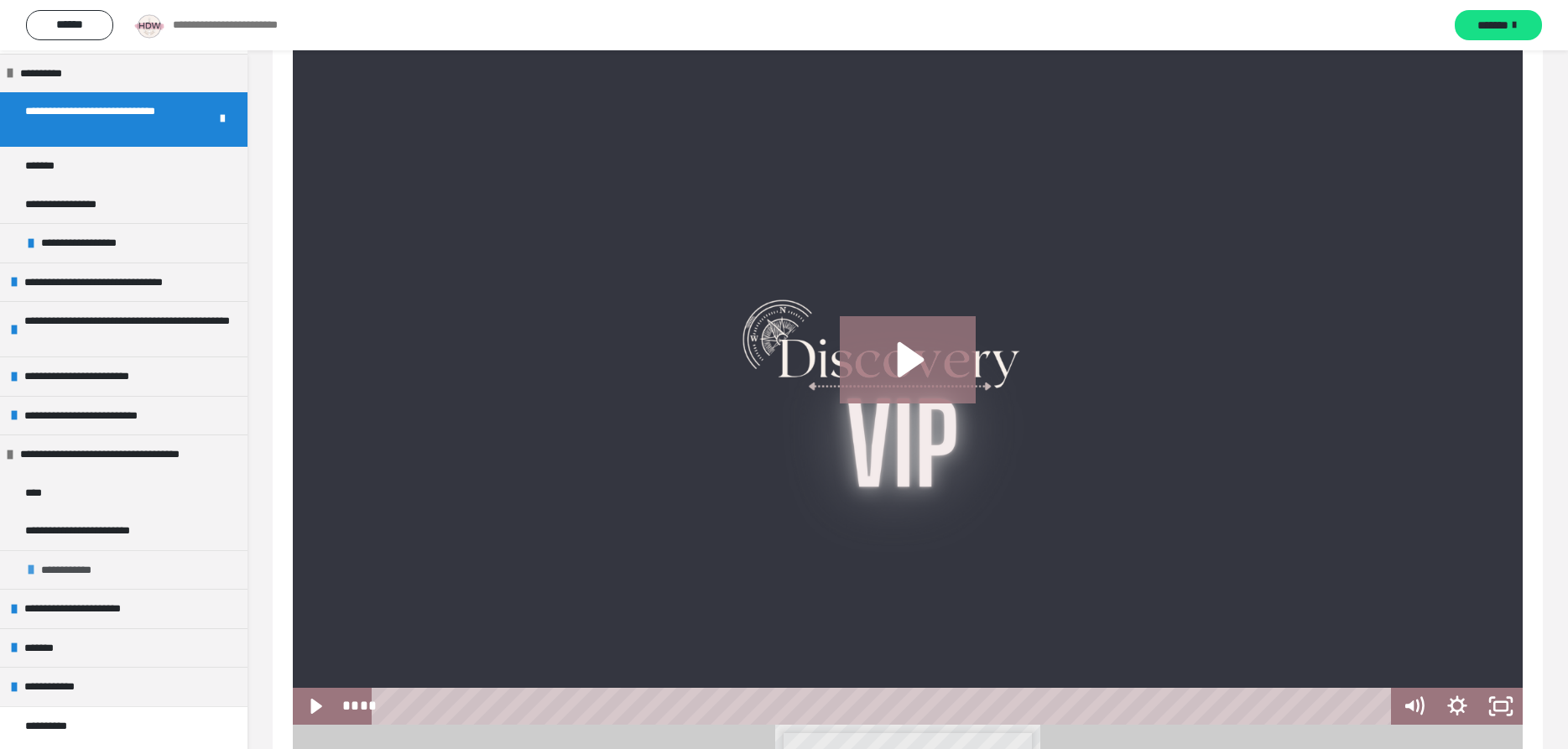 click on "**********" at bounding box center (123, 570) 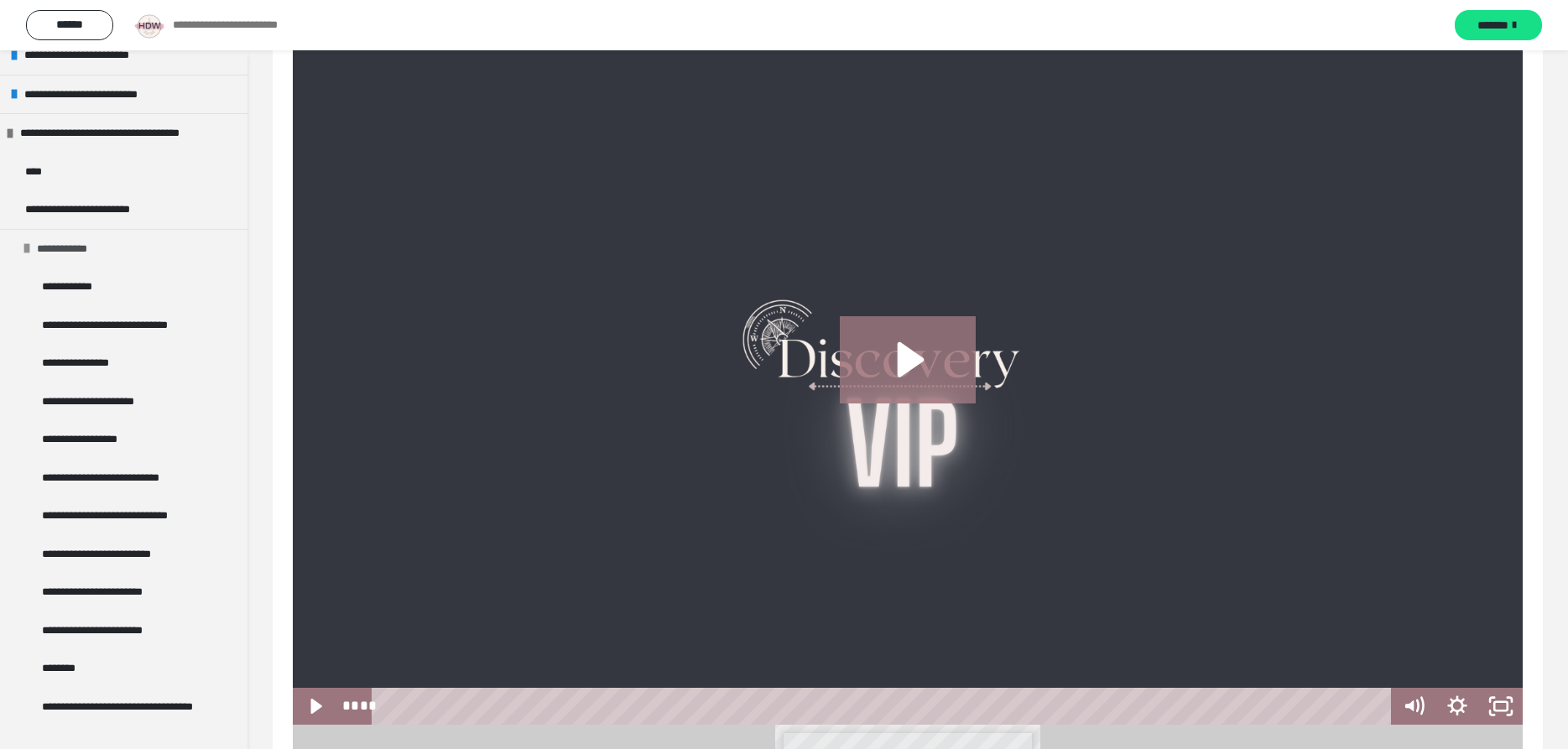 scroll, scrollTop: 418, scrollLeft: 0, axis: vertical 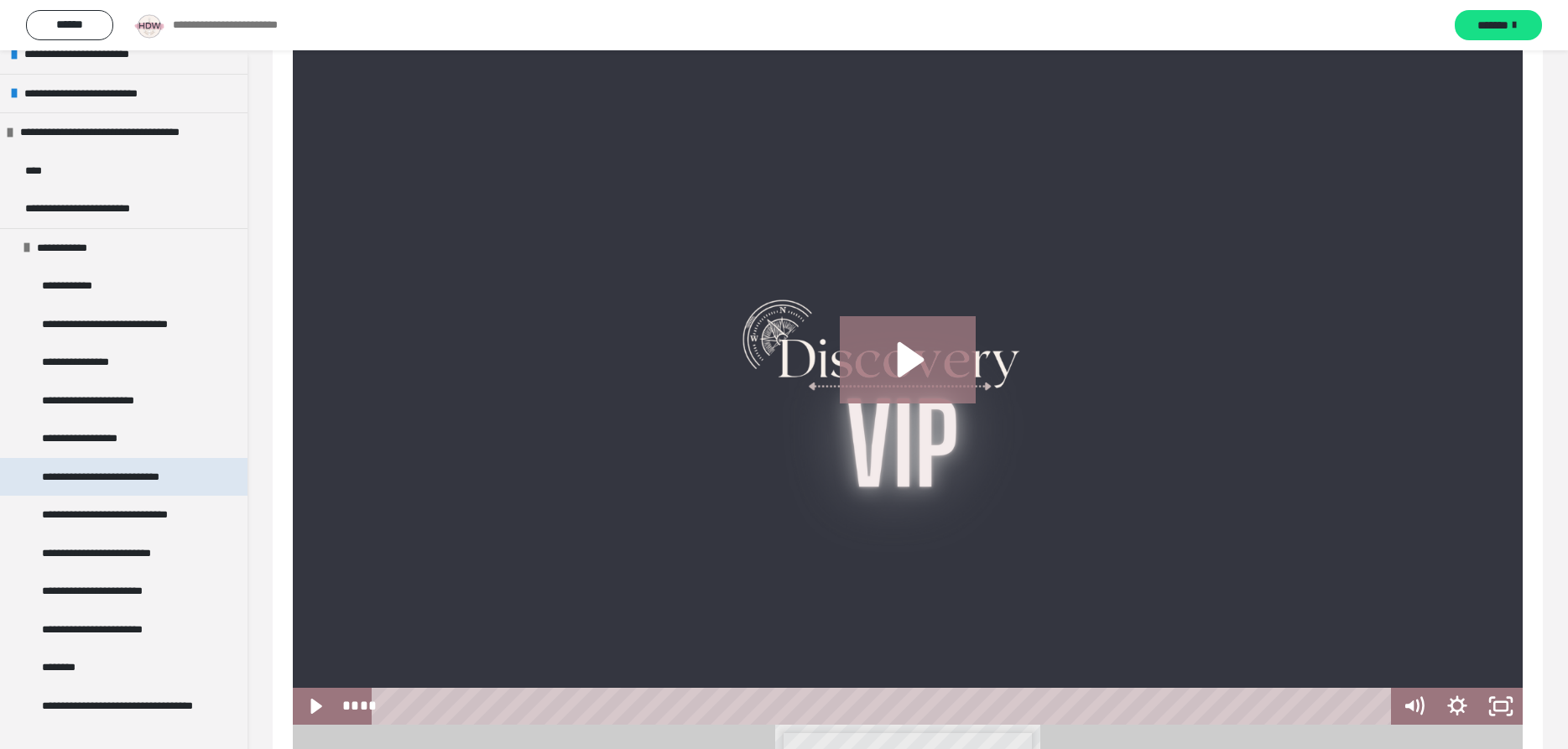 click on "**********" at bounding box center [119, 477] 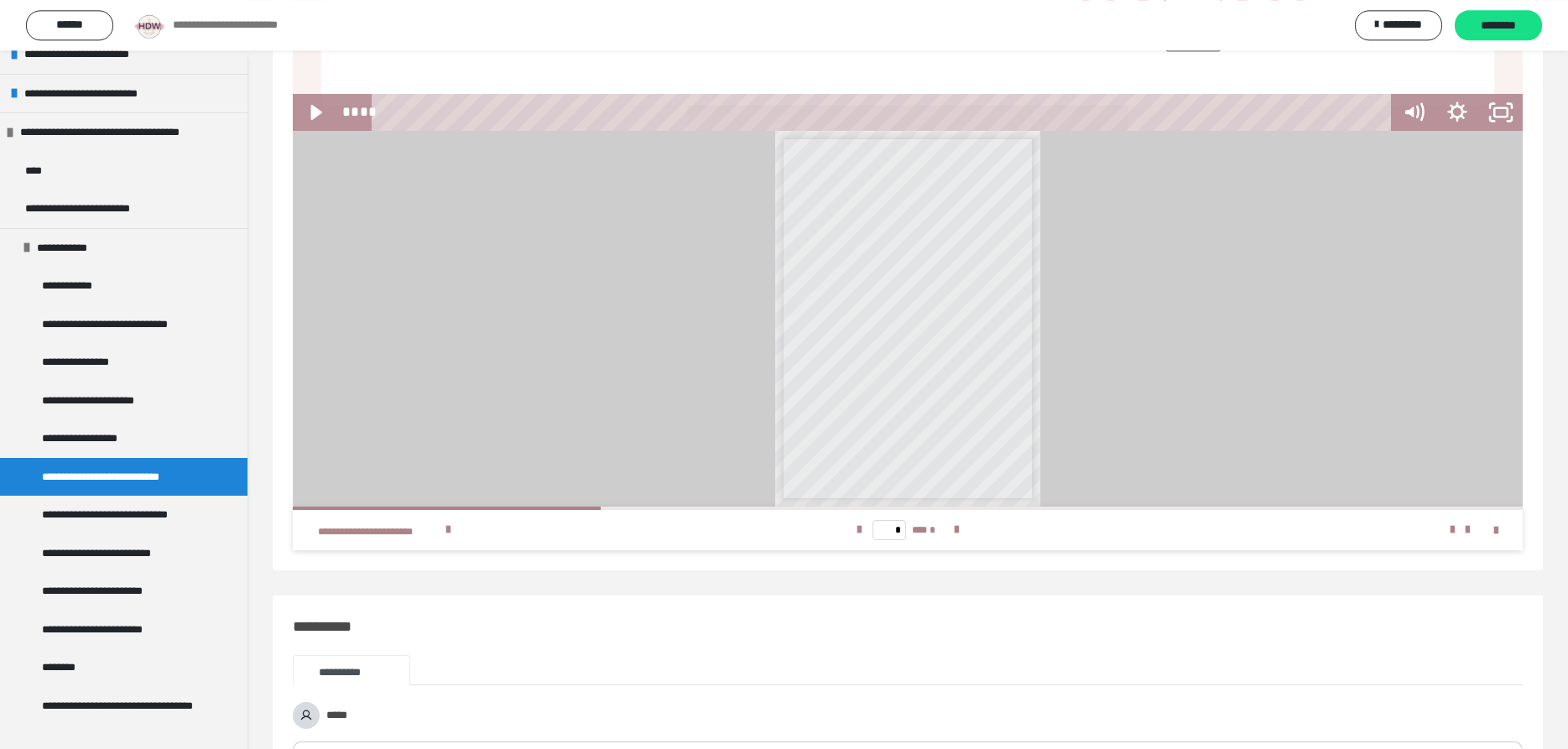 scroll, scrollTop: 684, scrollLeft: 0, axis: vertical 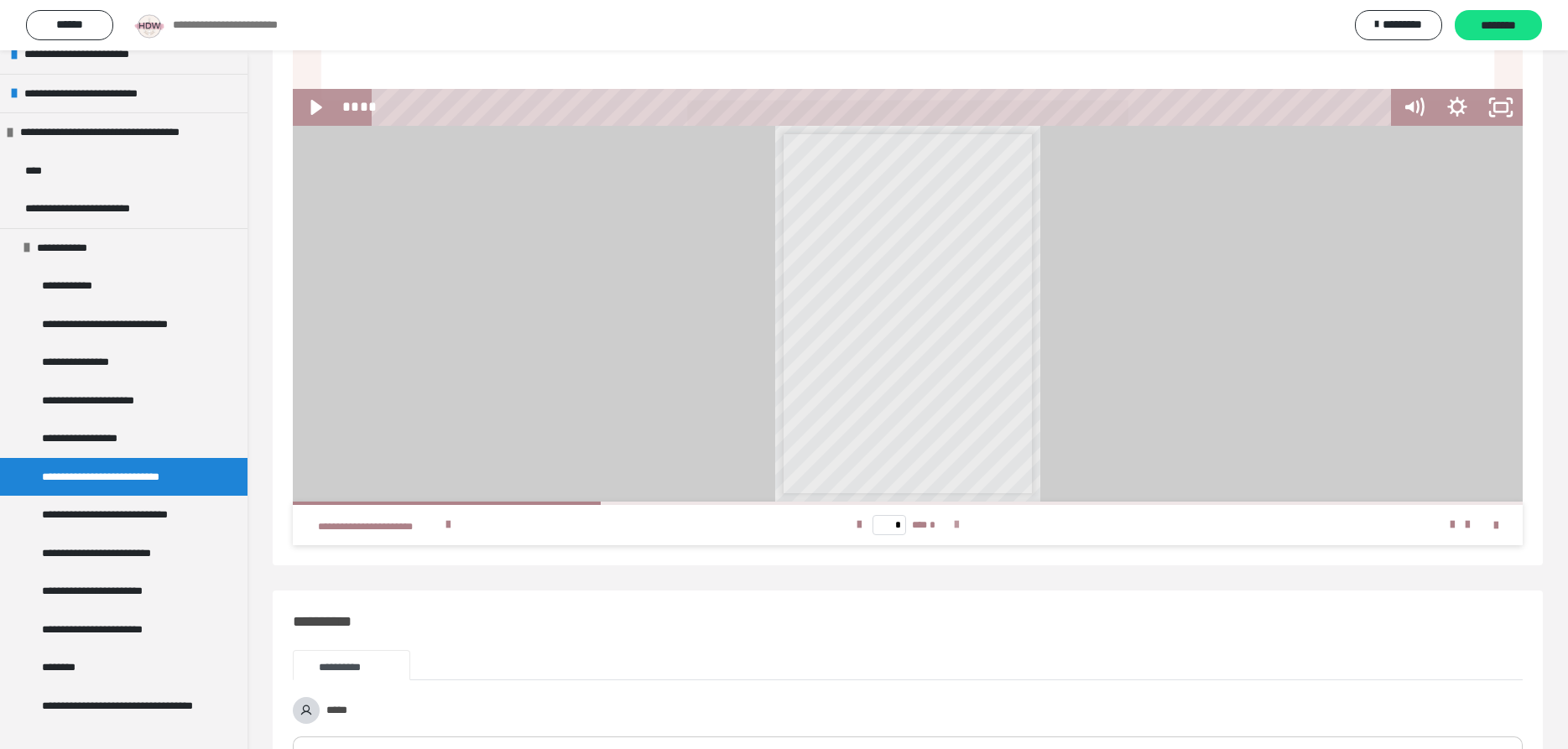 click at bounding box center [956, 525] 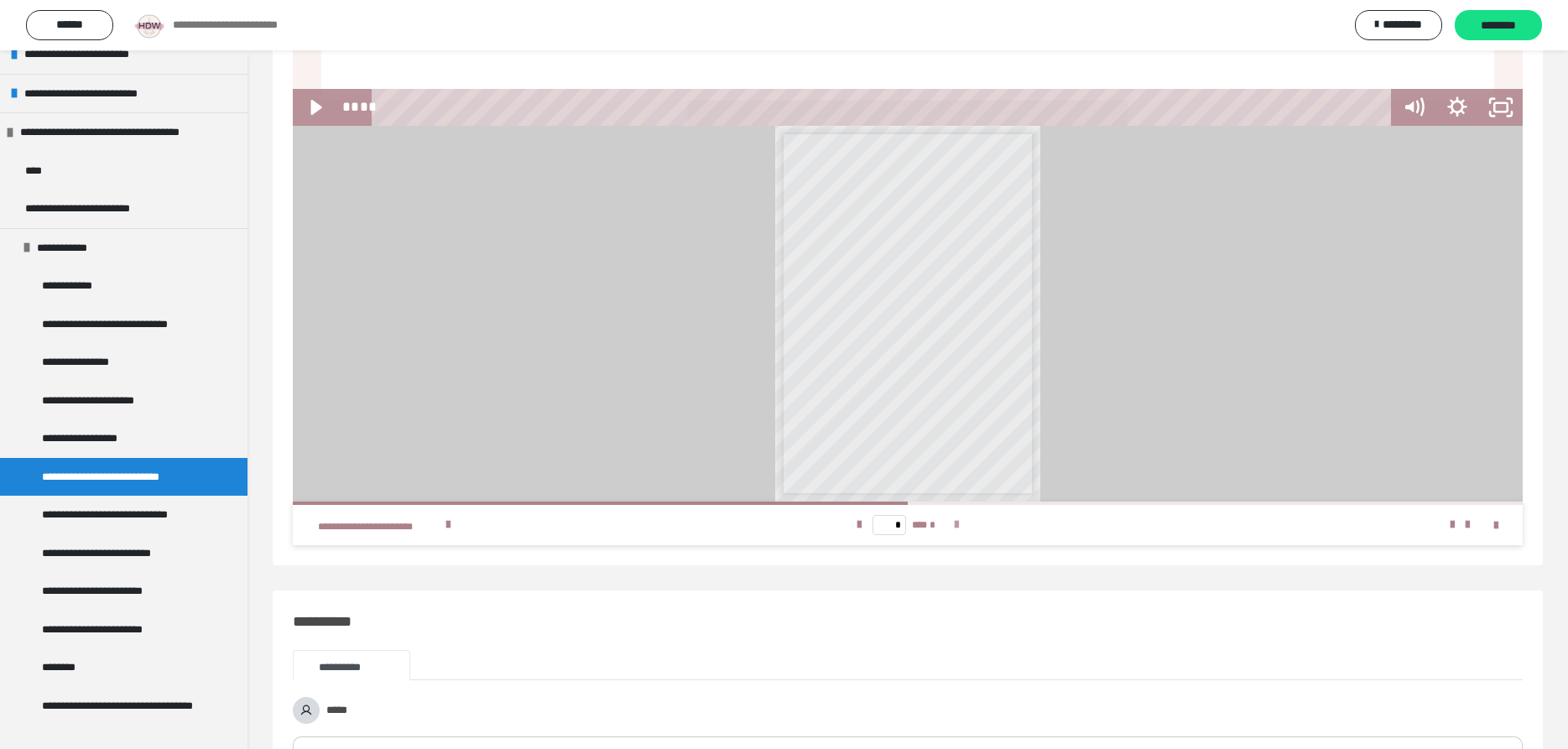 click at bounding box center (956, 525) 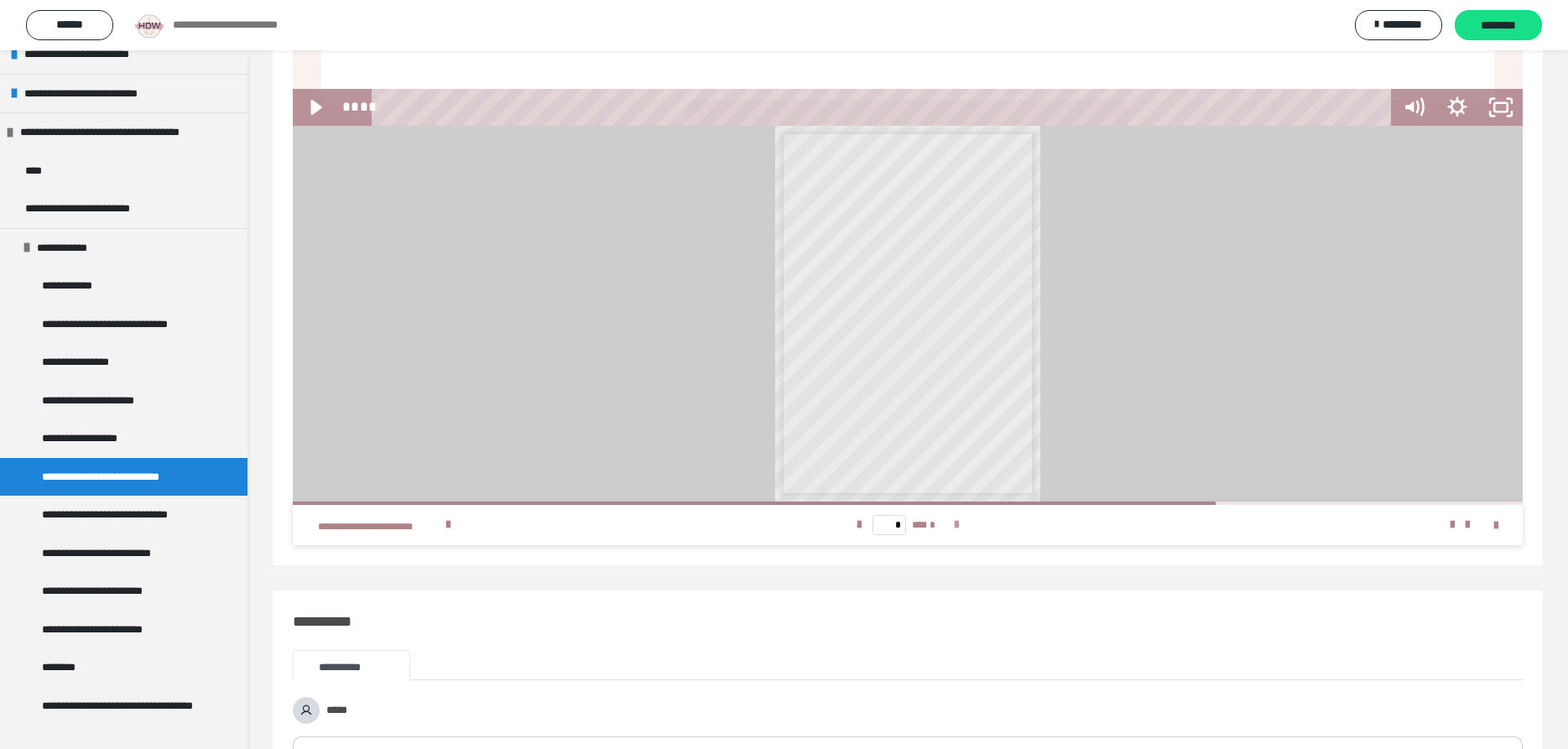 click at bounding box center [956, 525] 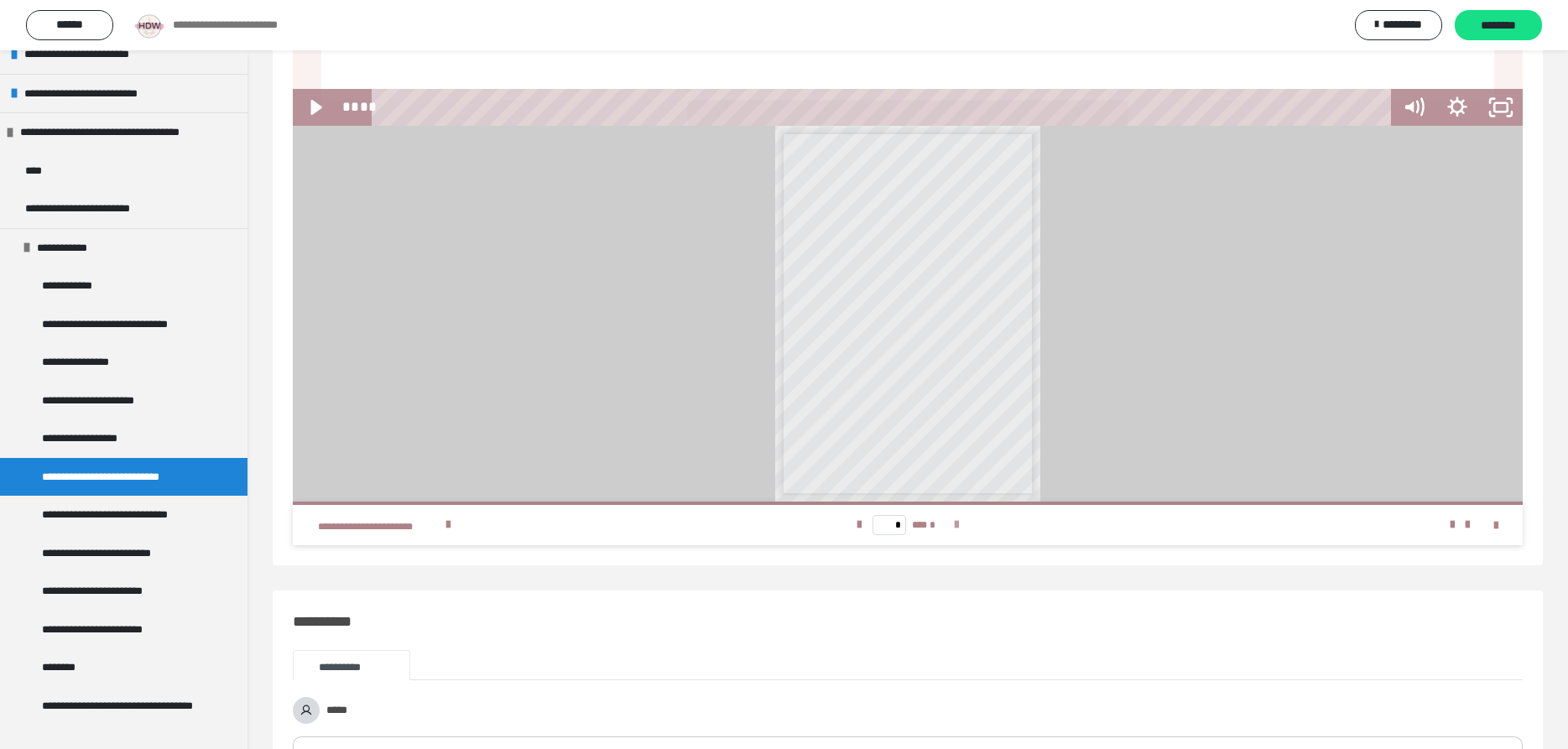 click on "* *** *" at bounding box center [908, 525] 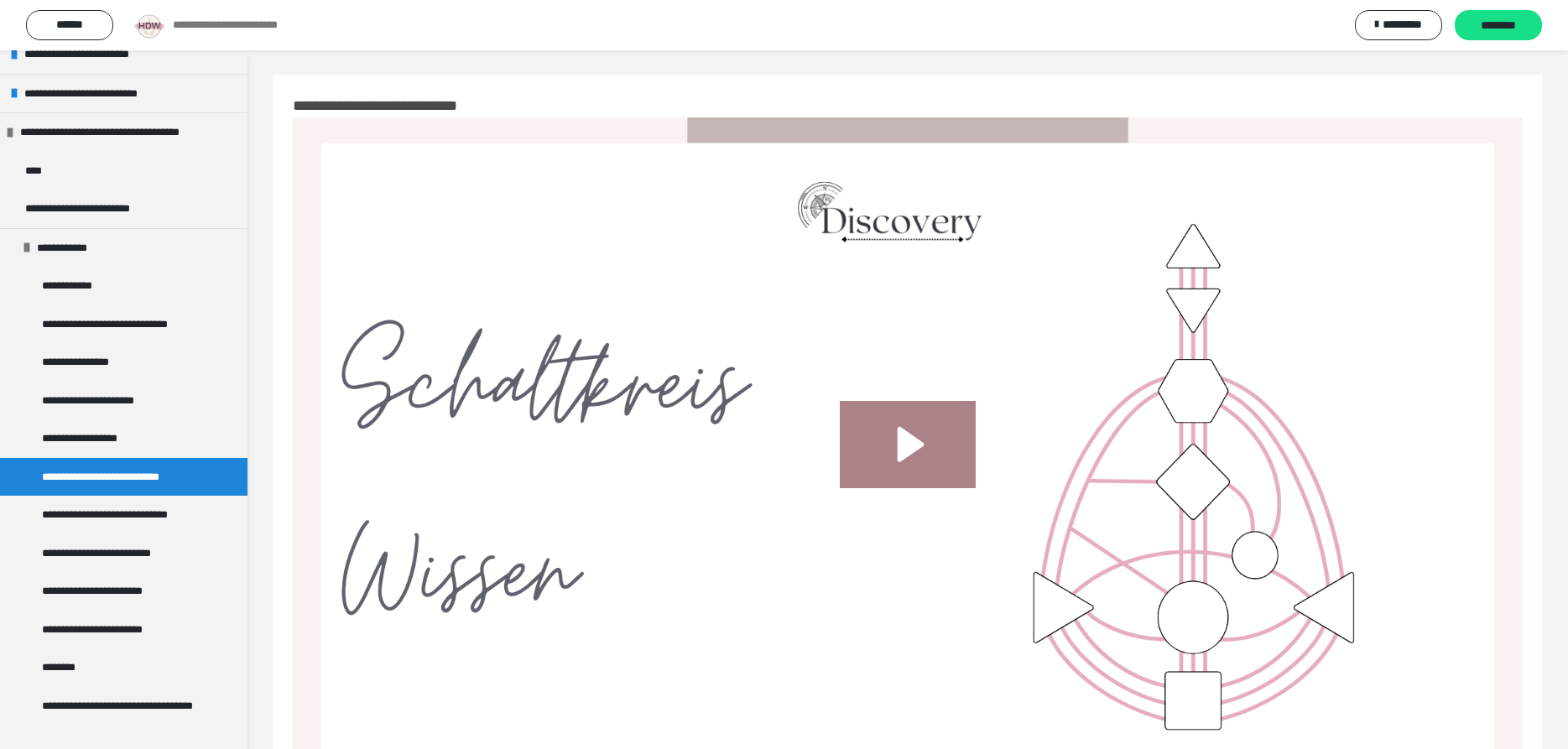 scroll, scrollTop: 0, scrollLeft: 0, axis: both 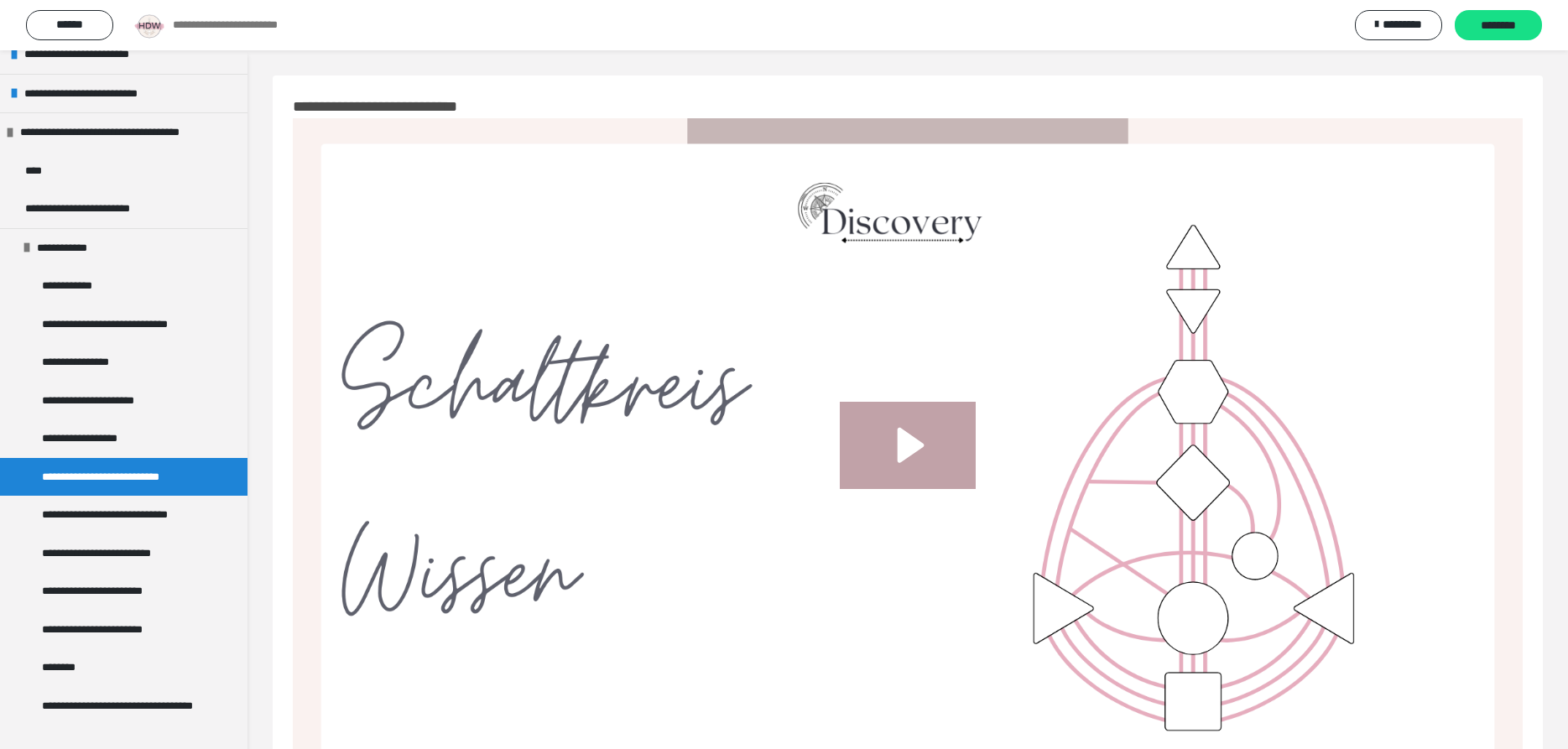 click 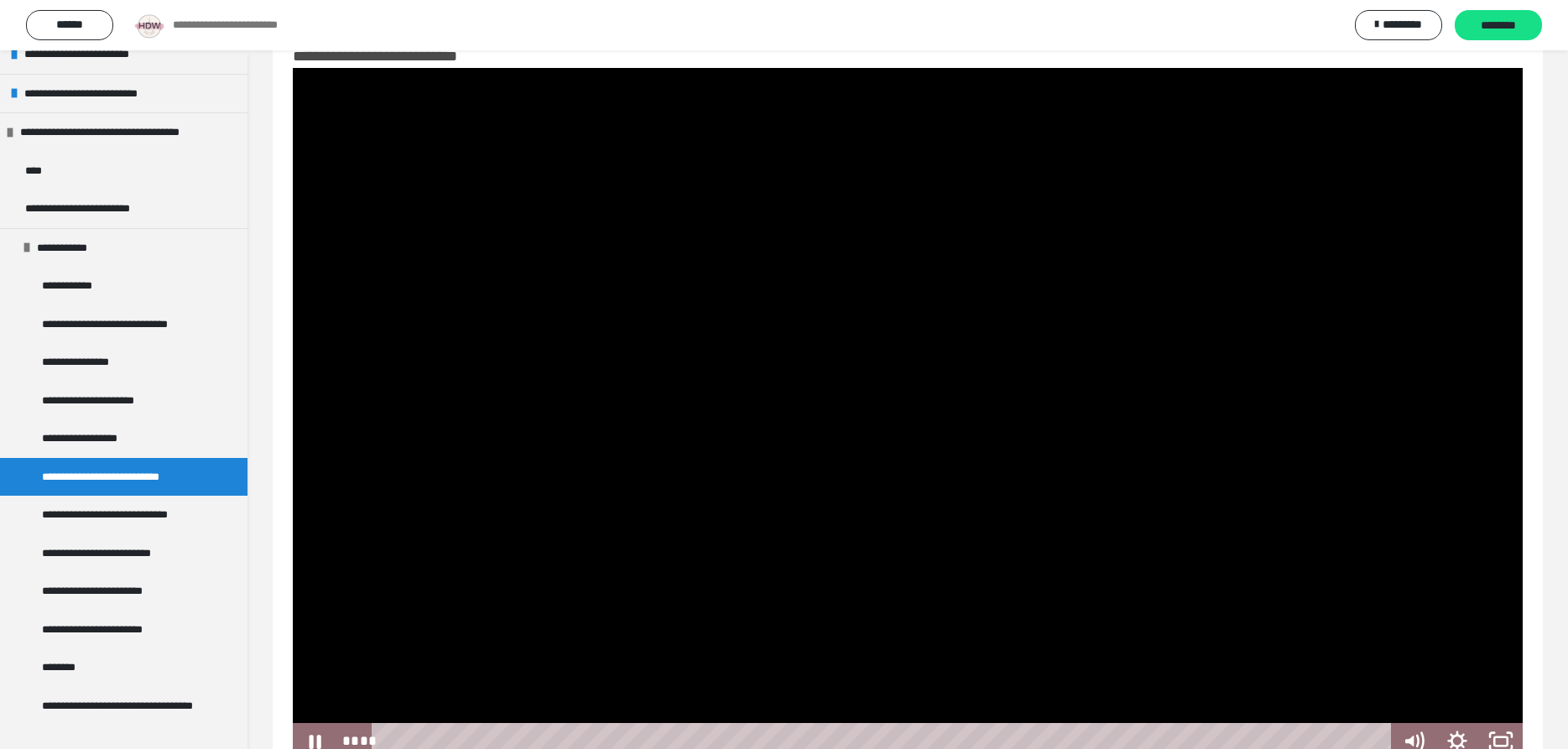 scroll, scrollTop: 86, scrollLeft: 0, axis: vertical 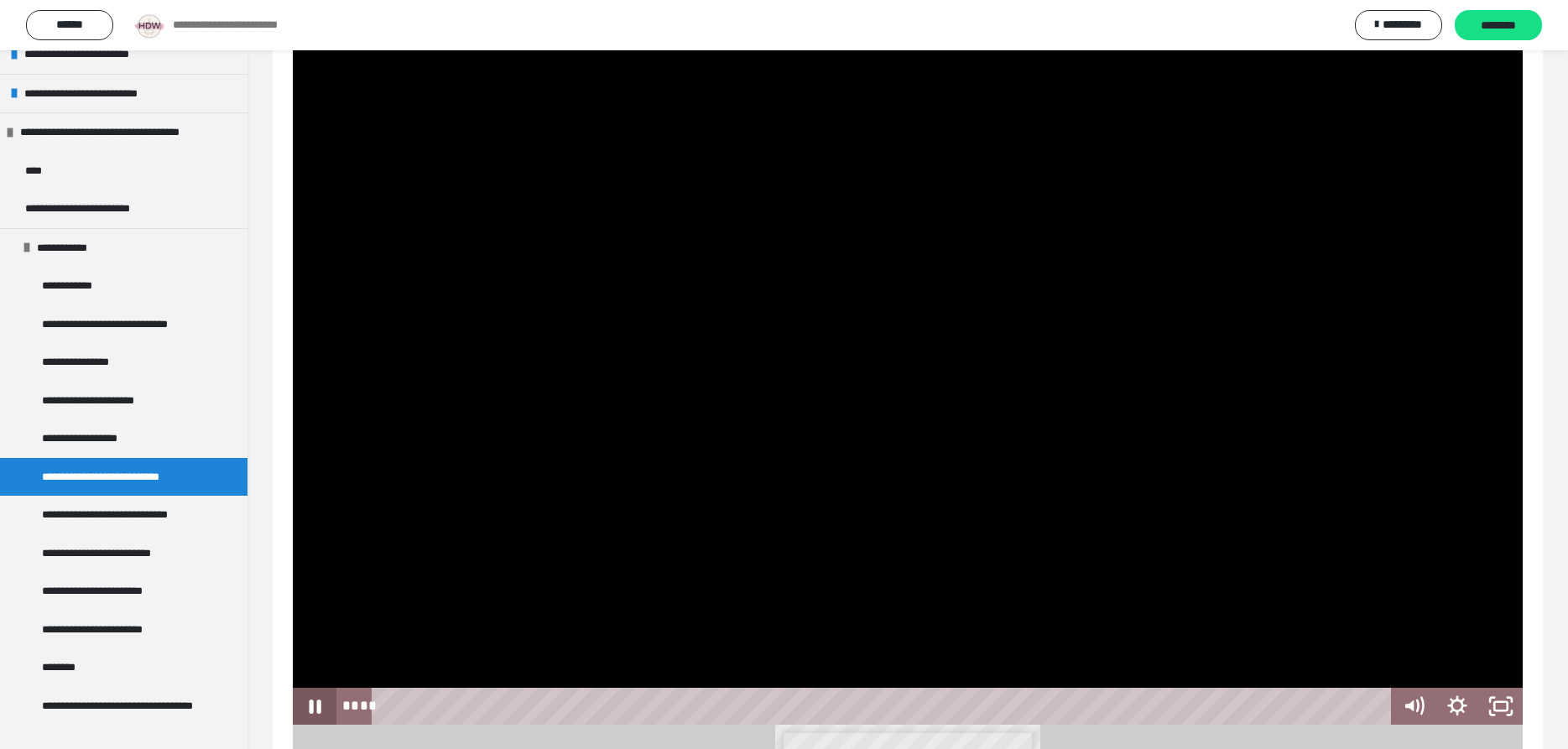 drag, startPoint x: 469, startPoint y: 708, endPoint x: 306, endPoint y: 697, distance: 163.37074 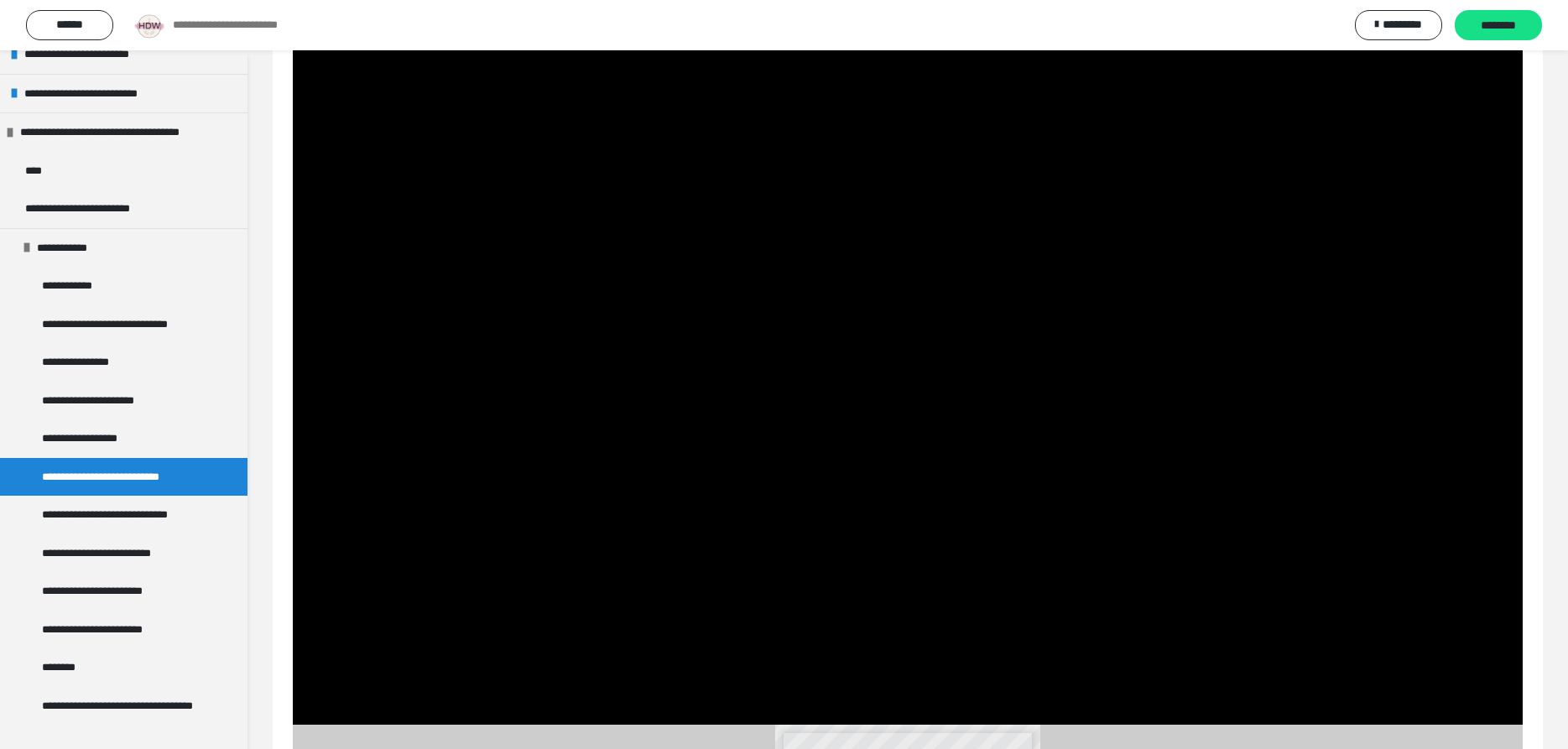 click on "**********" at bounding box center [119, 477] 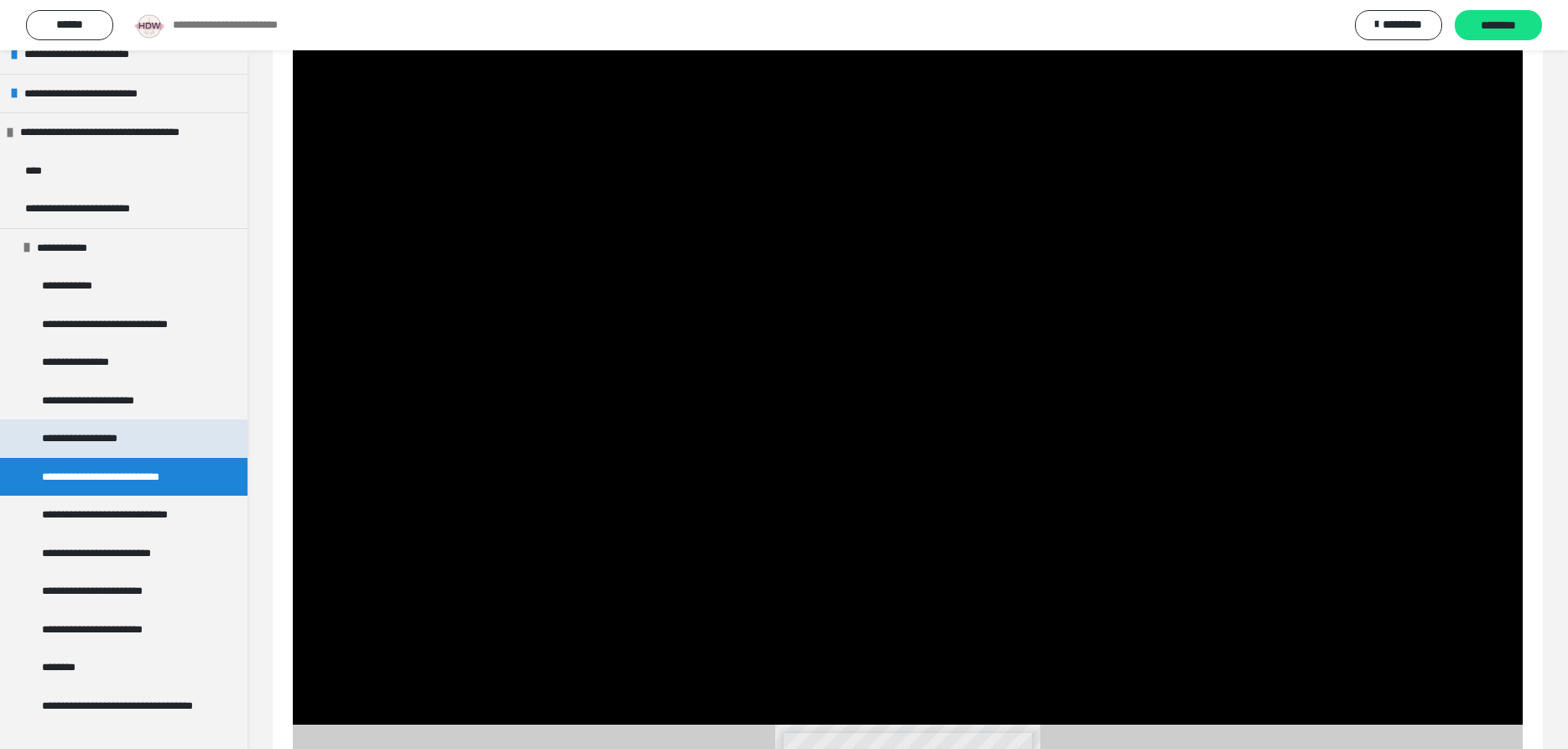 click on "**********" at bounding box center [92, 439] 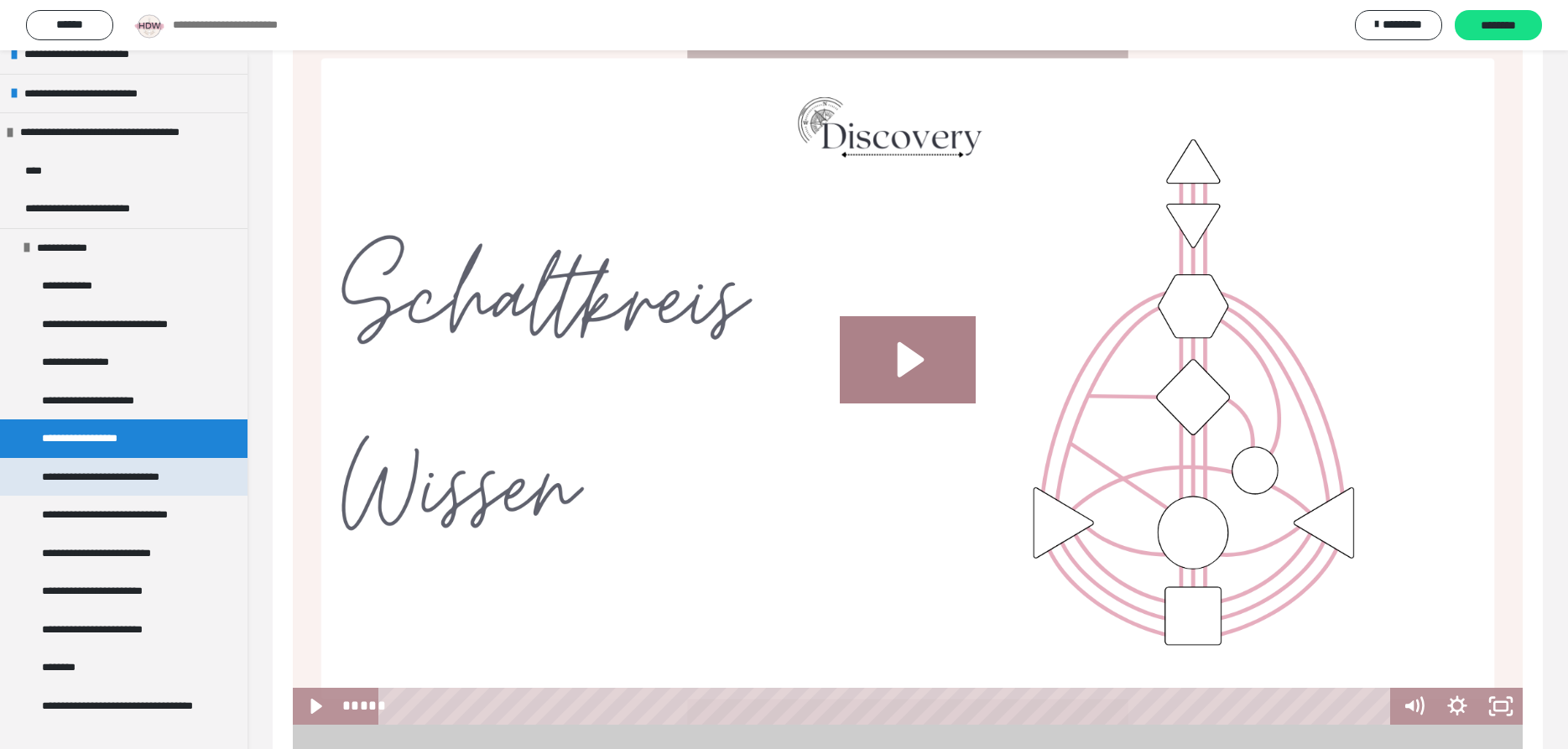 click on "**********" at bounding box center (119, 477) 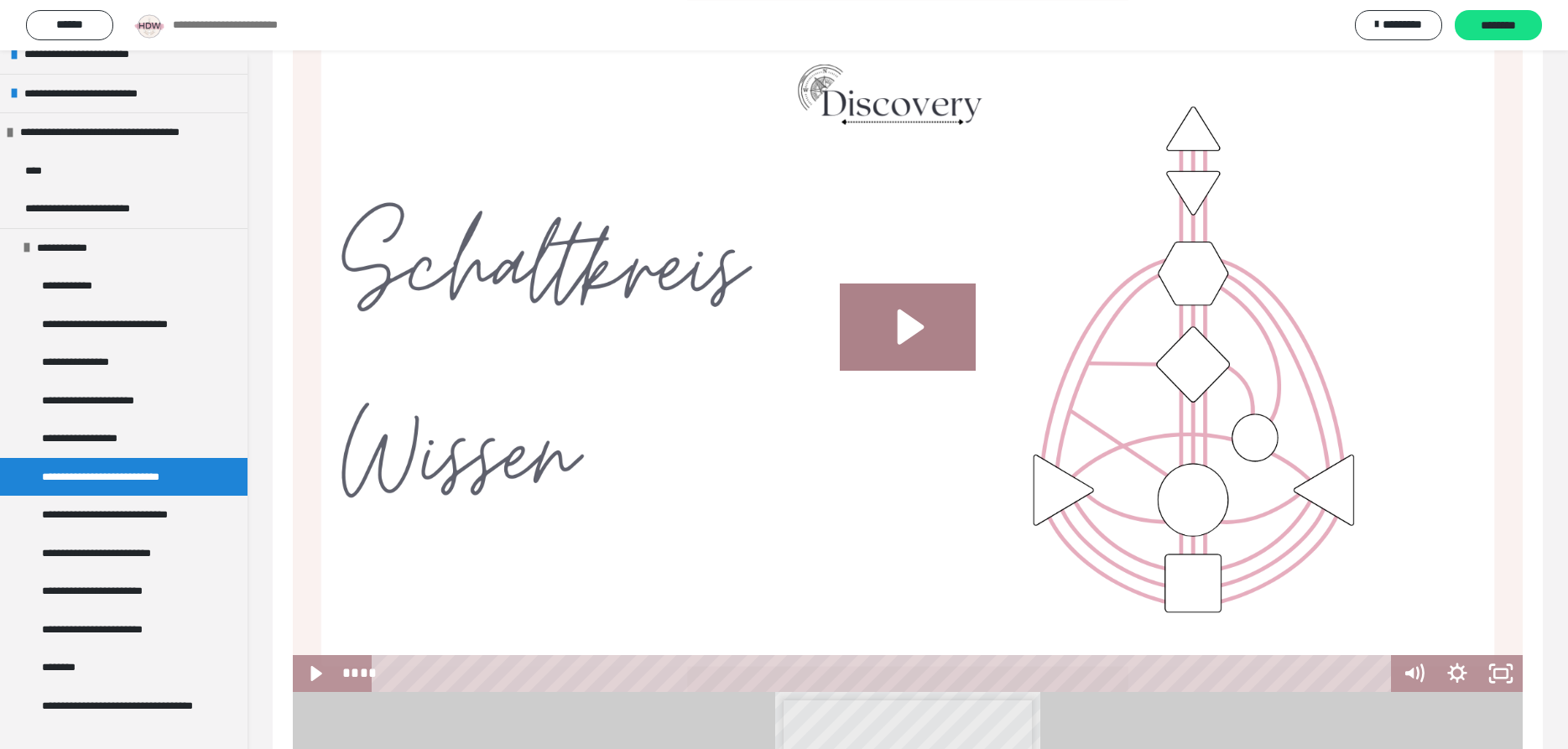 scroll, scrollTop: 171, scrollLeft: 0, axis: vertical 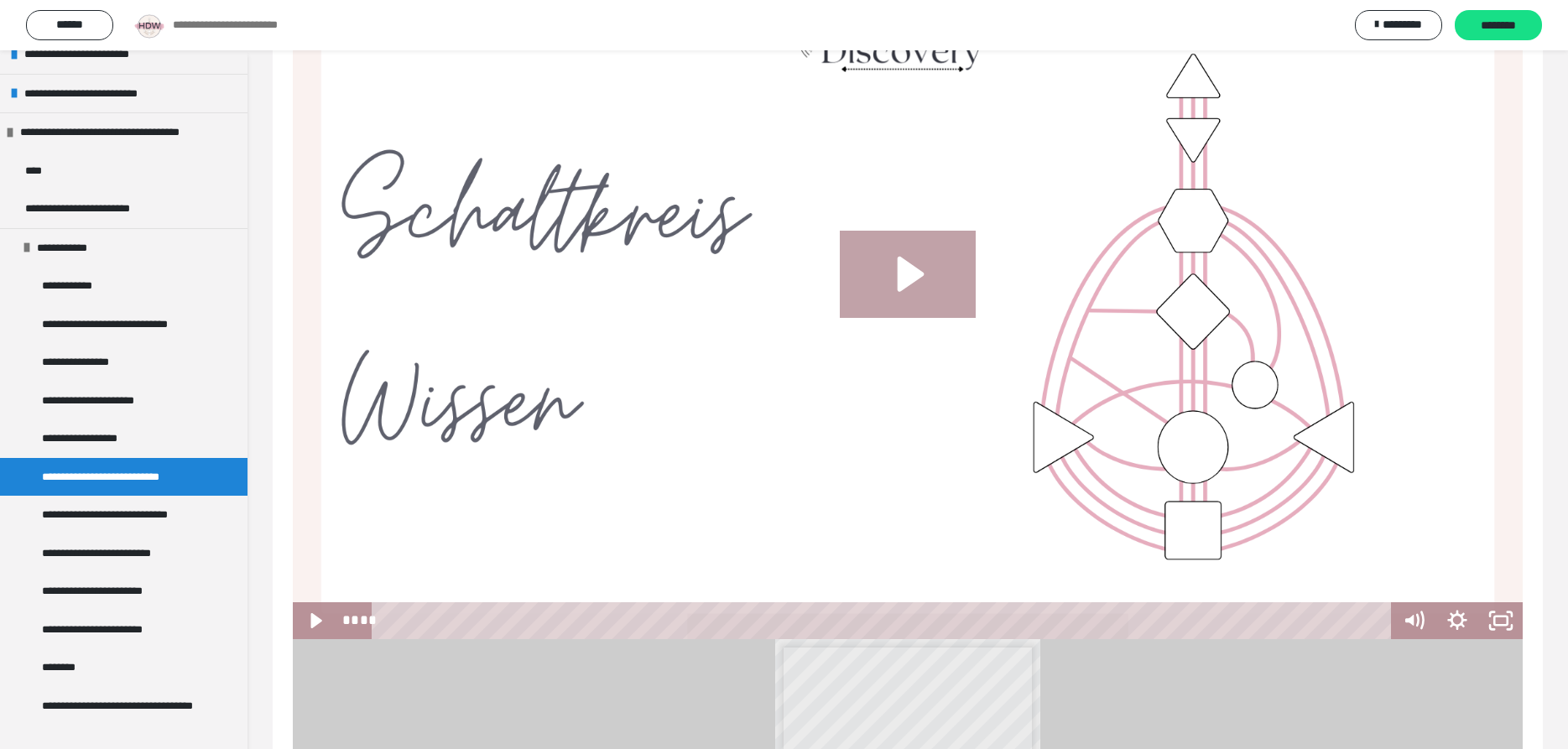click 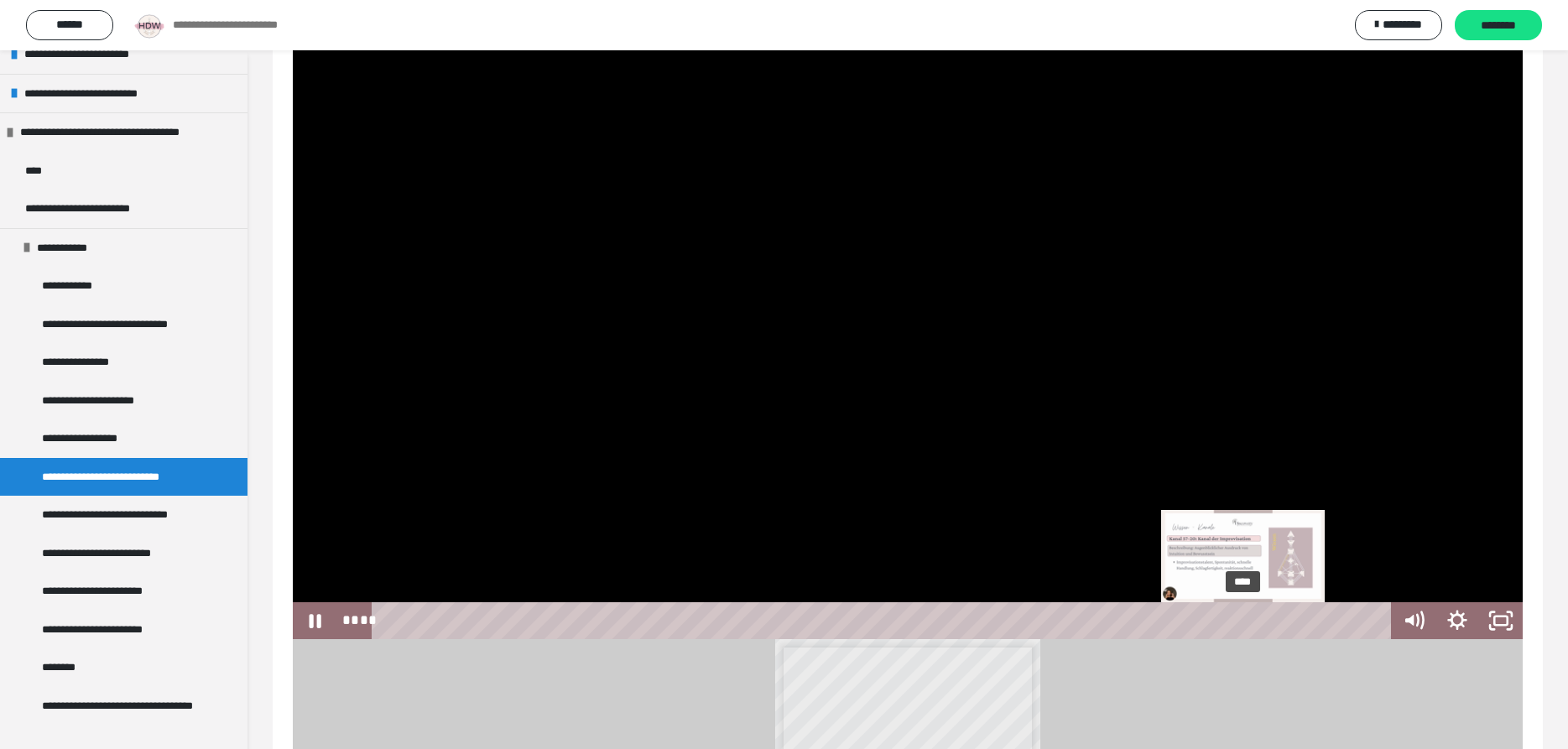 click on "****" at bounding box center (884, 621) 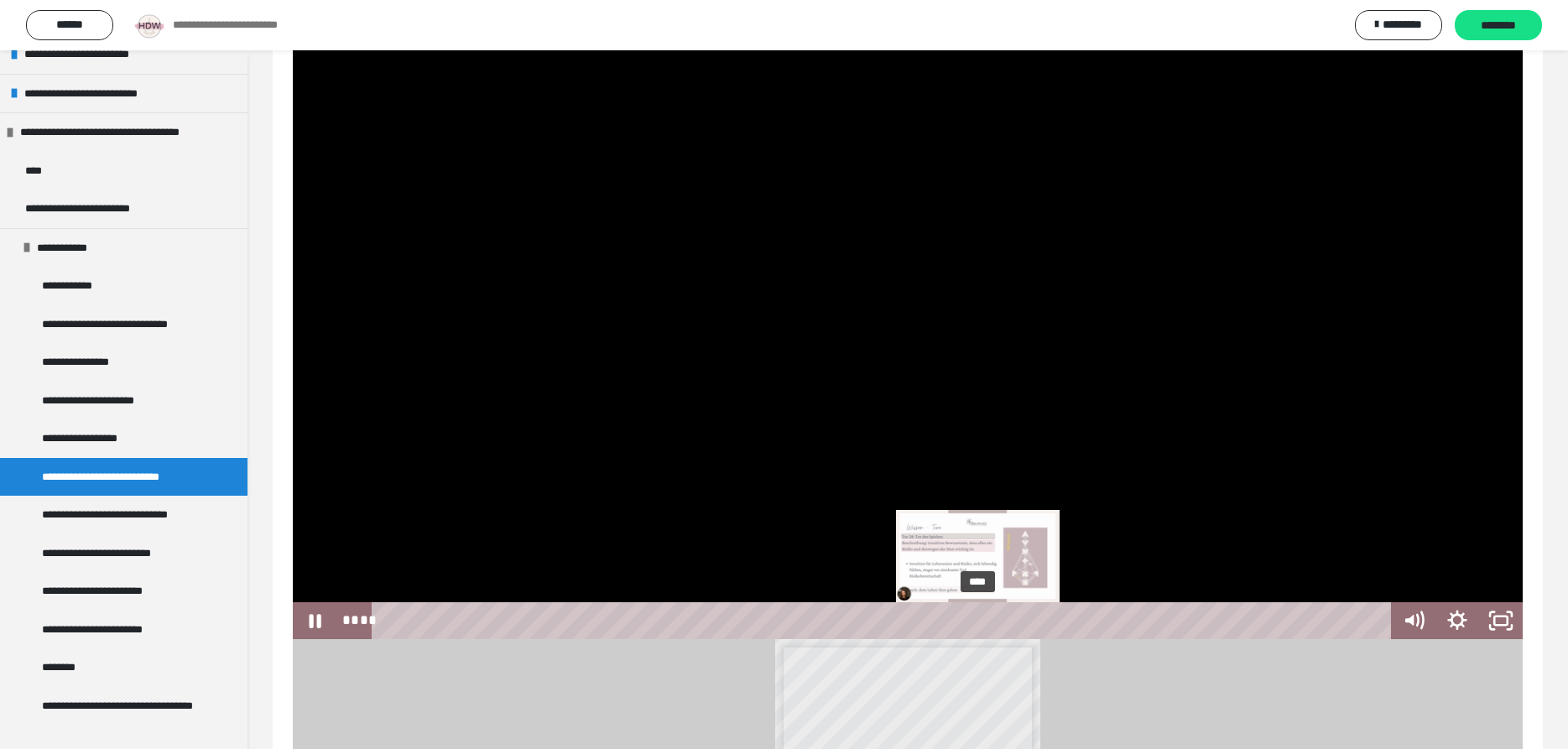 click on "****" at bounding box center (884, 621) 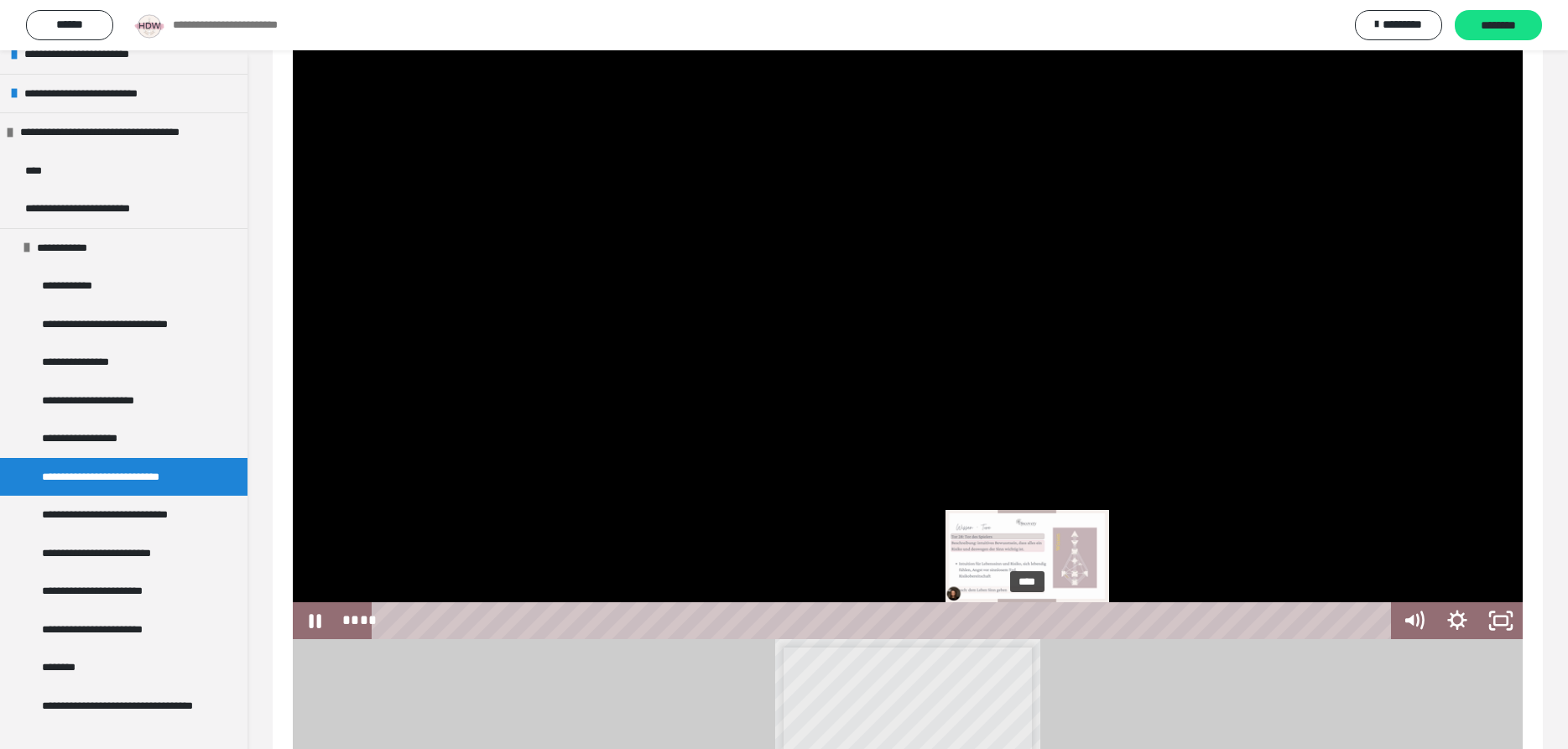 click on "****" at bounding box center (884, 621) 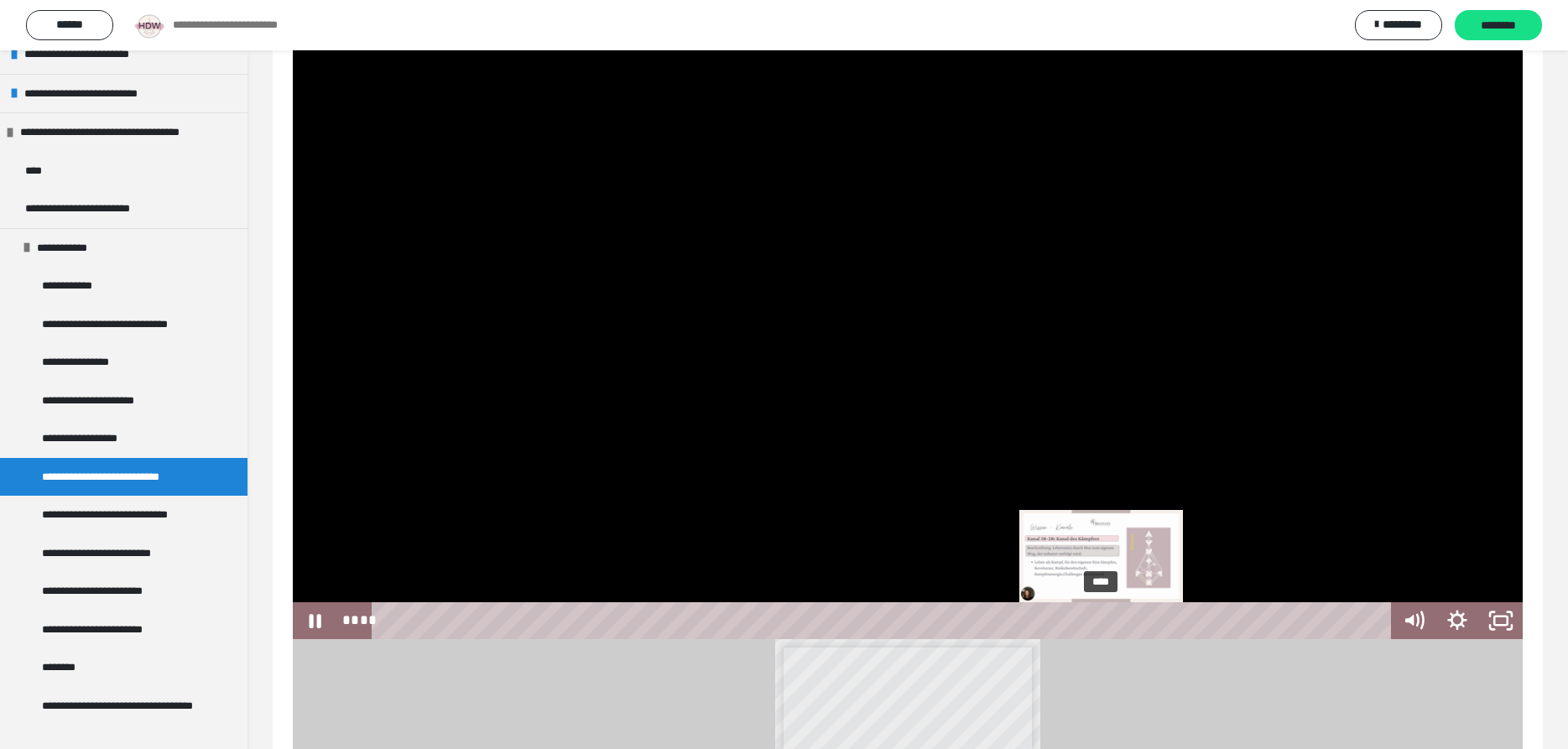 click on "****" at bounding box center (884, 621) 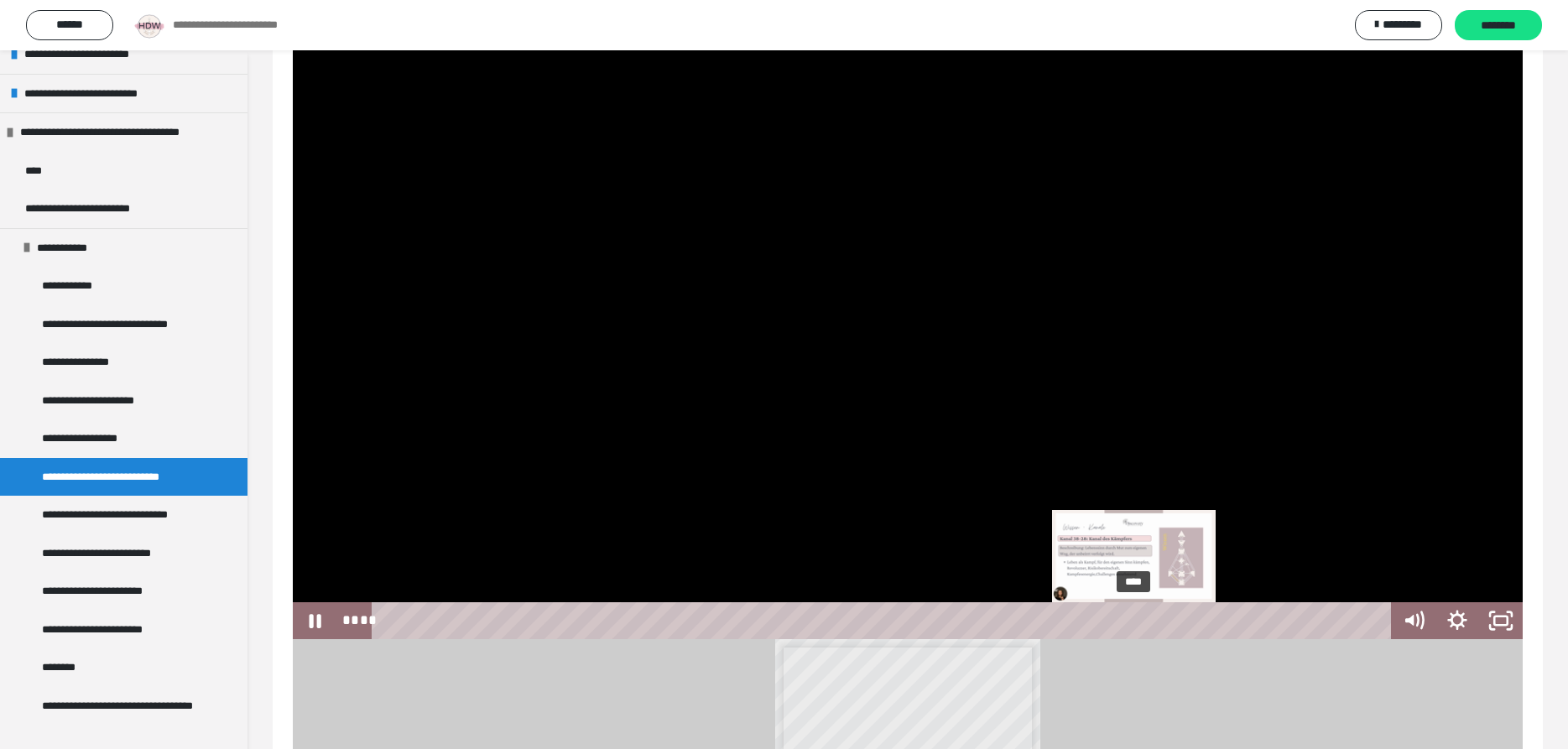 click on "****" at bounding box center (884, 621) 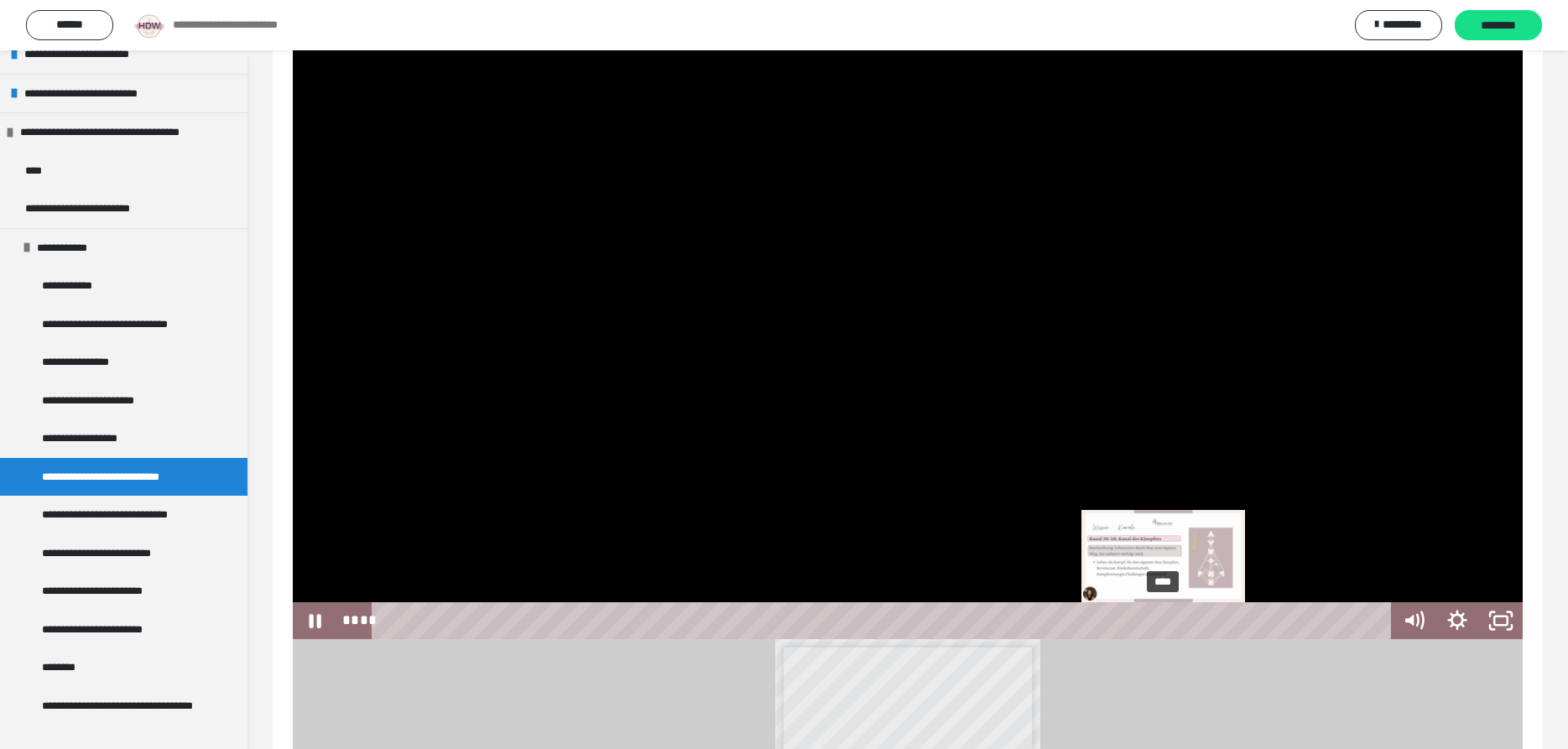 click on "****" at bounding box center [884, 621] 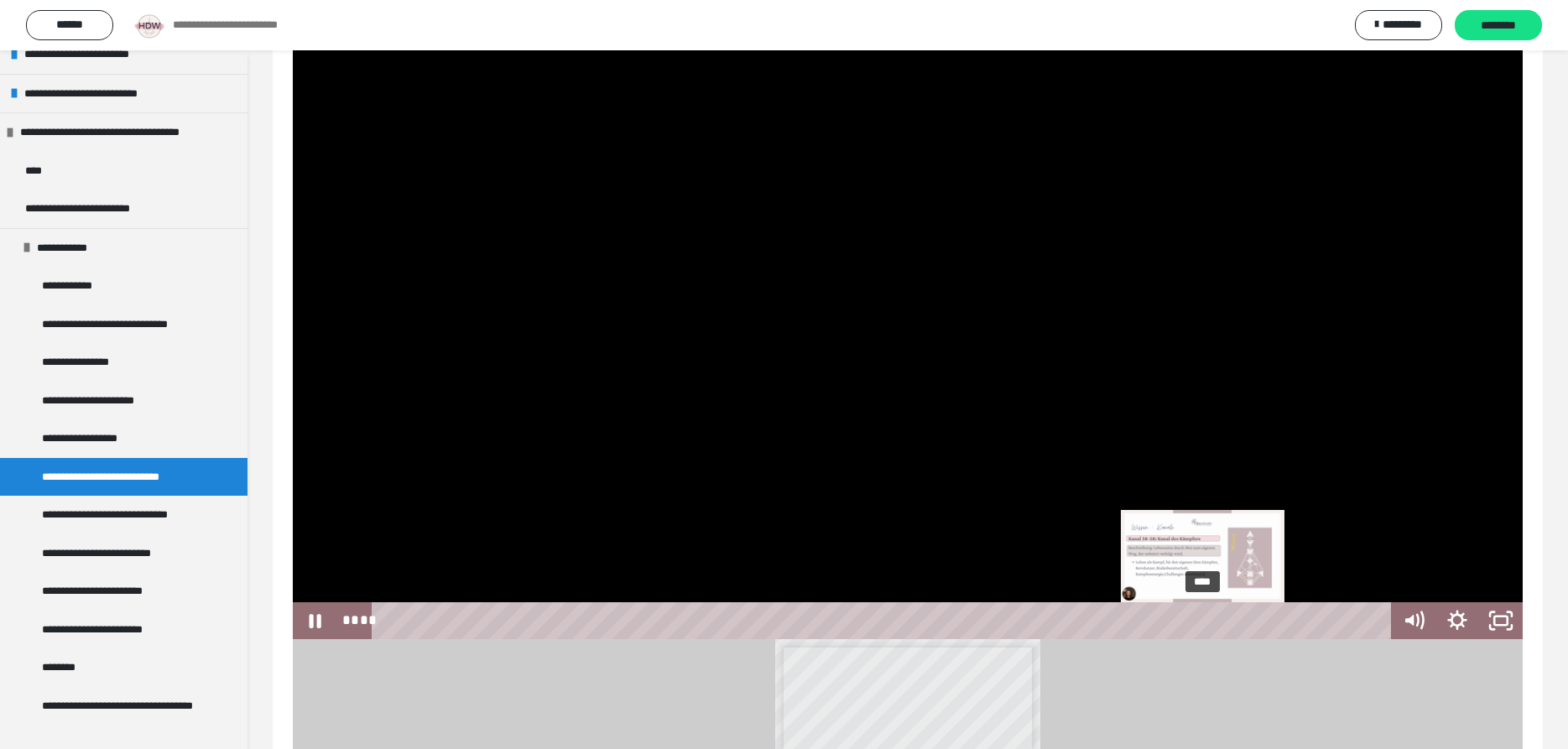 click on "****" at bounding box center (884, 621) 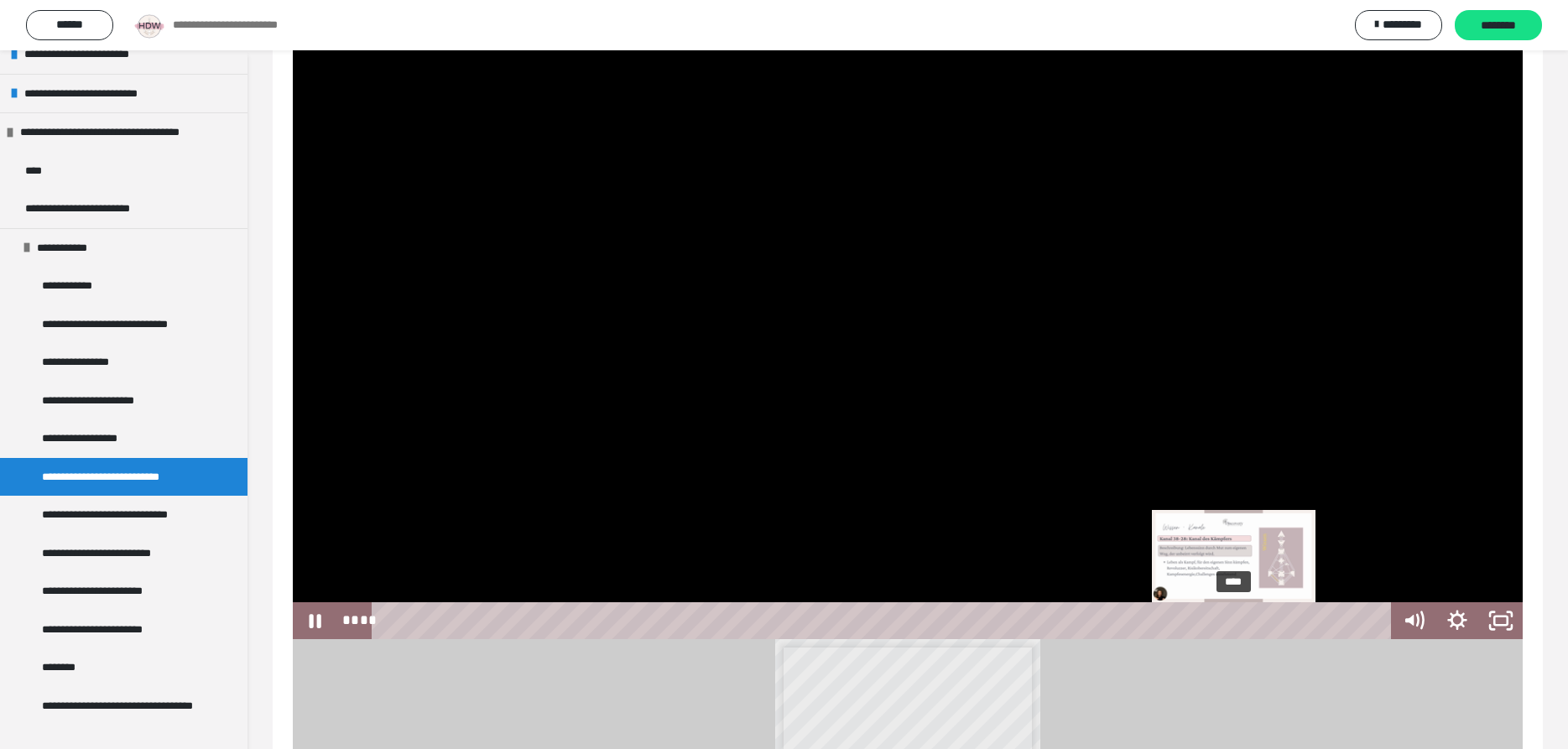 click on "****" at bounding box center [884, 621] 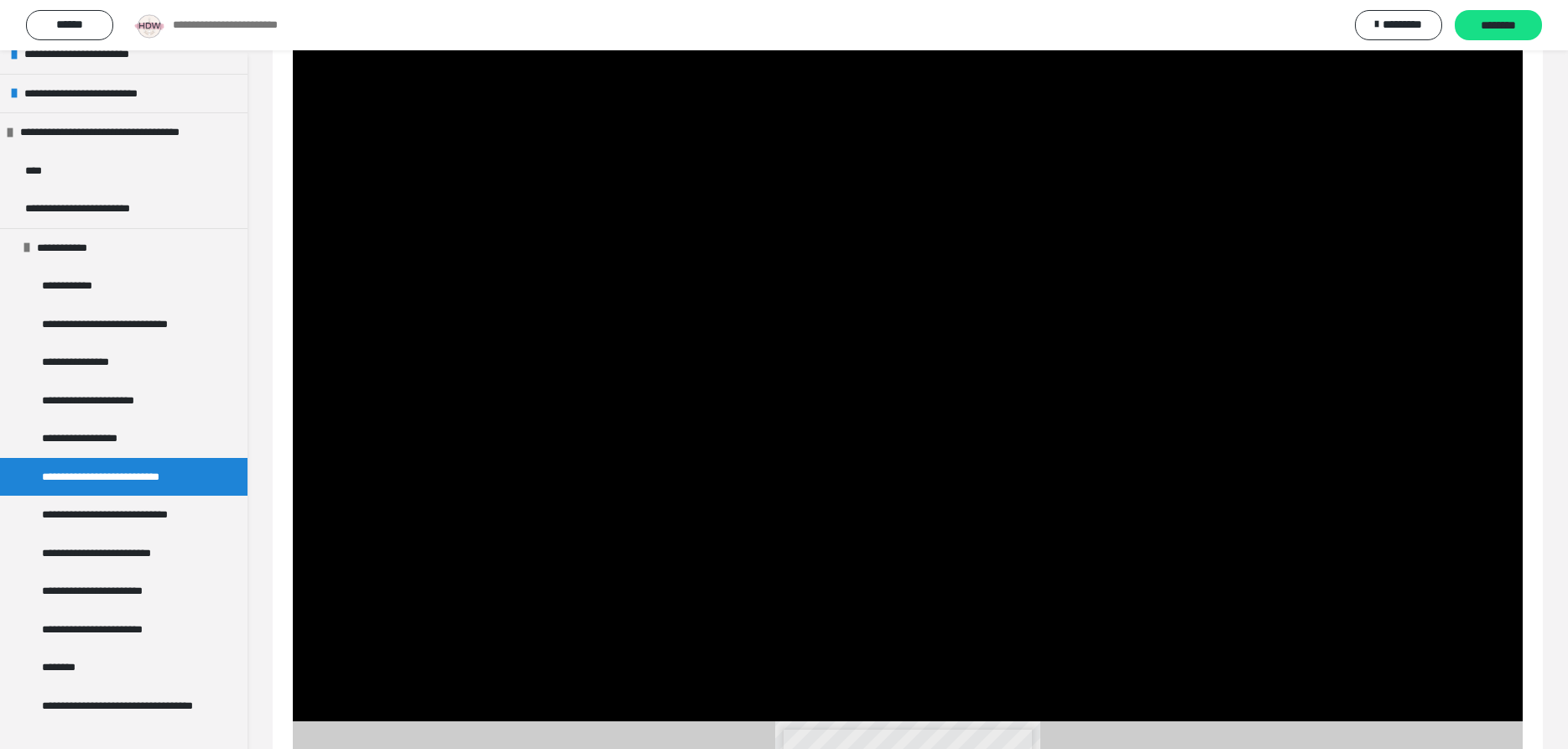 scroll, scrollTop: 86, scrollLeft: 0, axis: vertical 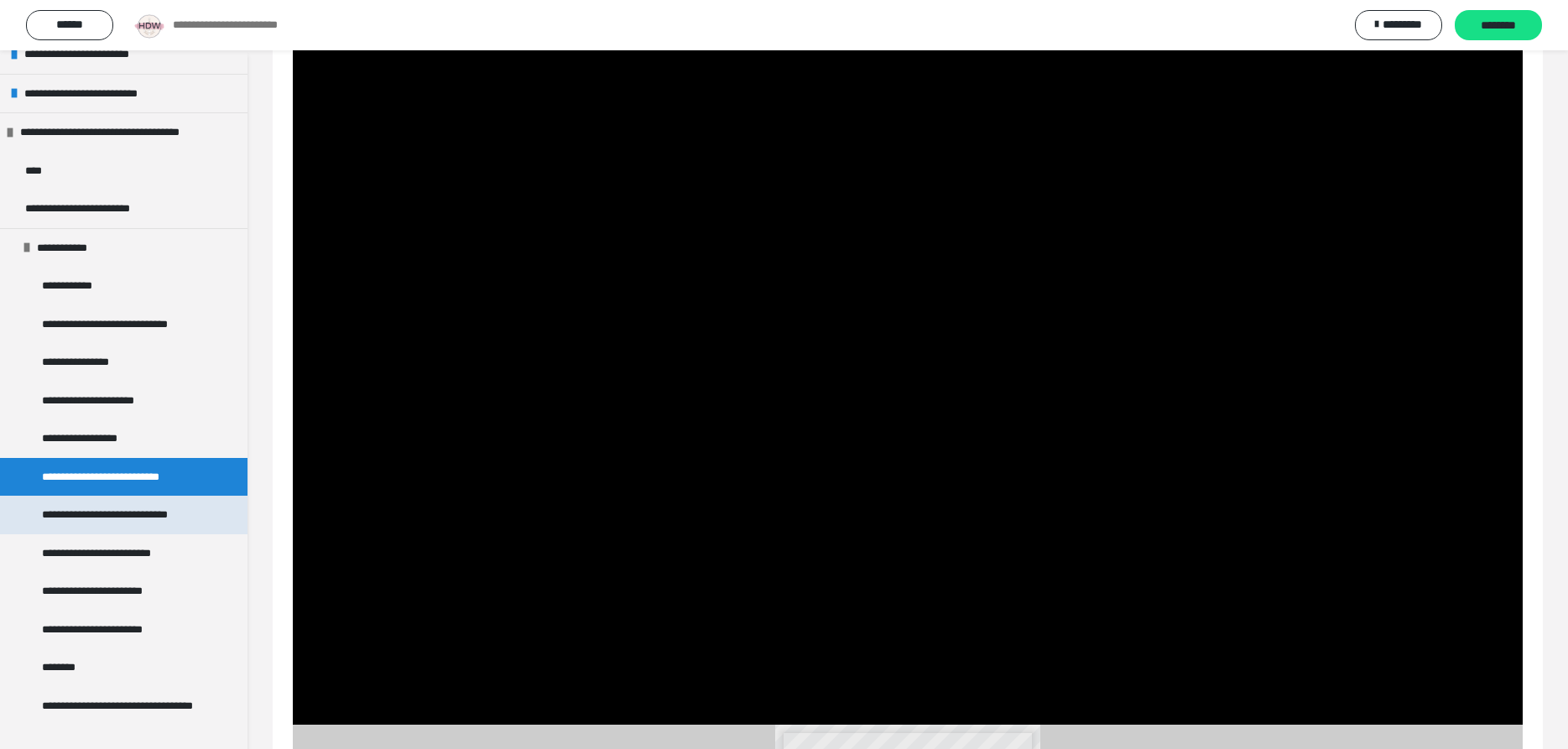 click on "**********" at bounding box center (123, 515) 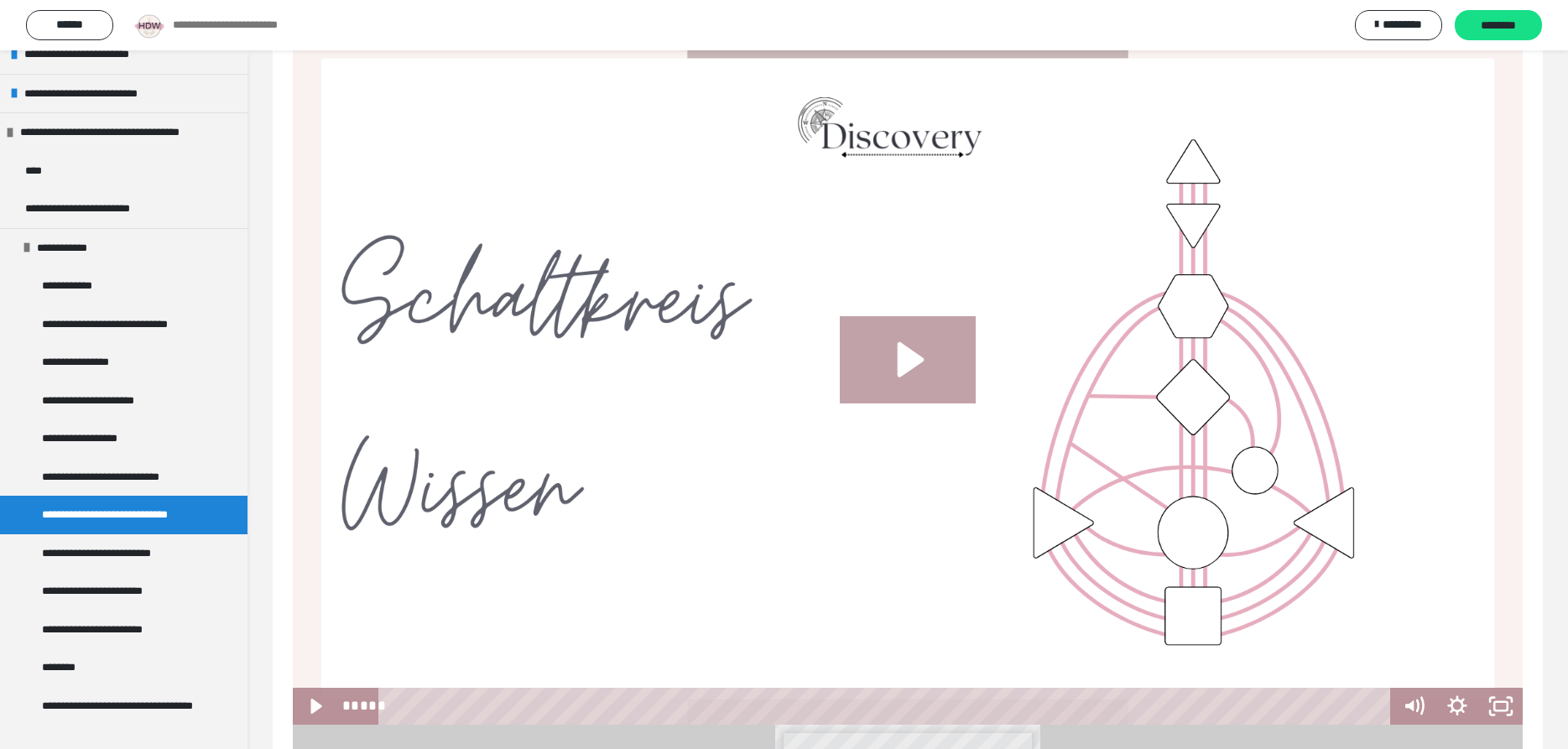 click 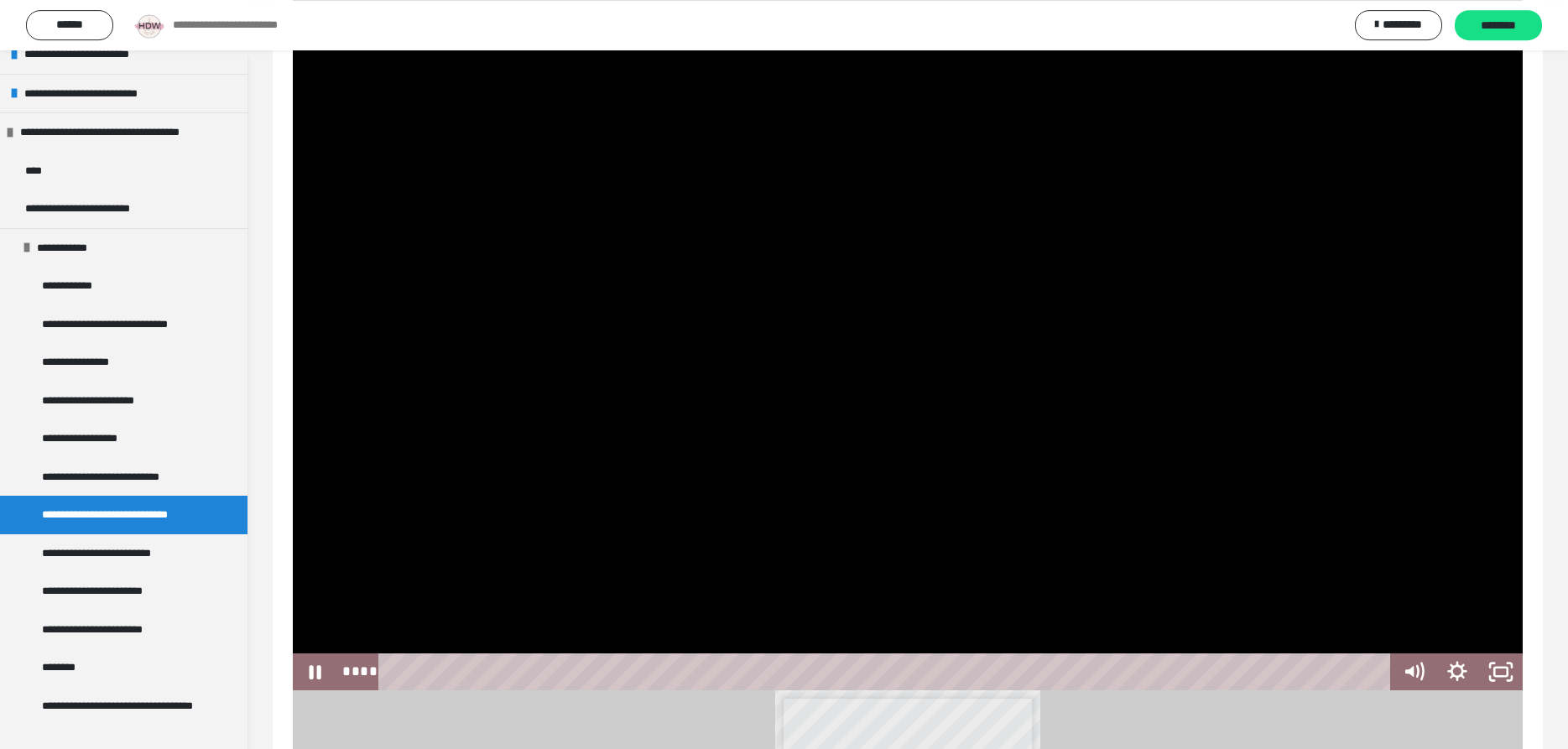 scroll, scrollTop: 86, scrollLeft: 0, axis: vertical 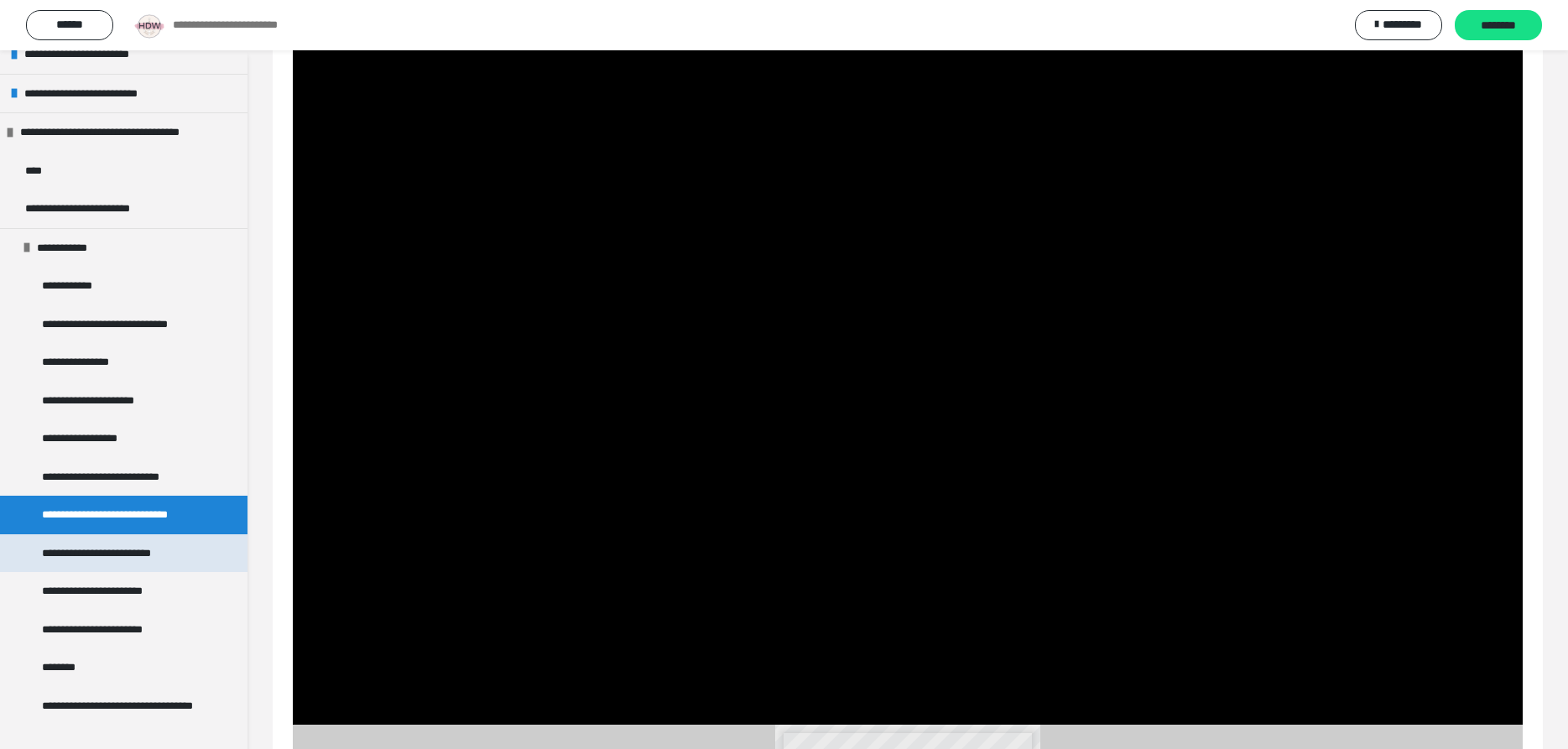 click on "**********" at bounding box center [118, 554] 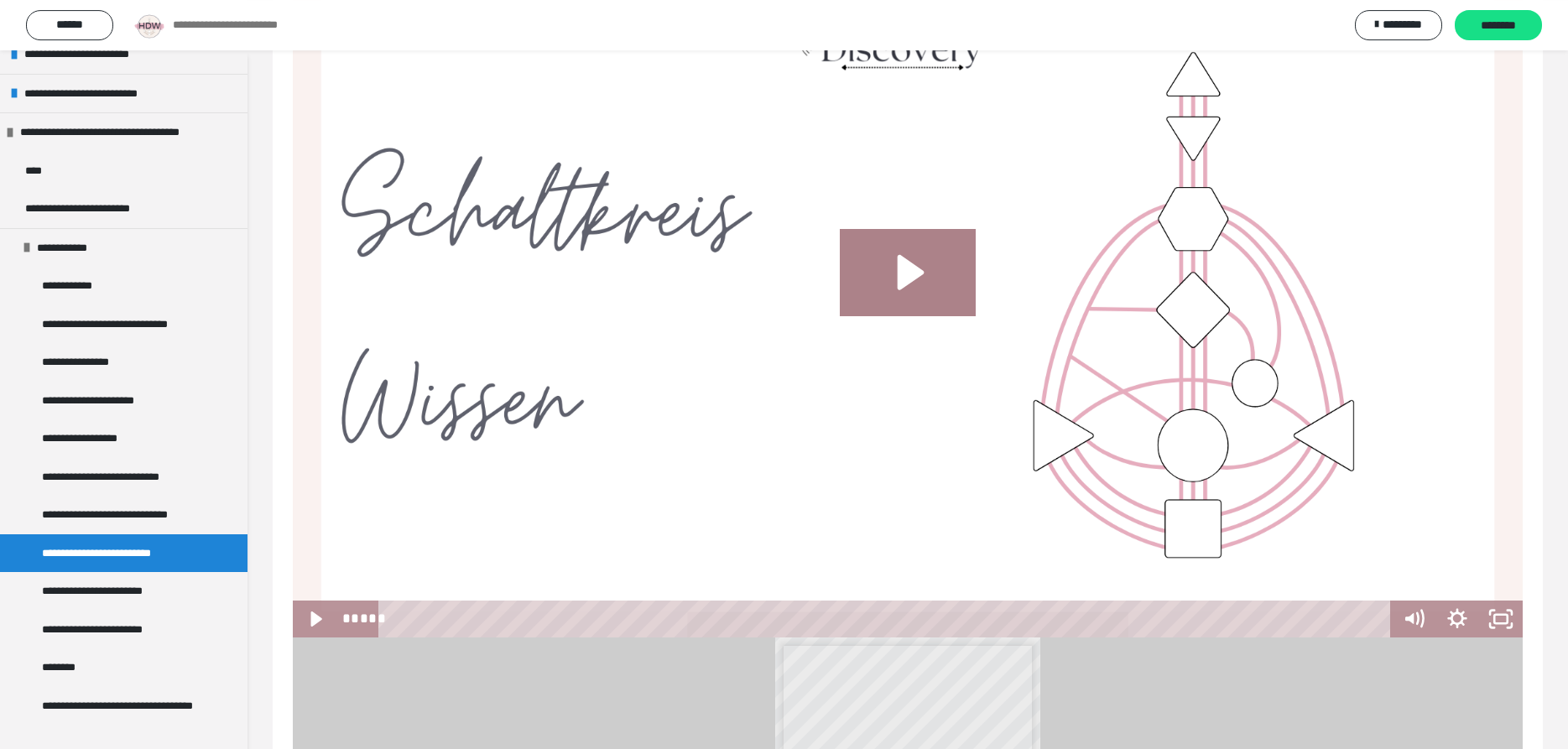 scroll, scrollTop: 171, scrollLeft: 0, axis: vertical 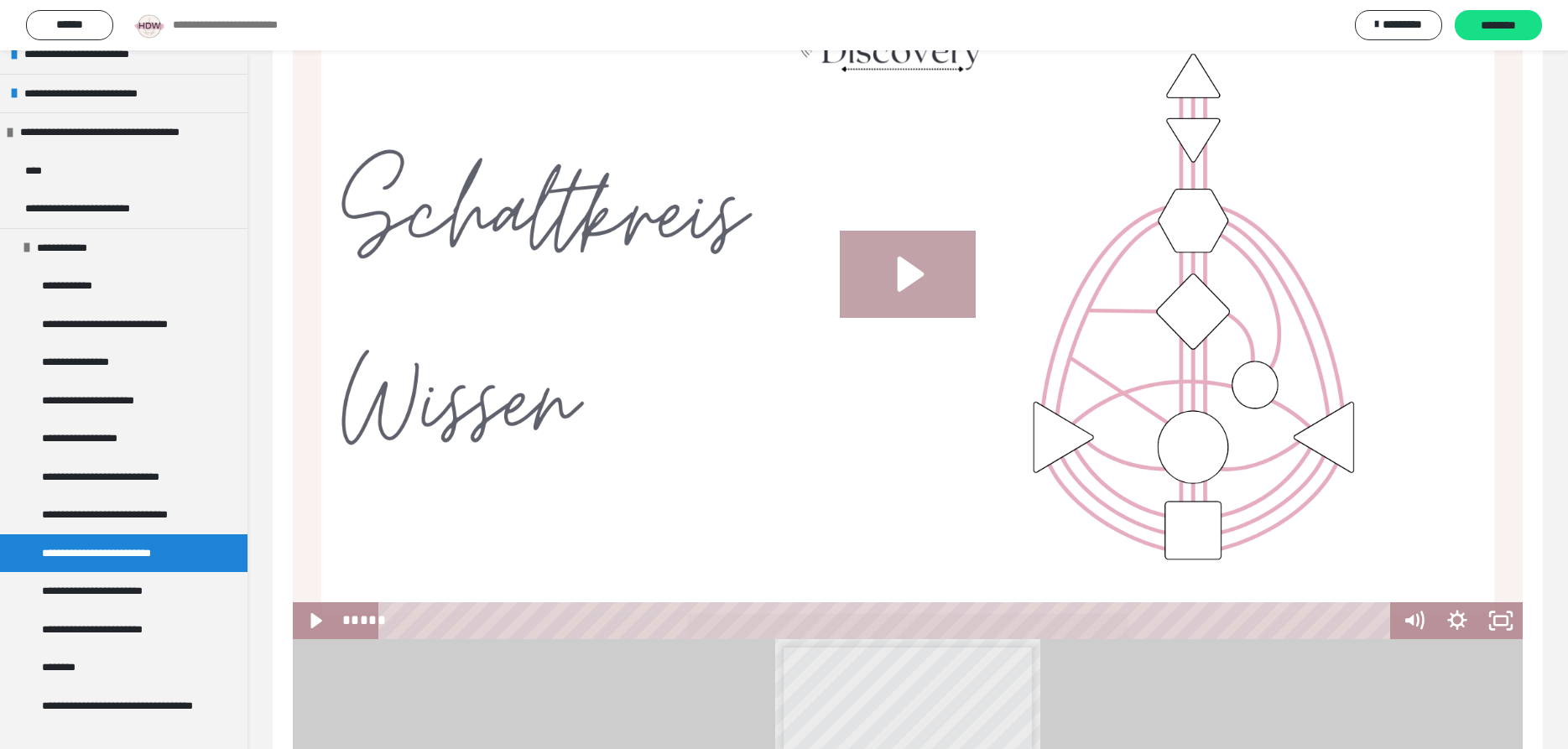 click 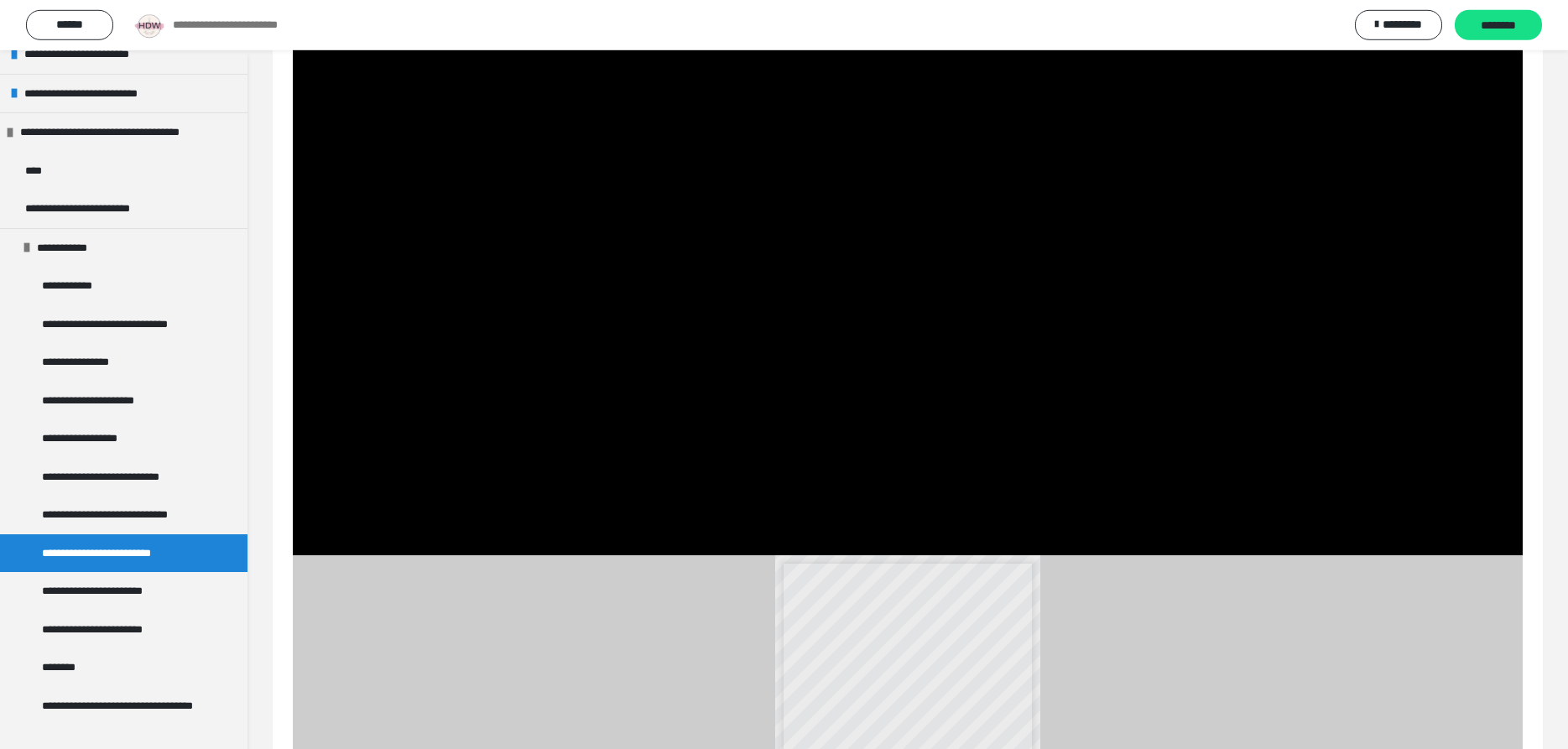 scroll, scrollTop: 257, scrollLeft: 0, axis: vertical 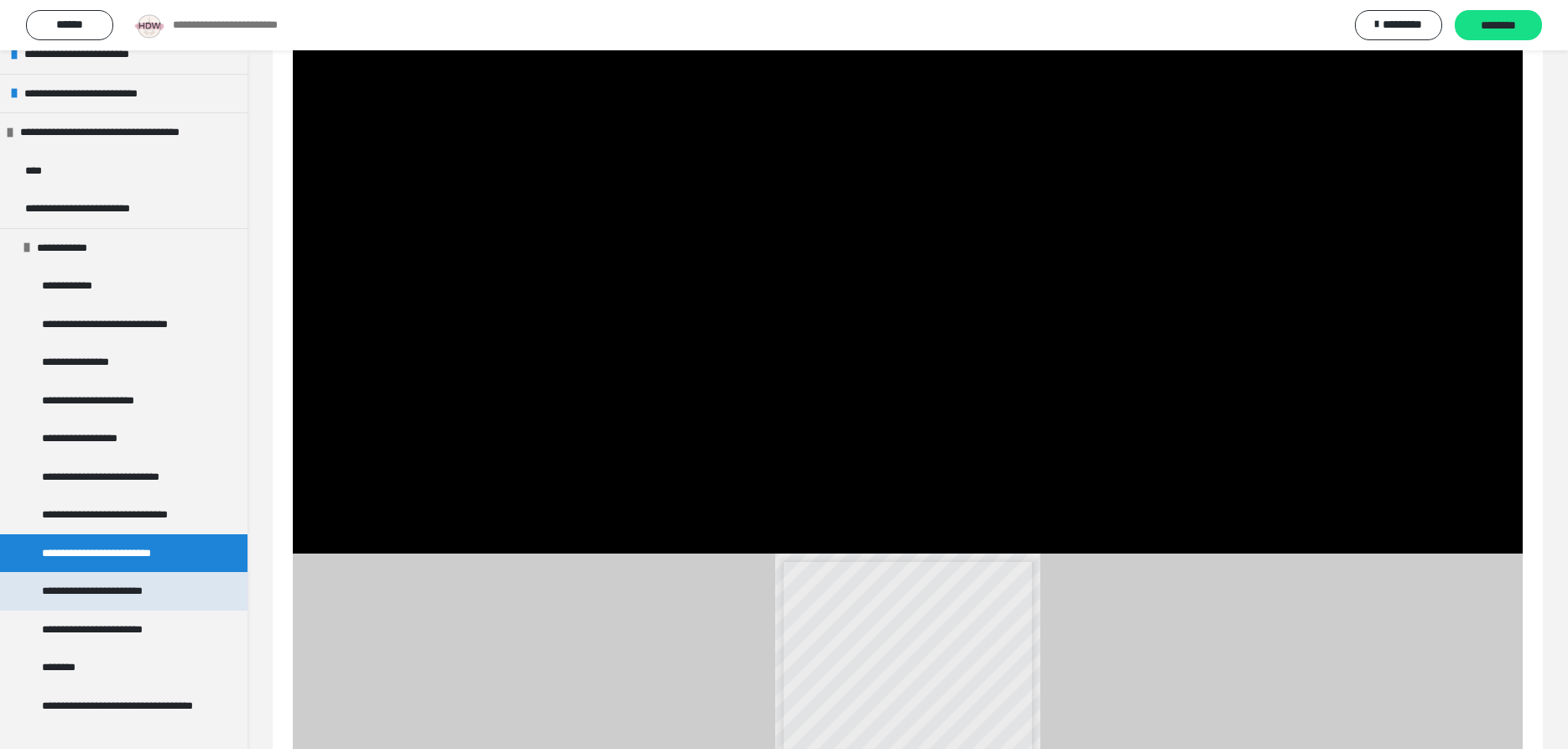 click on "**********" at bounding box center (116, 591) 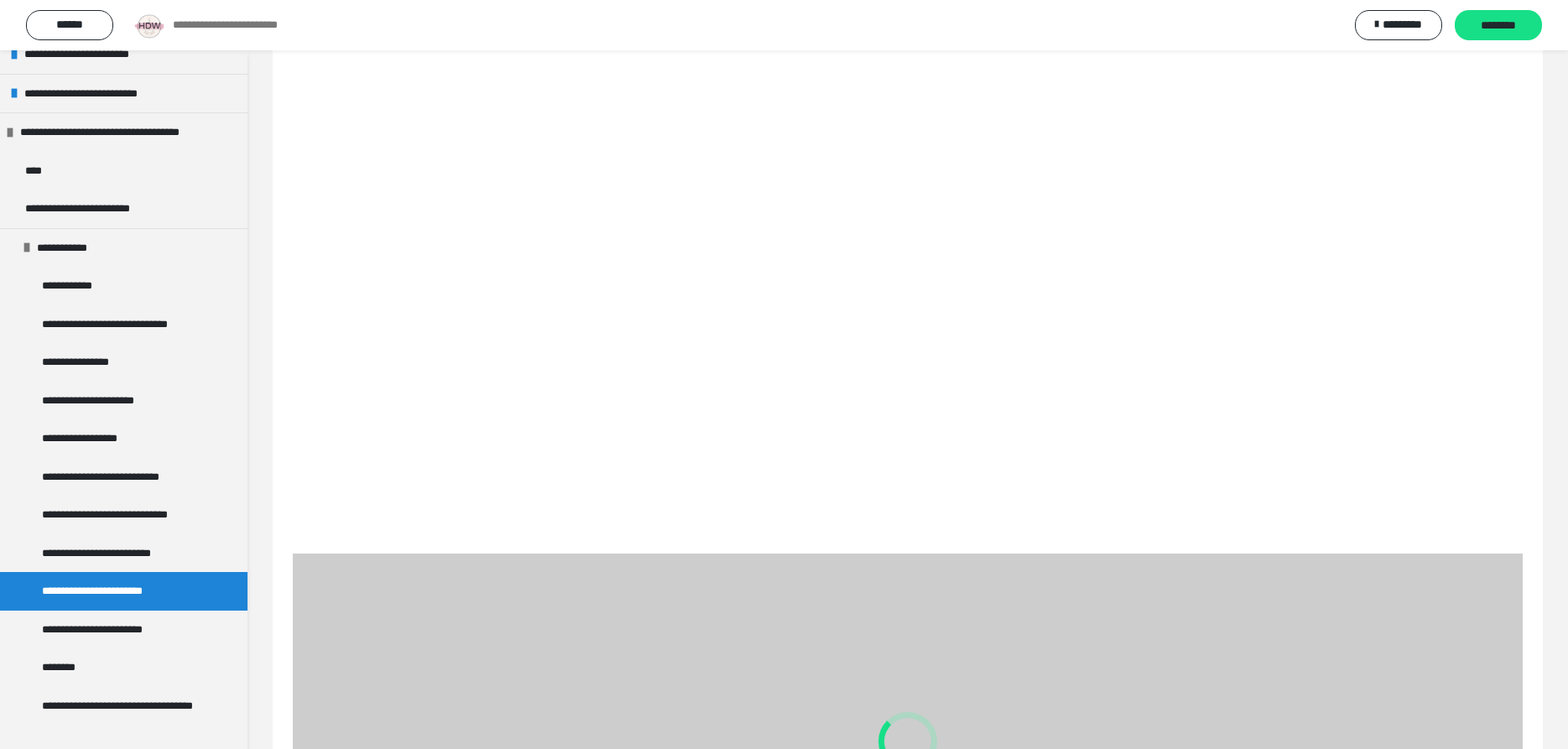 scroll, scrollTop: 248, scrollLeft: 0, axis: vertical 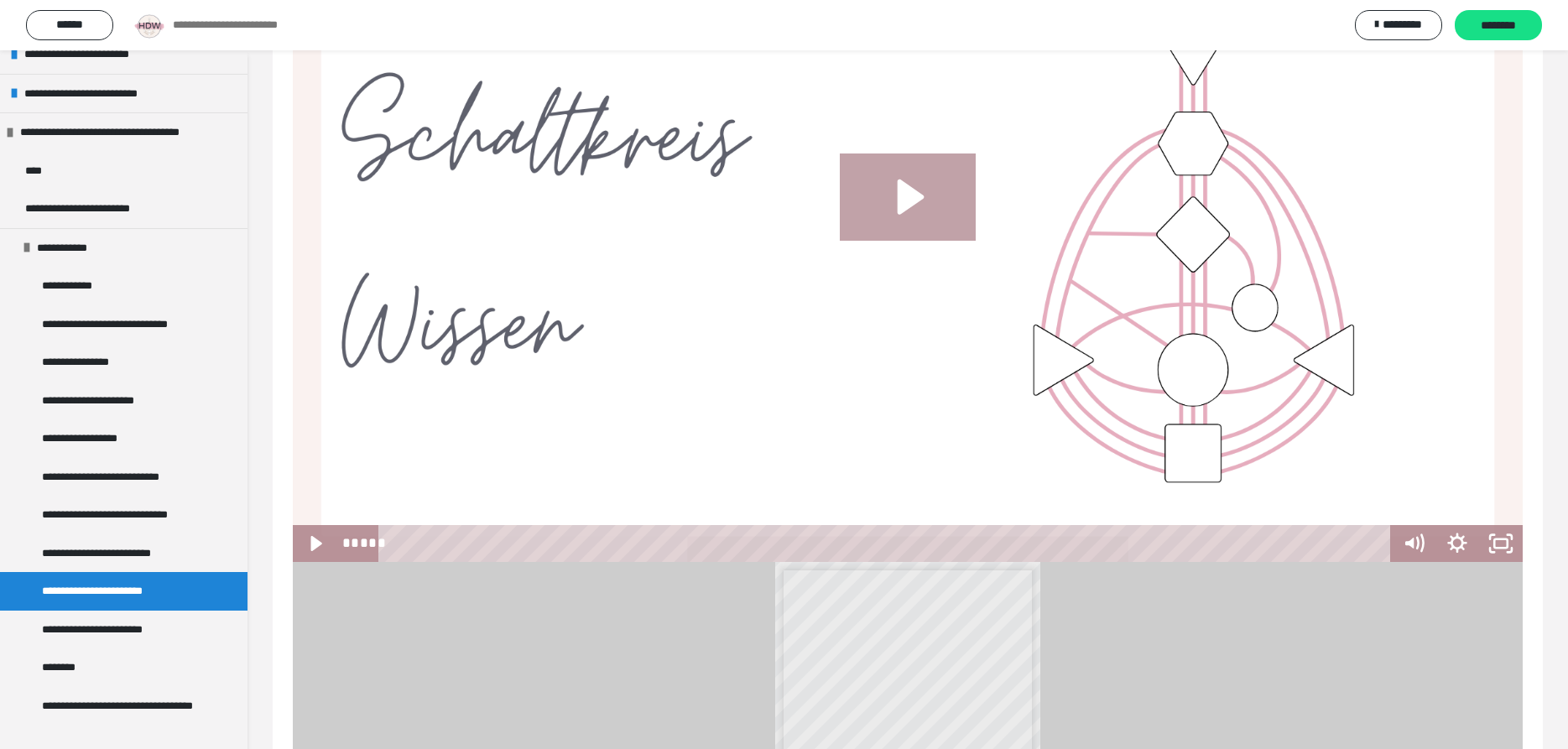 click 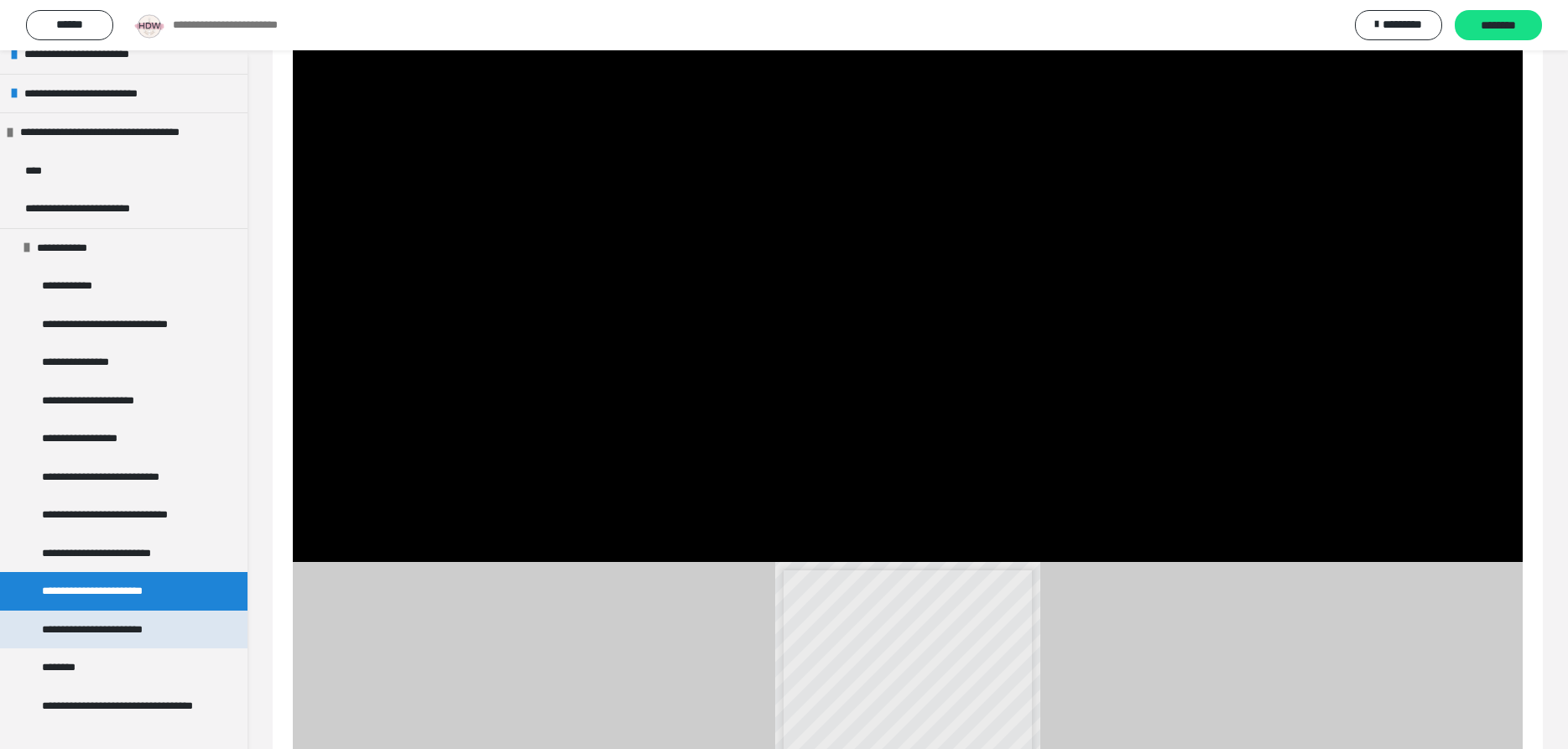 click on "**********" at bounding box center (112, 630) 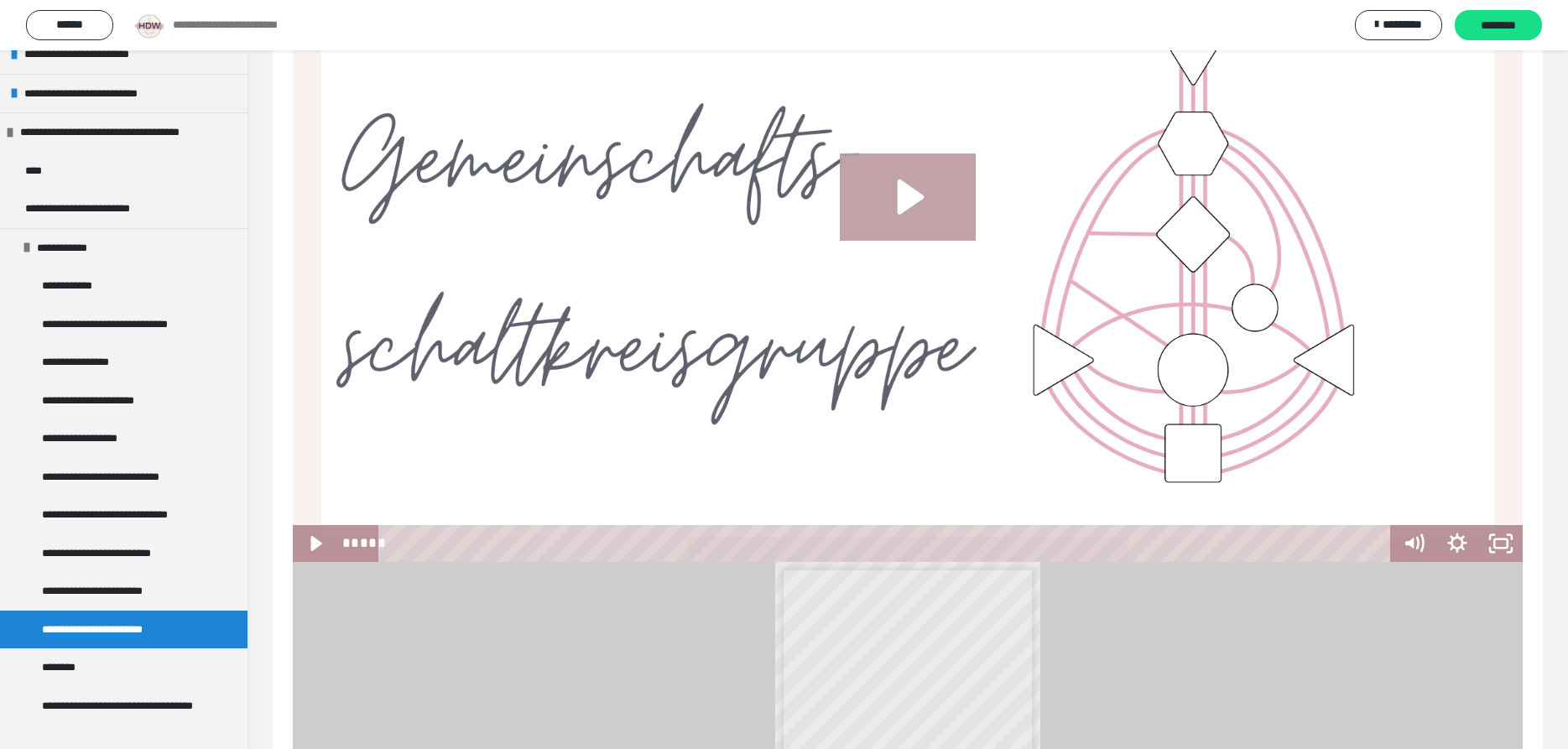 click 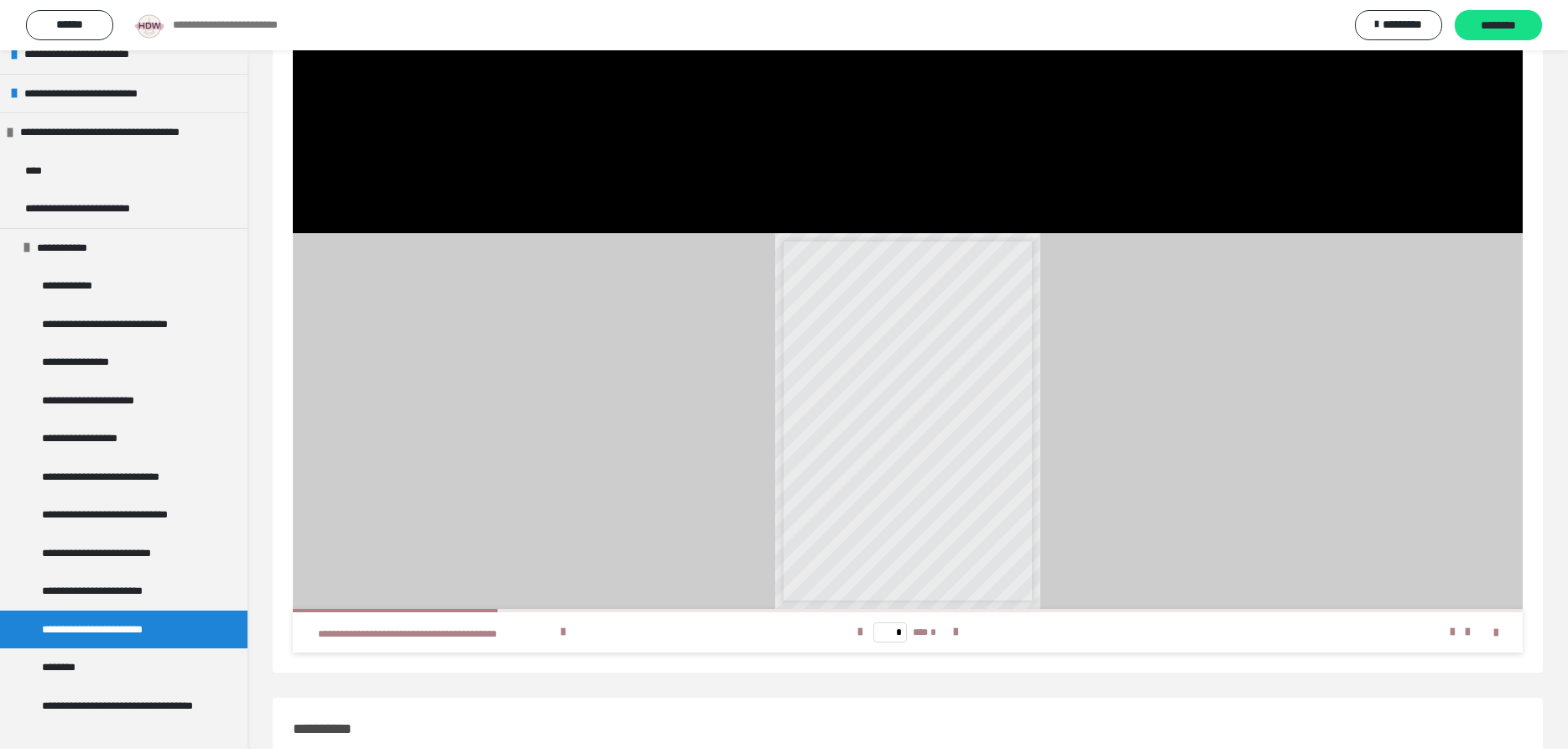 scroll, scrollTop: 590, scrollLeft: 0, axis: vertical 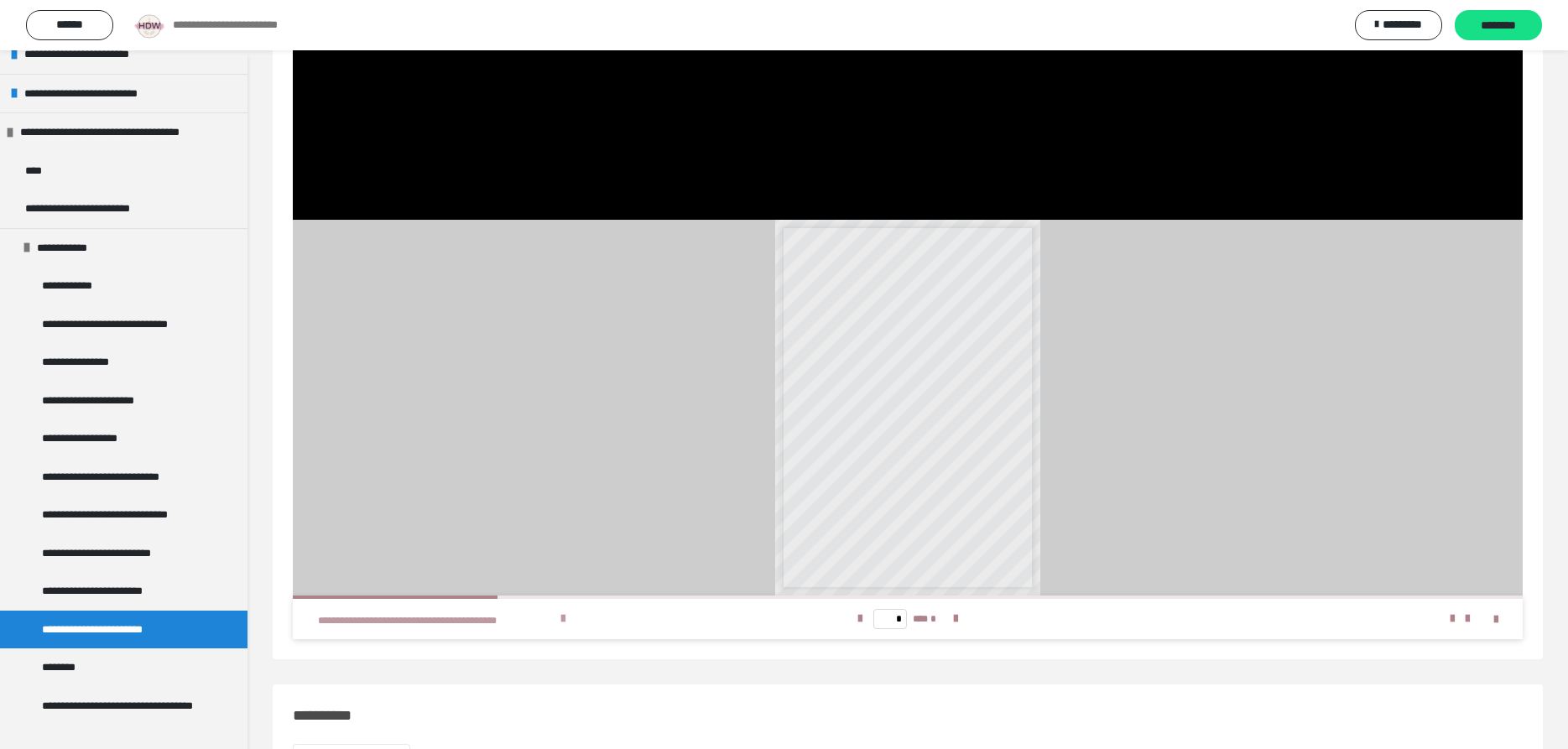 drag, startPoint x: 583, startPoint y: 615, endPoint x: 570, endPoint y: 612, distance: 13.34166 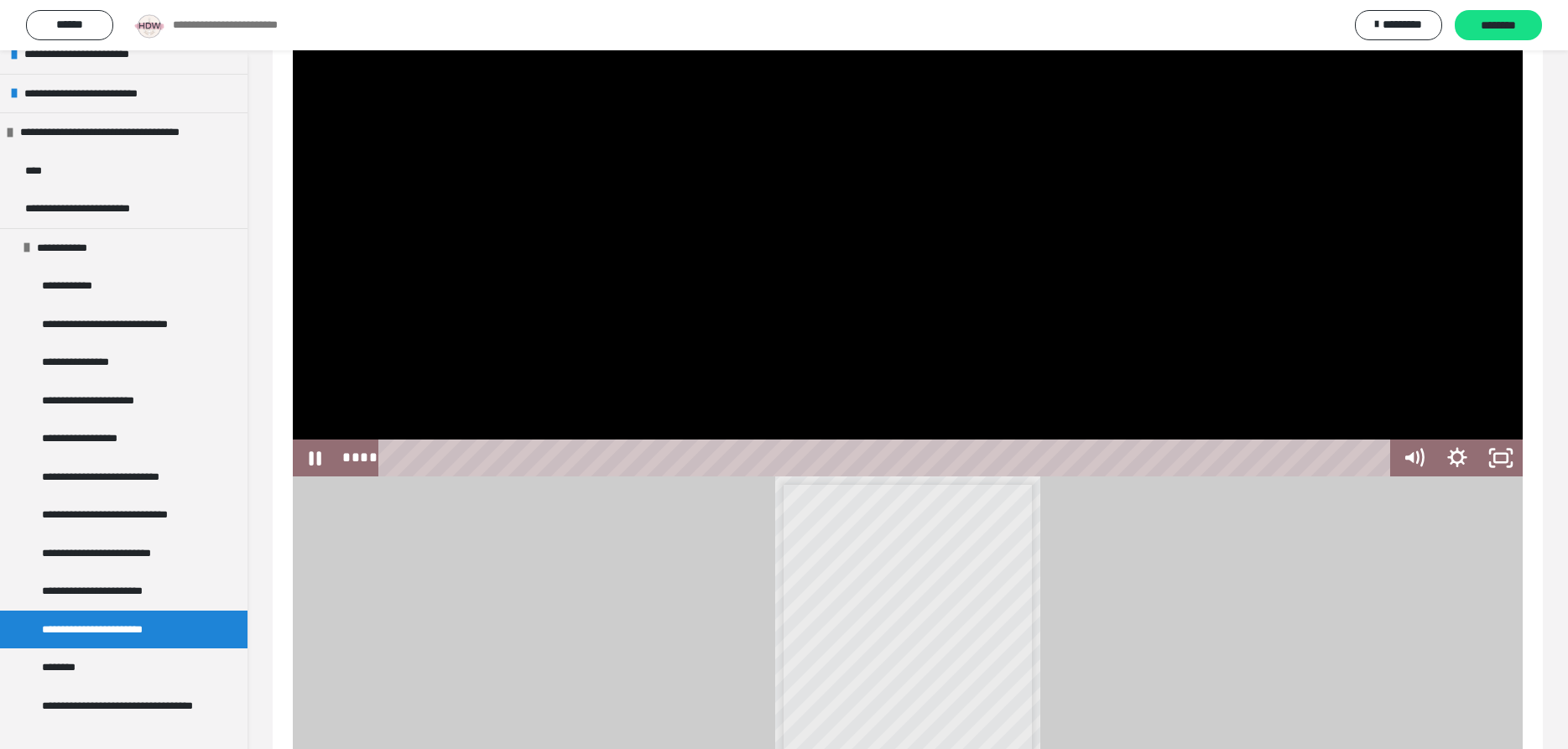 scroll, scrollTop: 248, scrollLeft: 0, axis: vertical 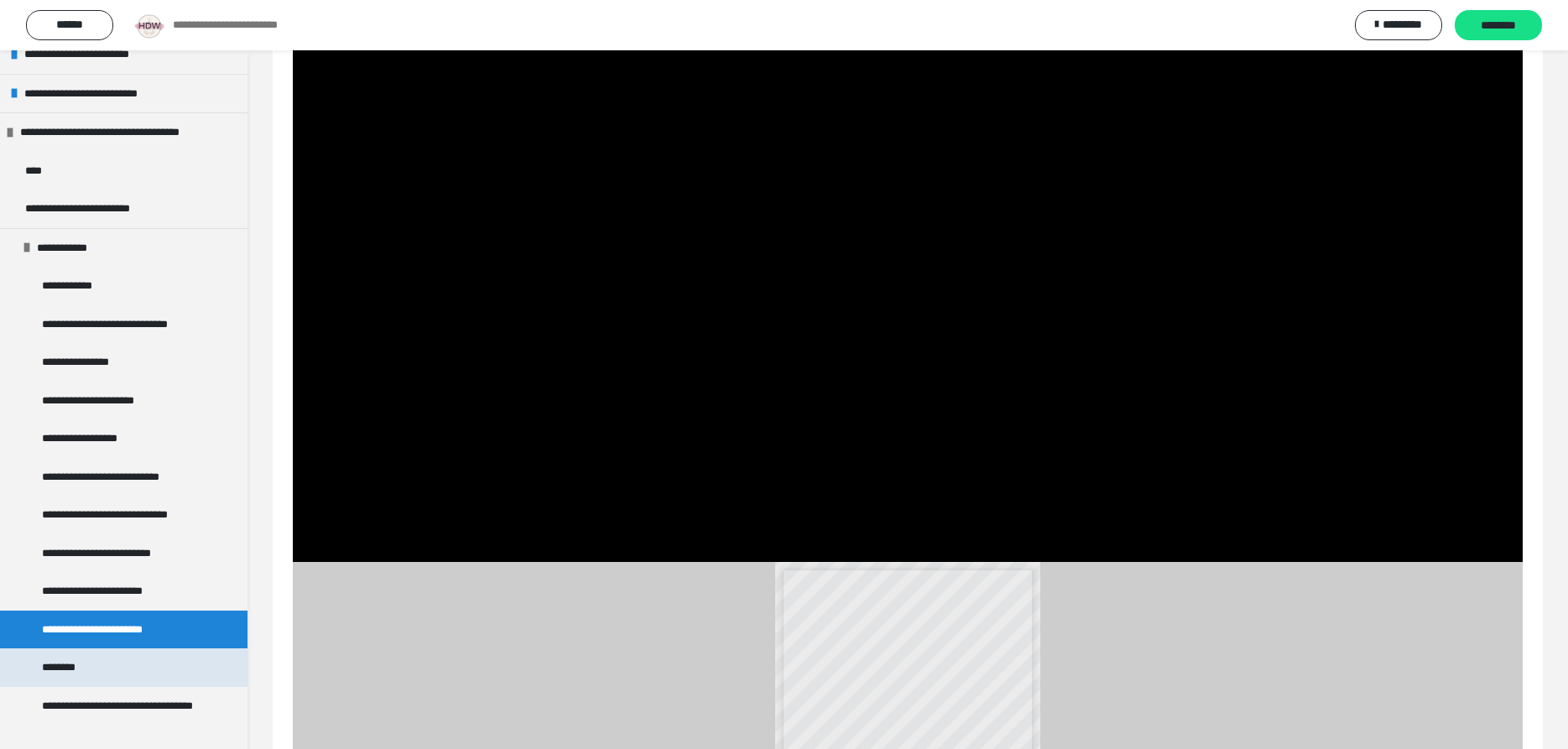 click on "********" at bounding box center (67, 668) 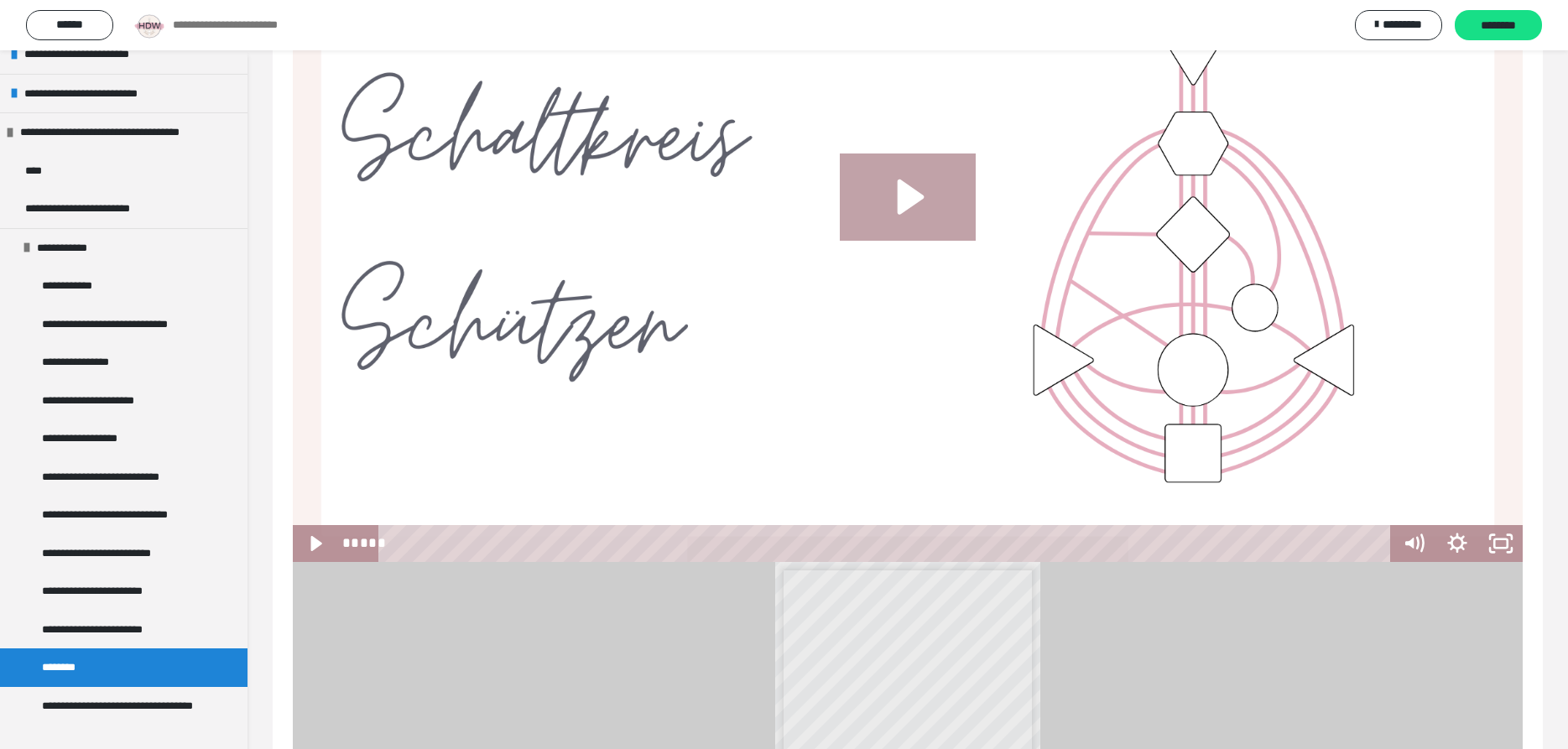 click 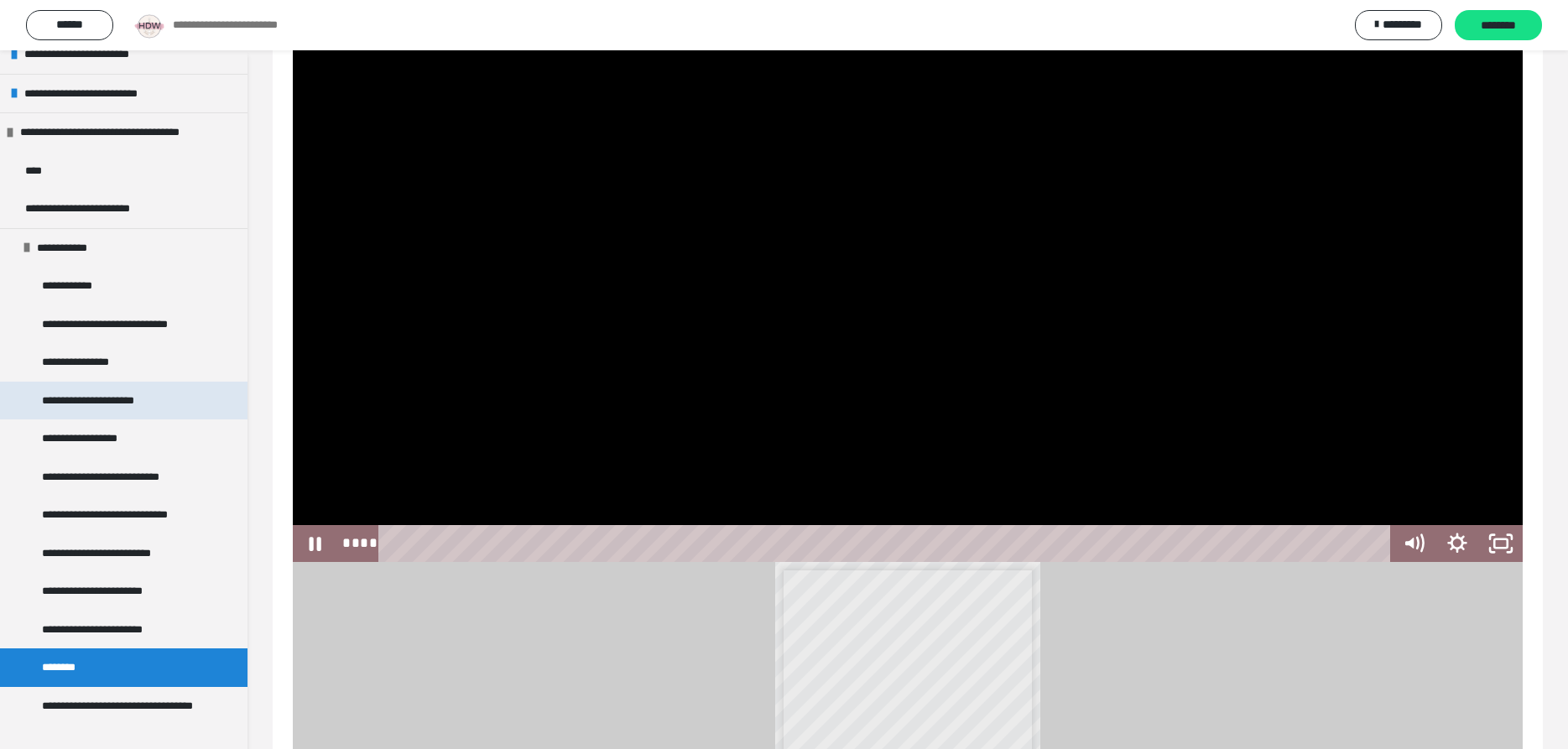 scroll, scrollTop: 334, scrollLeft: 0, axis: vertical 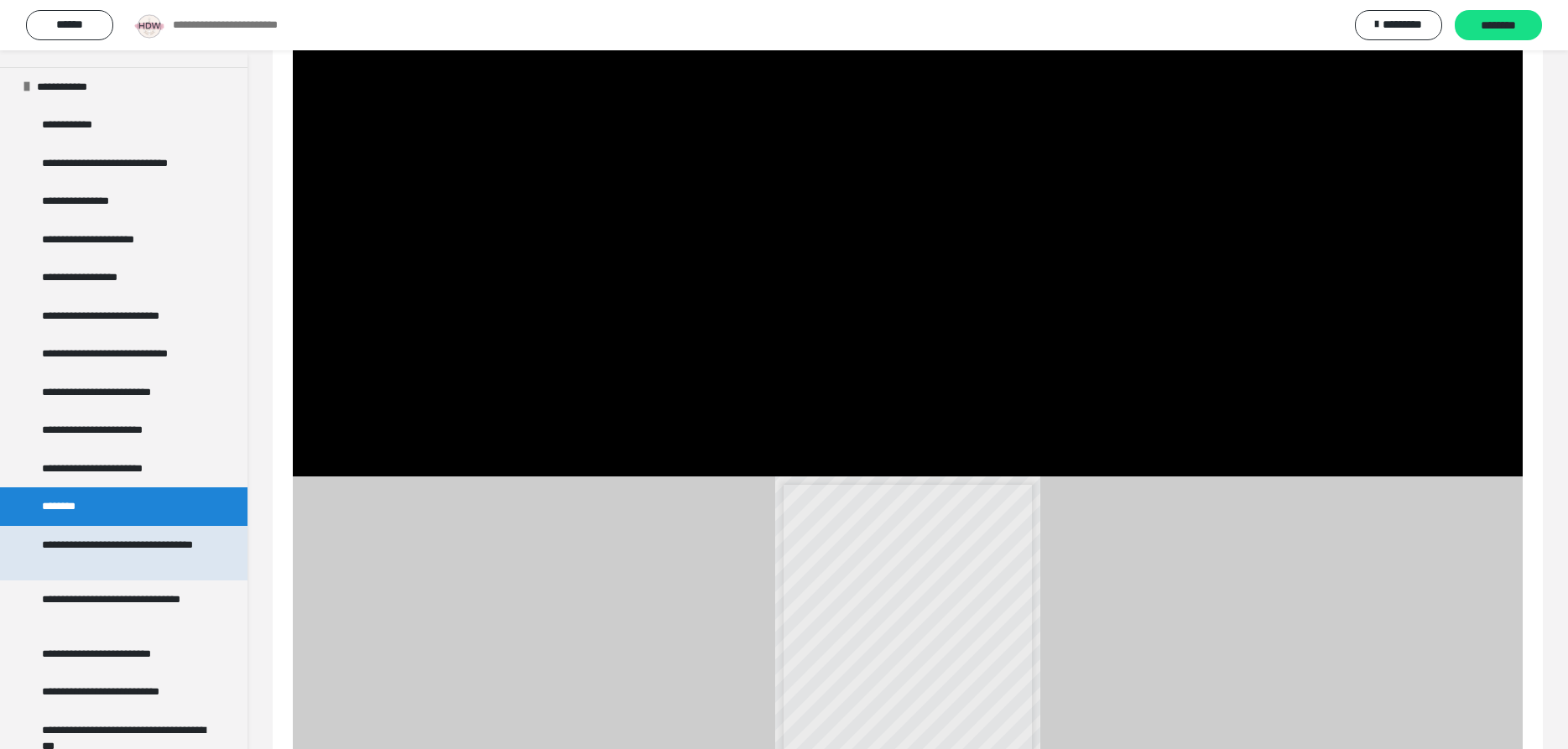 click on "**********" at bounding box center (125, 553) 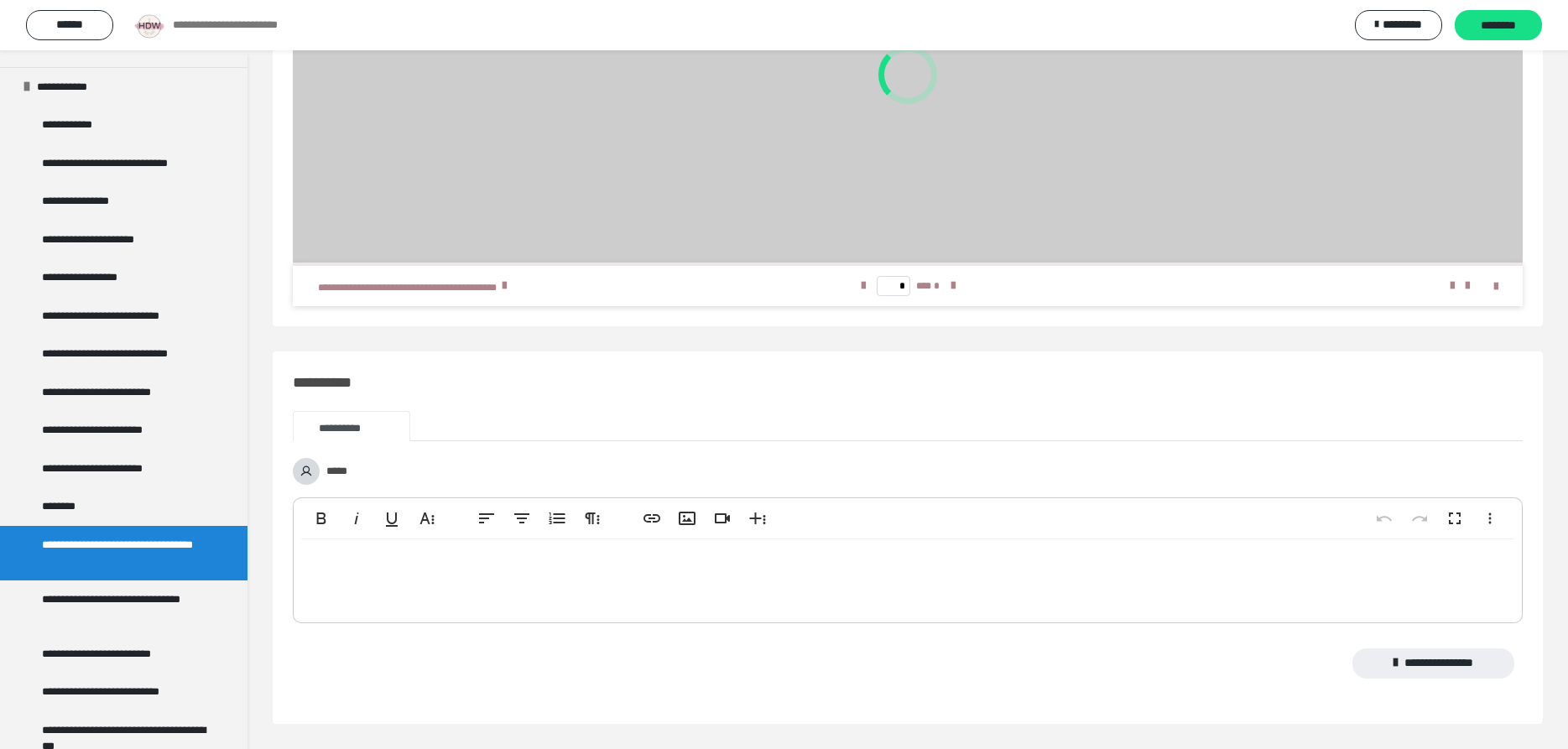 scroll, scrollTop: 248, scrollLeft: 0, axis: vertical 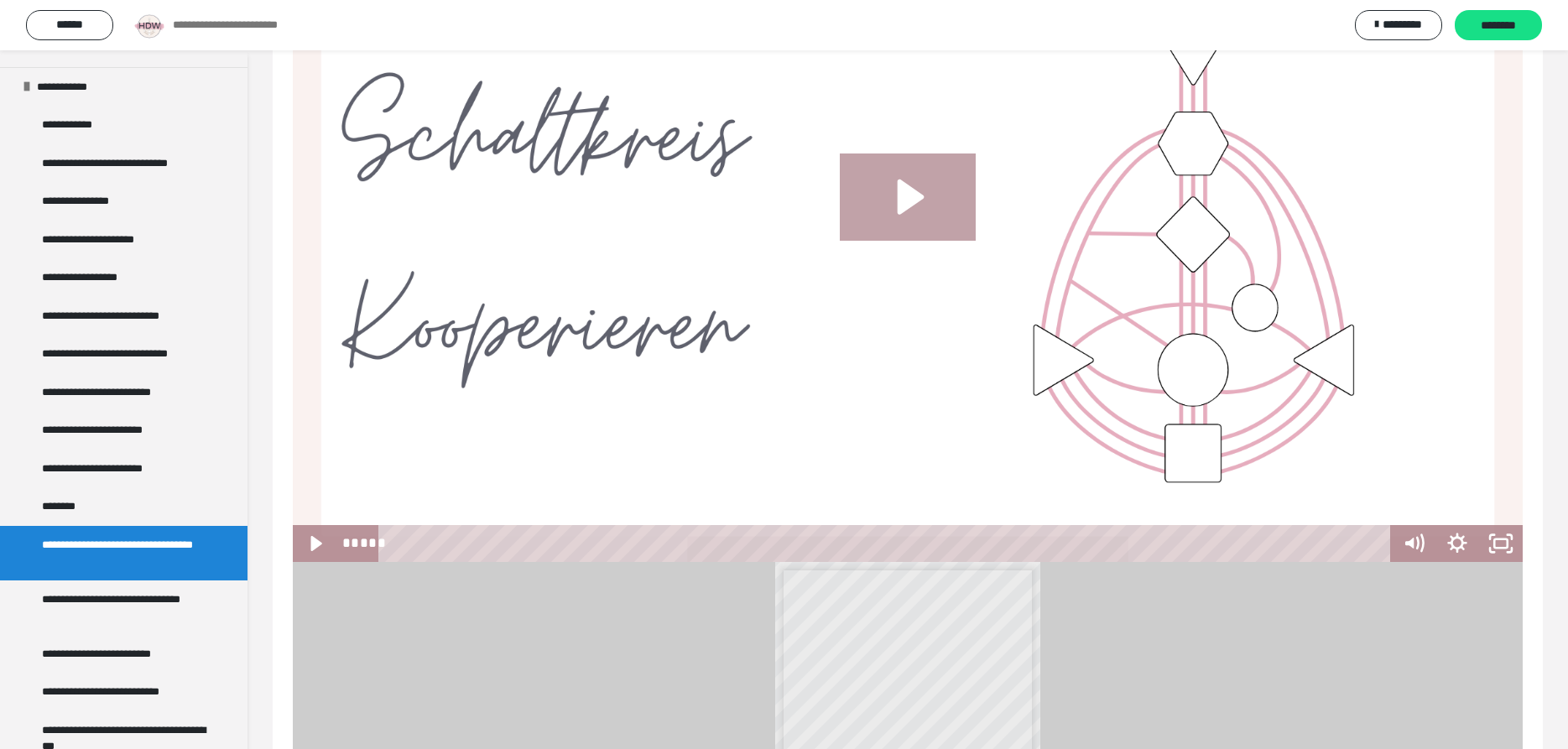 drag, startPoint x: 892, startPoint y: 221, endPoint x: 900, endPoint y: 203, distance: 19.697716 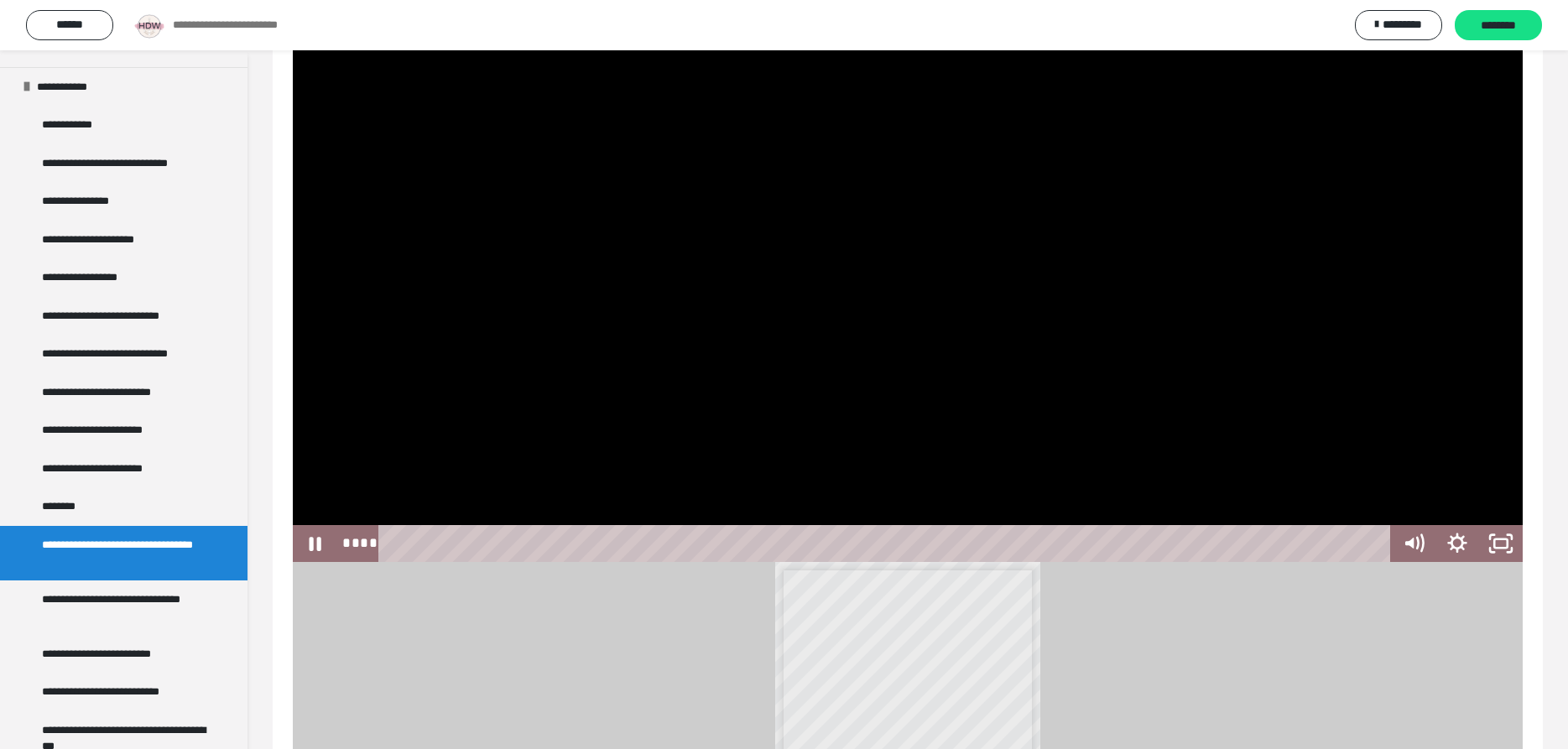 scroll, scrollTop: 163, scrollLeft: 0, axis: vertical 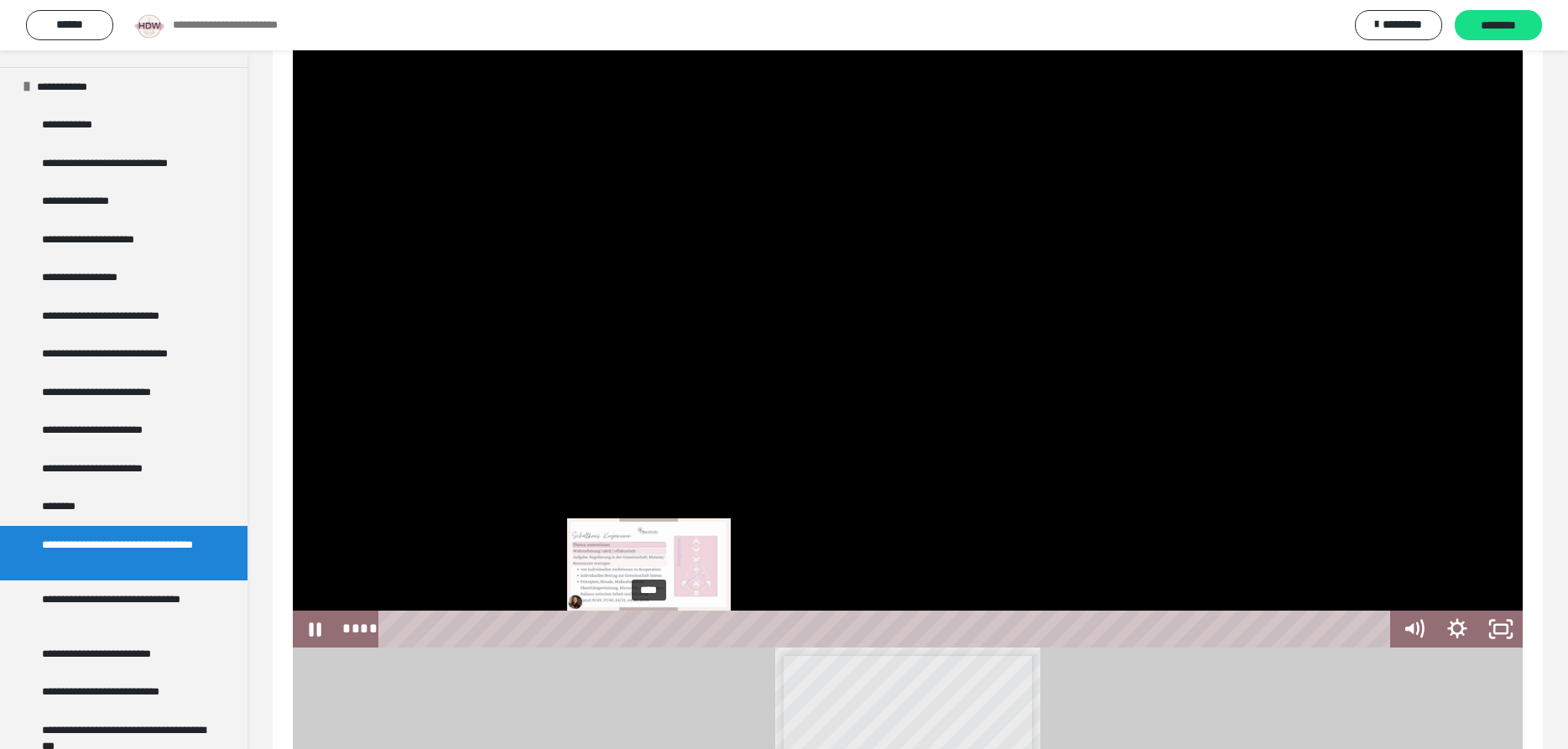 click on "****" at bounding box center [888, 629] 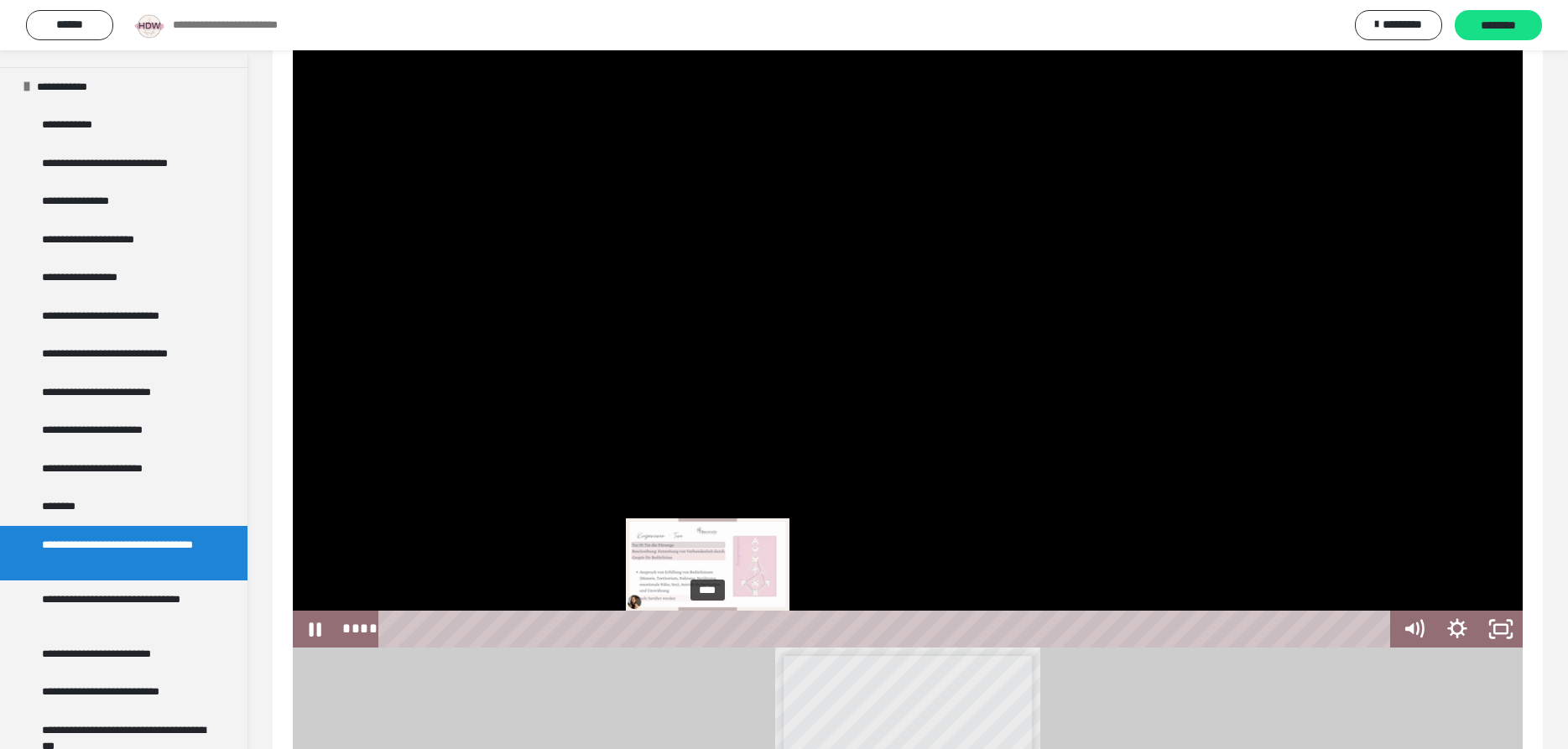 click on "****" at bounding box center (888, 629) 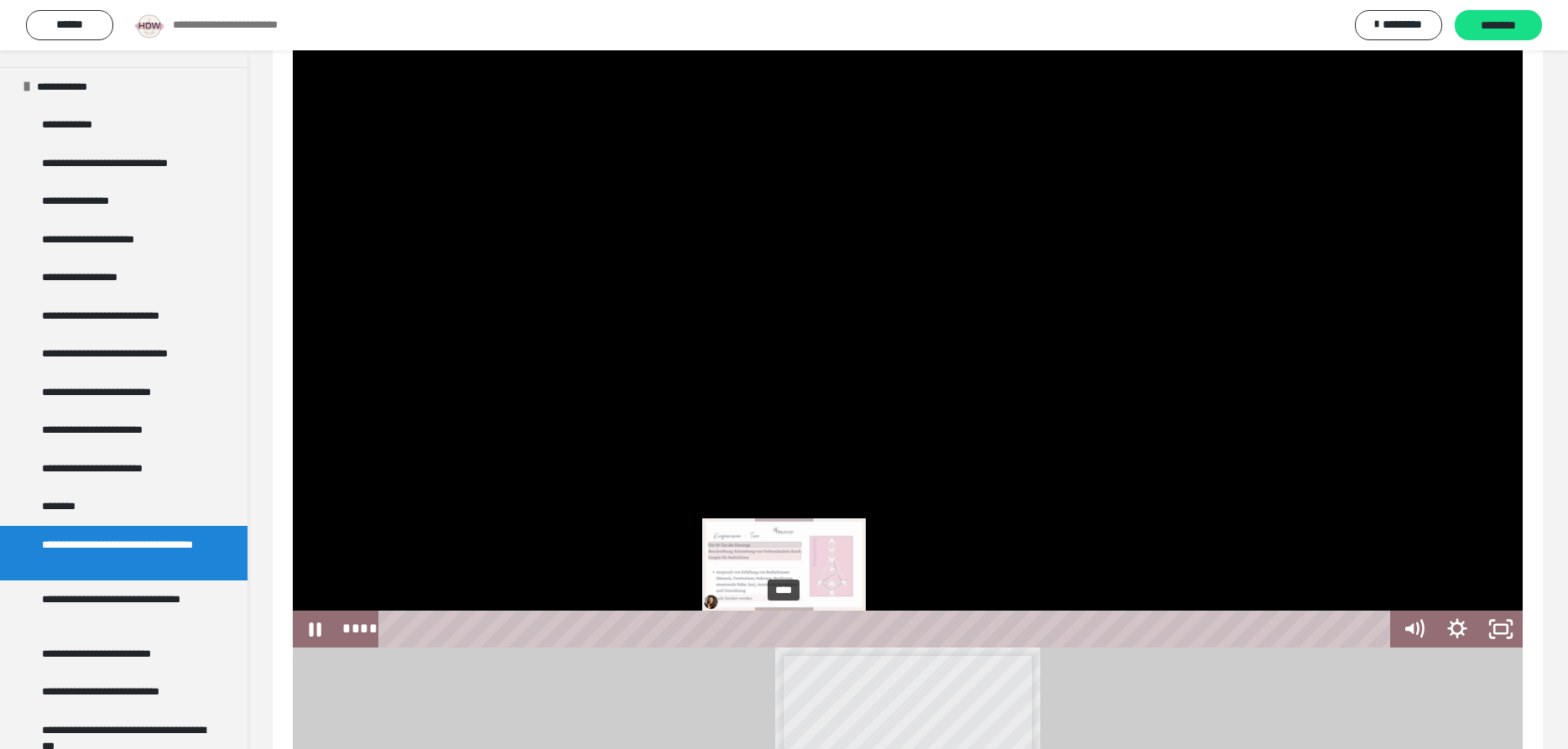 click on "****" at bounding box center (888, 629) 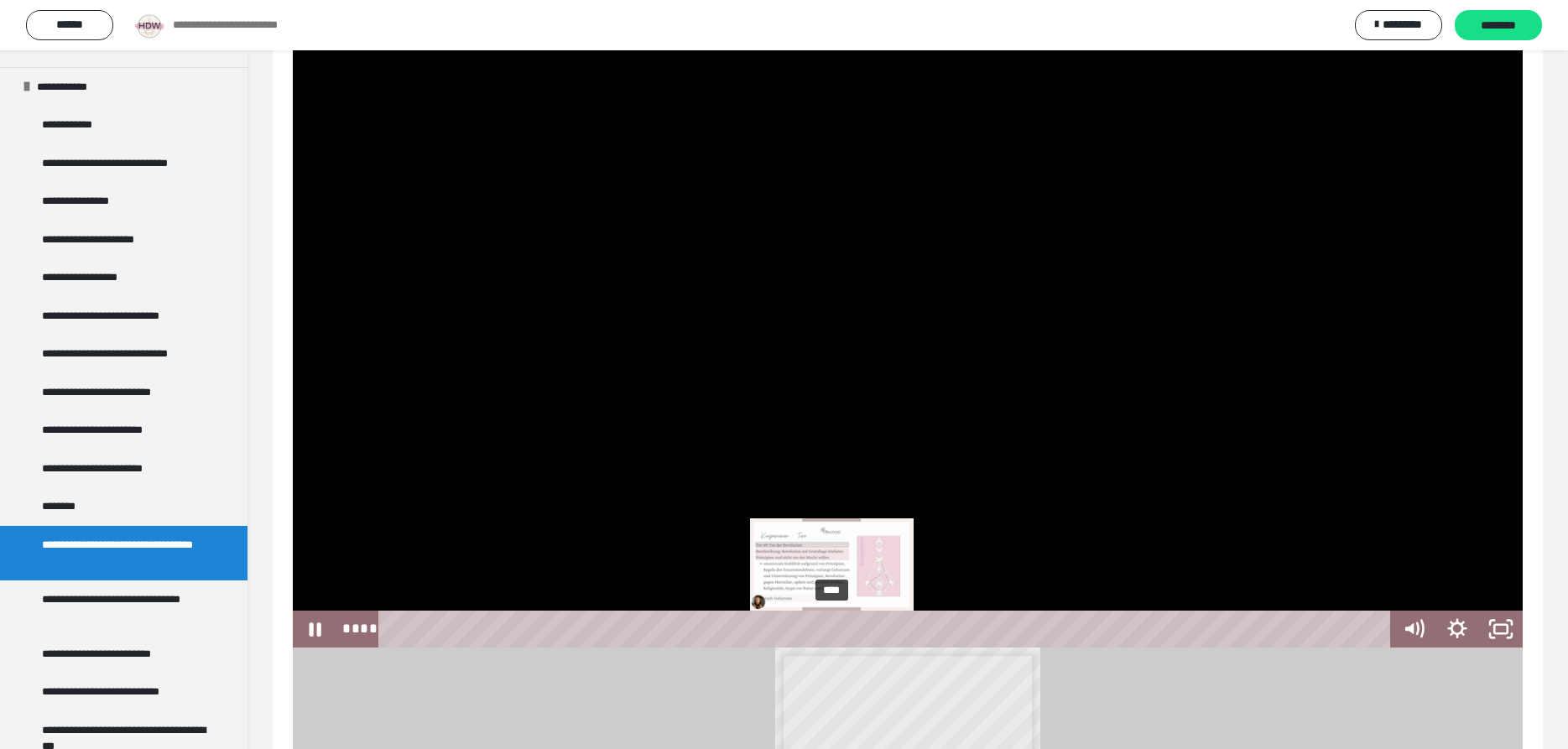 click on "****" at bounding box center (888, 629) 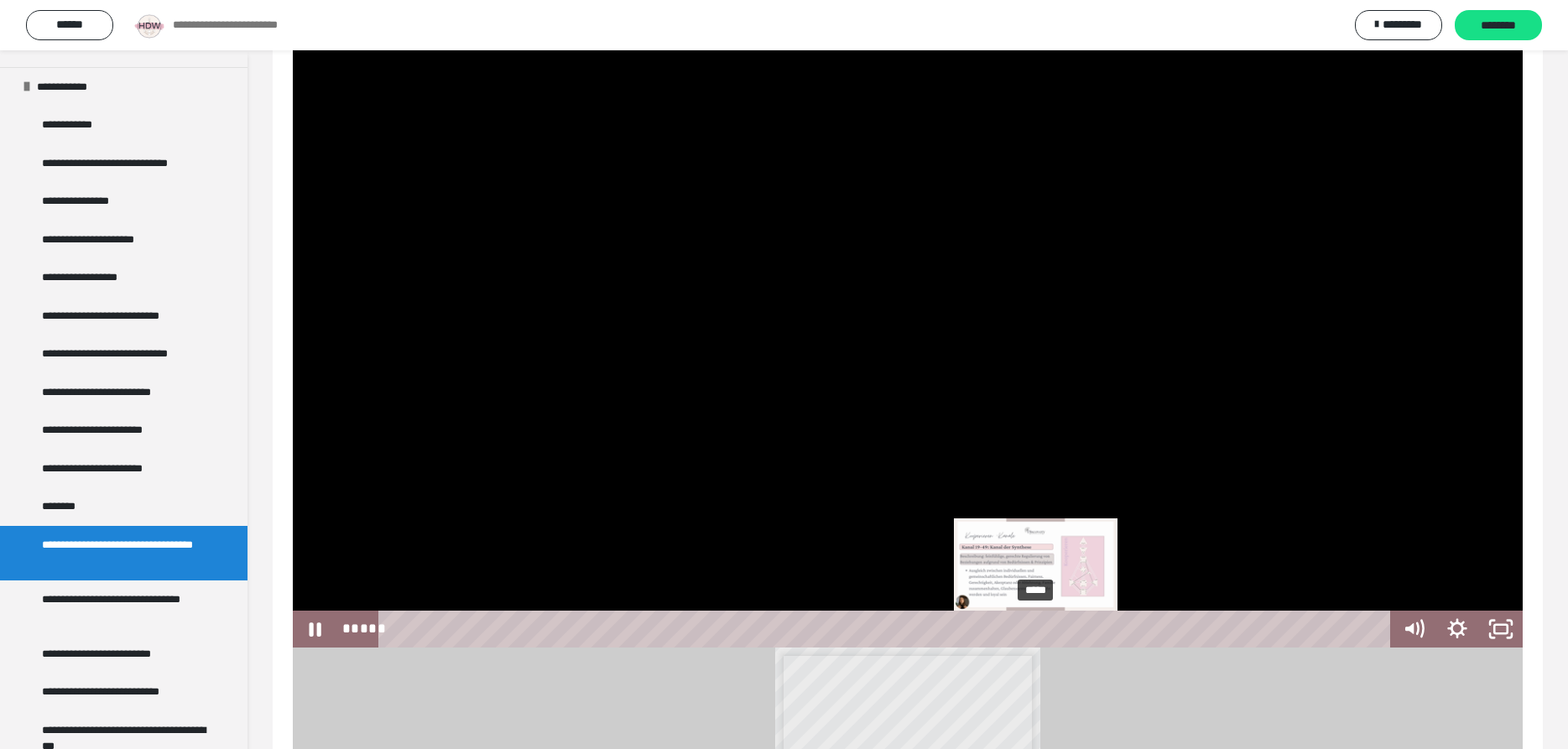 click on "*****" at bounding box center [888, 629] 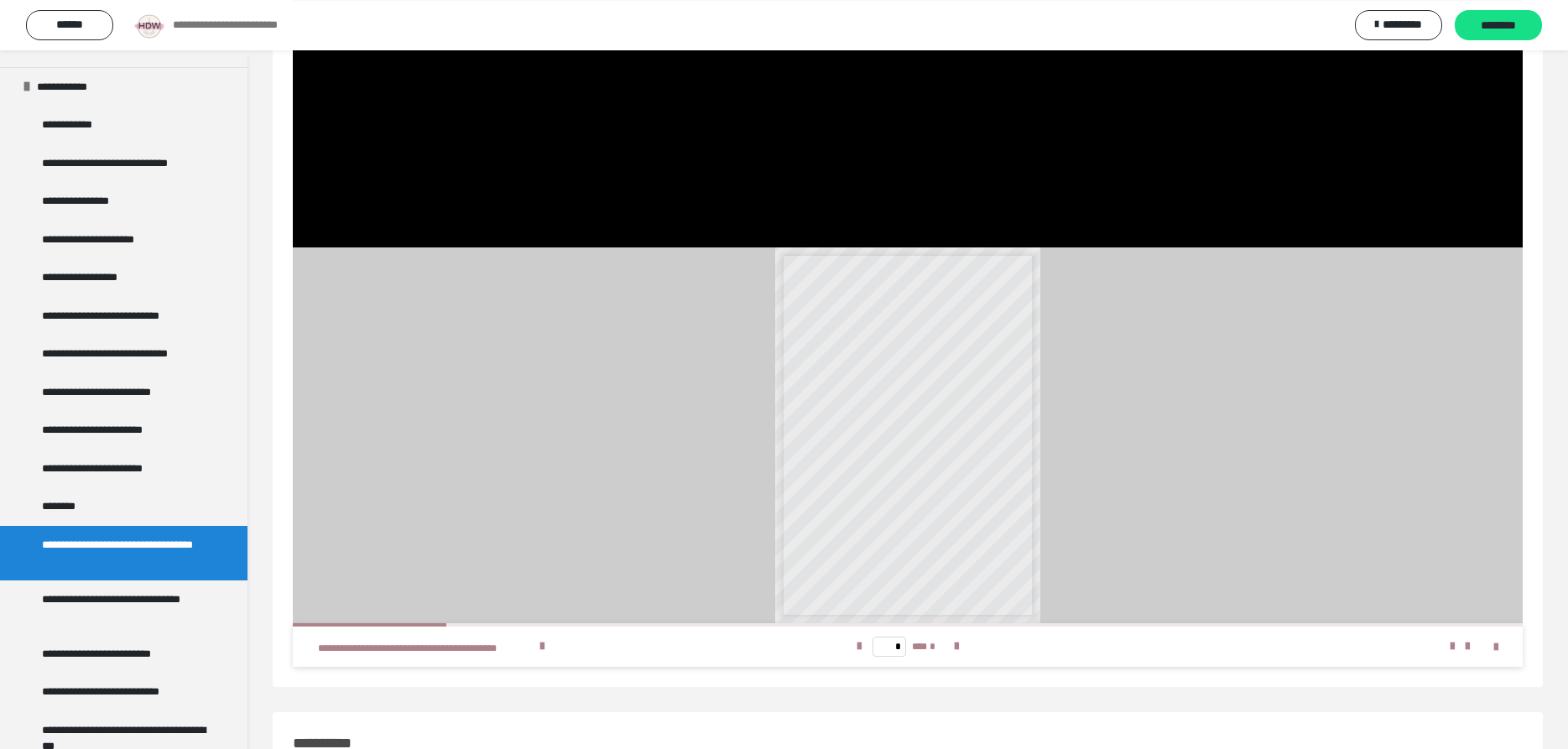scroll, scrollTop: 590, scrollLeft: 0, axis: vertical 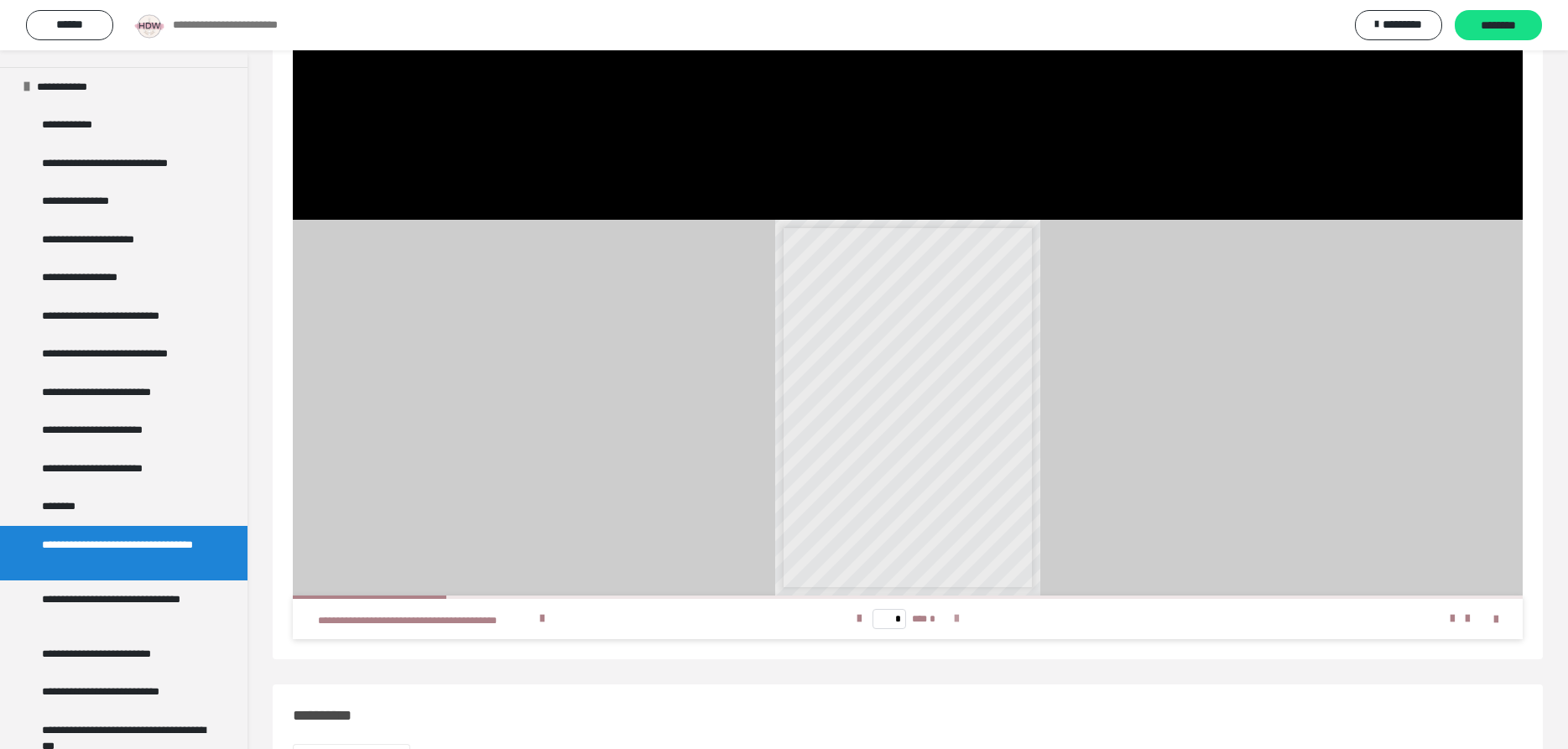 click at bounding box center (956, 619) 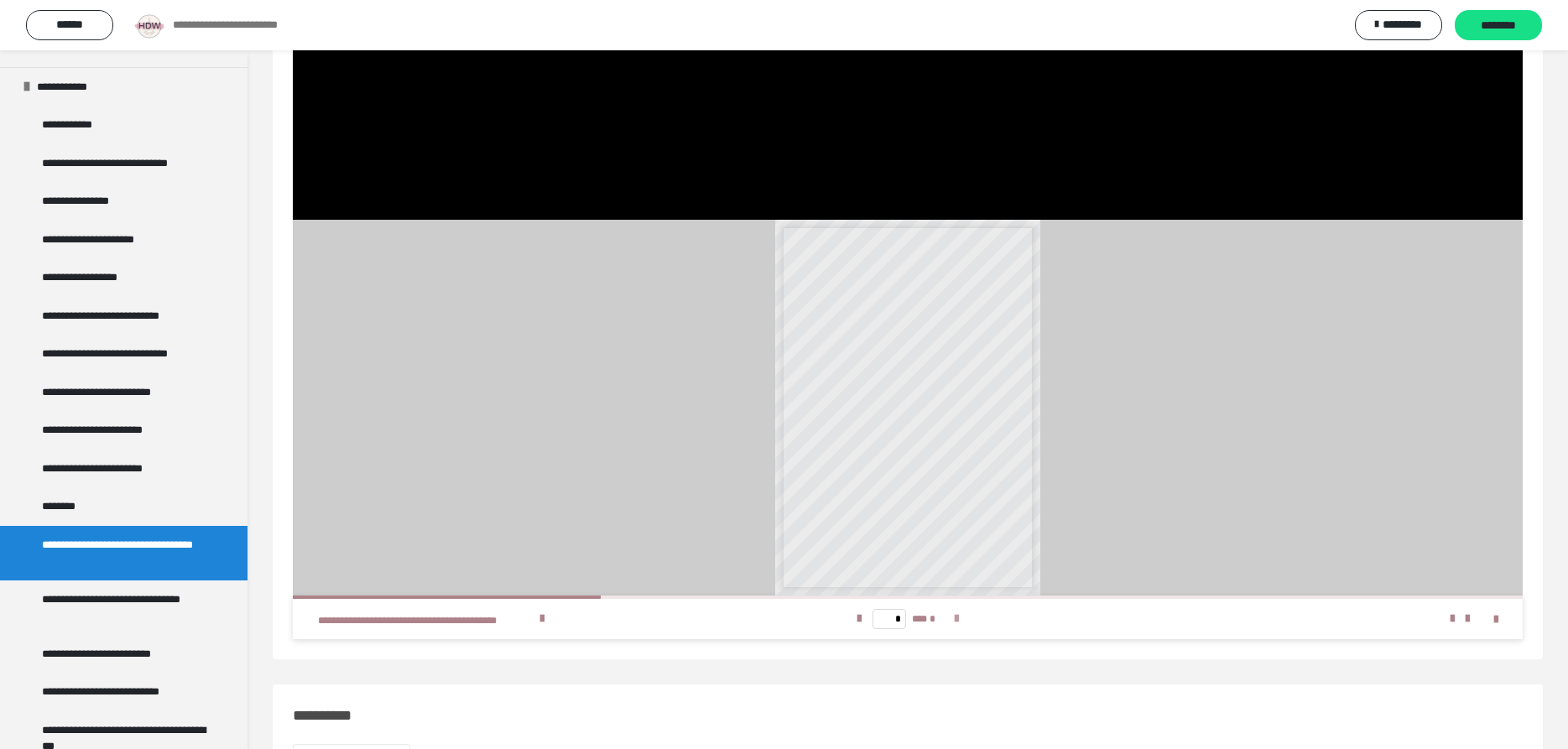click at bounding box center [956, 619] 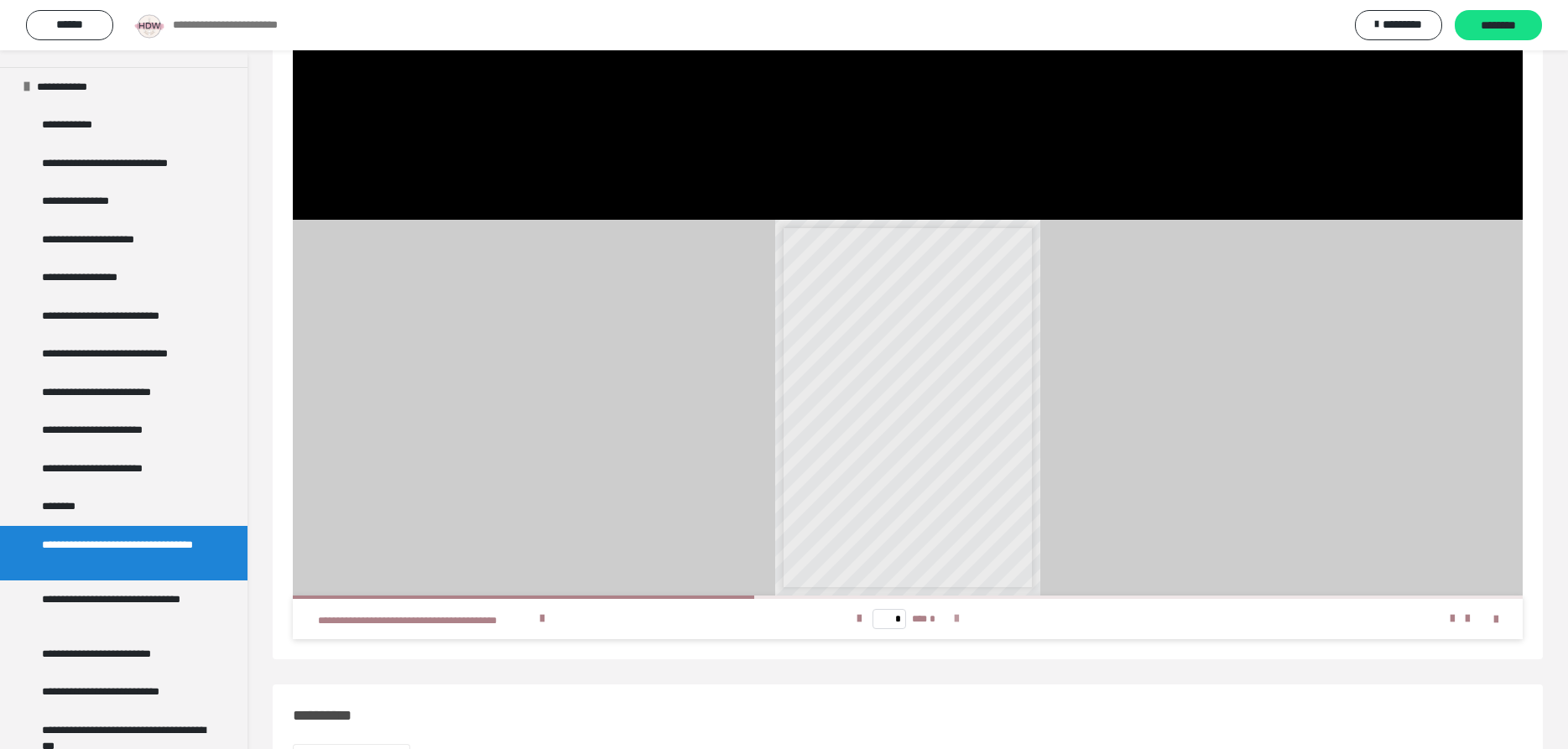 click at bounding box center [956, 619] 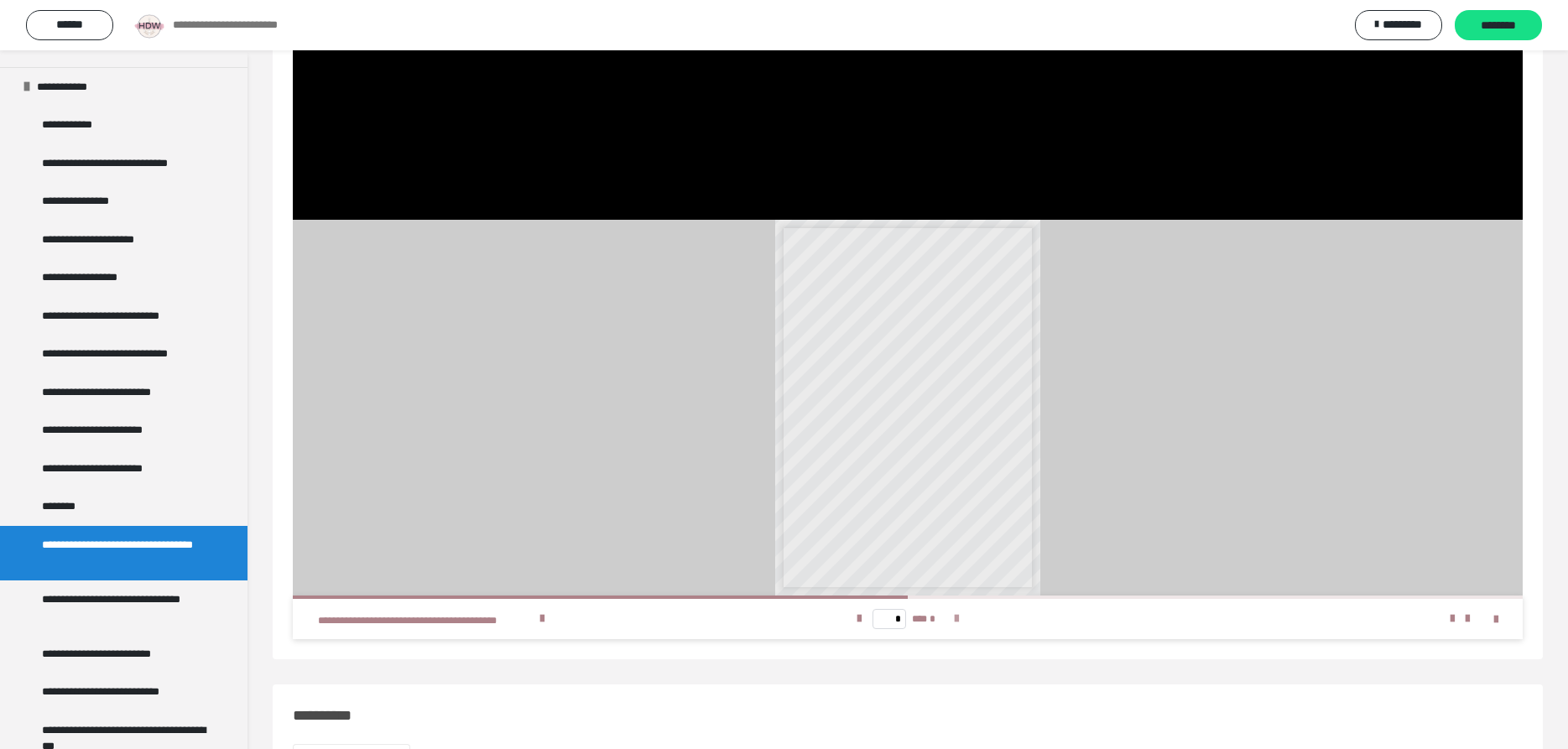 click at bounding box center [956, 619] 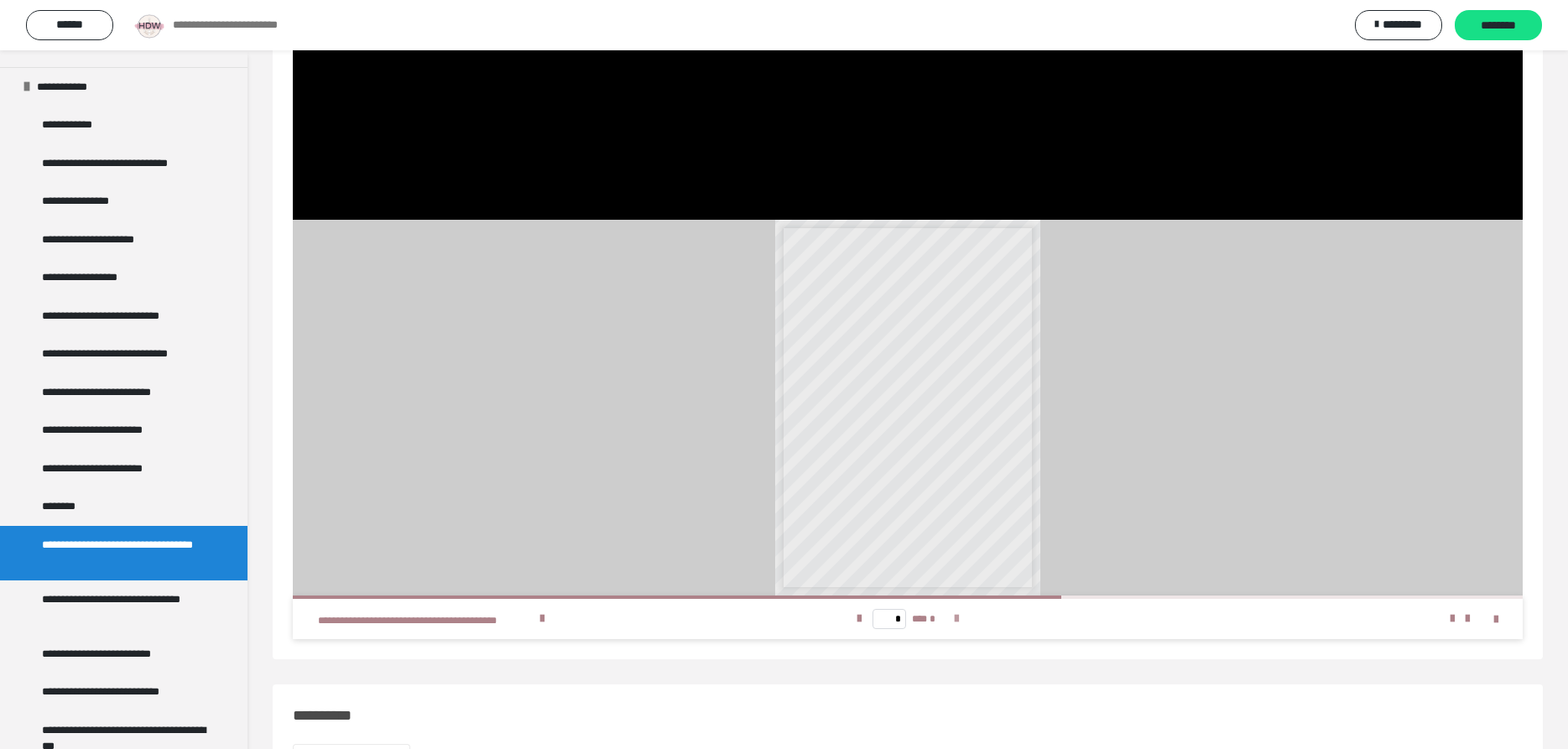 click at bounding box center (956, 619) 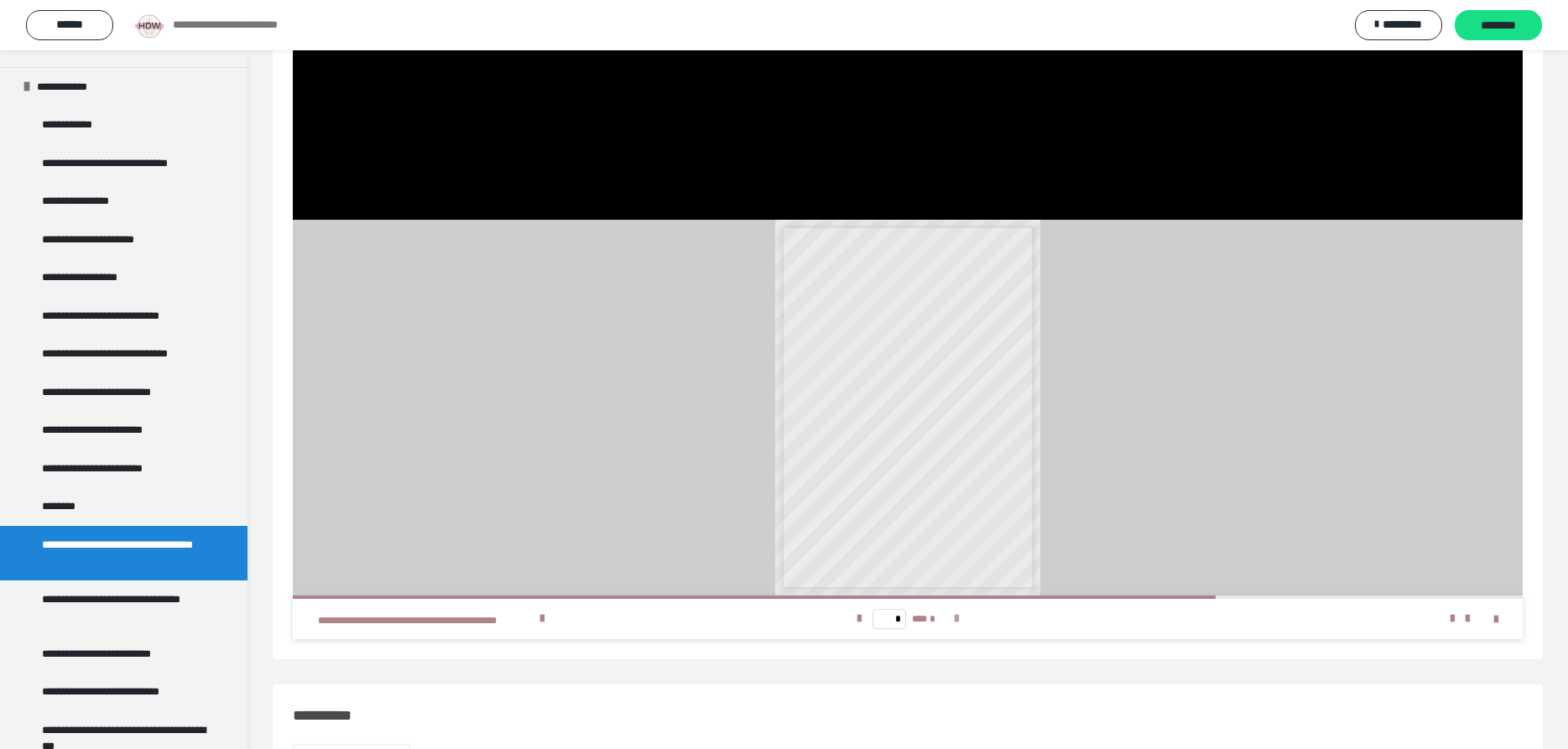 click at bounding box center (956, 619) 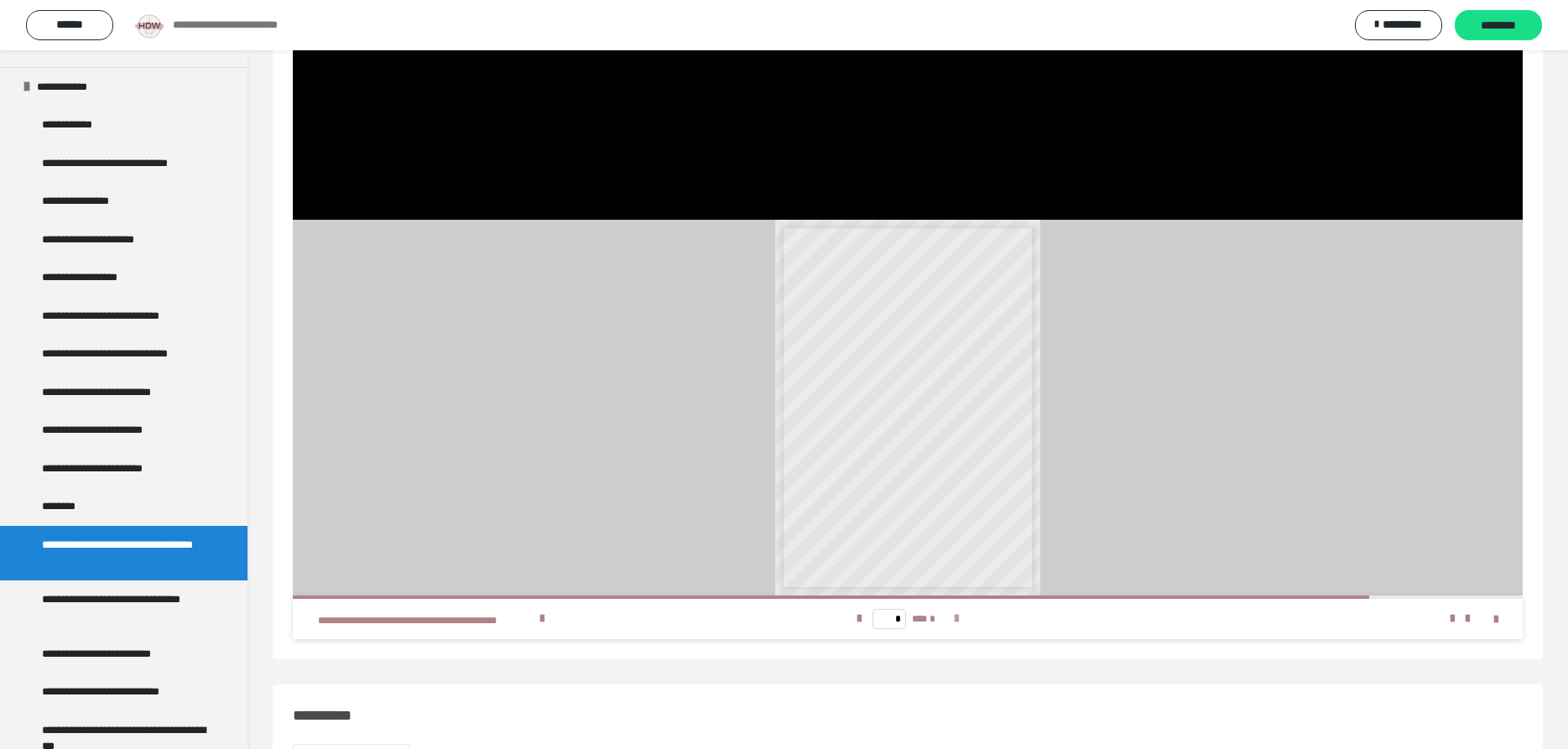click at bounding box center [956, 619] 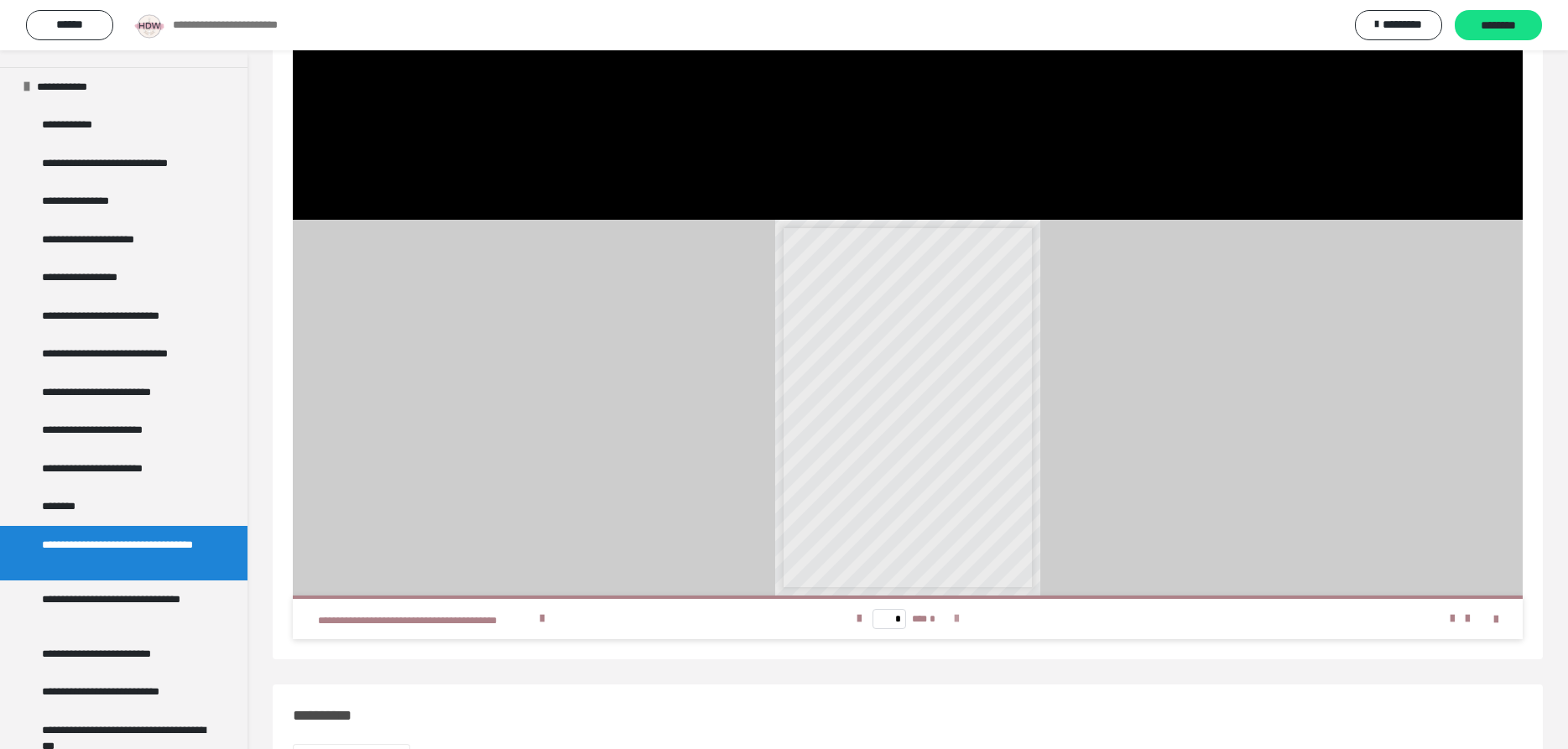 click on "* *** *" at bounding box center [907, 619] 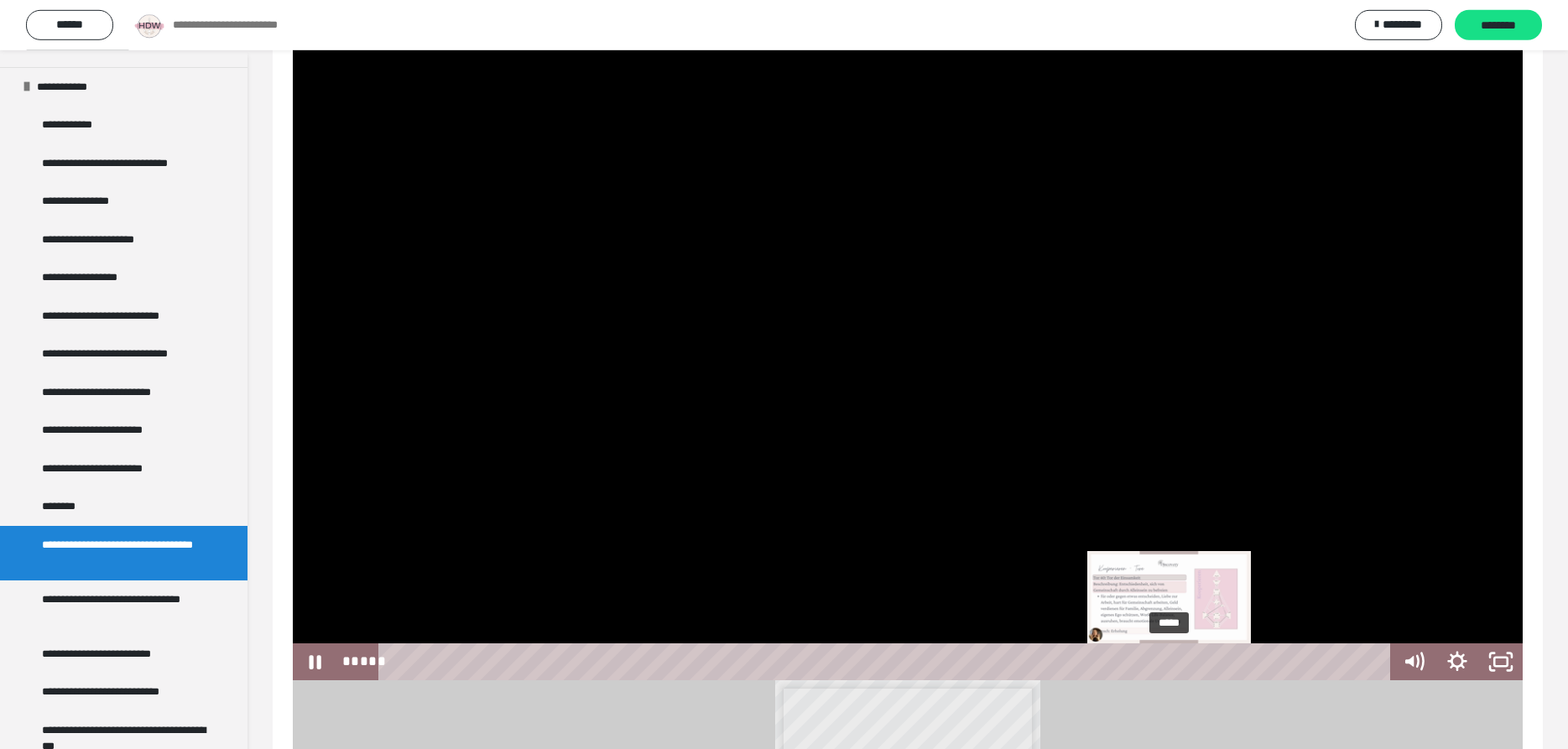 scroll, scrollTop: 77, scrollLeft: 0, axis: vertical 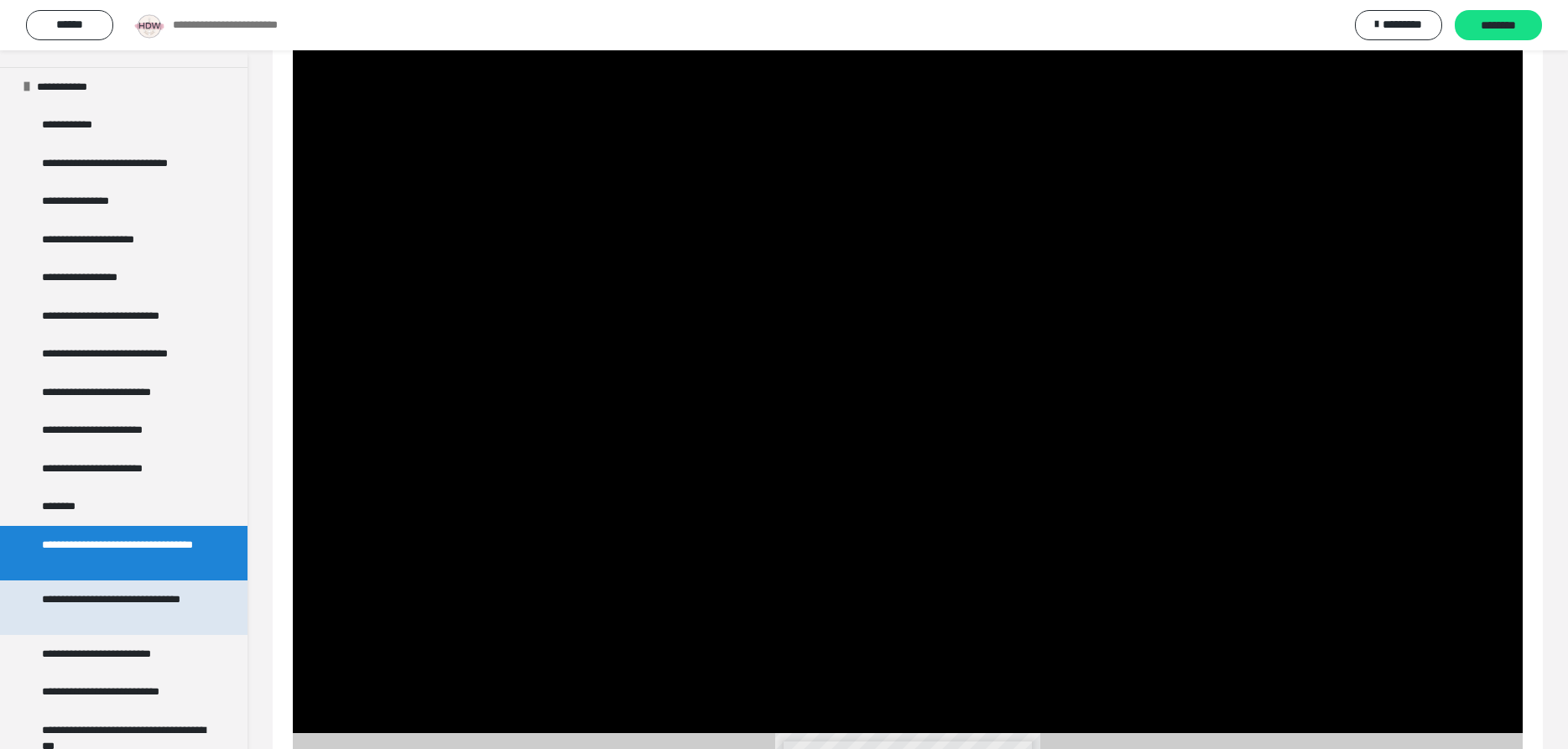 drag, startPoint x: 110, startPoint y: 603, endPoint x: 114, endPoint y: 594, distance: 9.848858 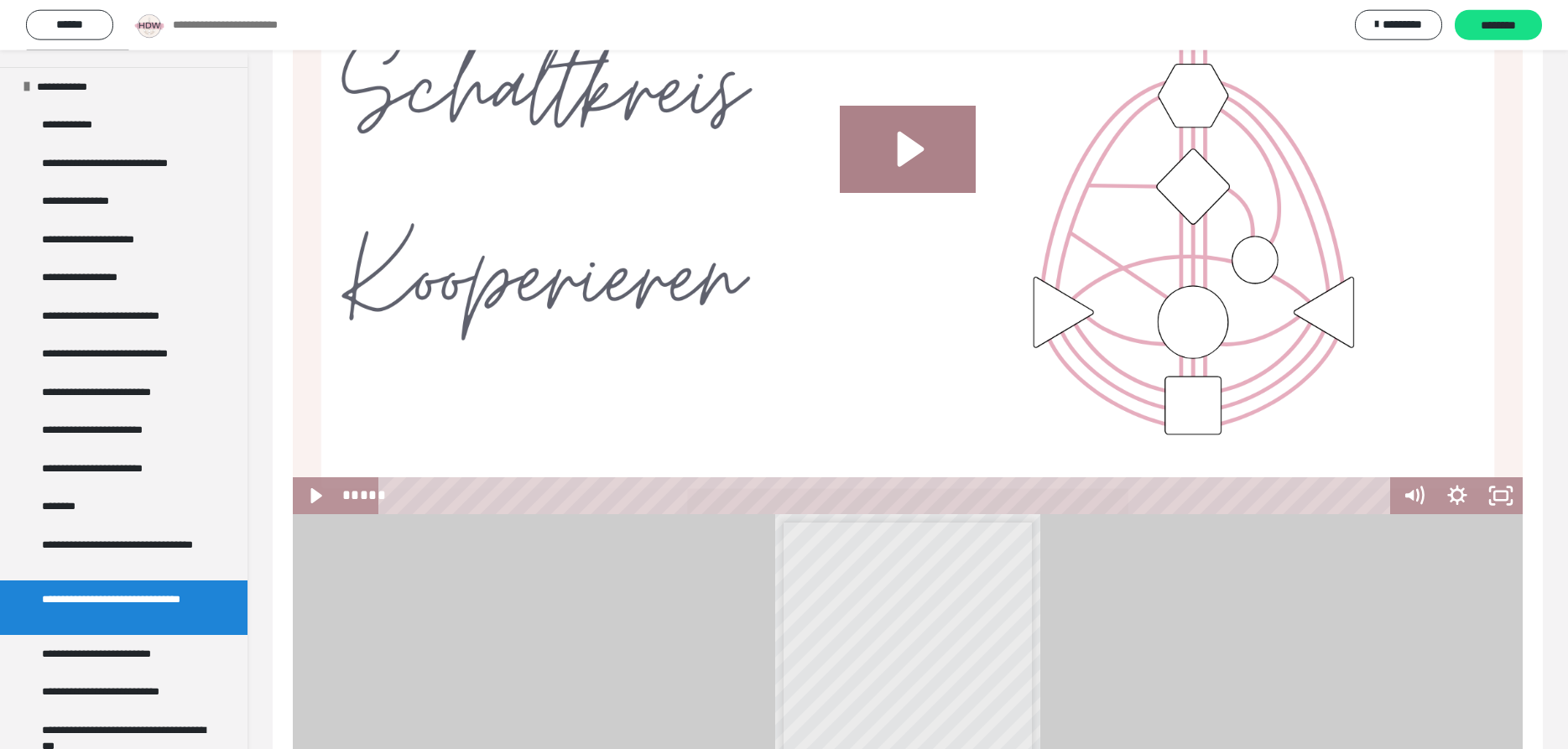 scroll, scrollTop: 334, scrollLeft: 0, axis: vertical 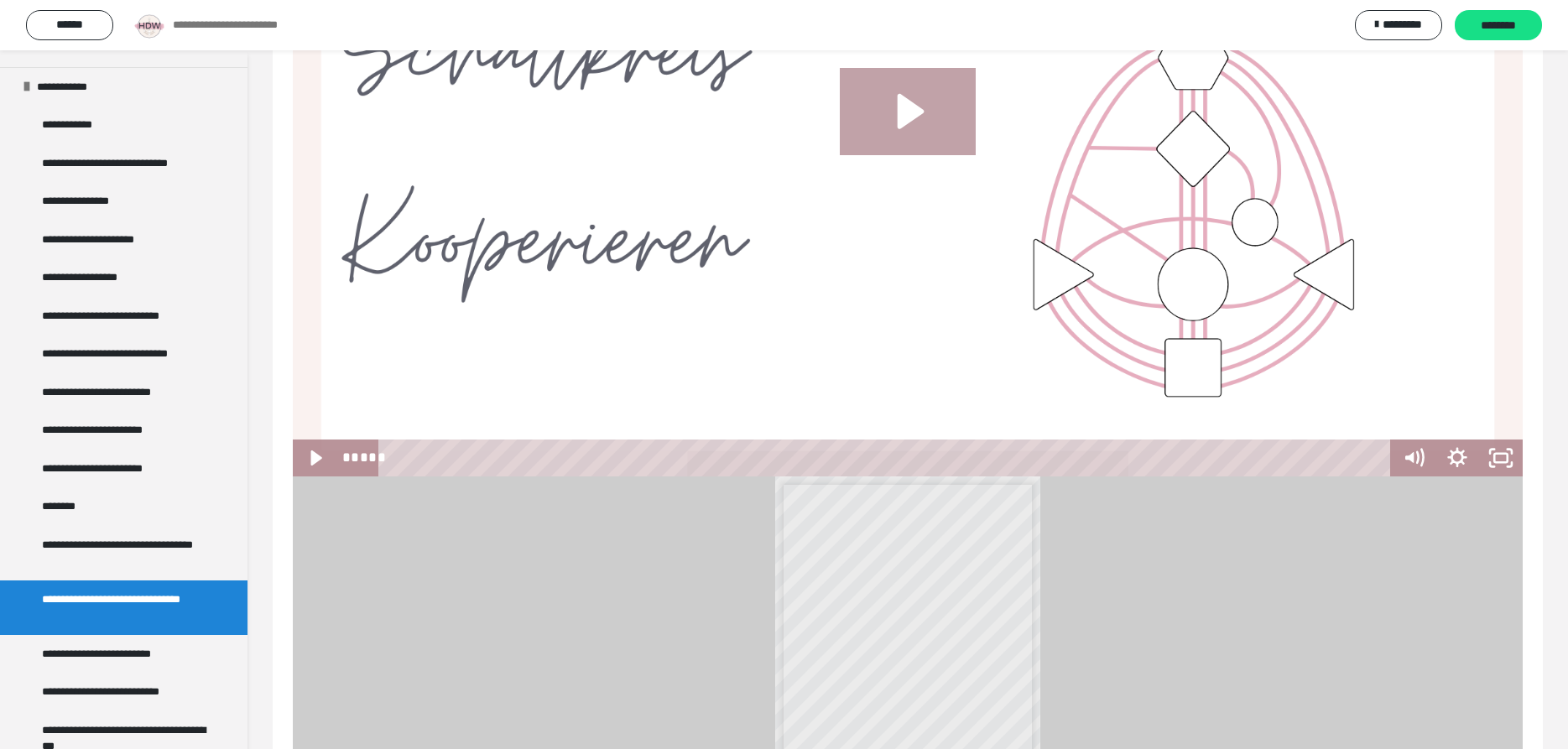 click 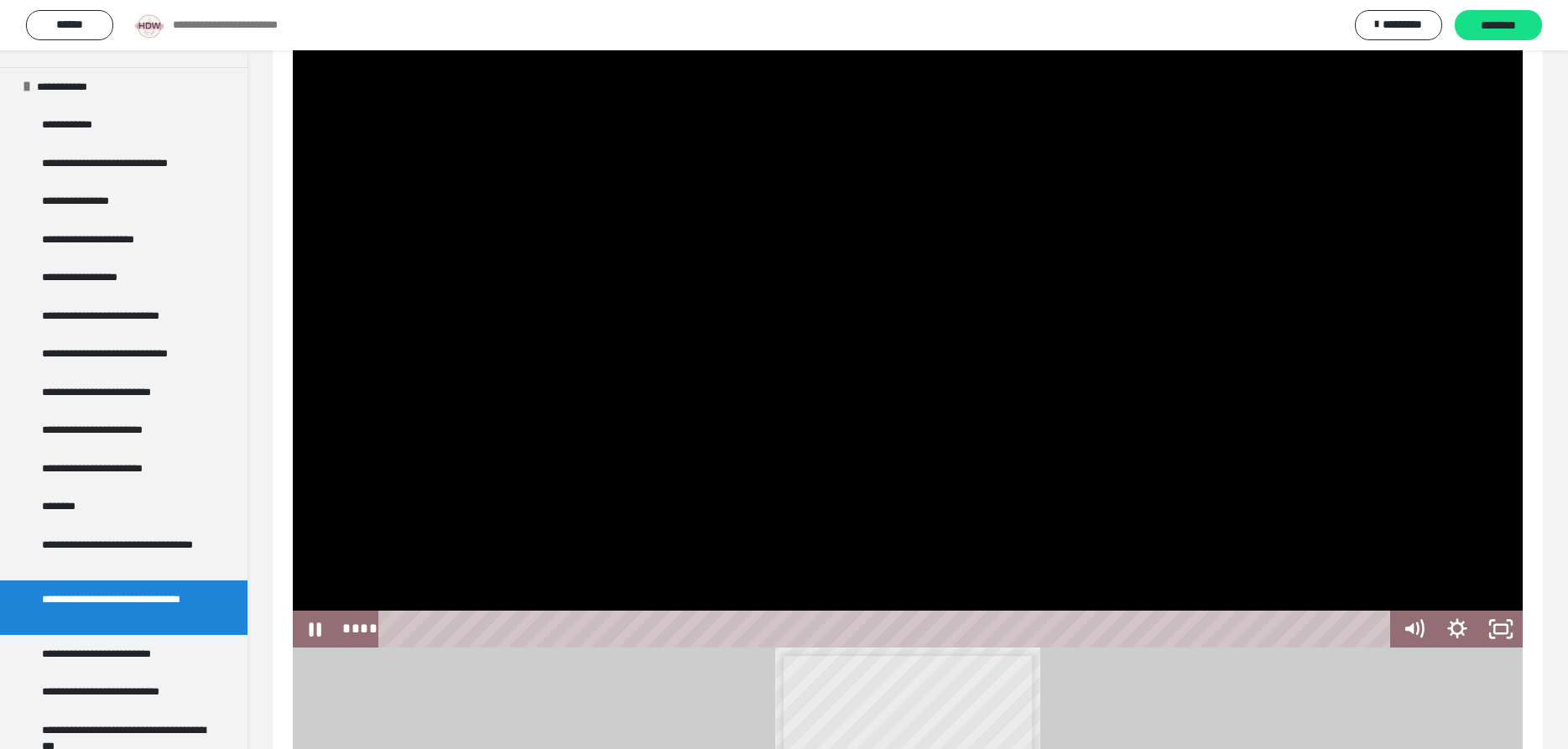scroll, scrollTop: 77, scrollLeft: 0, axis: vertical 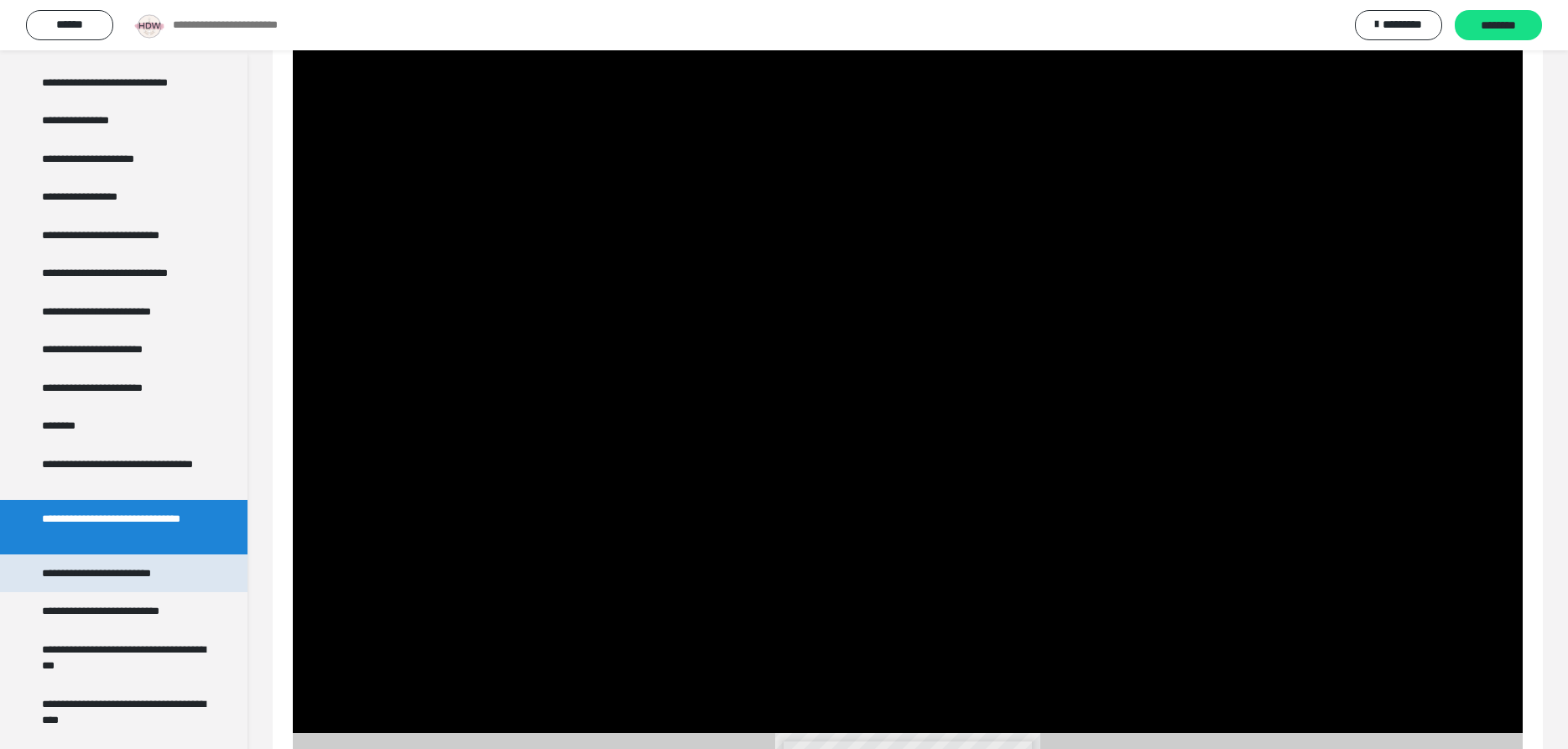 click on "**********" at bounding box center (111, 574) 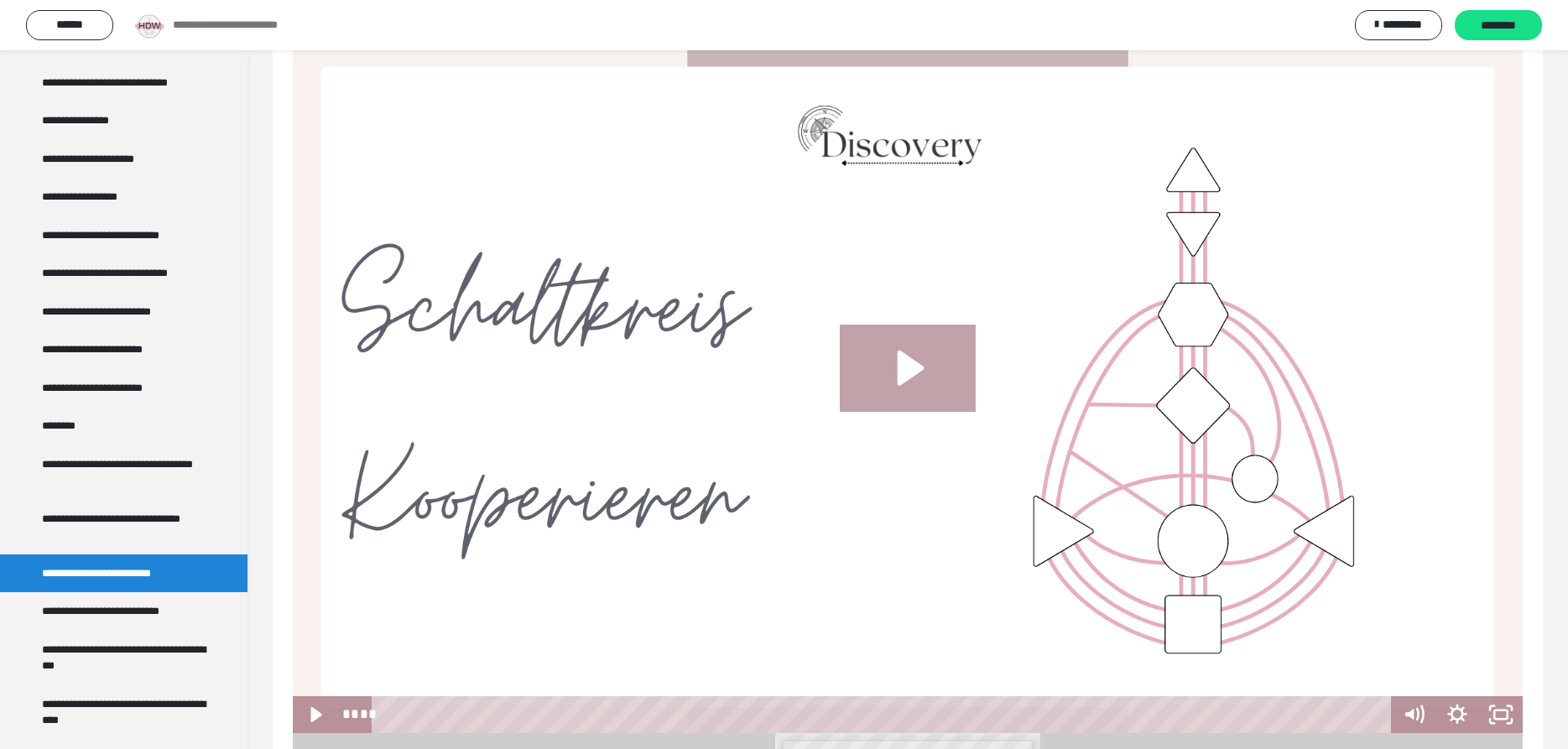 click 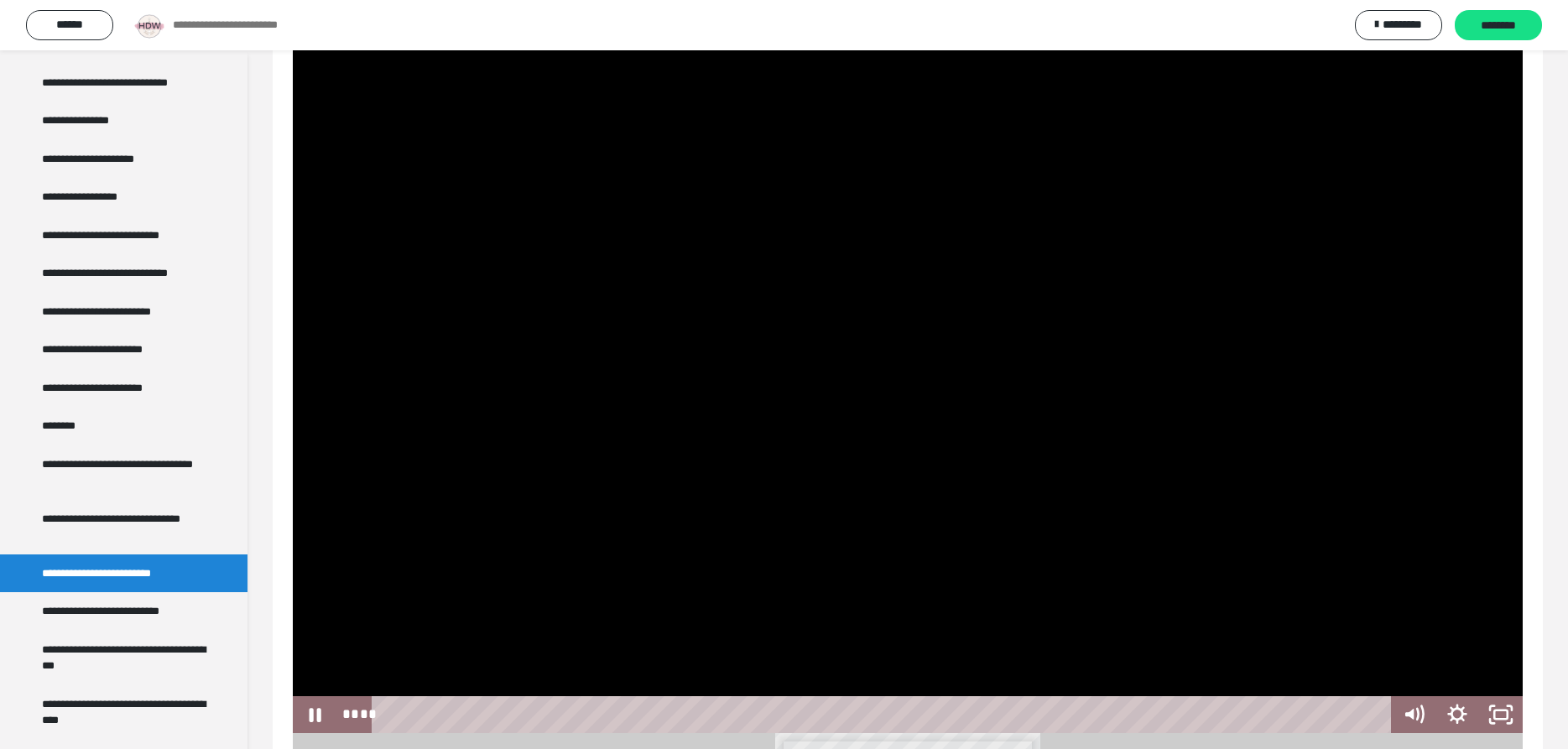 scroll, scrollTop: 163, scrollLeft: 0, axis: vertical 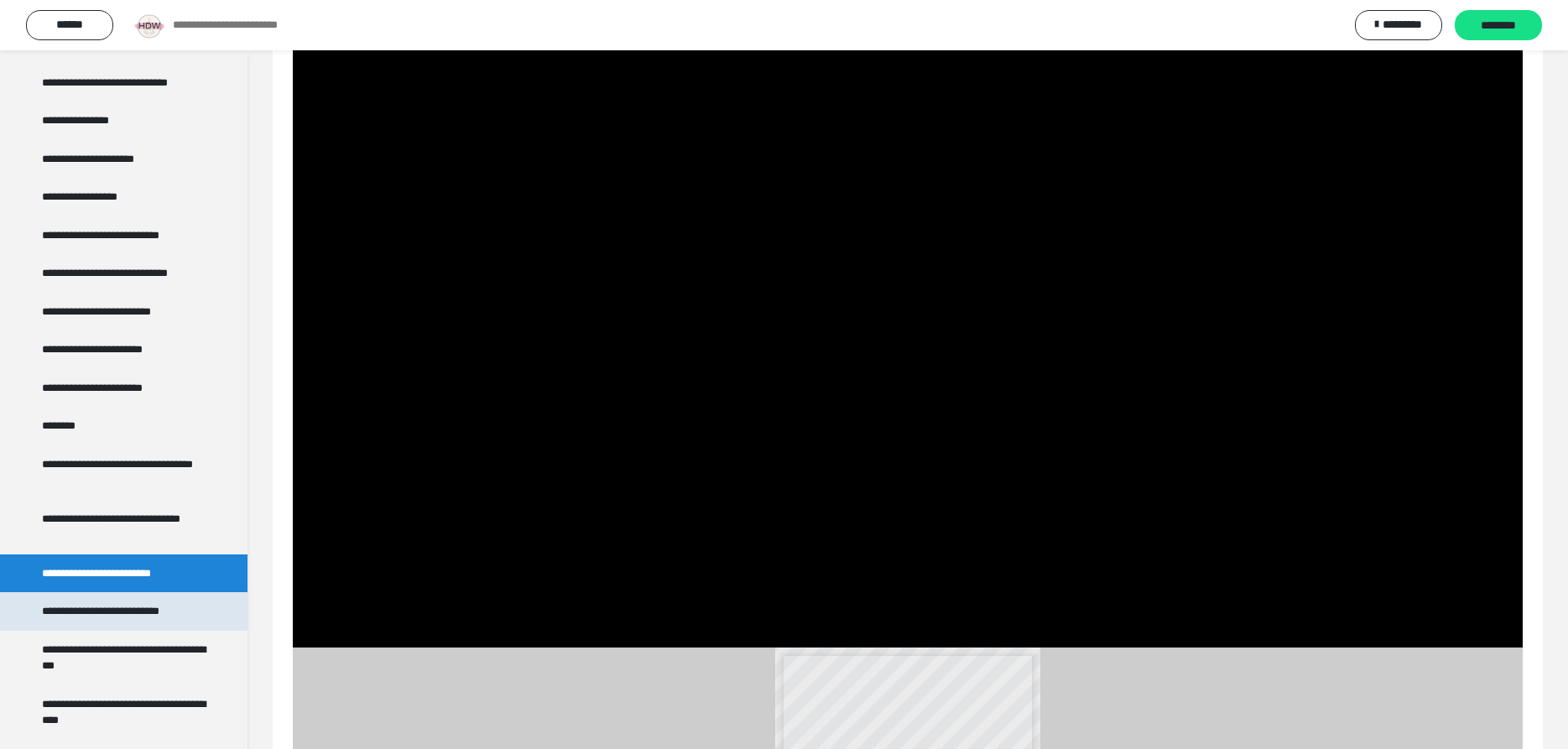 click on "**********" at bounding box center [120, 611] 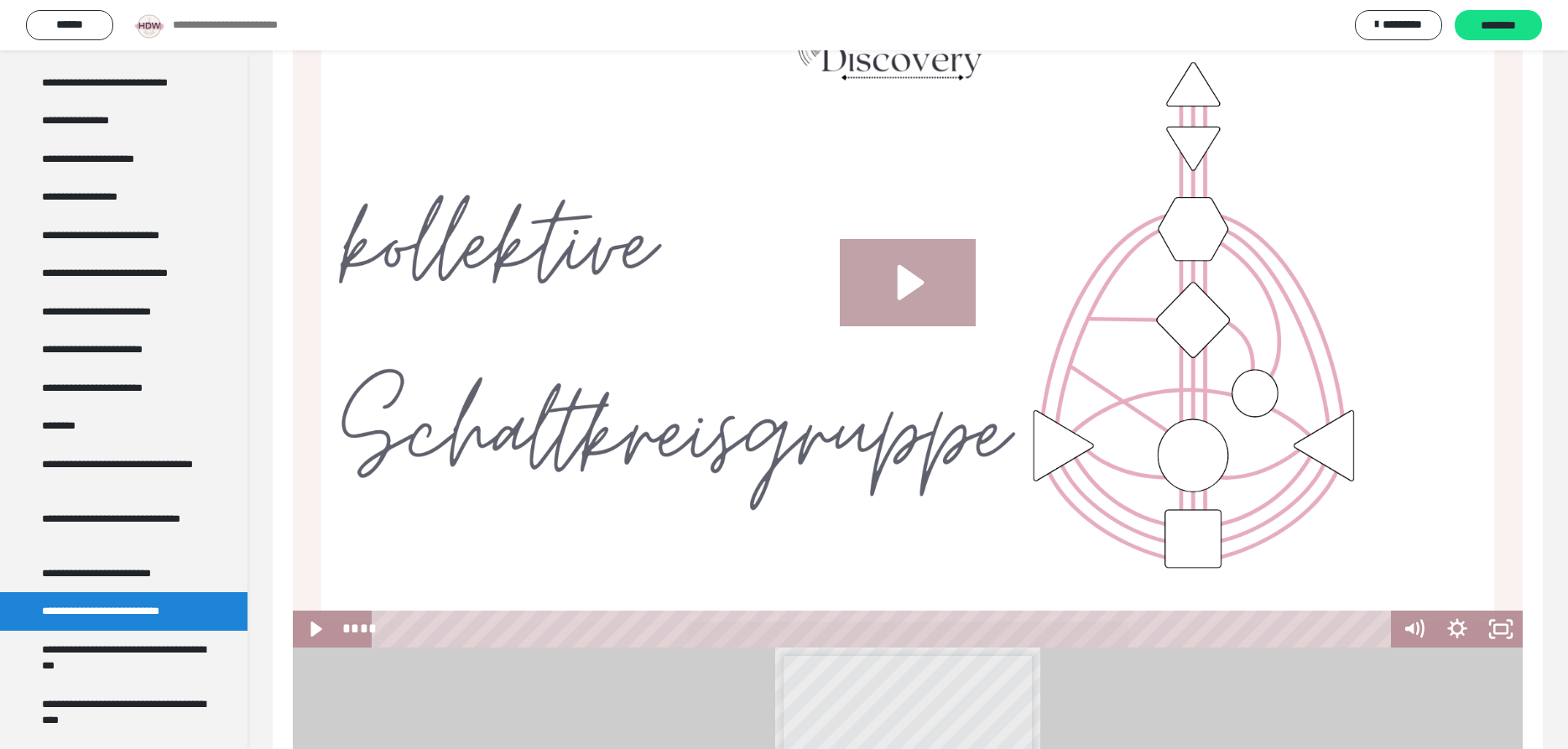 click 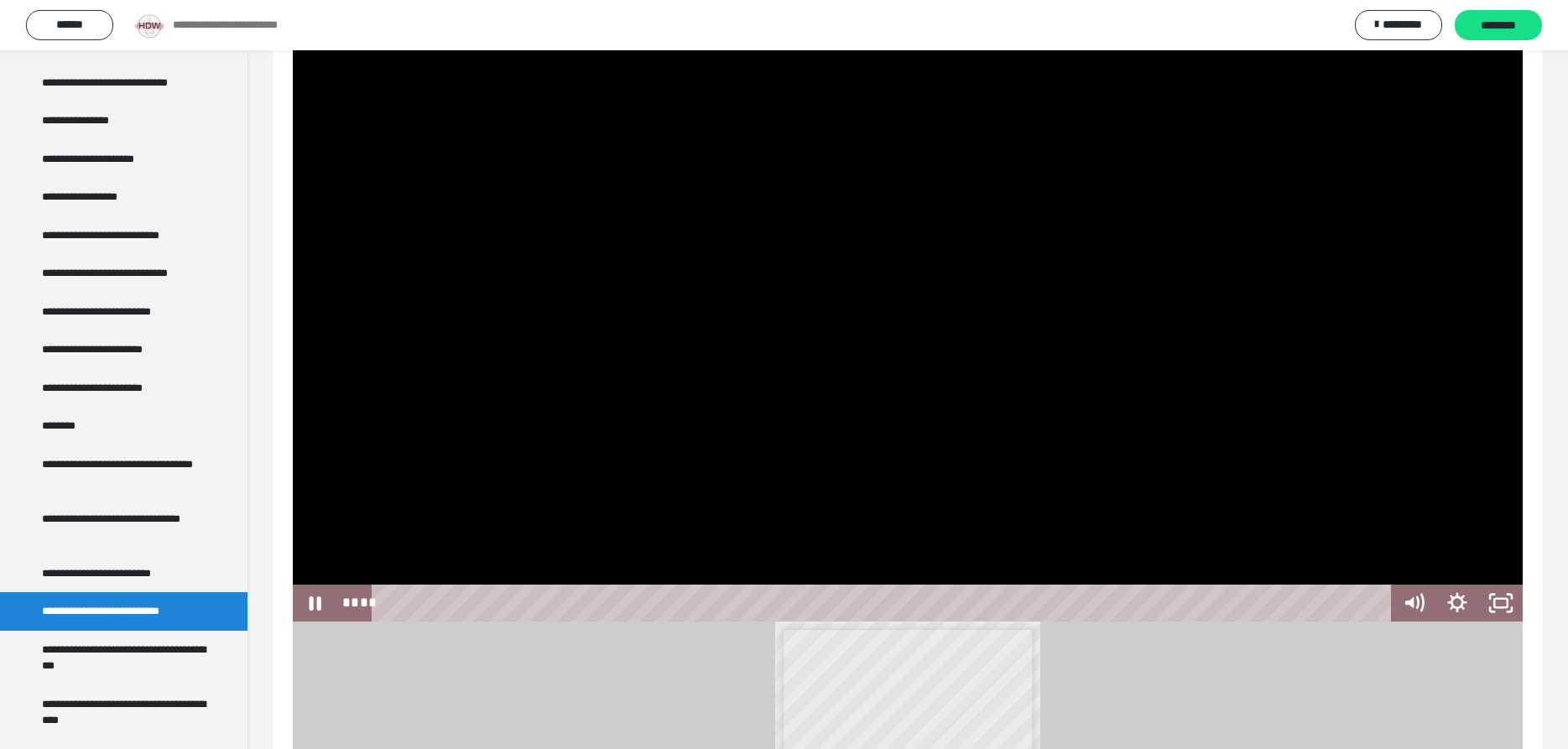 scroll, scrollTop: 163, scrollLeft: 0, axis: vertical 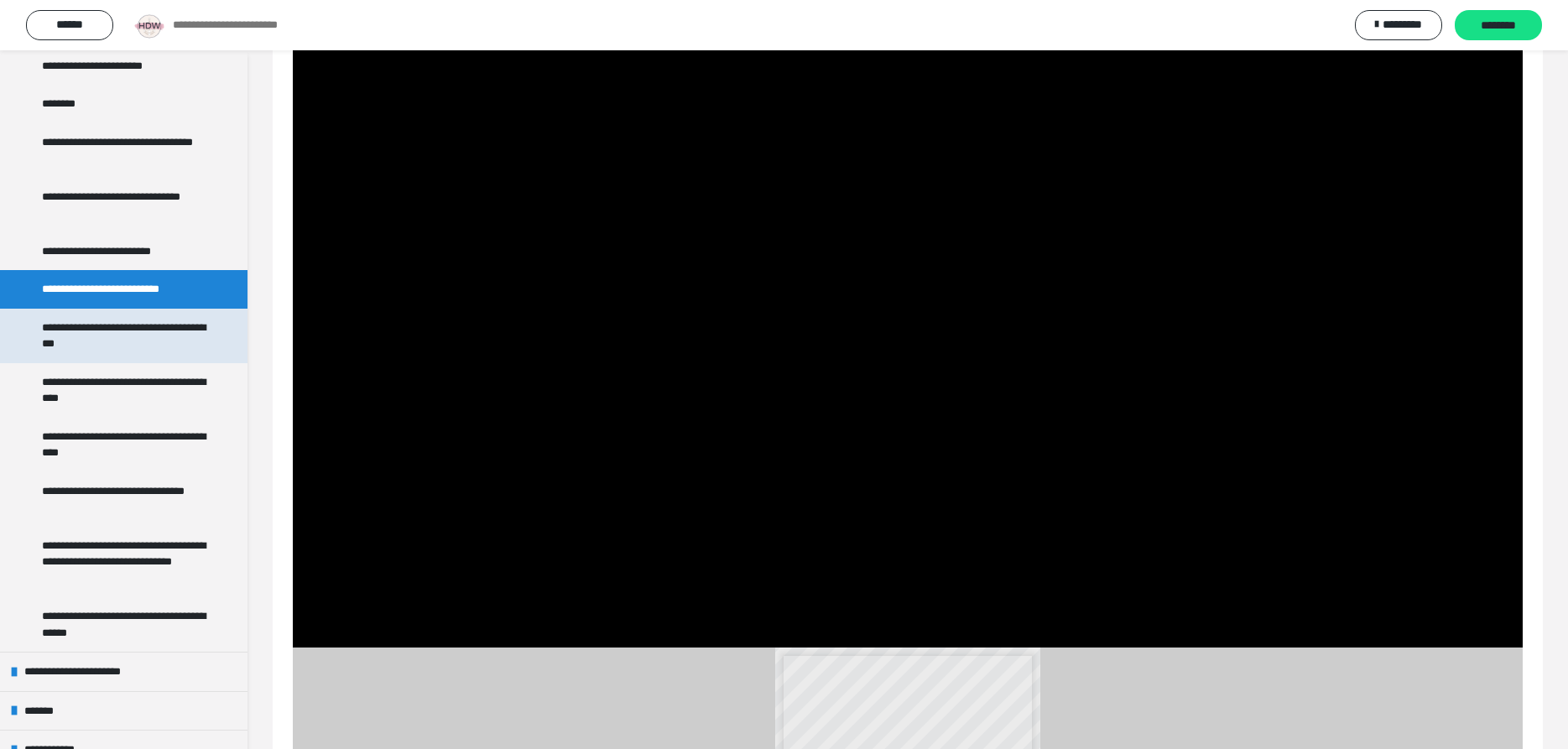 click on "**********" at bounding box center [125, 335] 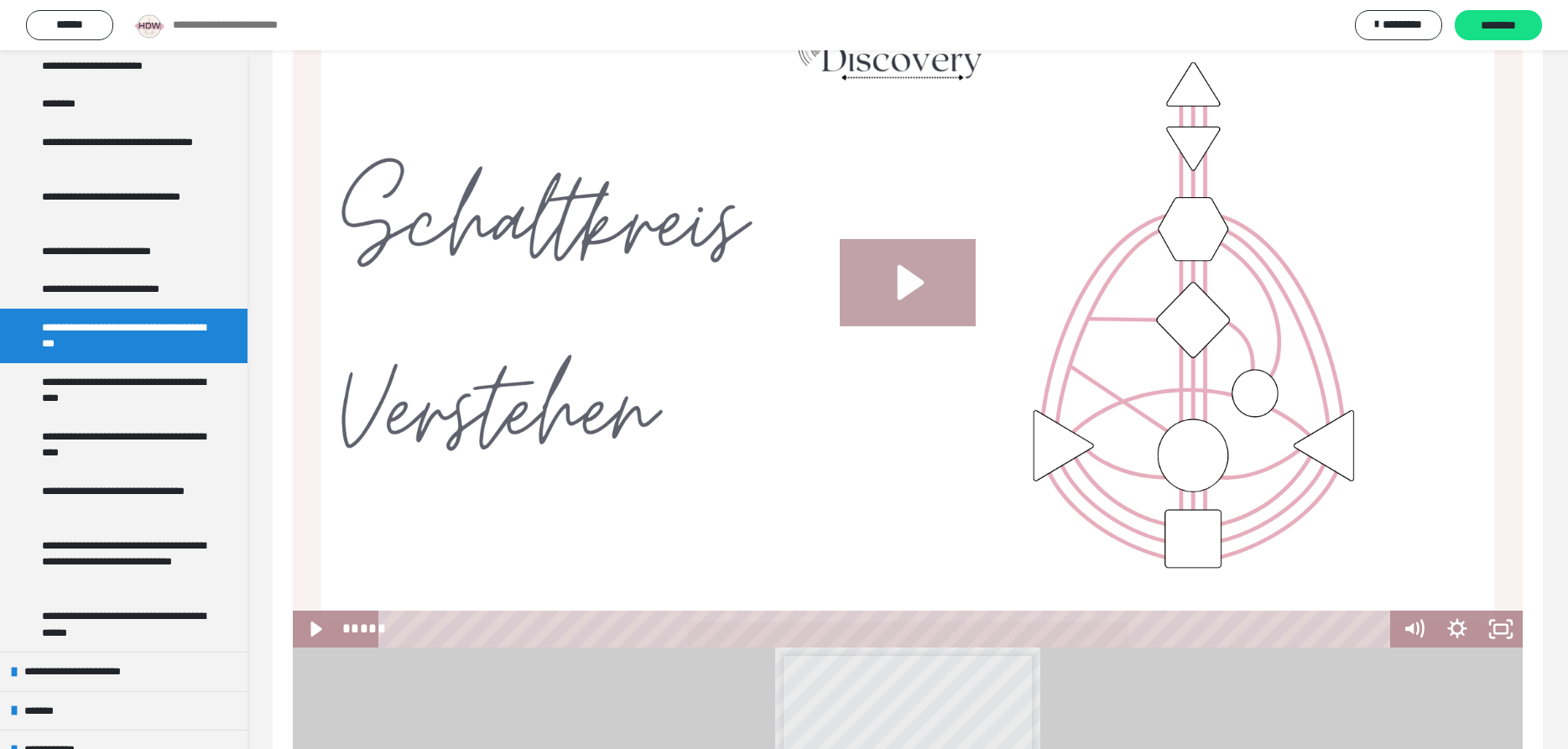 click 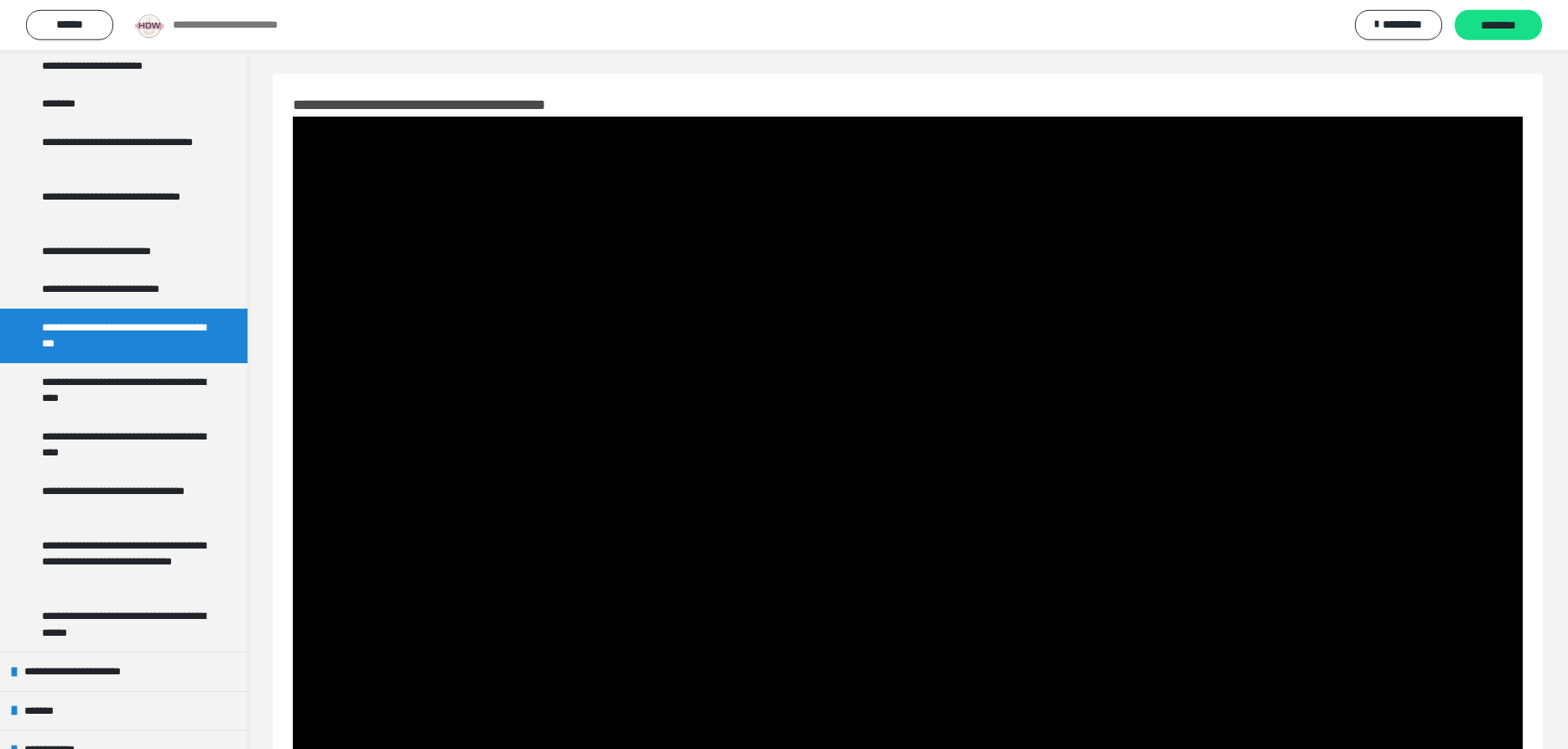 scroll, scrollTop: 86, scrollLeft: 0, axis: vertical 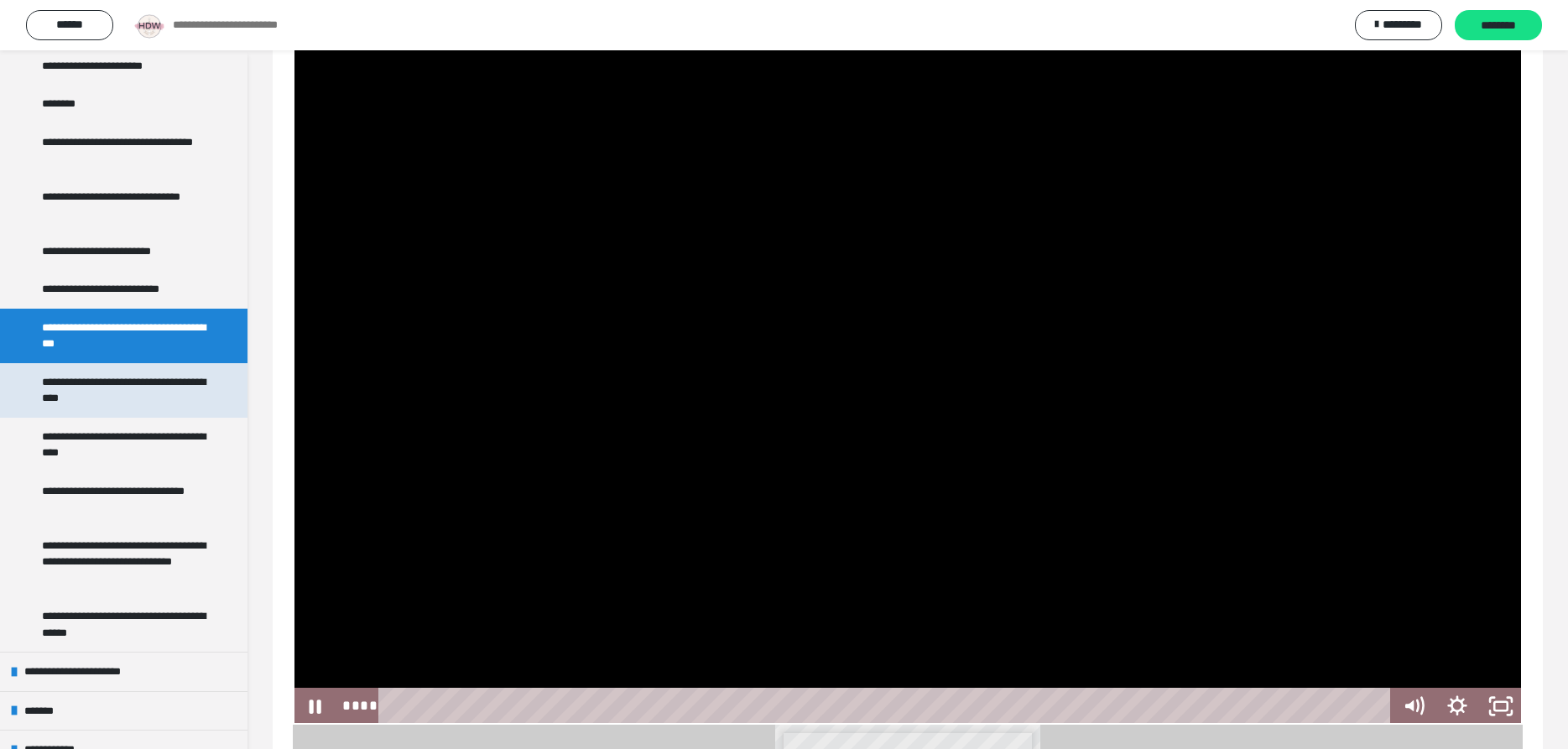 click on "**********" at bounding box center (125, 390) 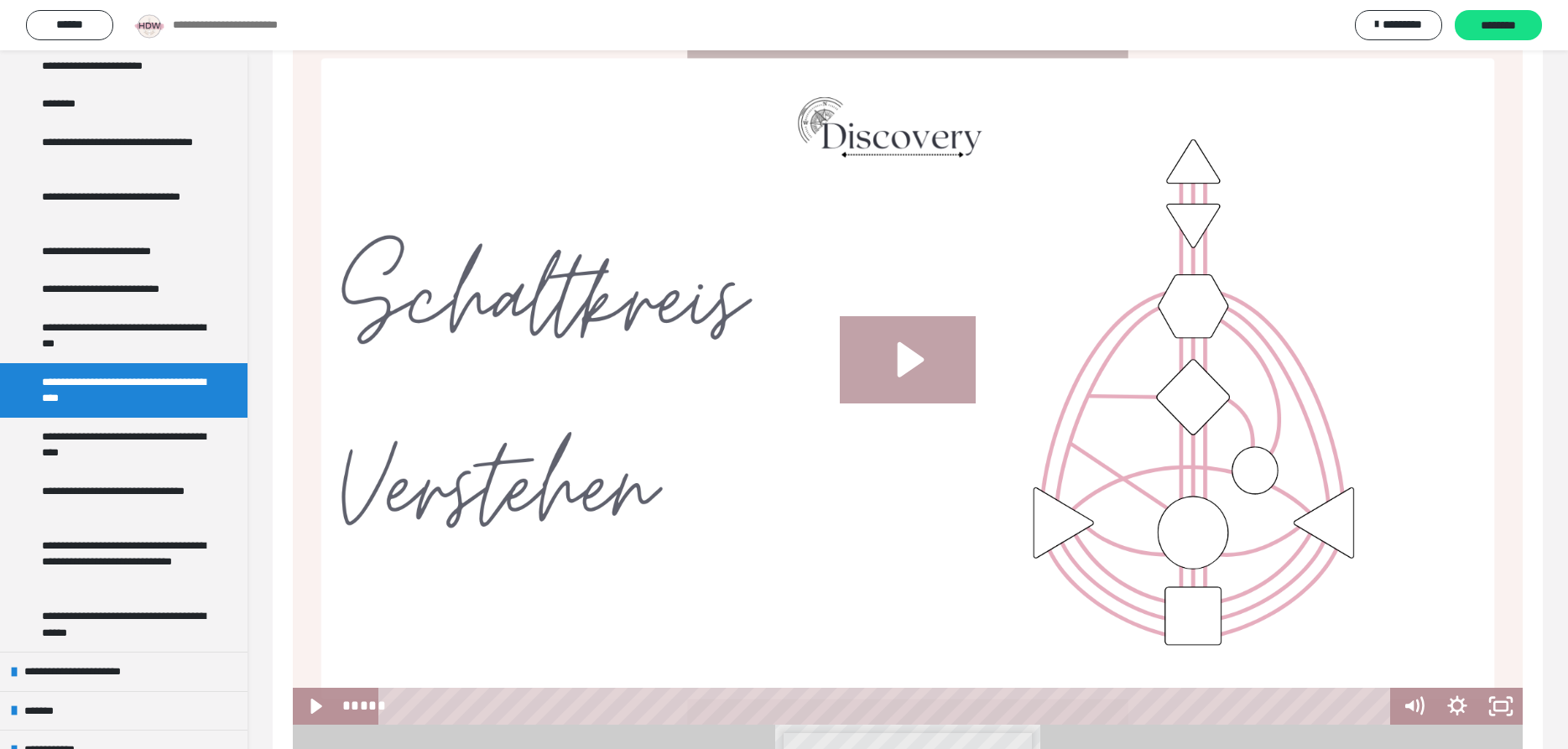 click 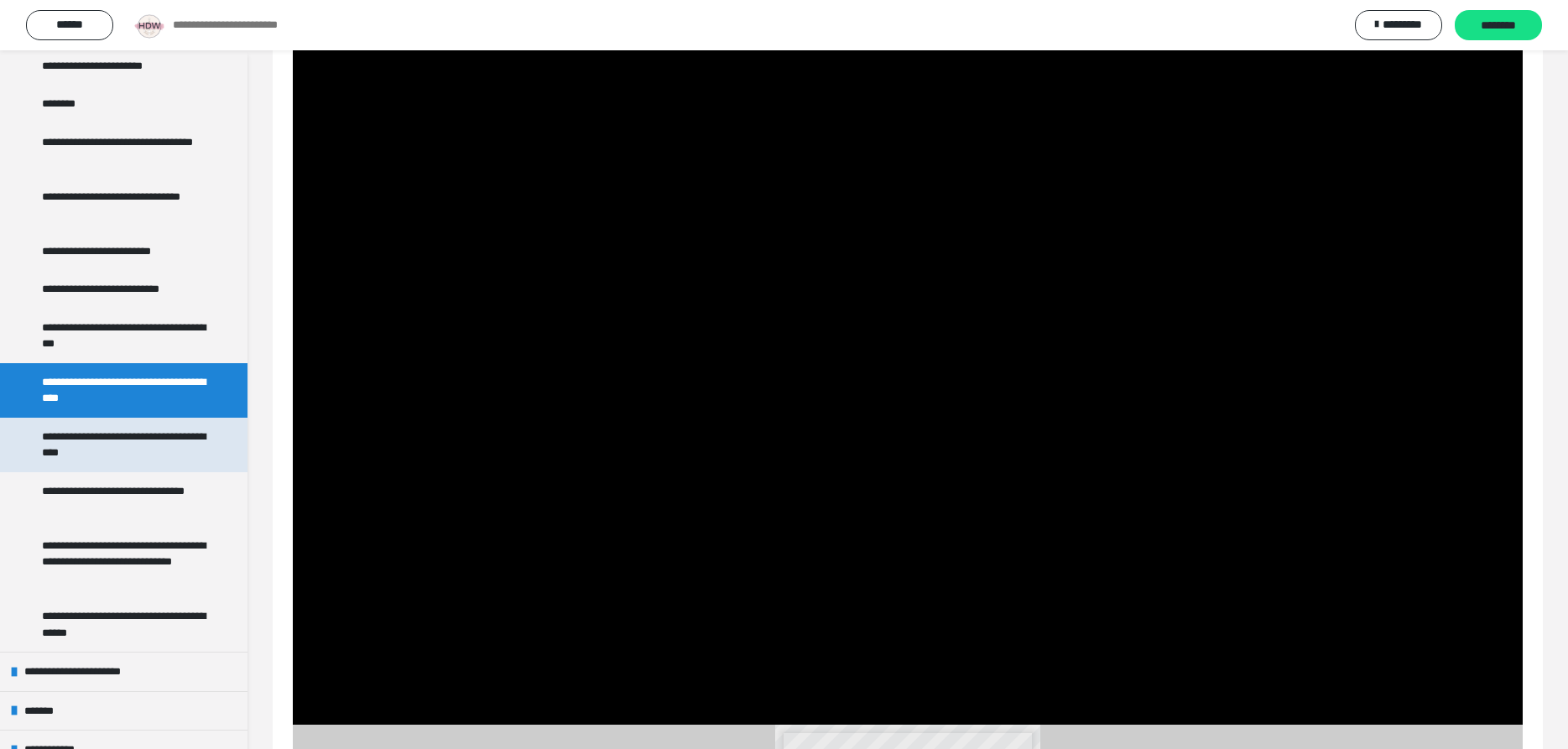 click on "**********" at bounding box center (125, 445) 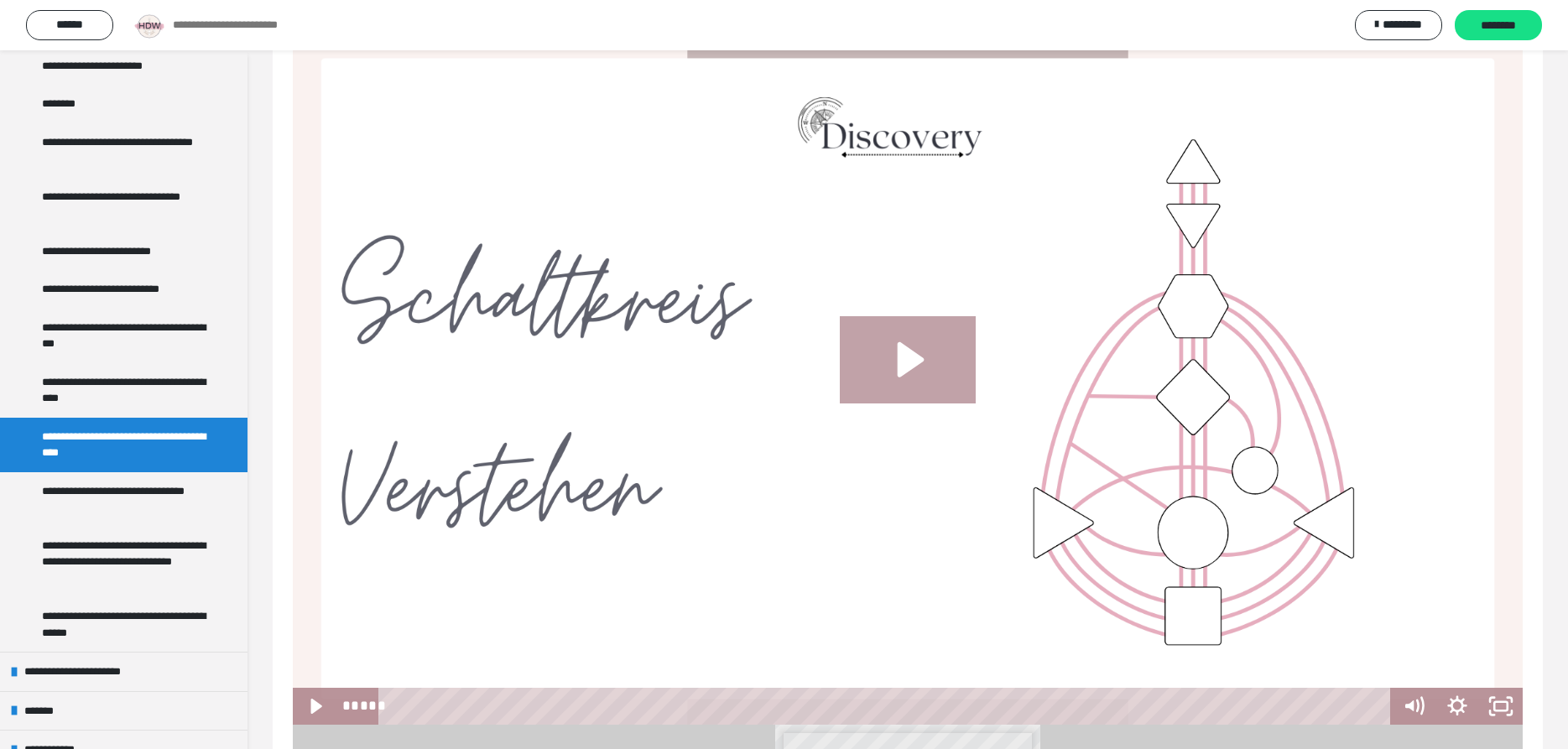 click 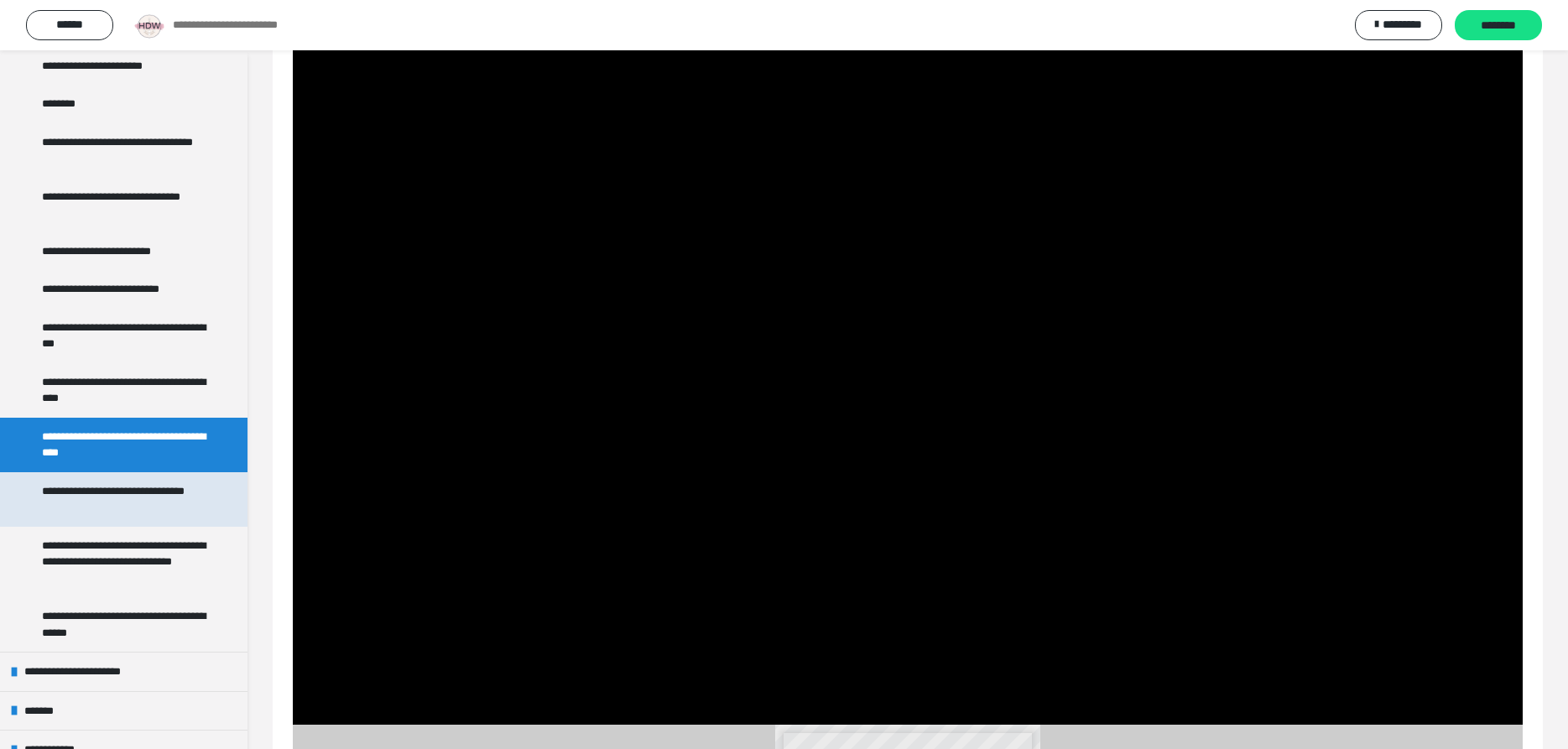 click on "**********" at bounding box center (125, 499) 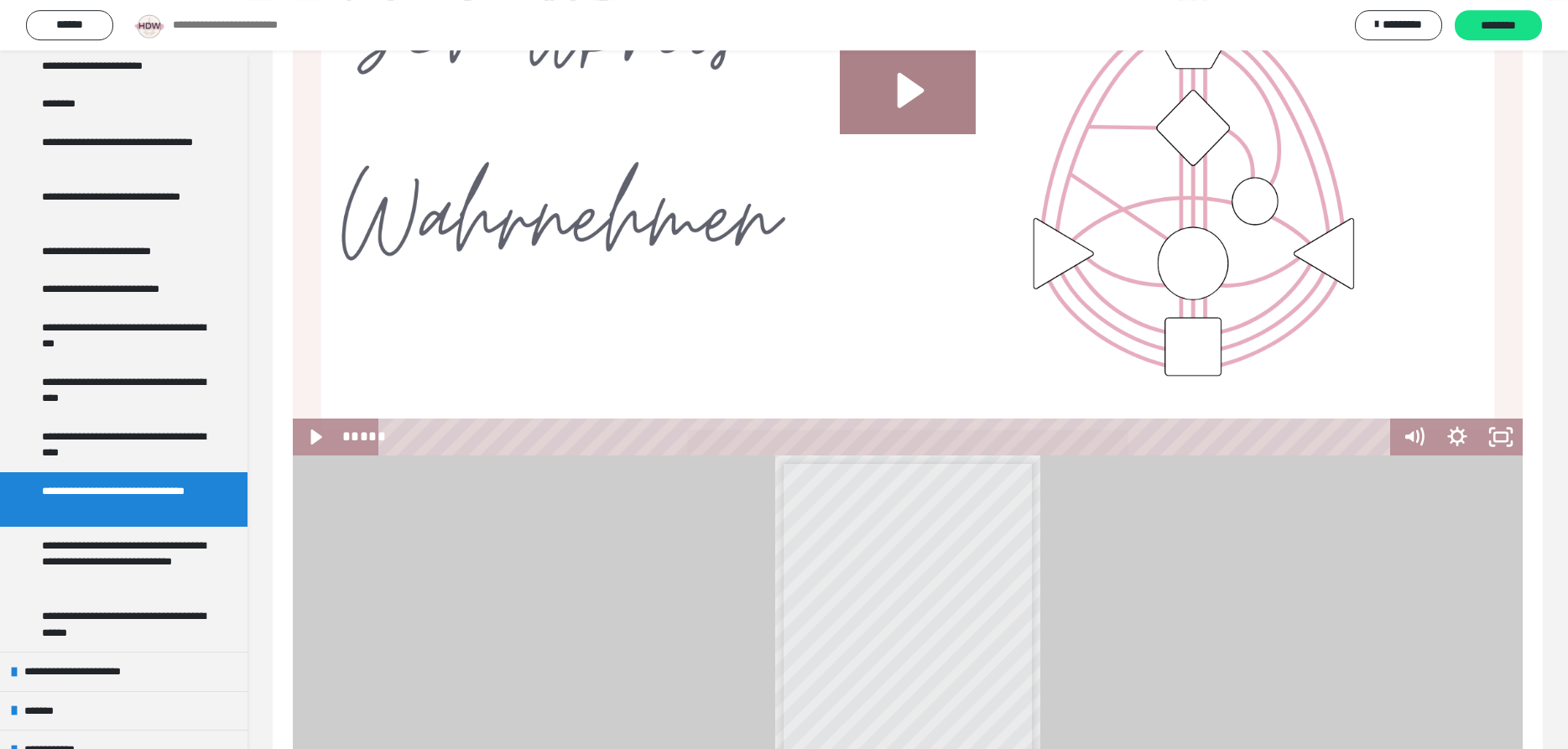 scroll, scrollTop: 86, scrollLeft: 0, axis: vertical 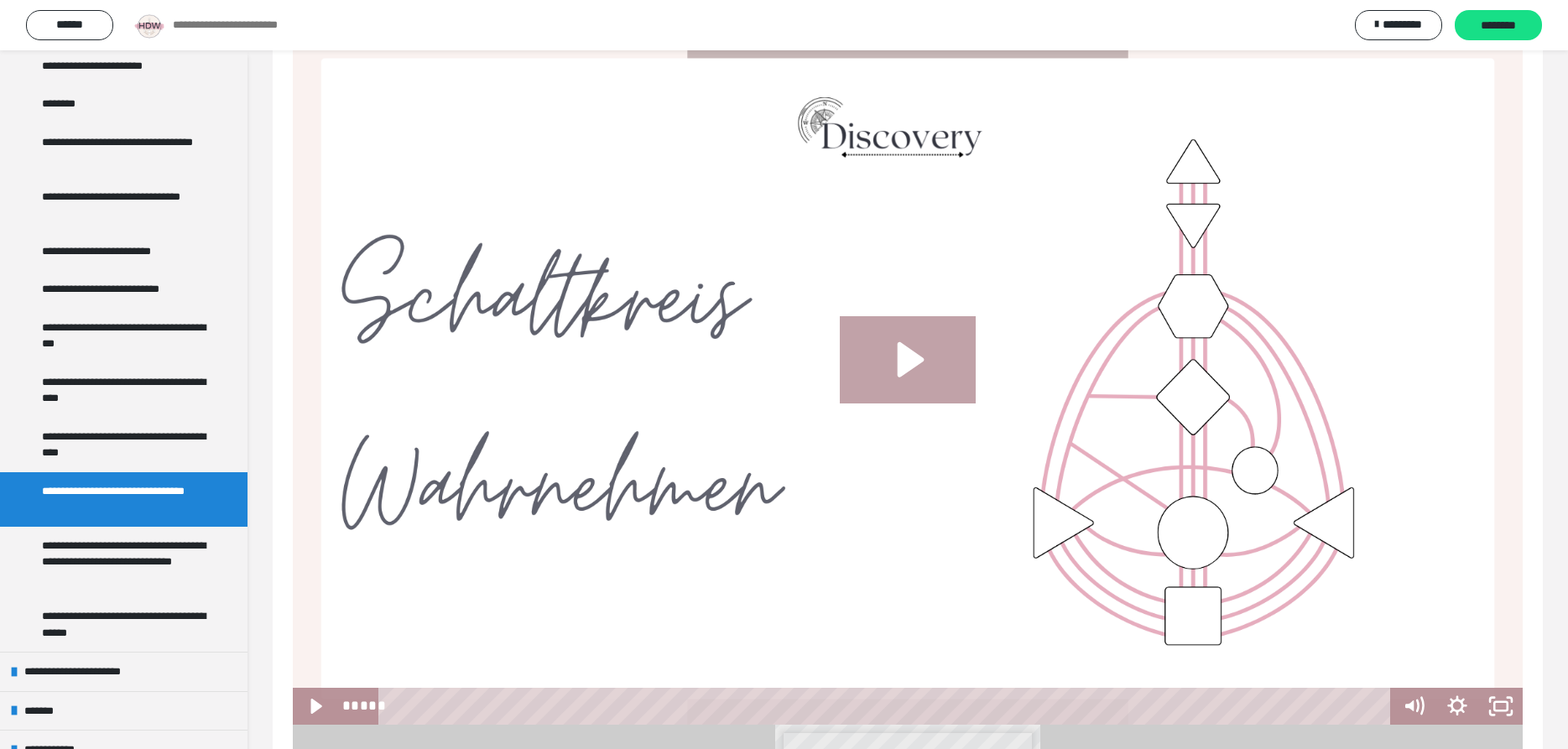 click 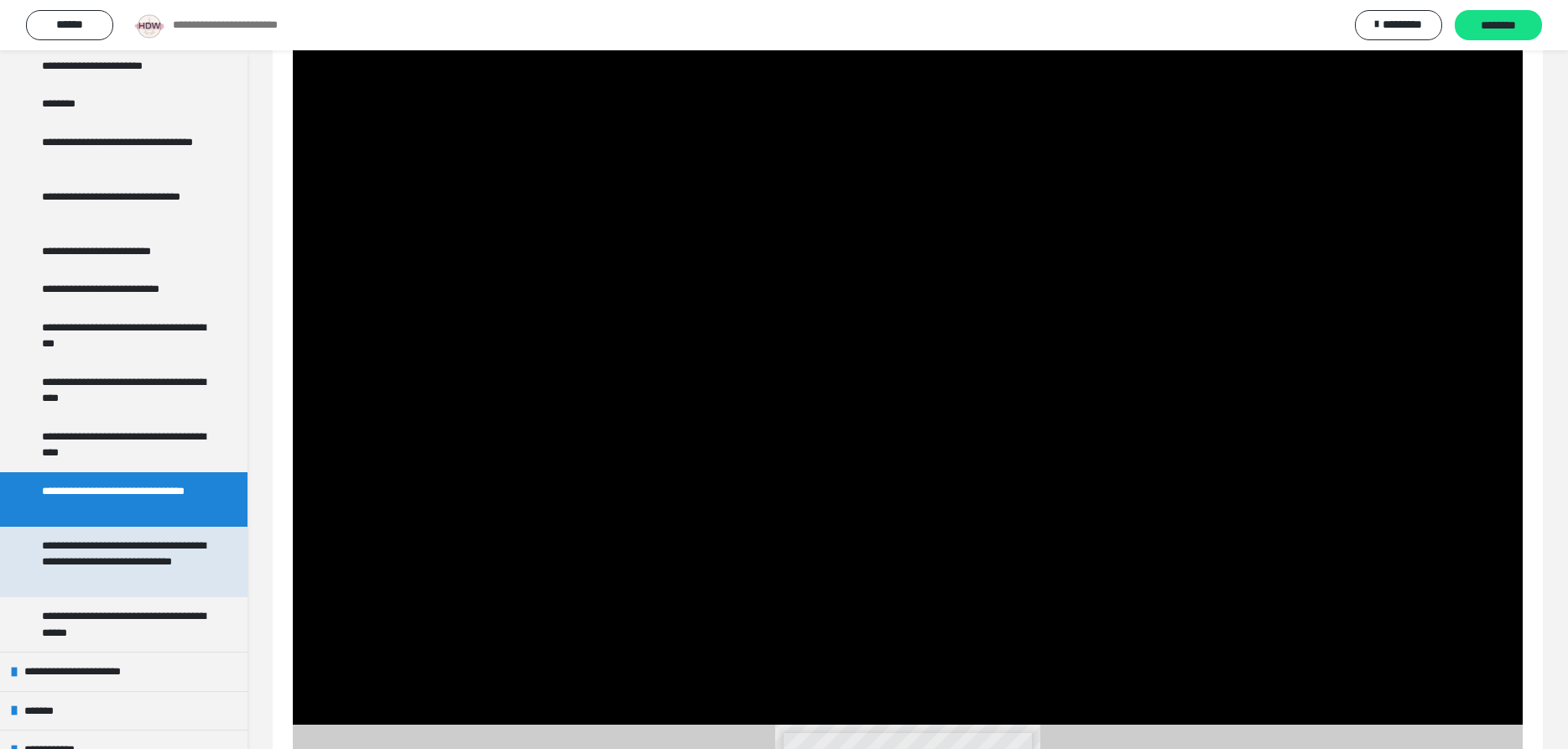 click on "**********" at bounding box center (125, 562) 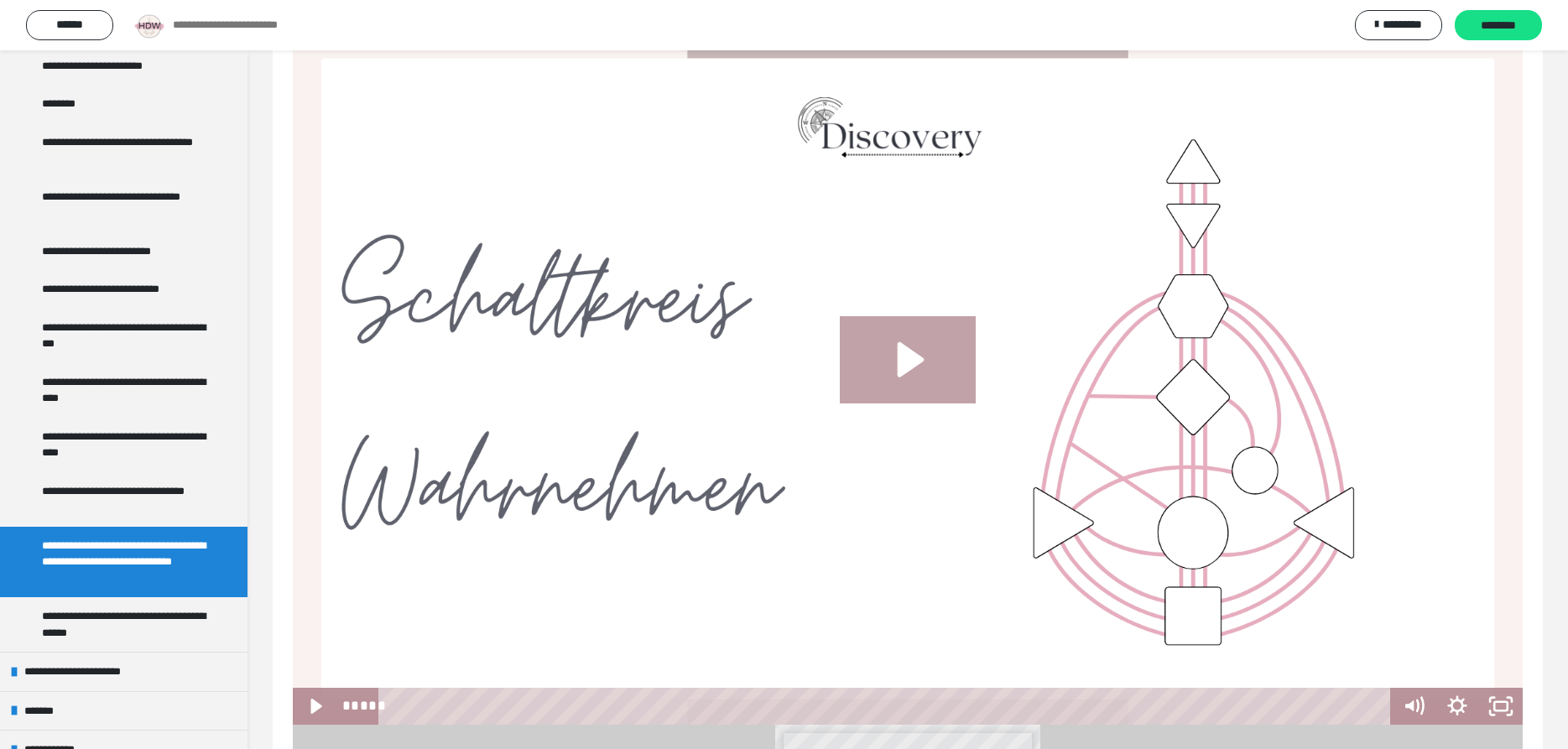 click 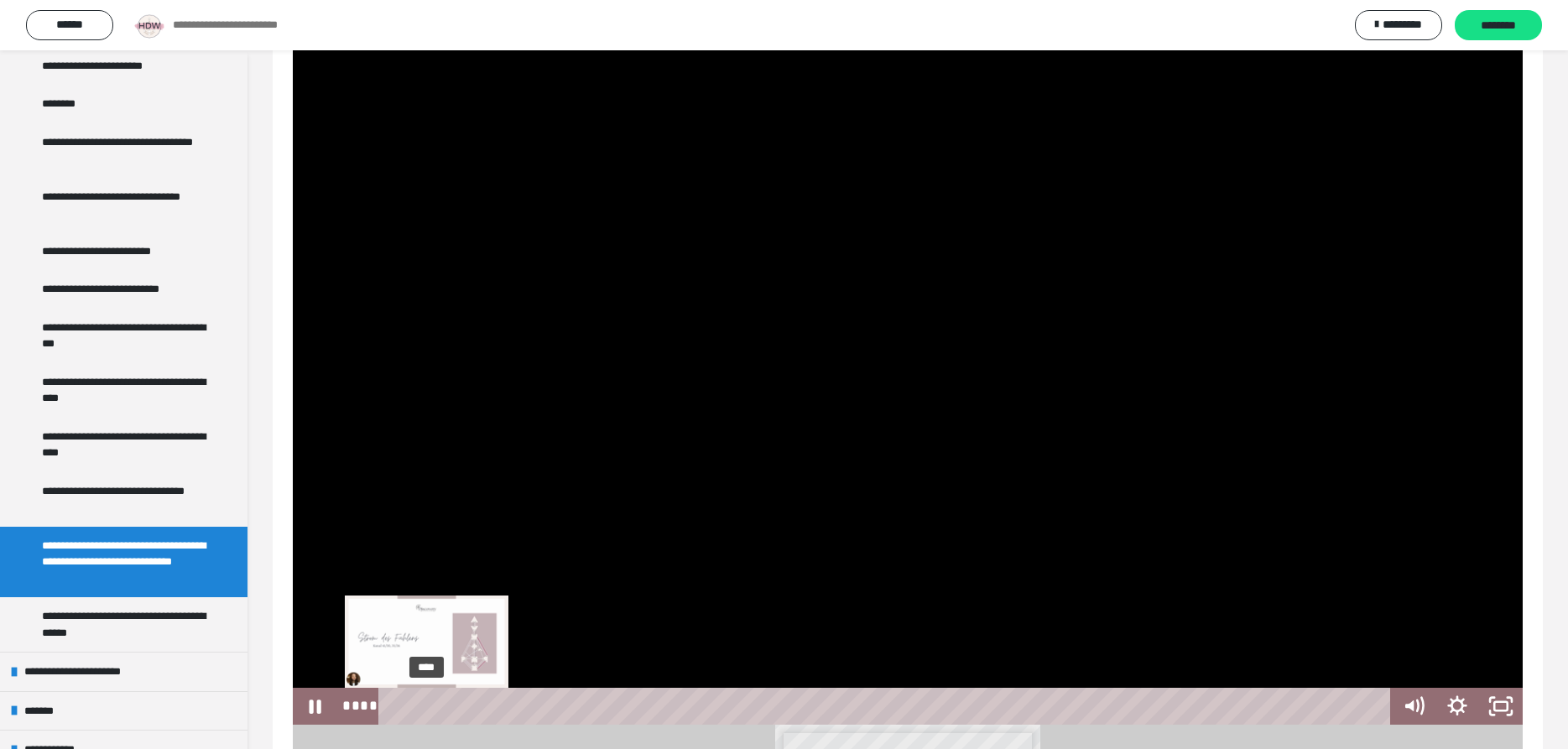 click on "****" at bounding box center [888, 706] 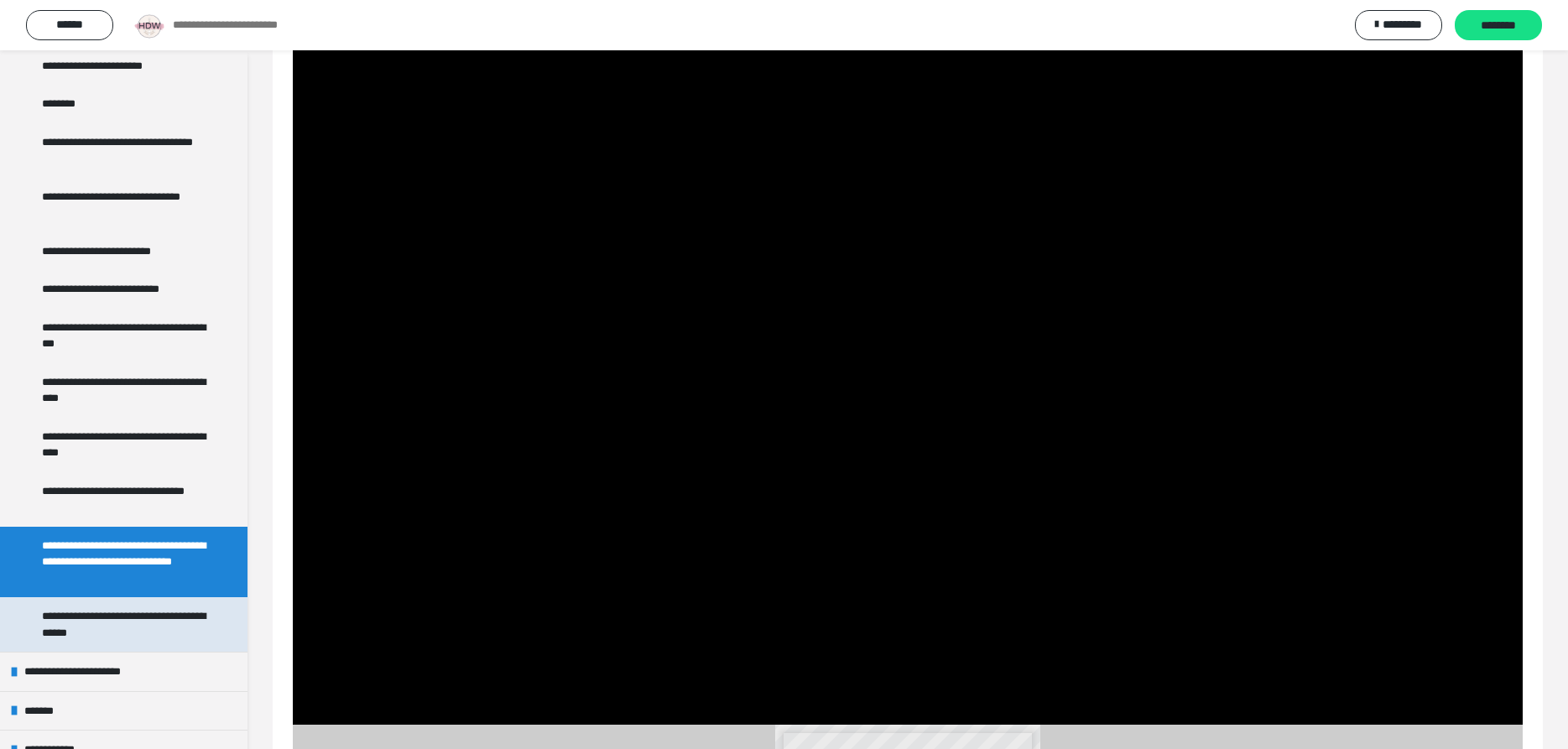 click on "**********" at bounding box center (125, 624) 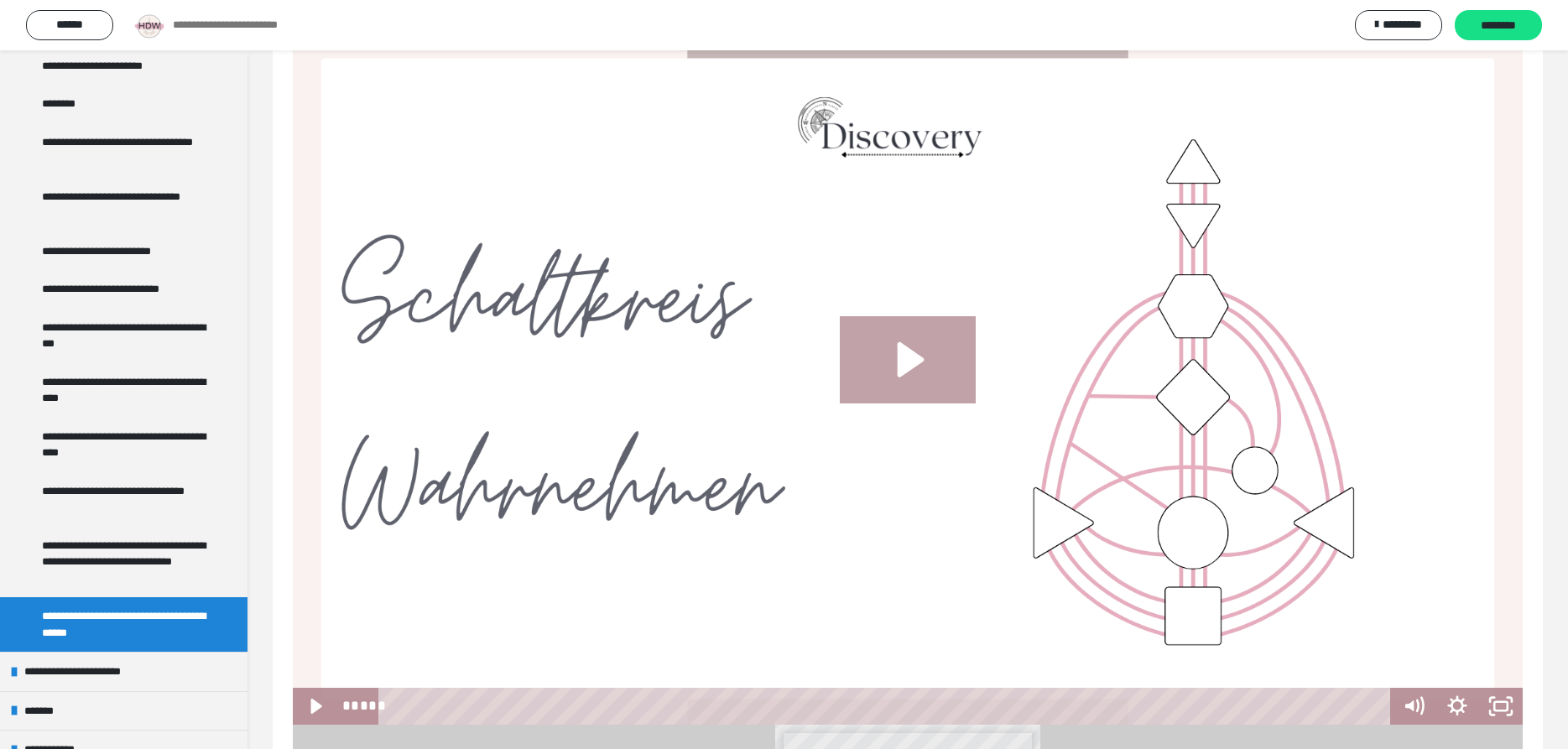 click 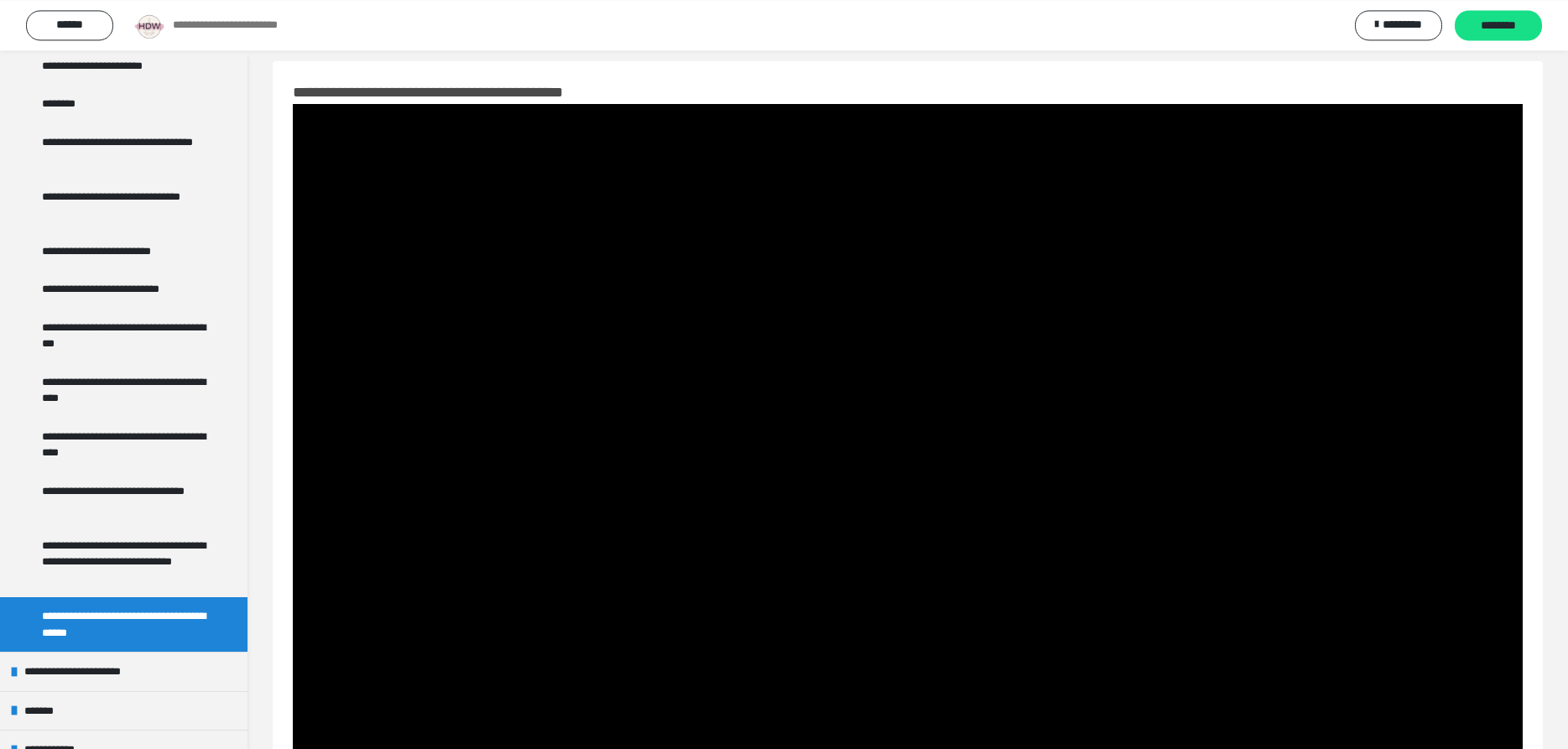 scroll, scrollTop: 0, scrollLeft: 0, axis: both 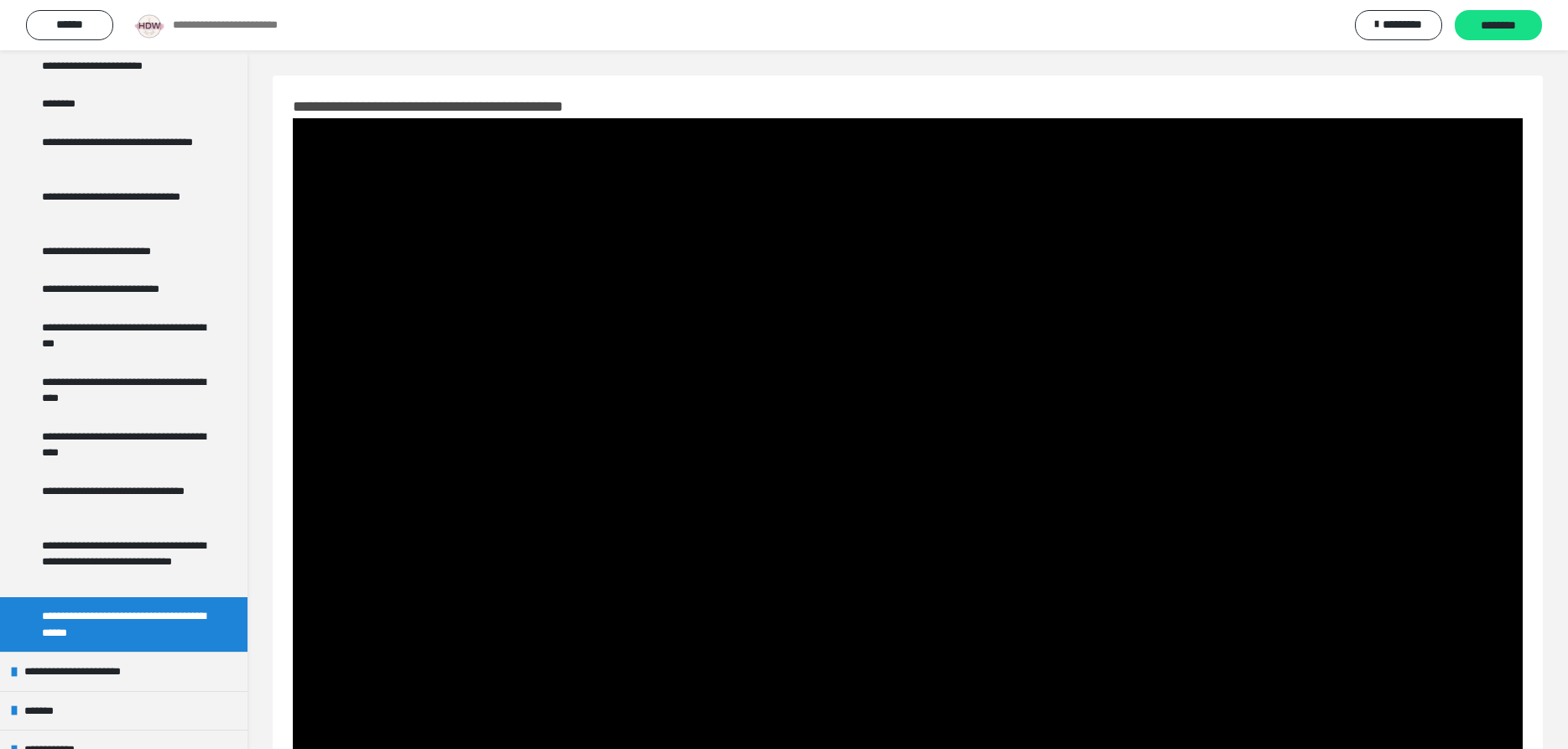 click at bounding box center (908, 464) 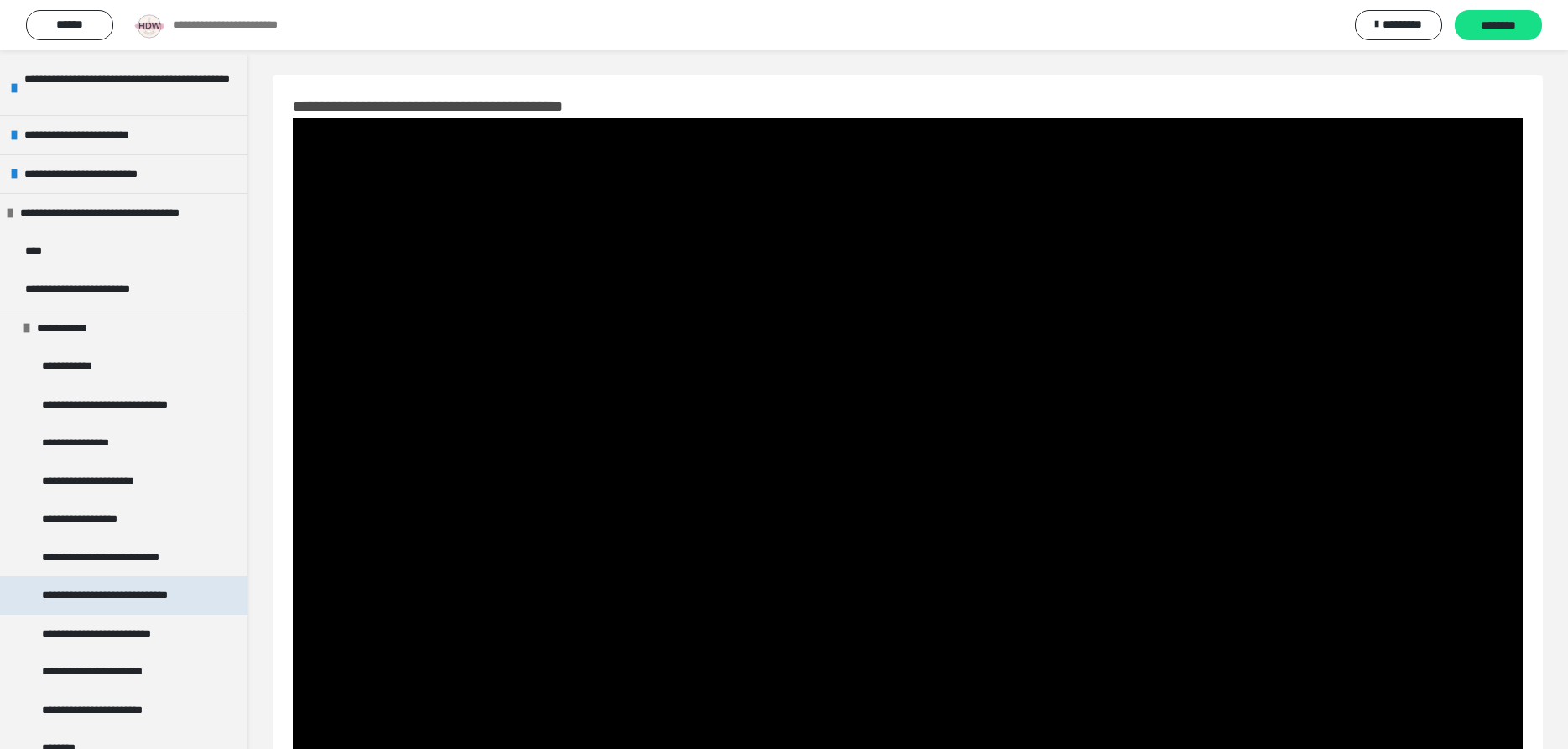 scroll, scrollTop: 96, scrollLeft: 0, axis: vertical 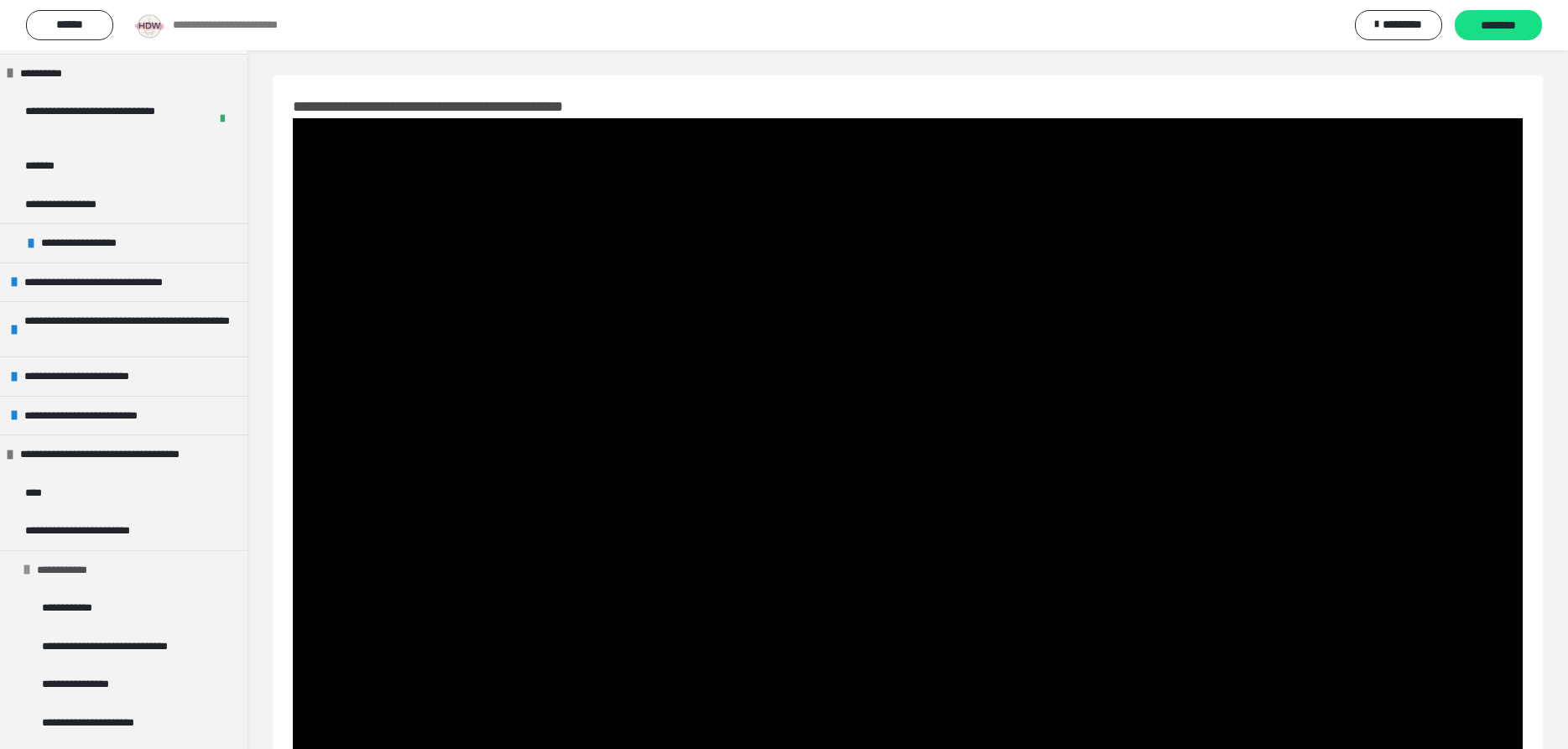 click on "**********" at bounding box center [69, 570] 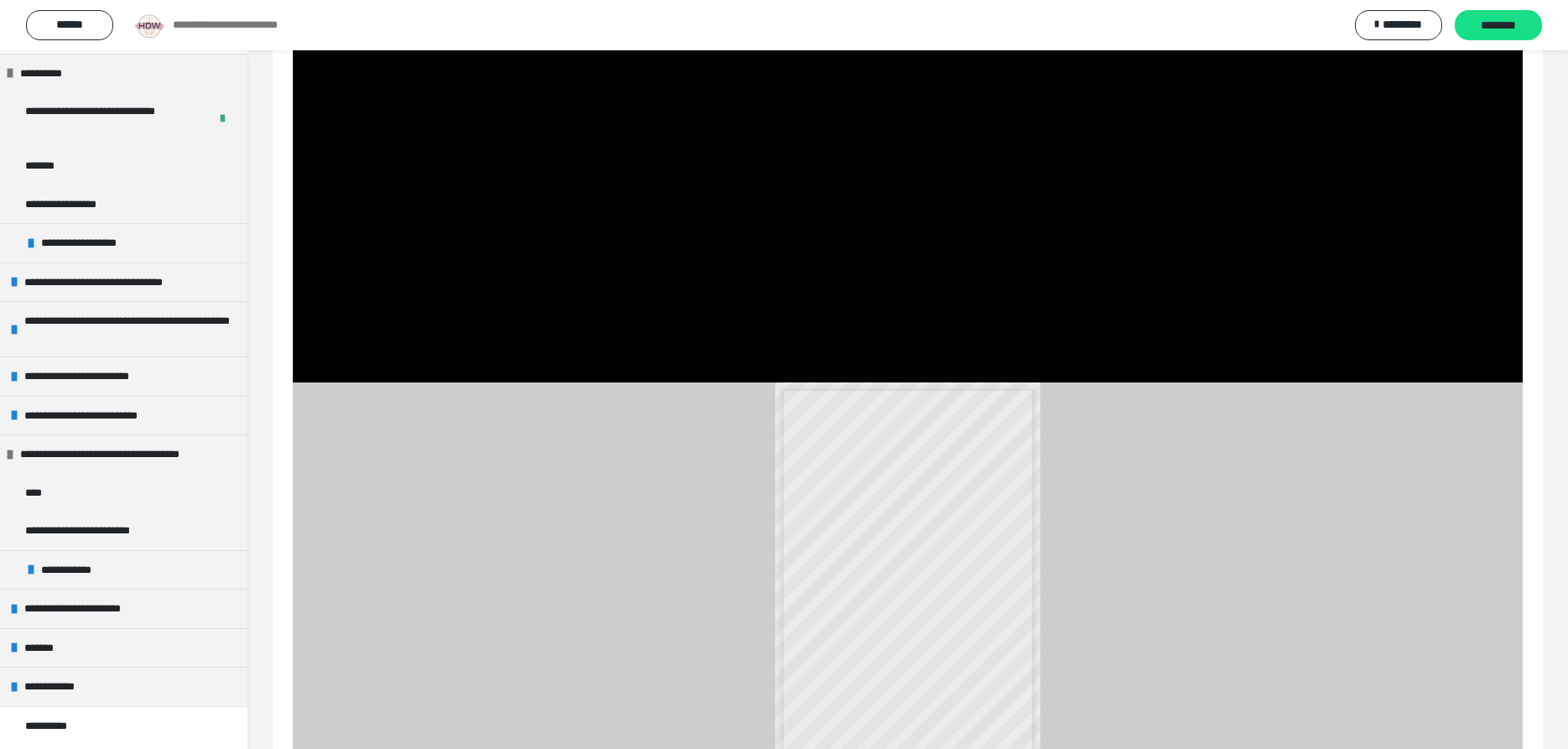 scroll, scrollTop: 684, scrollLeft: 0, axis: vertical 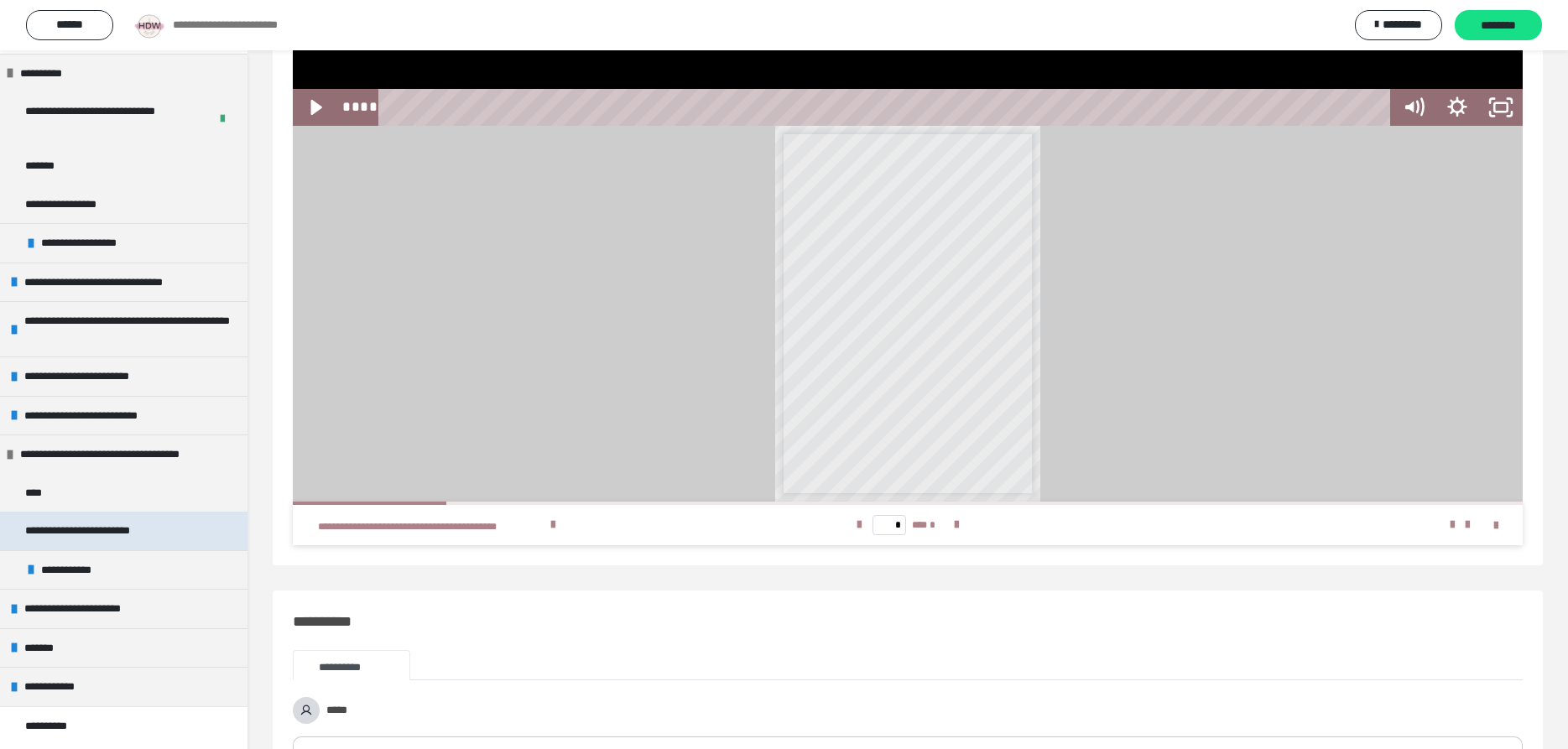click on "**********" at bounding box center (101, 531) 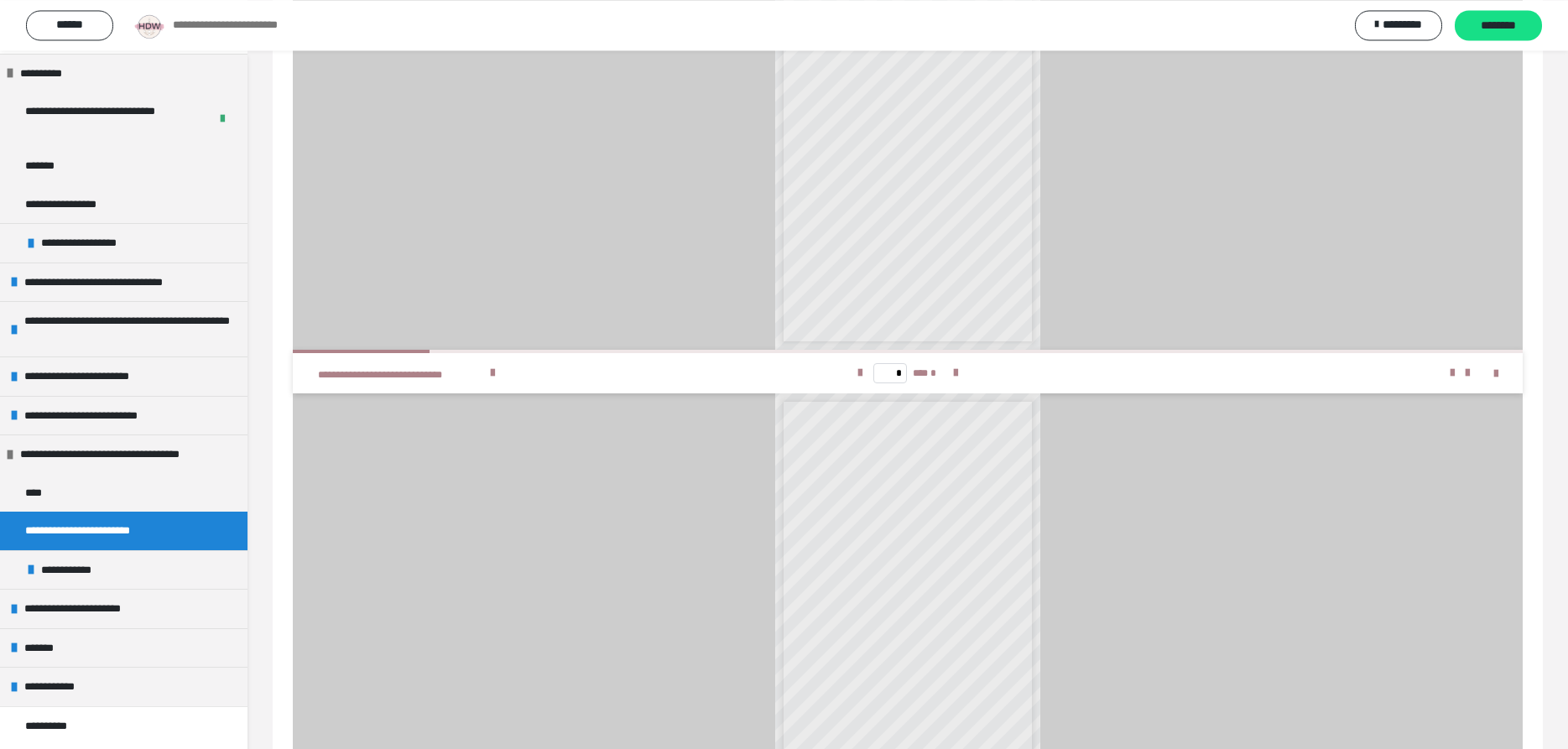 scroll, scrollTop: 753, scrollLeft: 0, axis: vertical 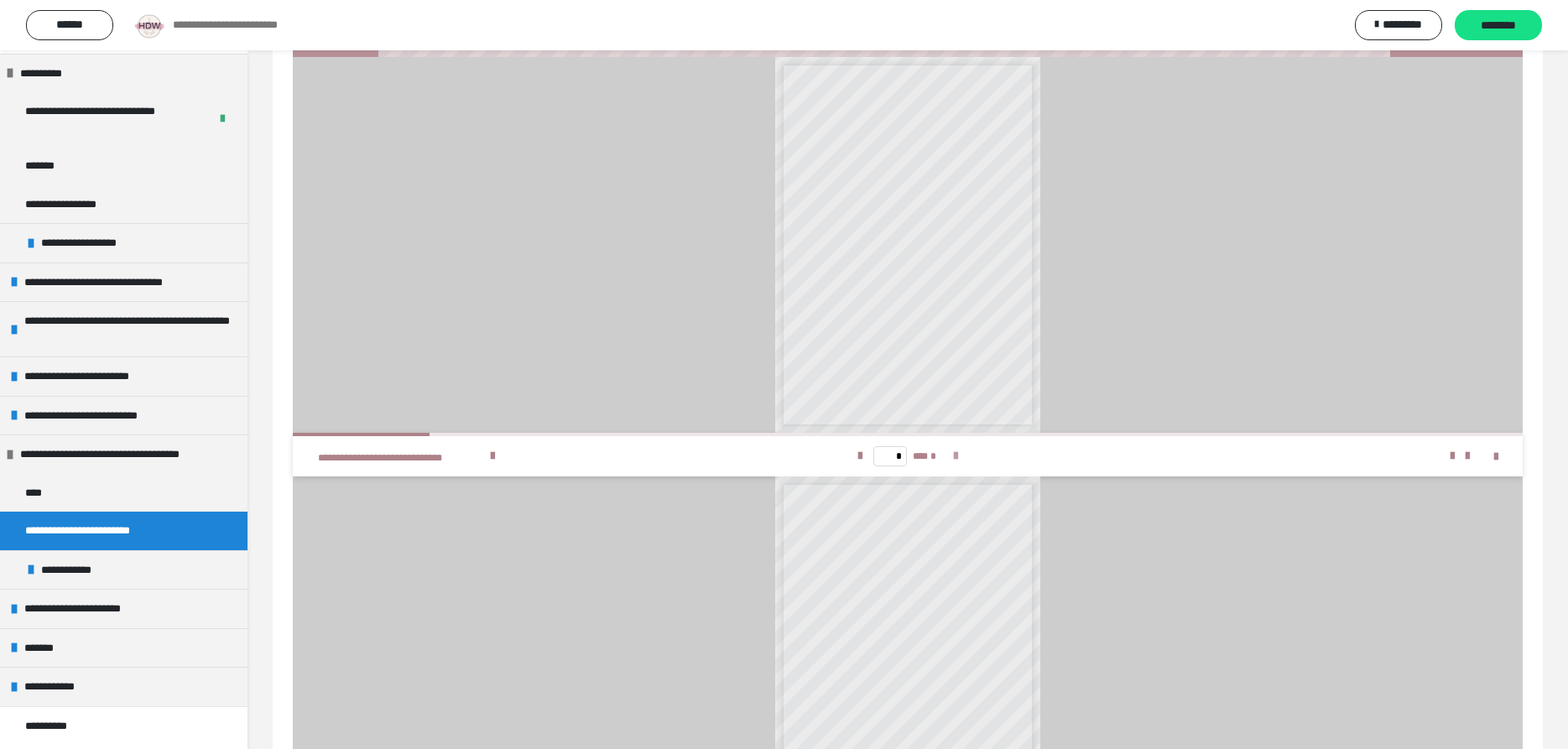 click at bounding box center [956, 456] 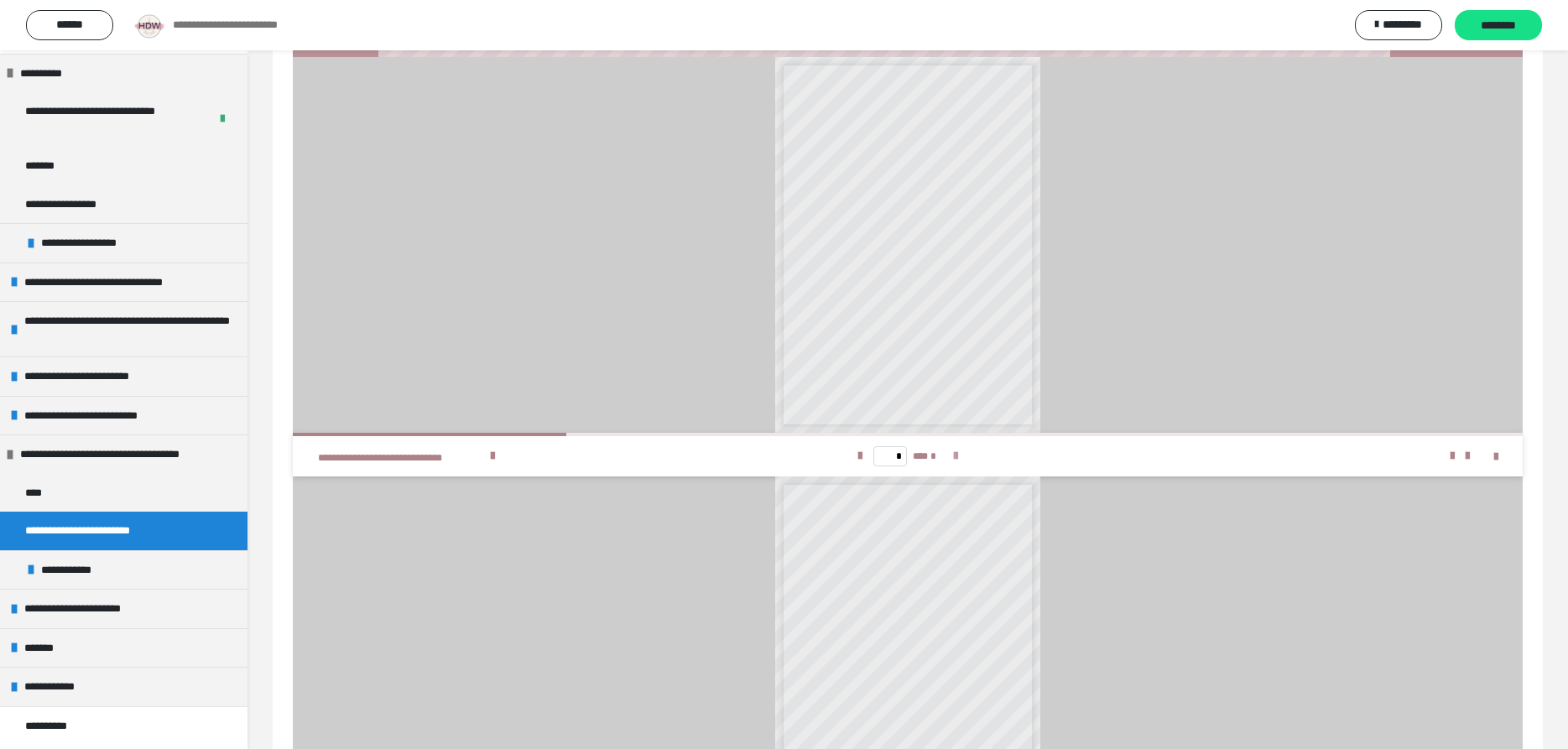 click at bounding box center [956, 456] 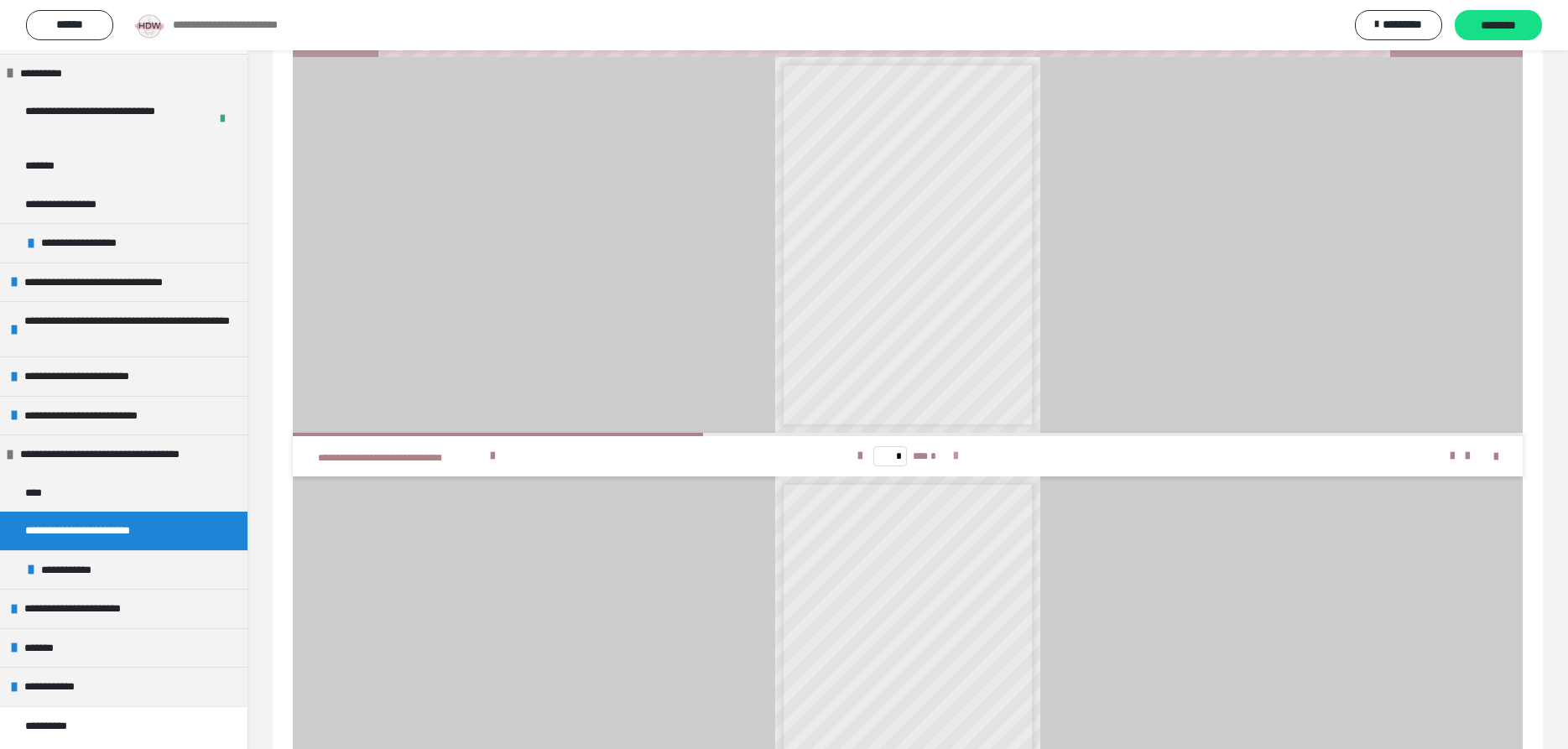 click at bounding box center [956, 456] 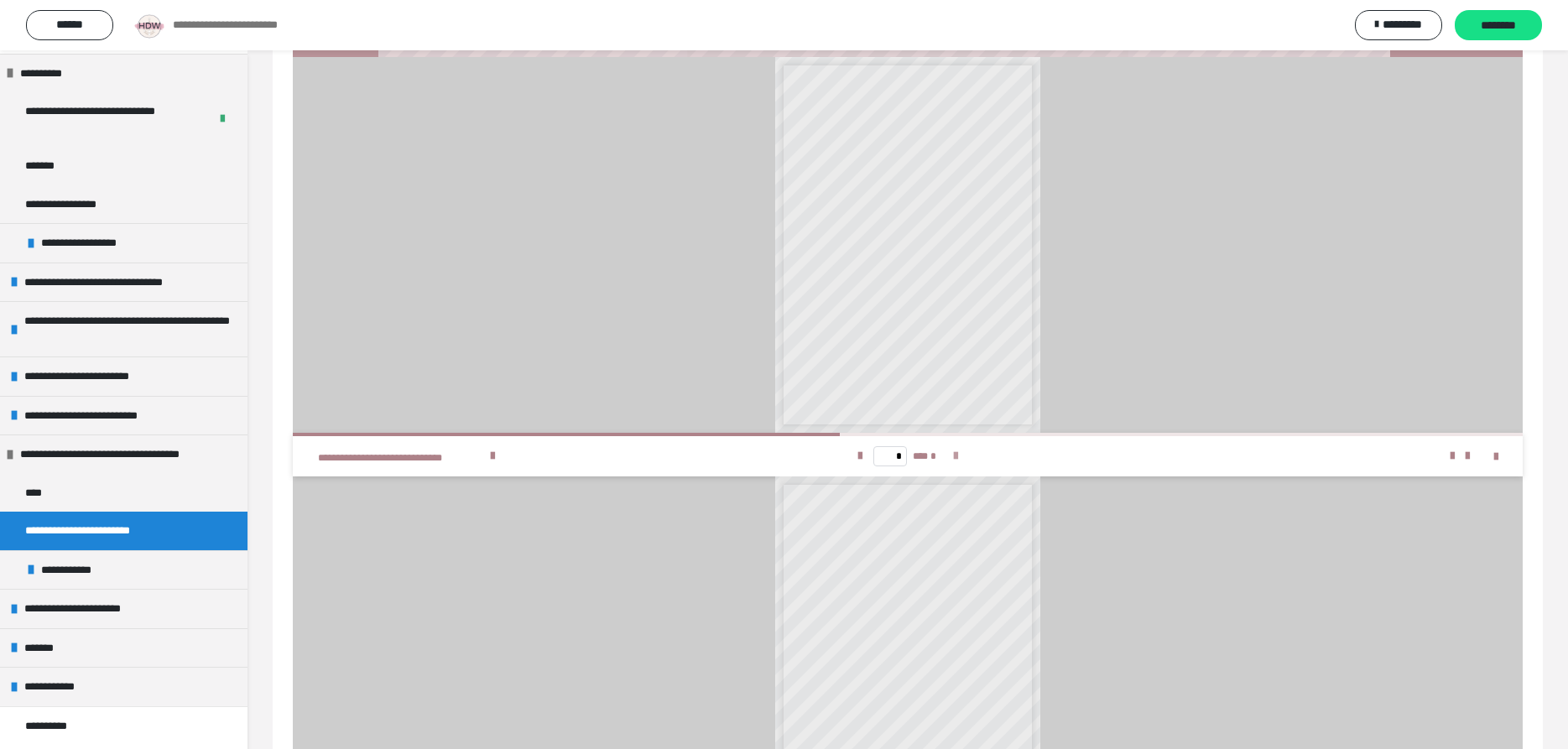 click at bounding box center [956, 456] 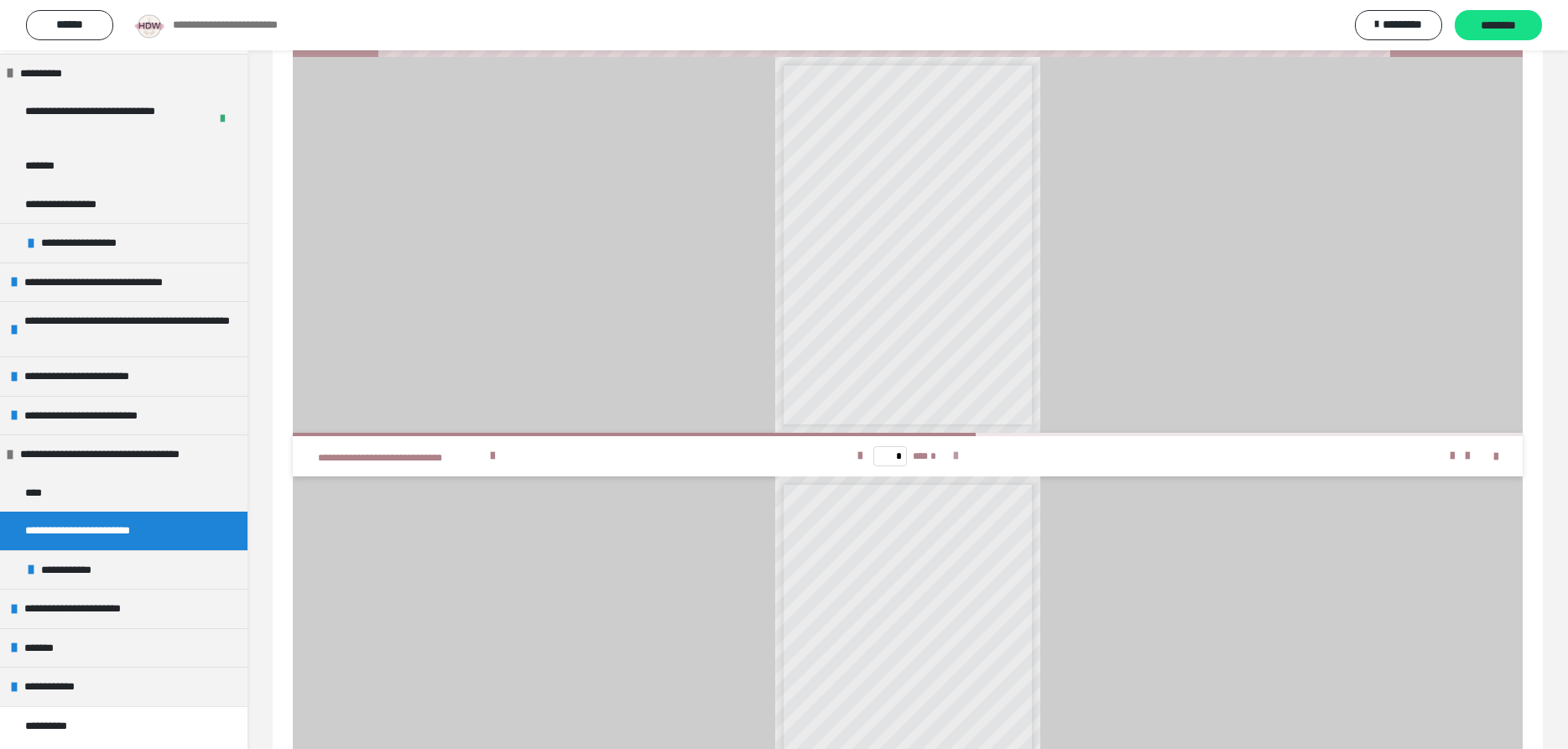 click at bounding box center (956, 456) 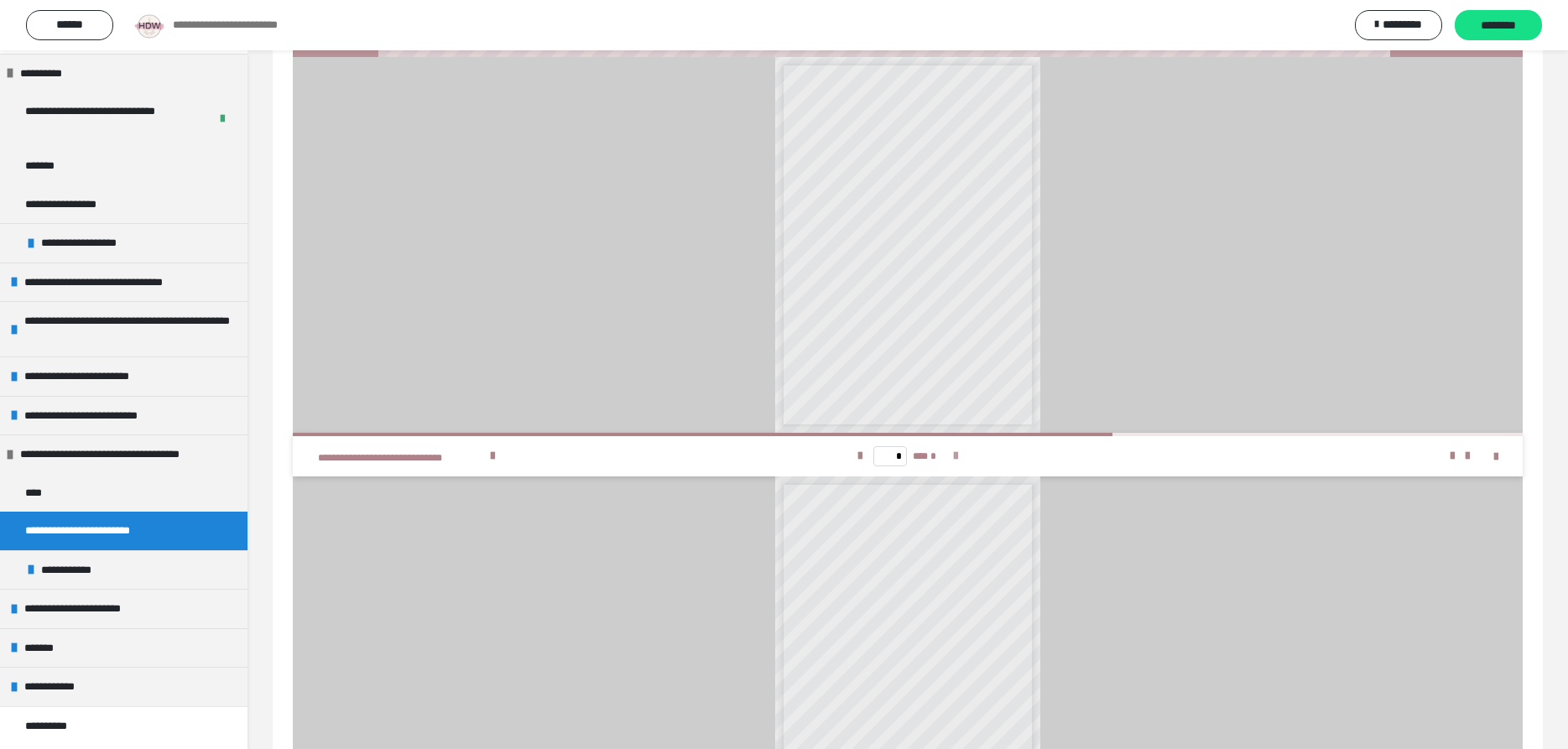 click at bounding box center [956, 456] 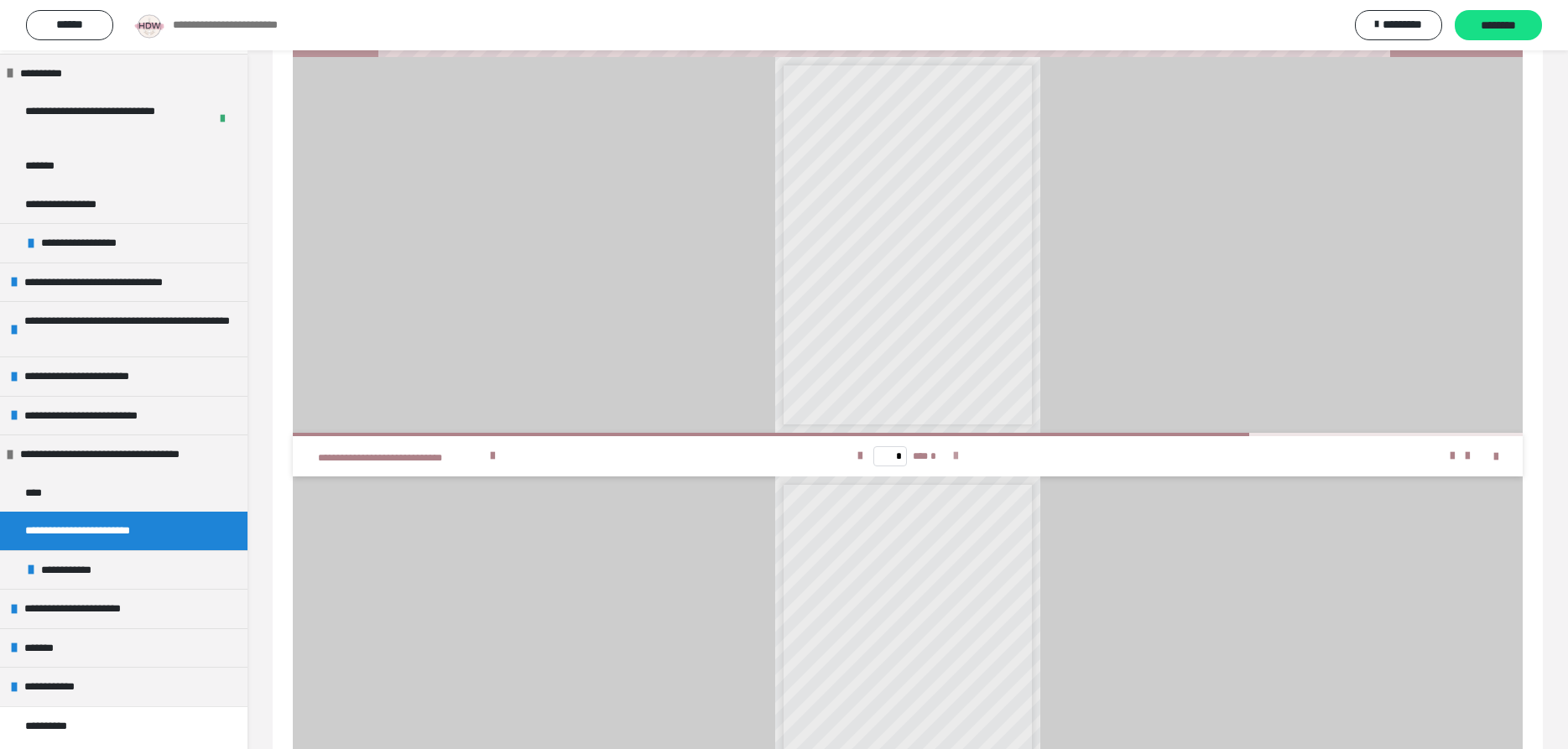 click at bounding box center [956, 456] 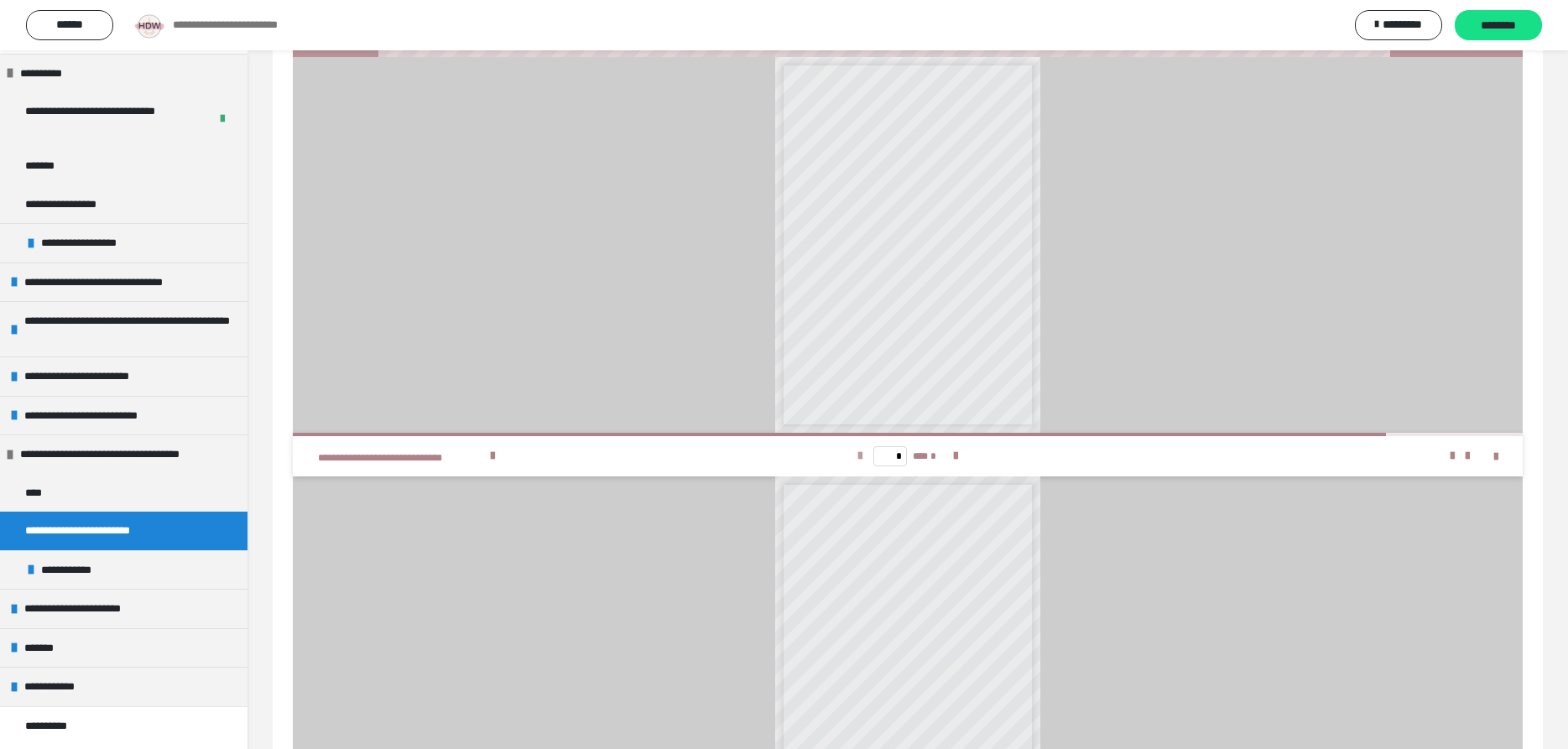 click at bounding box center [860, 456] 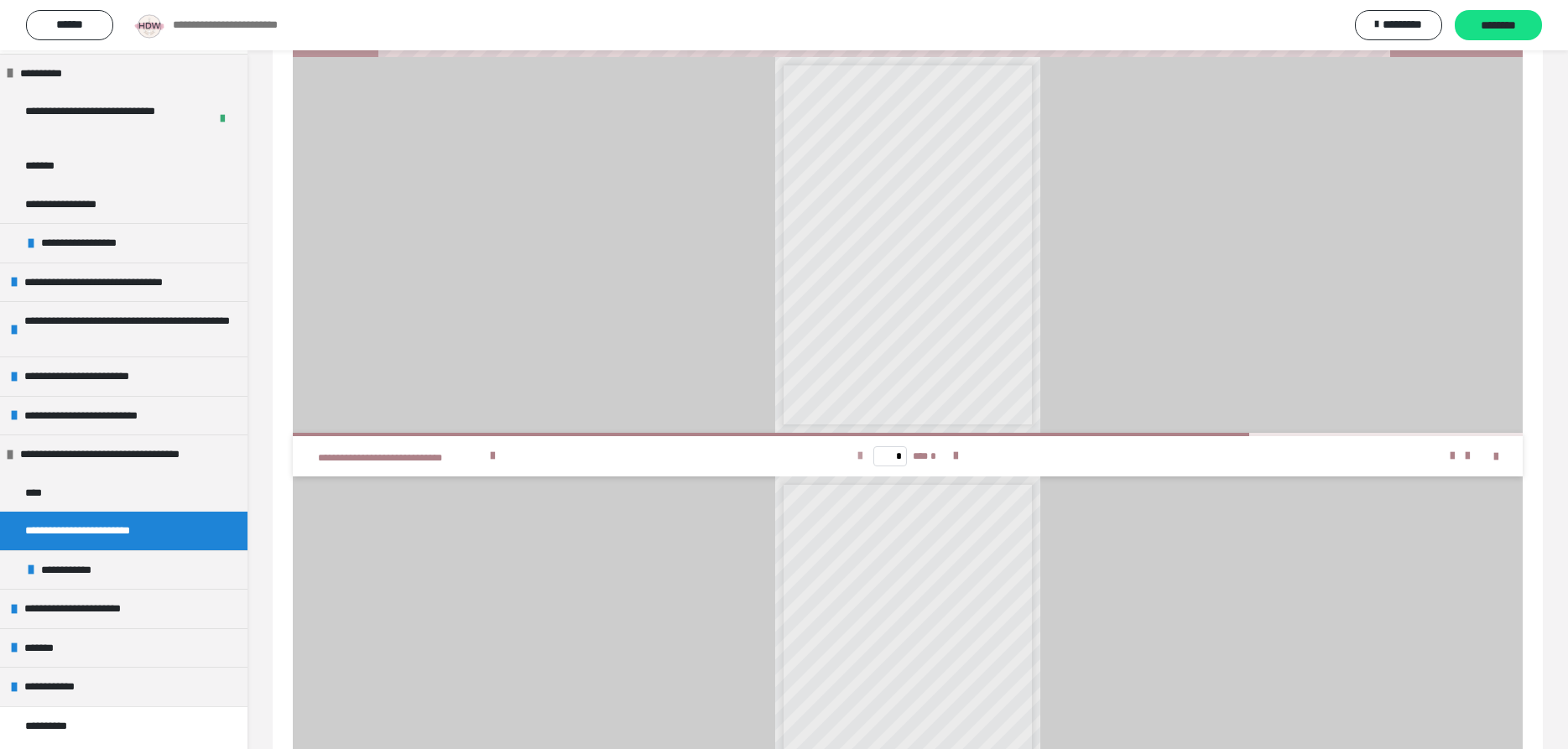 click at bounding box center (860, 456) 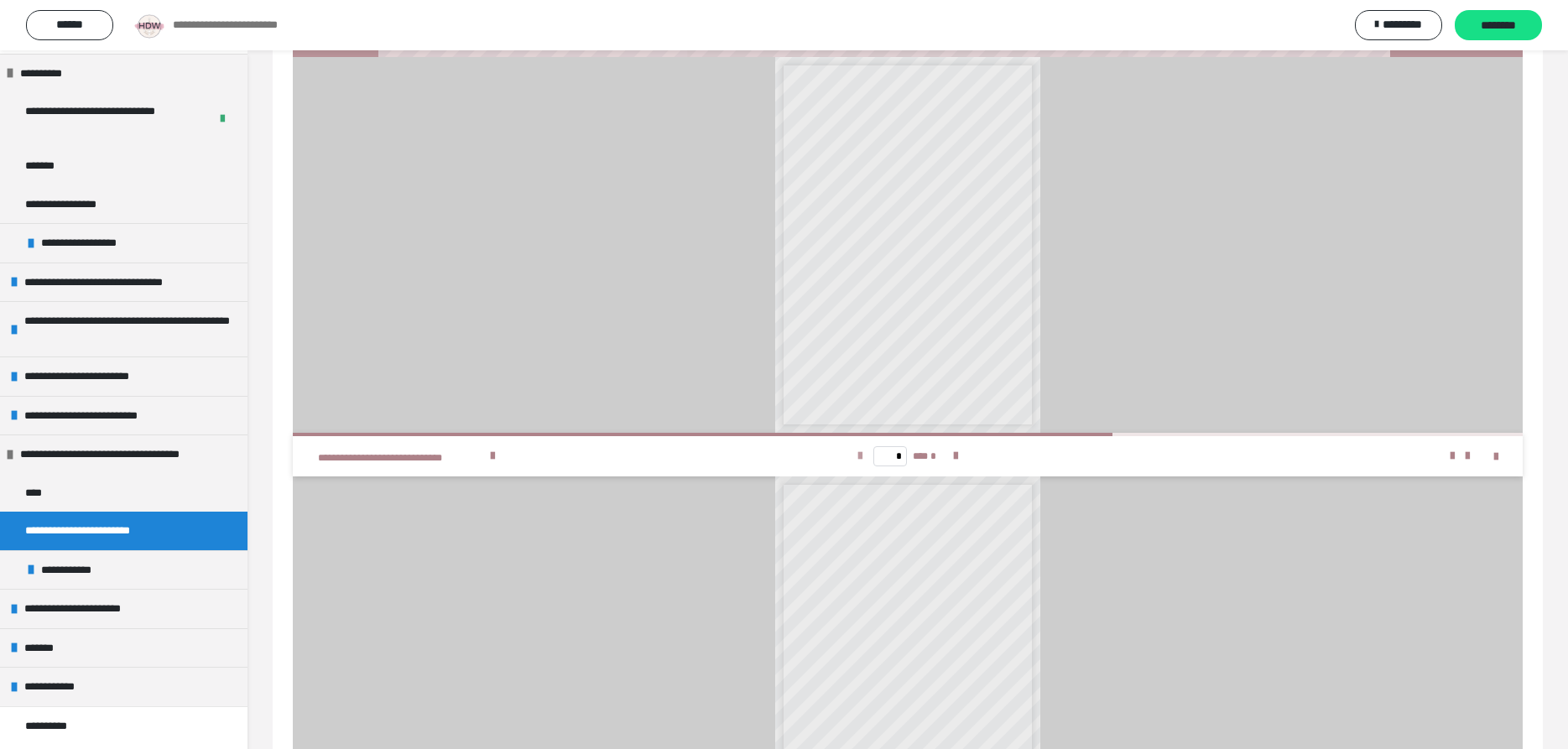 click at bounding box center [860, 456] 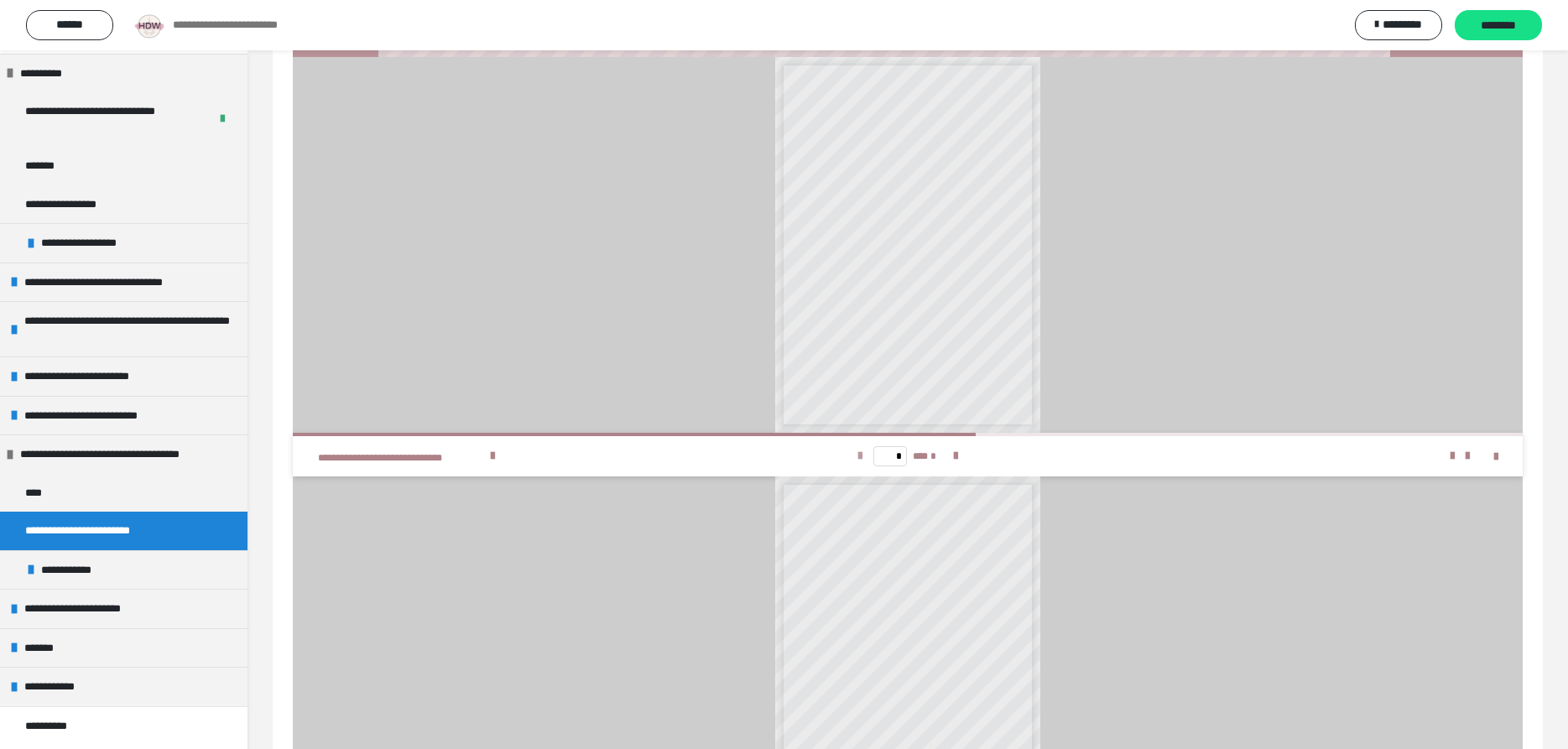 click at bounding box center (860, 456) 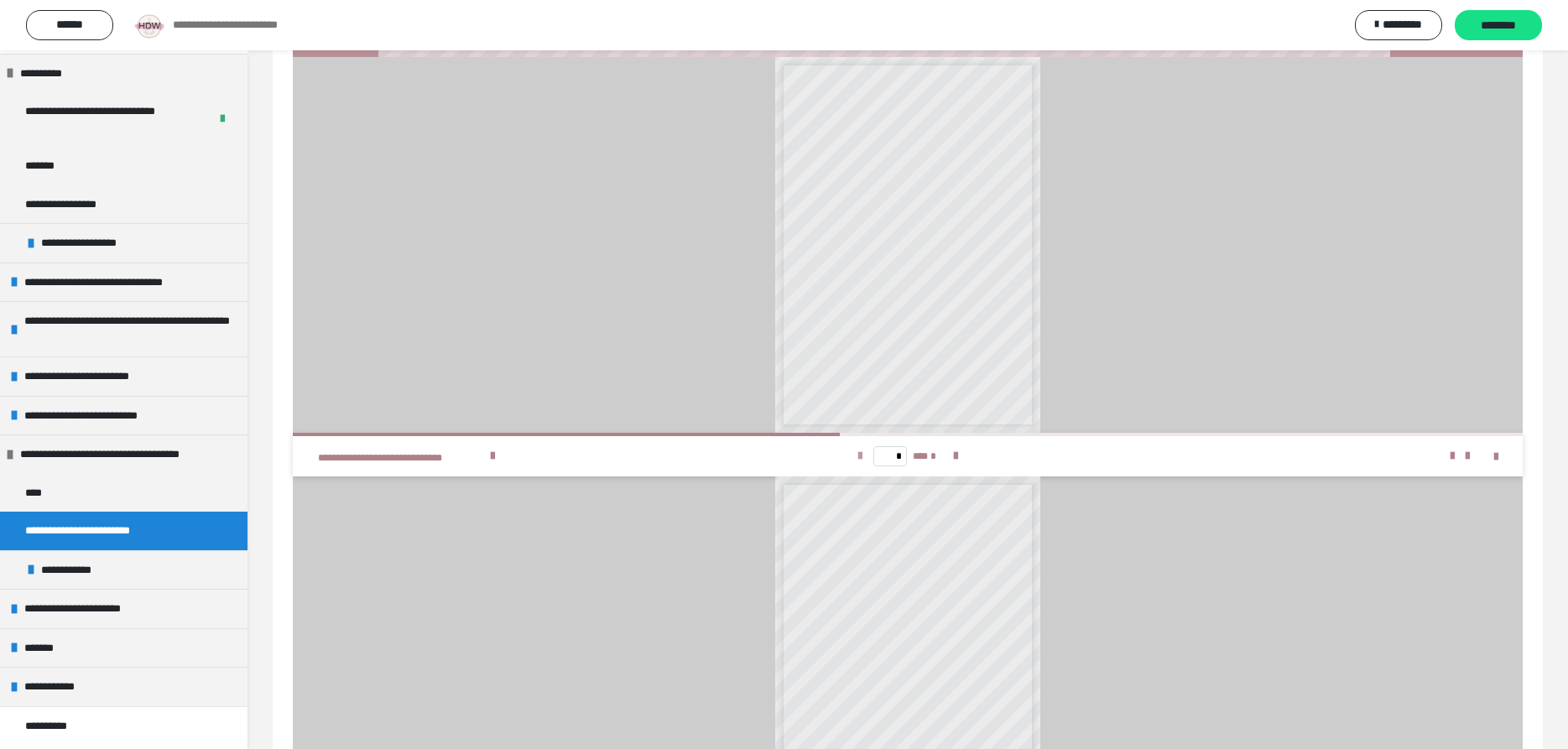 click at bounding box center (860, 456) 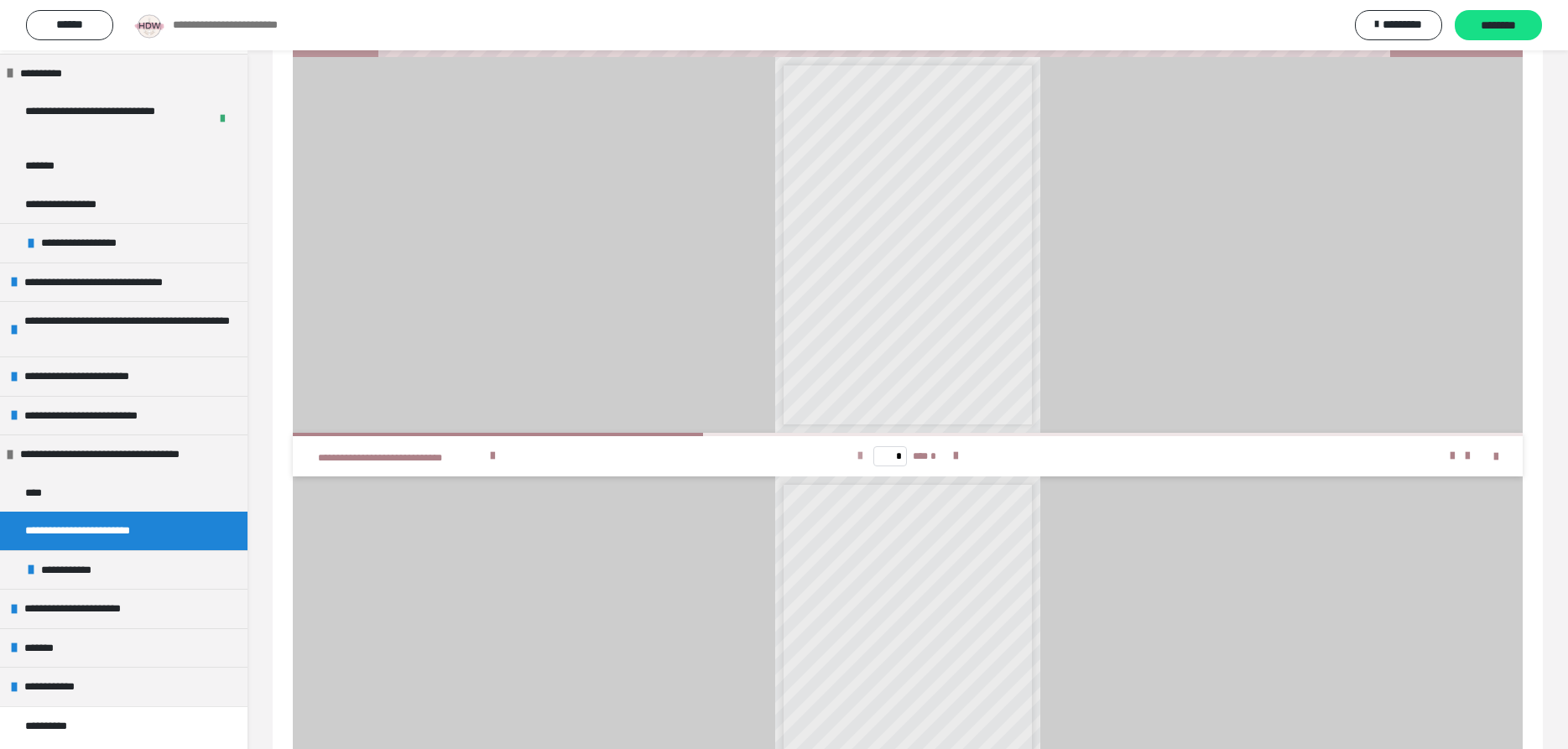 click at bounding box center [860, 456] 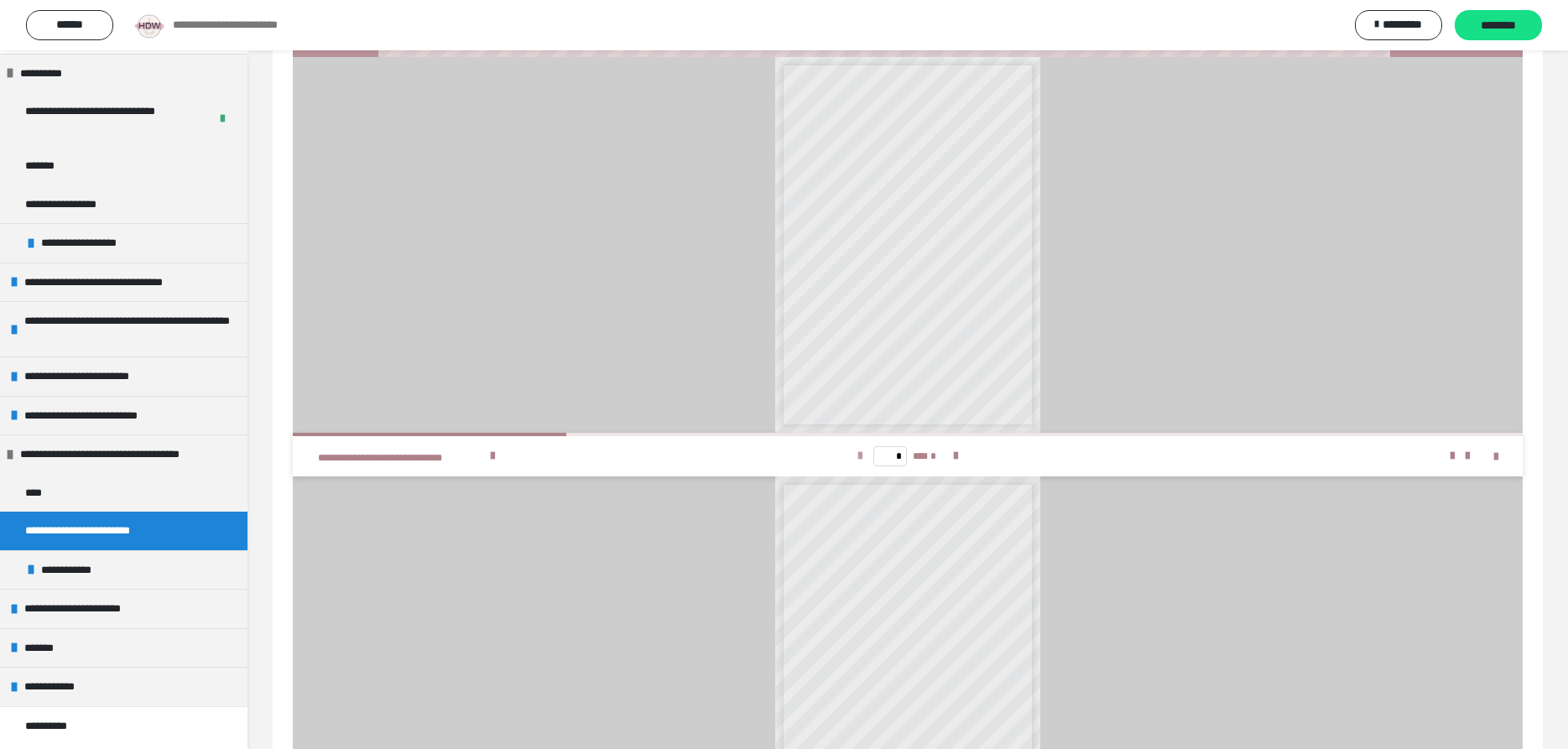click at bounding box center [860, 456] 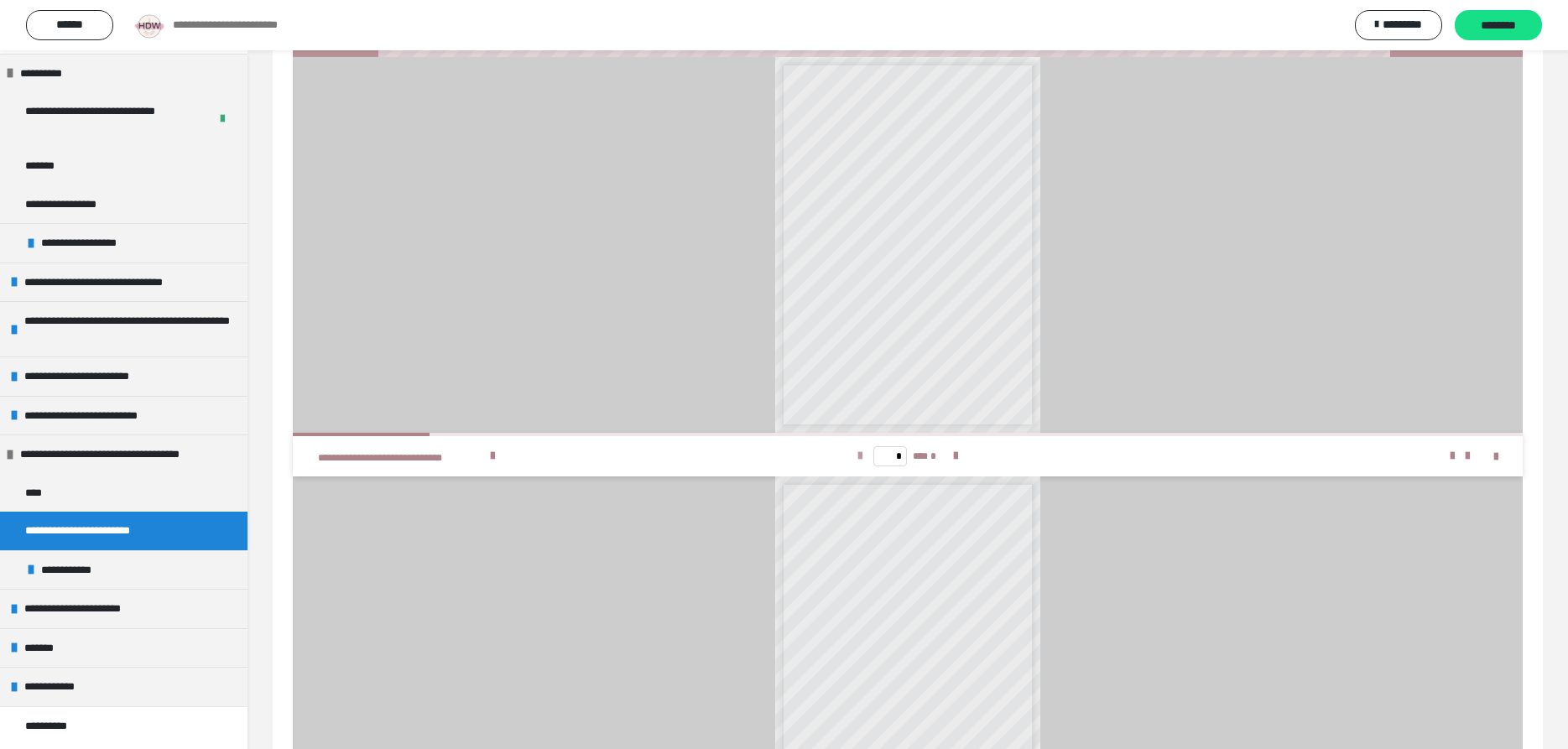 click on "* *** *" at bounding box center [908, 456] 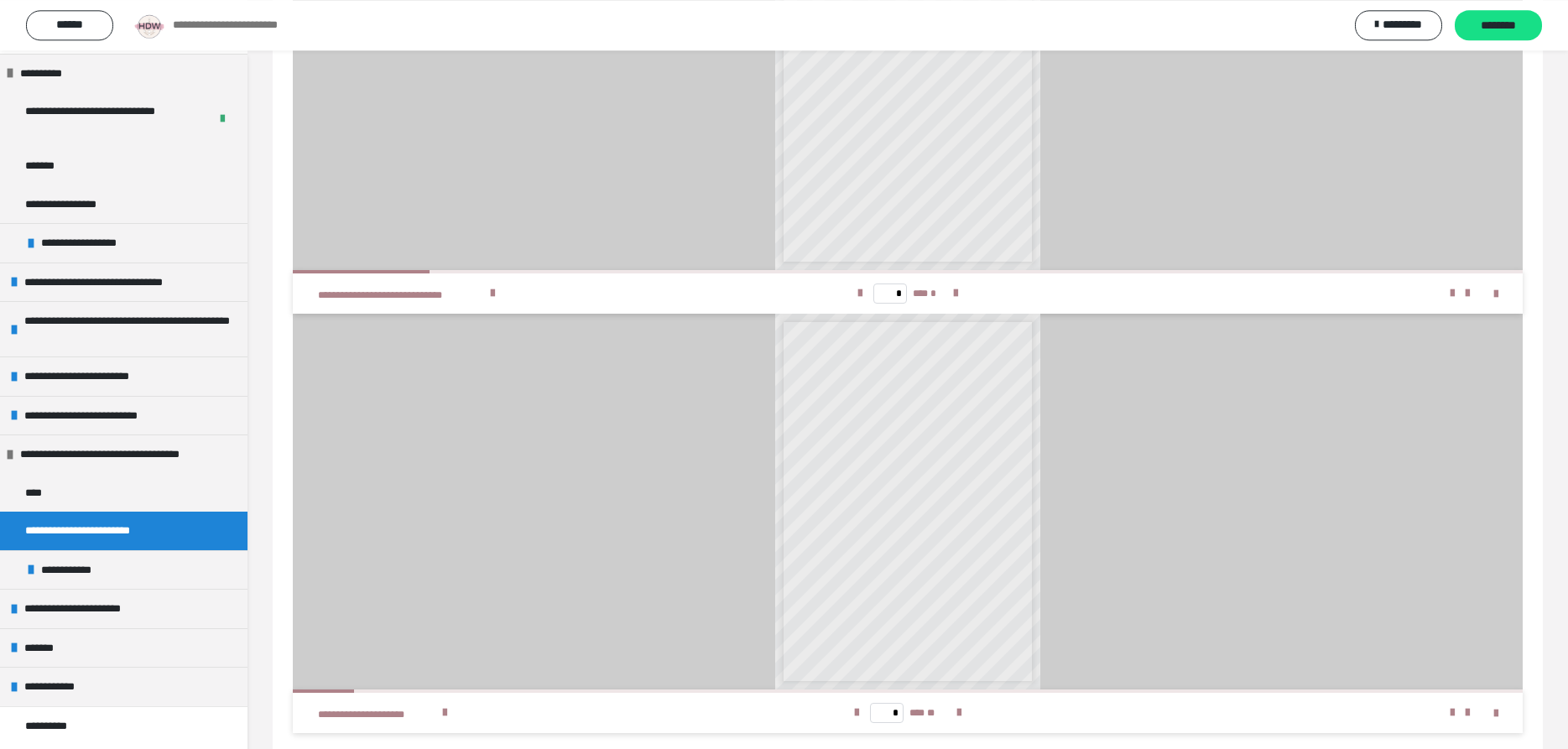 scroll, scrollTop: 924, scrollLeft: 0, axis: vertical 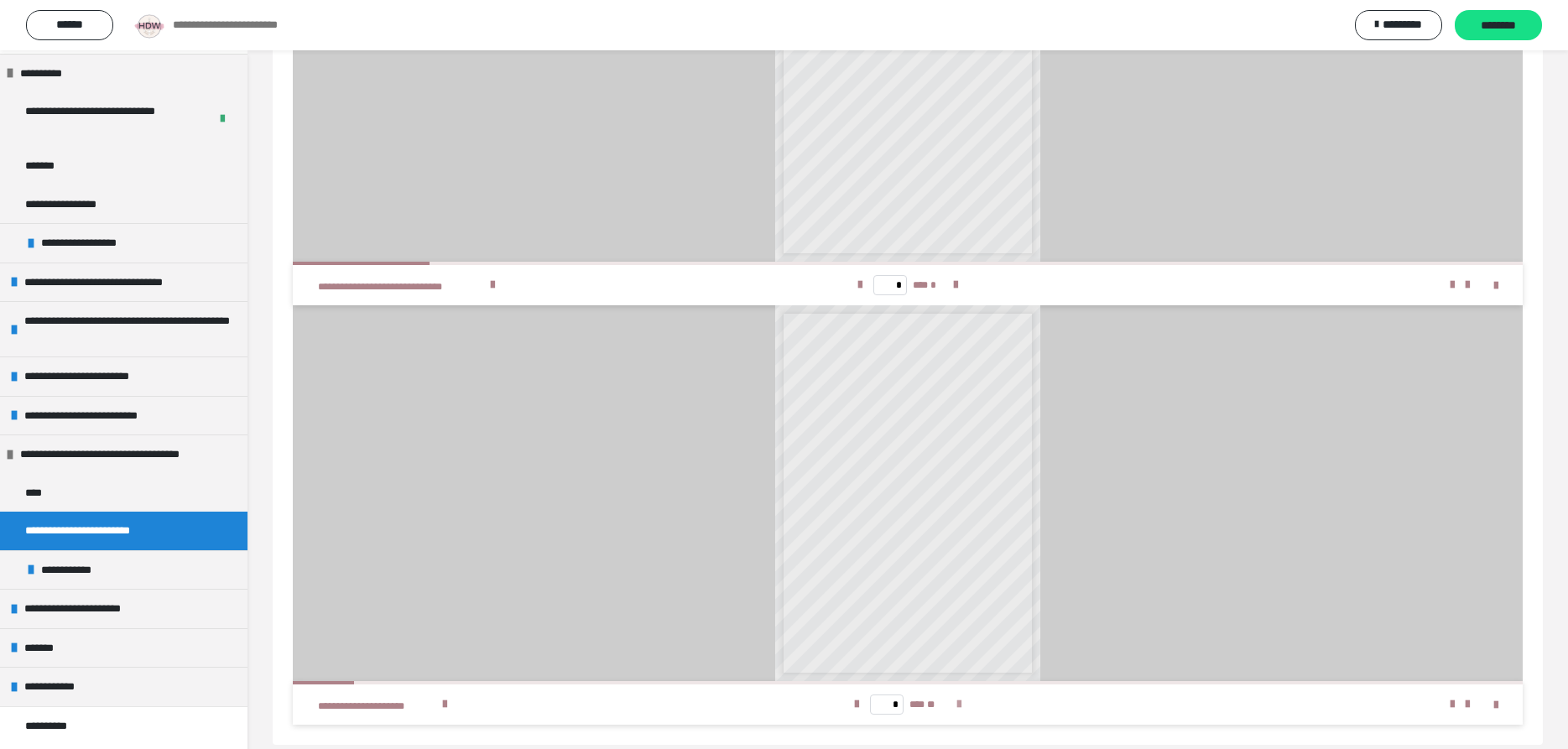 click at bounding box center (959, 705) 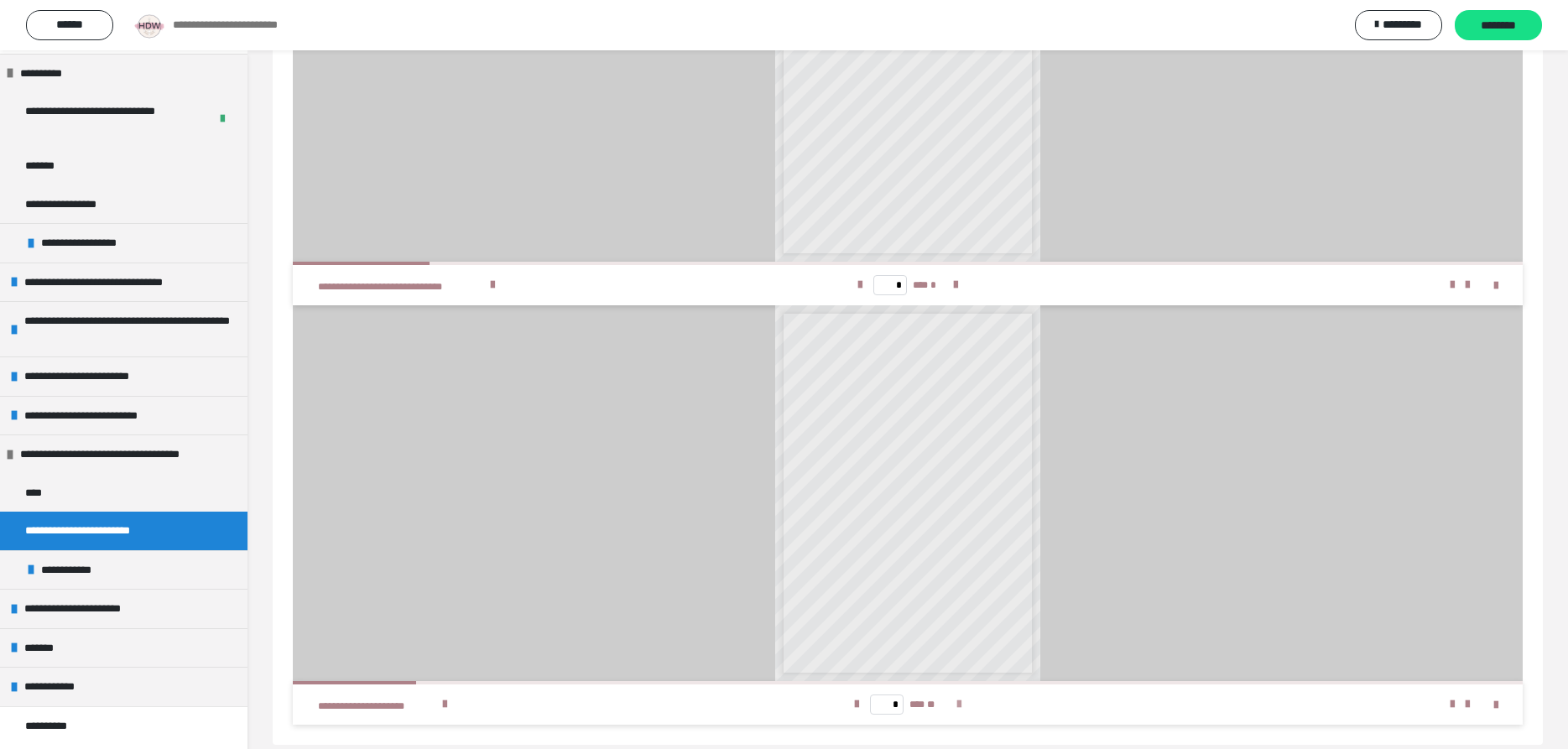 click at bounding box center [959, 705] 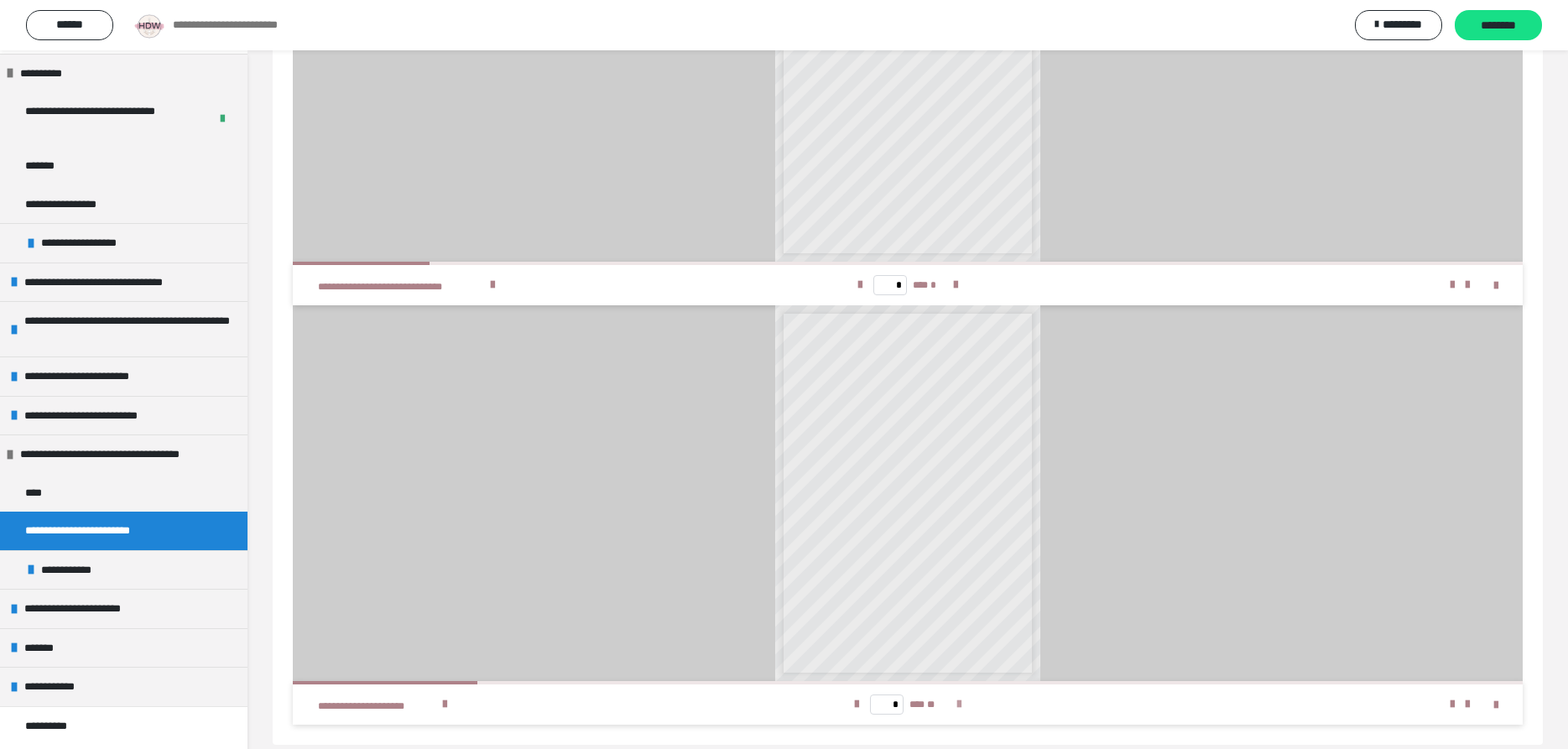 click at bounding box center [959, 705] 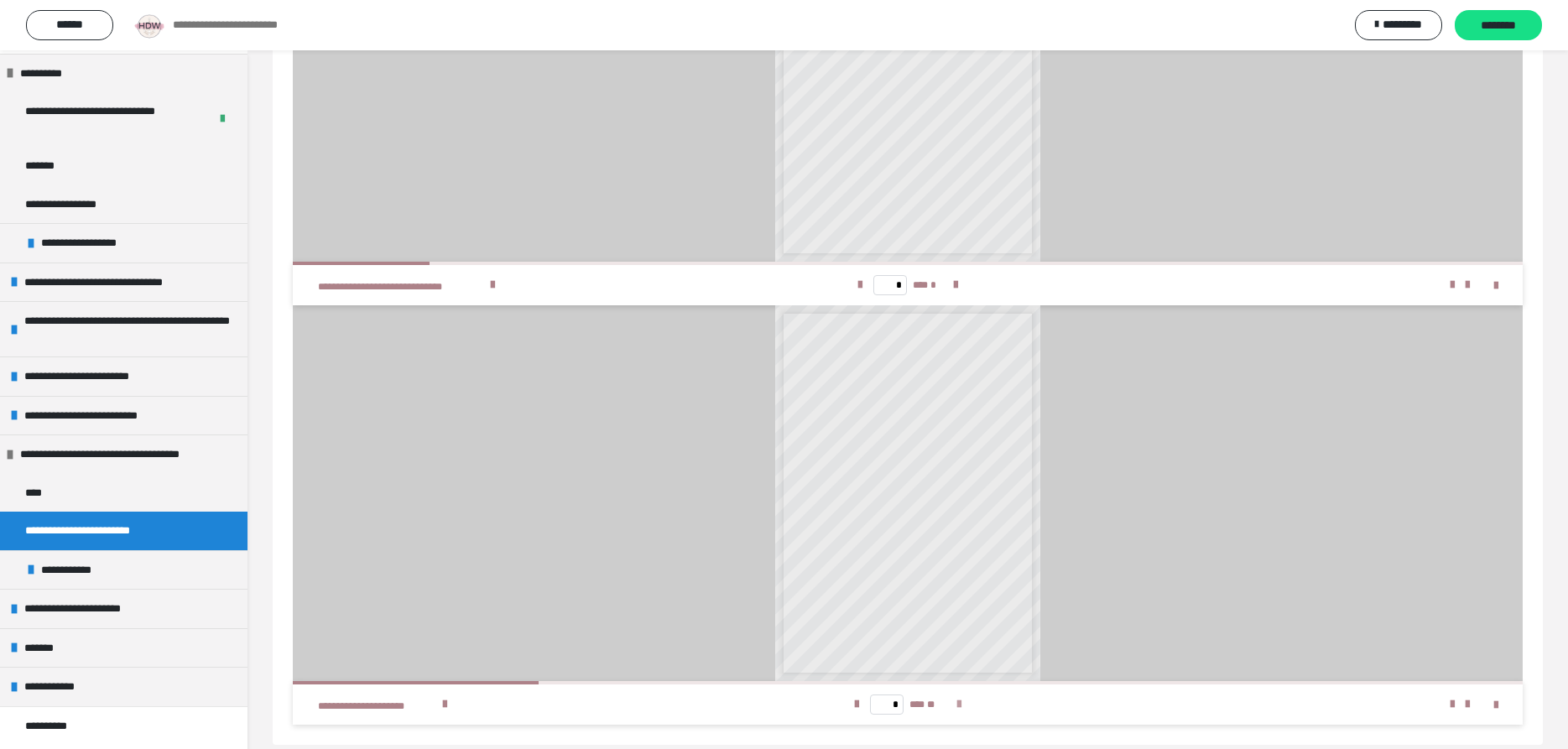 click at bounding box center [959, 705] 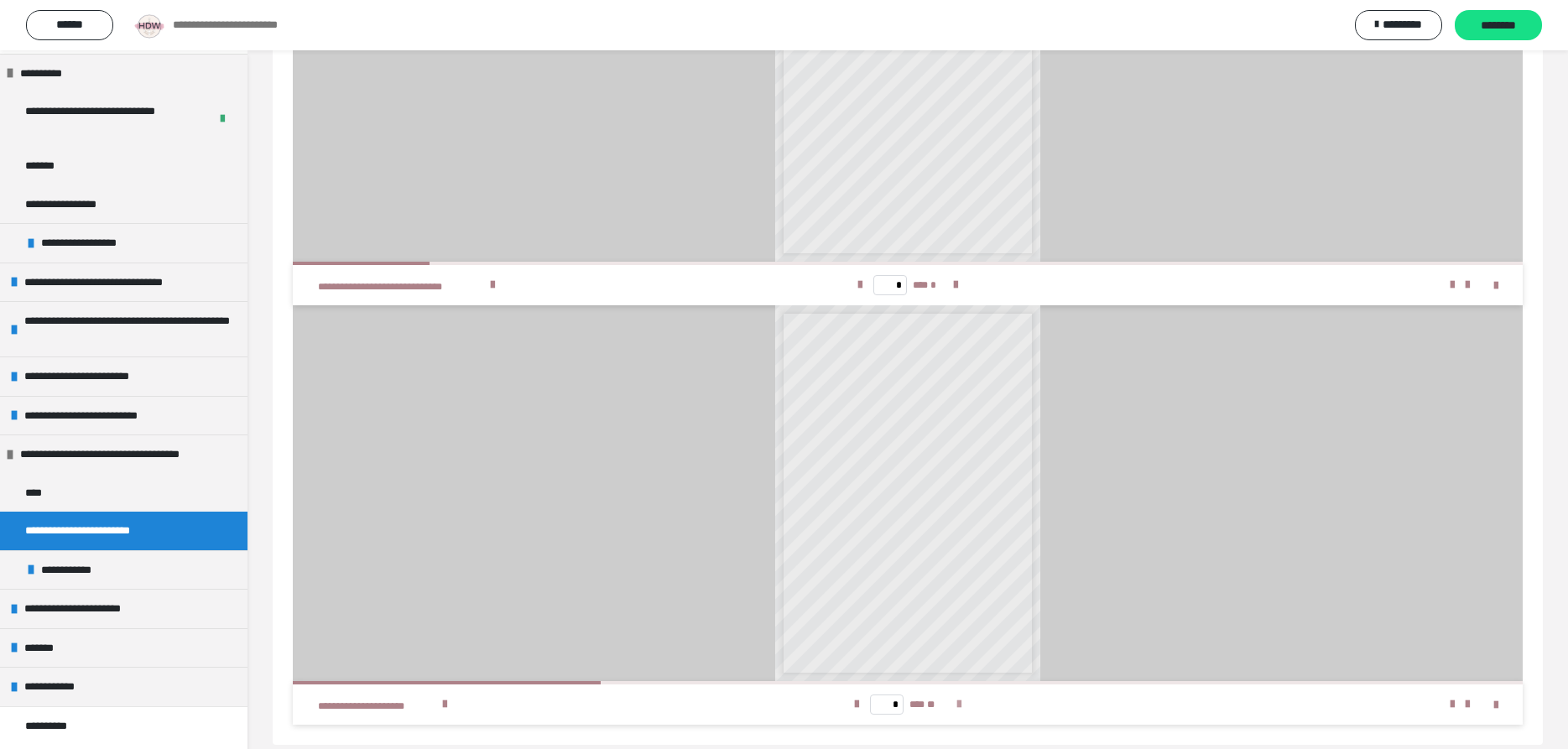 click at bounding box center (959, 705) 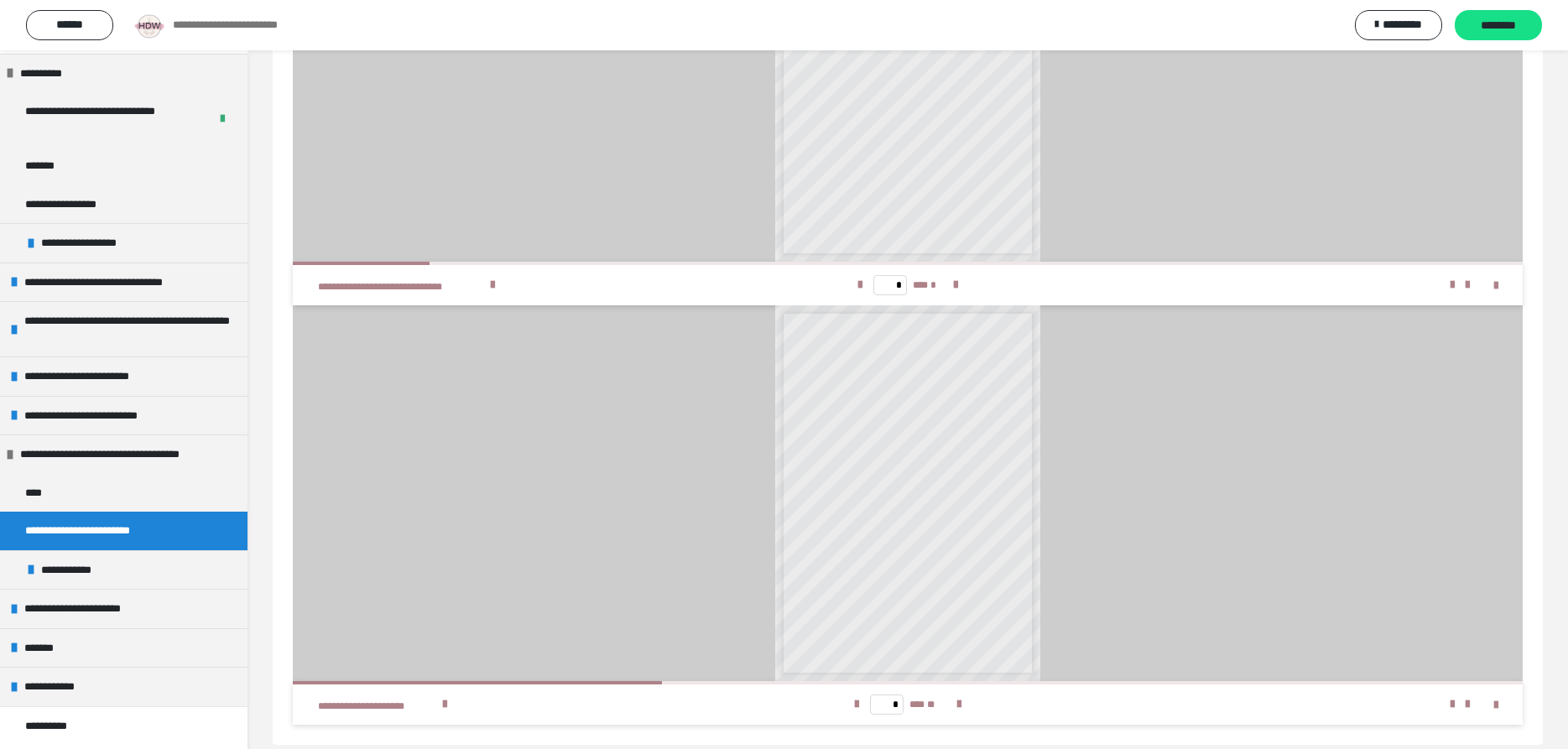 click on "**********" at bounding box center [101, 531] 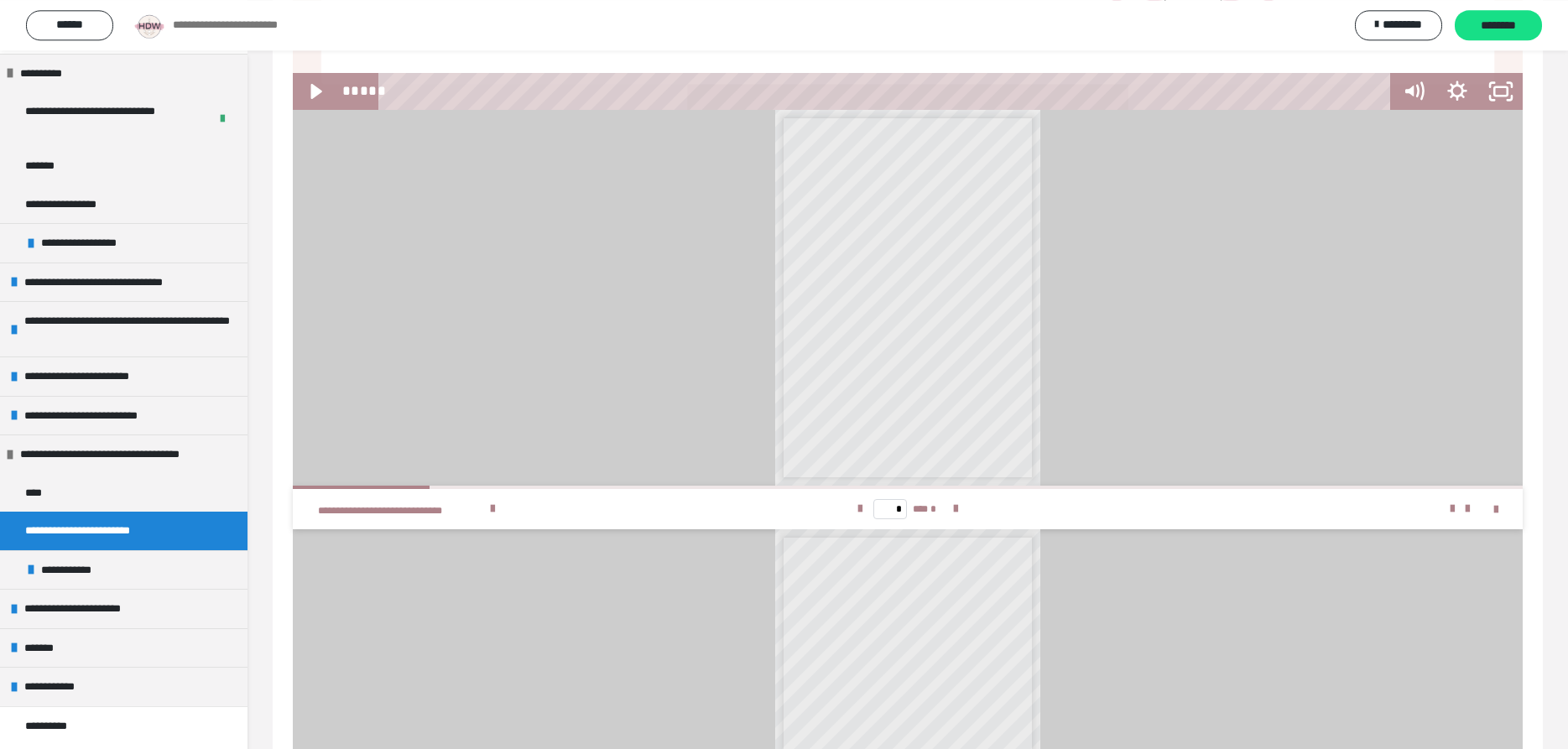 scroll, scrollTop: 668, scrollLeft: 0, axis: vertical 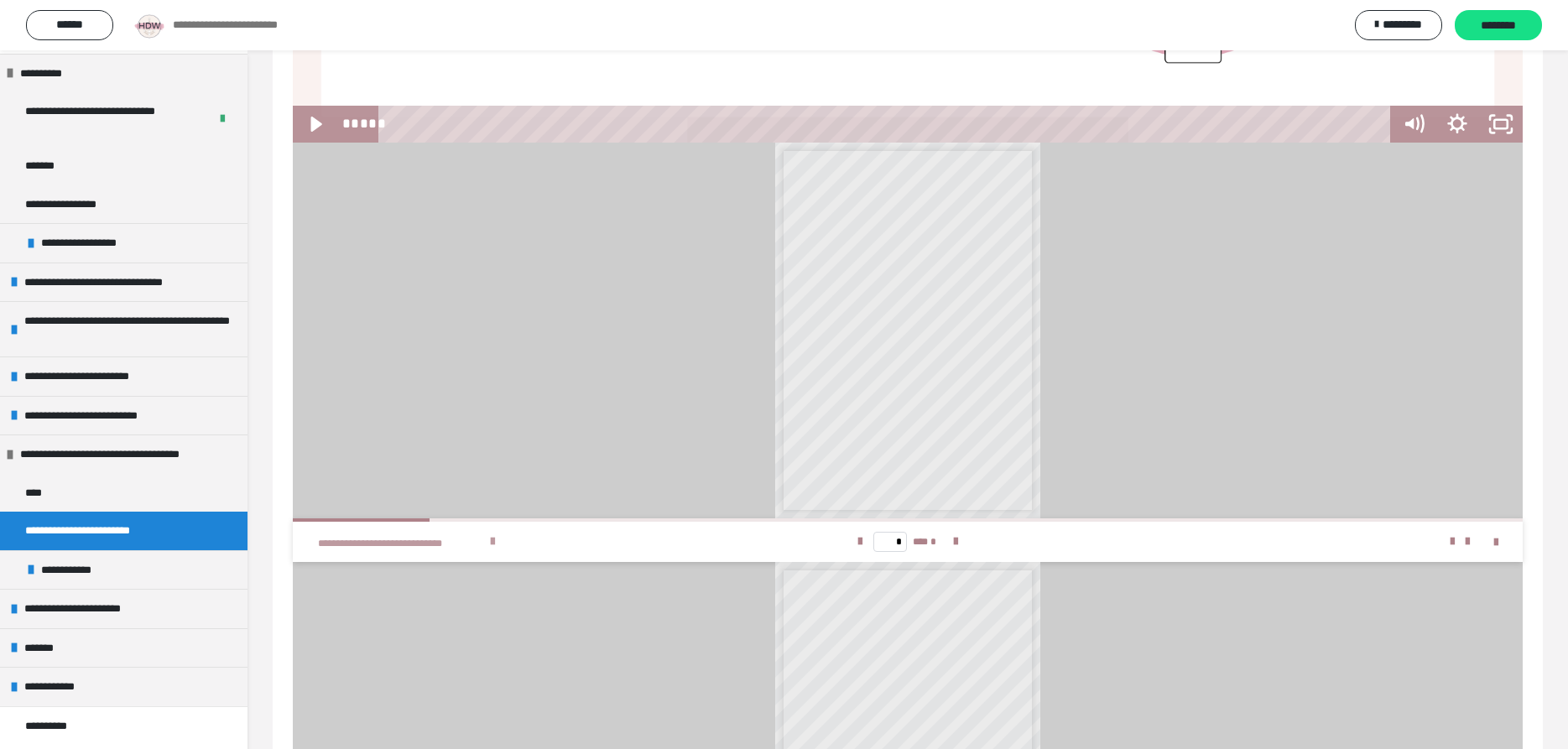 click on "**********" at bounding box center (401, 544) 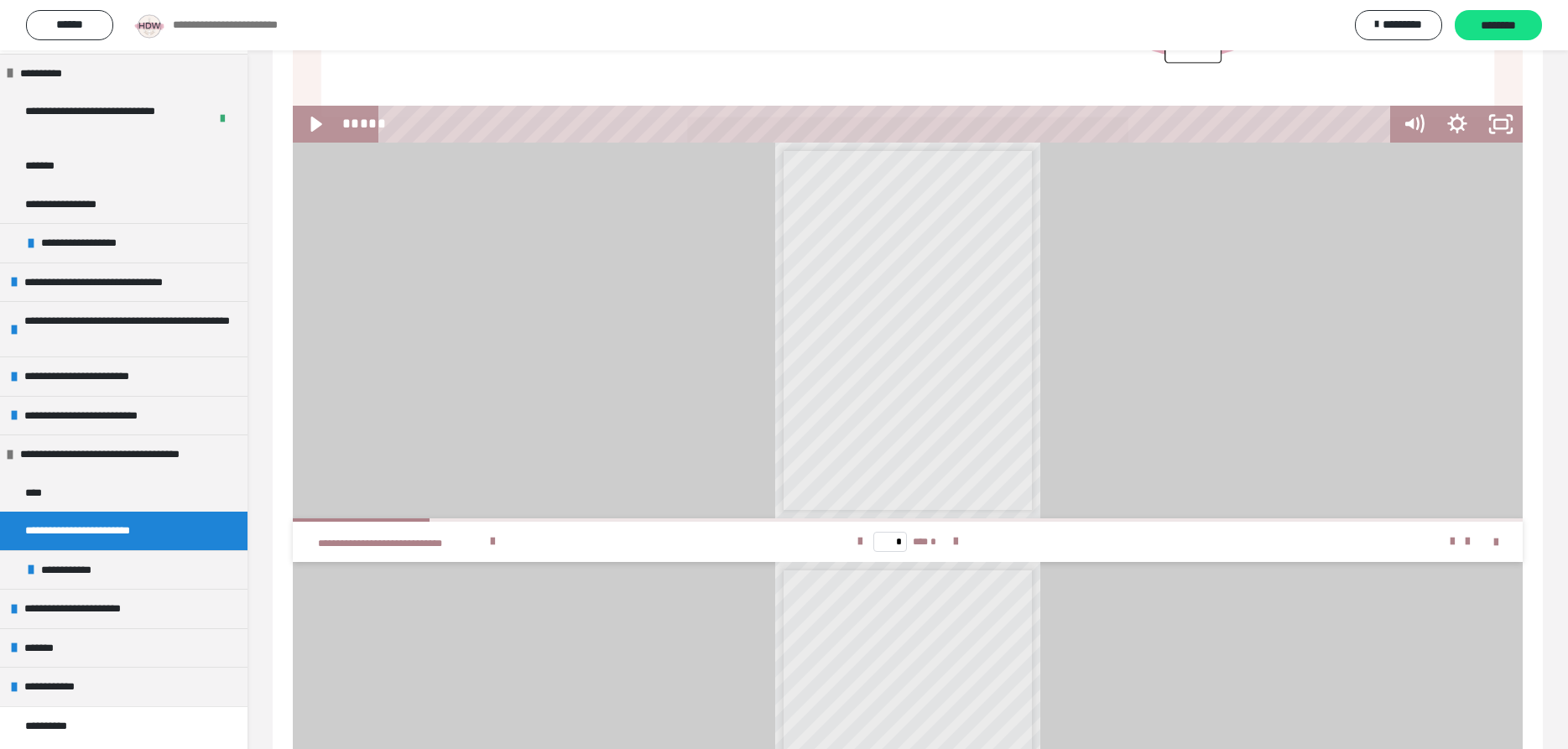 click on "**********" at bounding box center [903, 360] 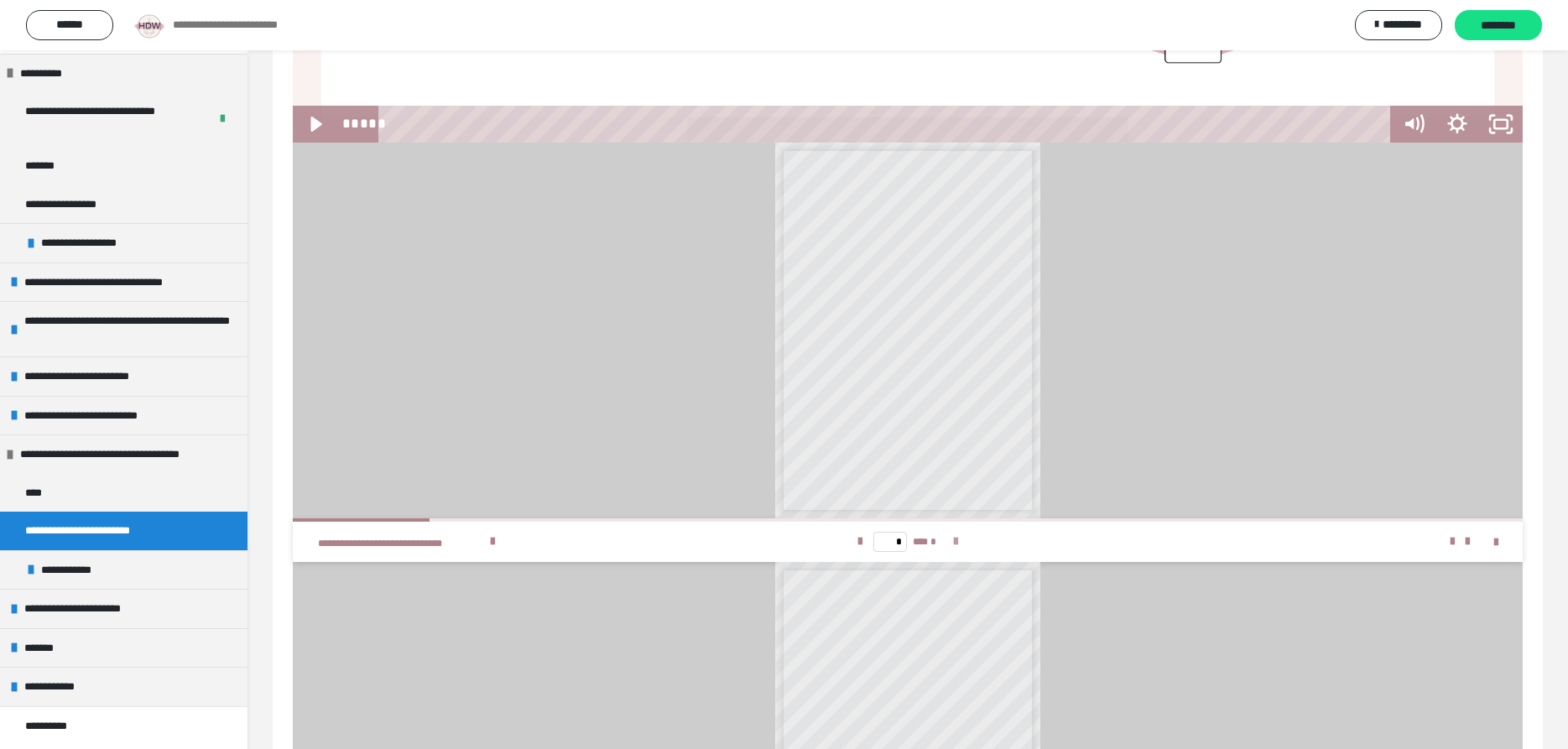 click at bounding box center (956, 542) 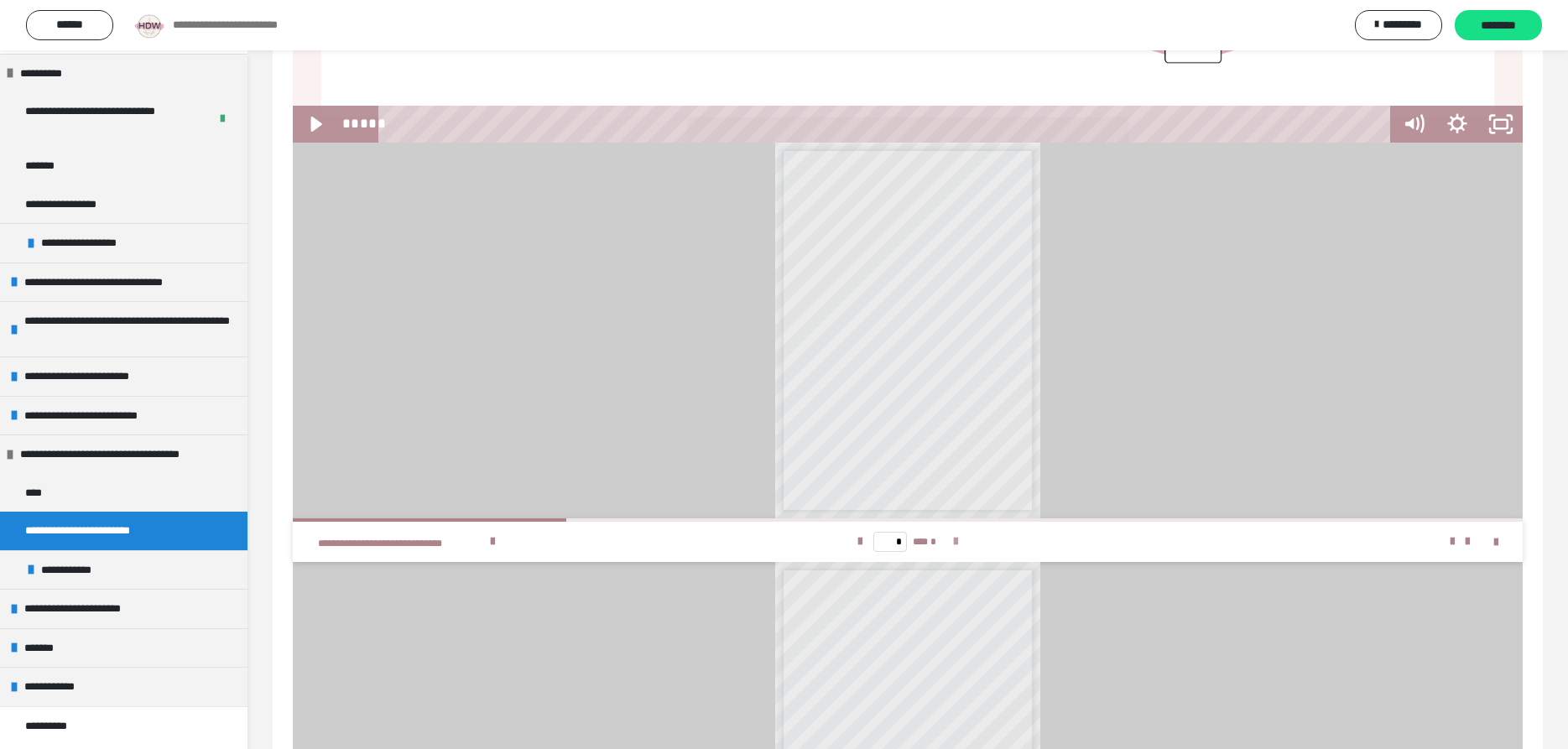click at bounding box center [956, 542] 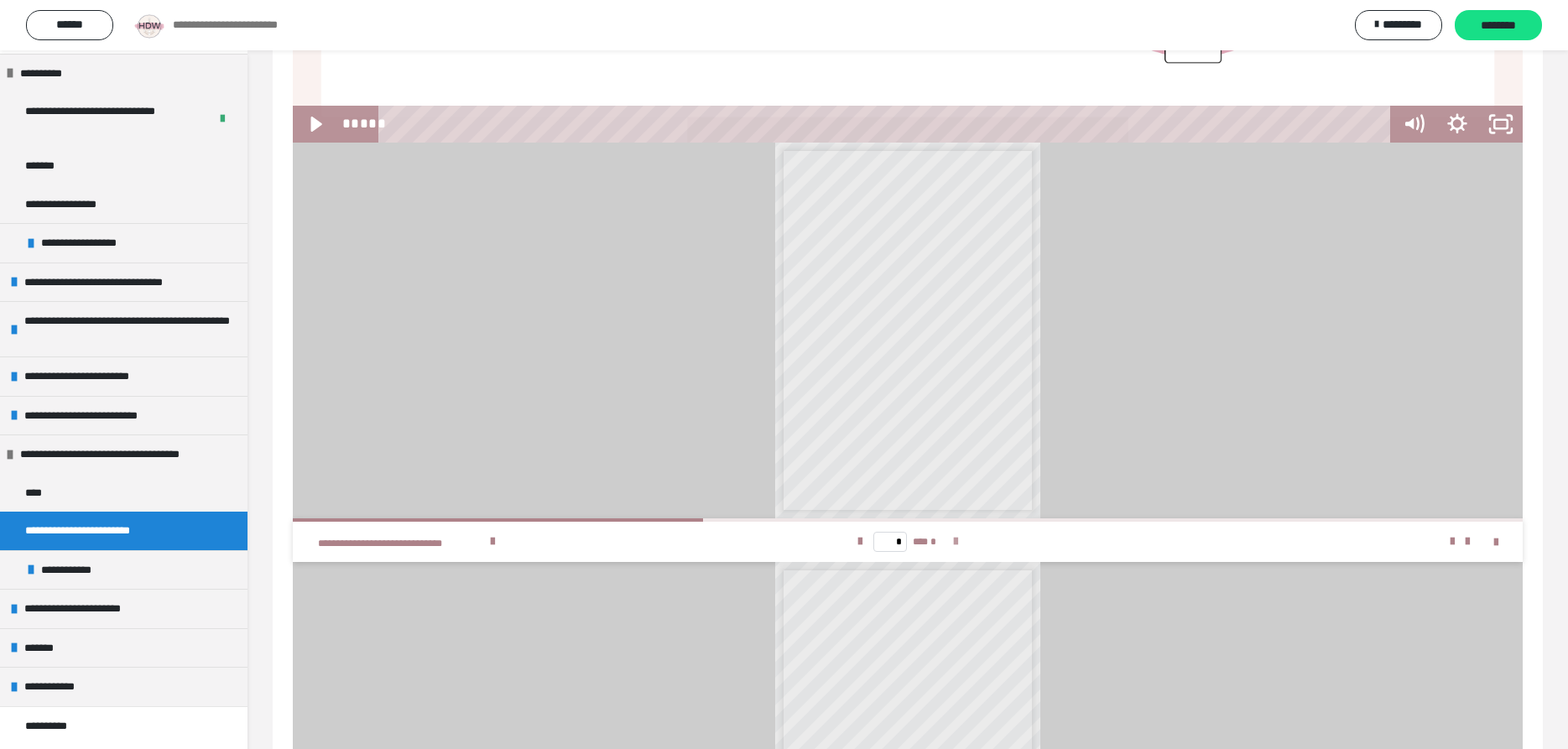 click at bounding box center [956, 542] 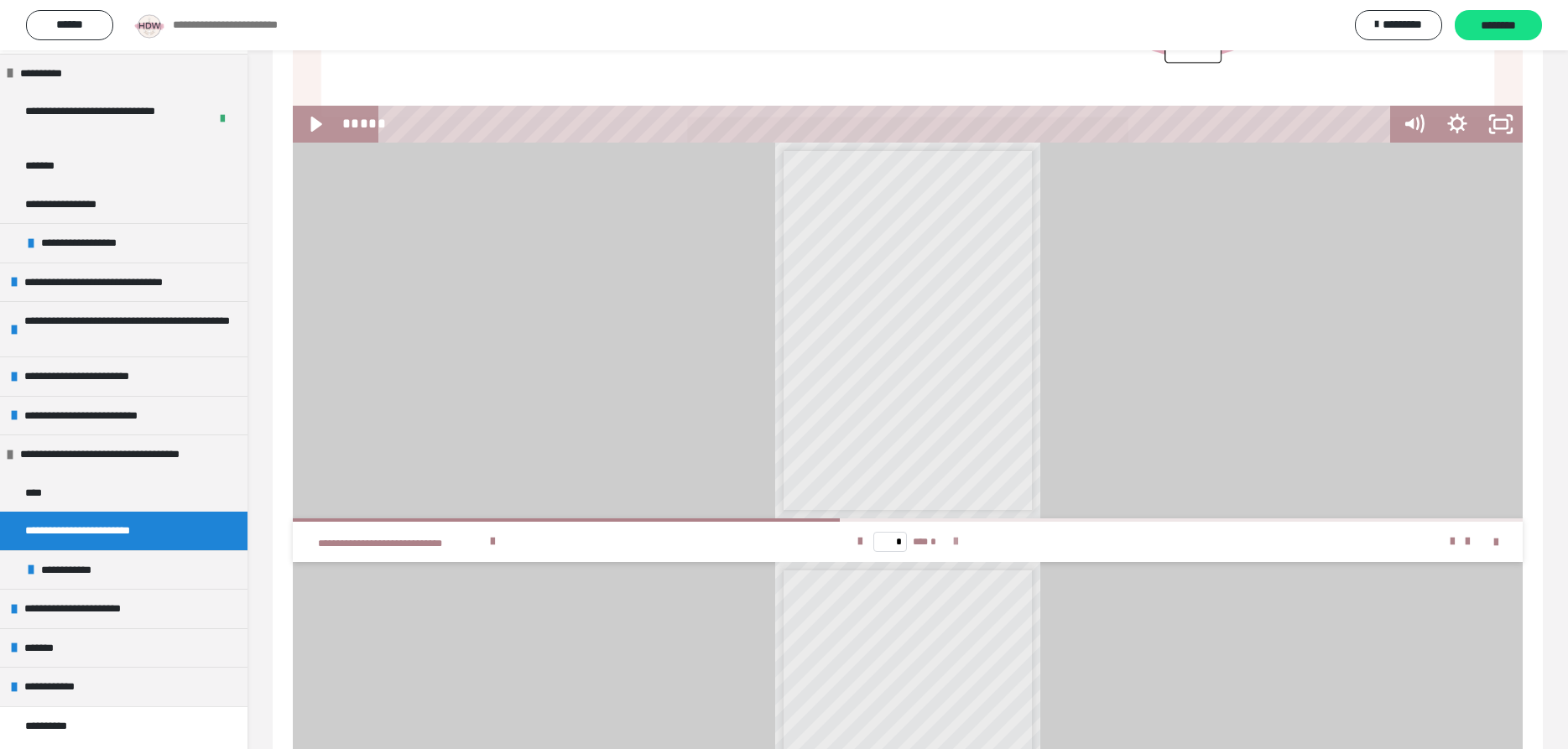 click at bounding box center (956, 542) 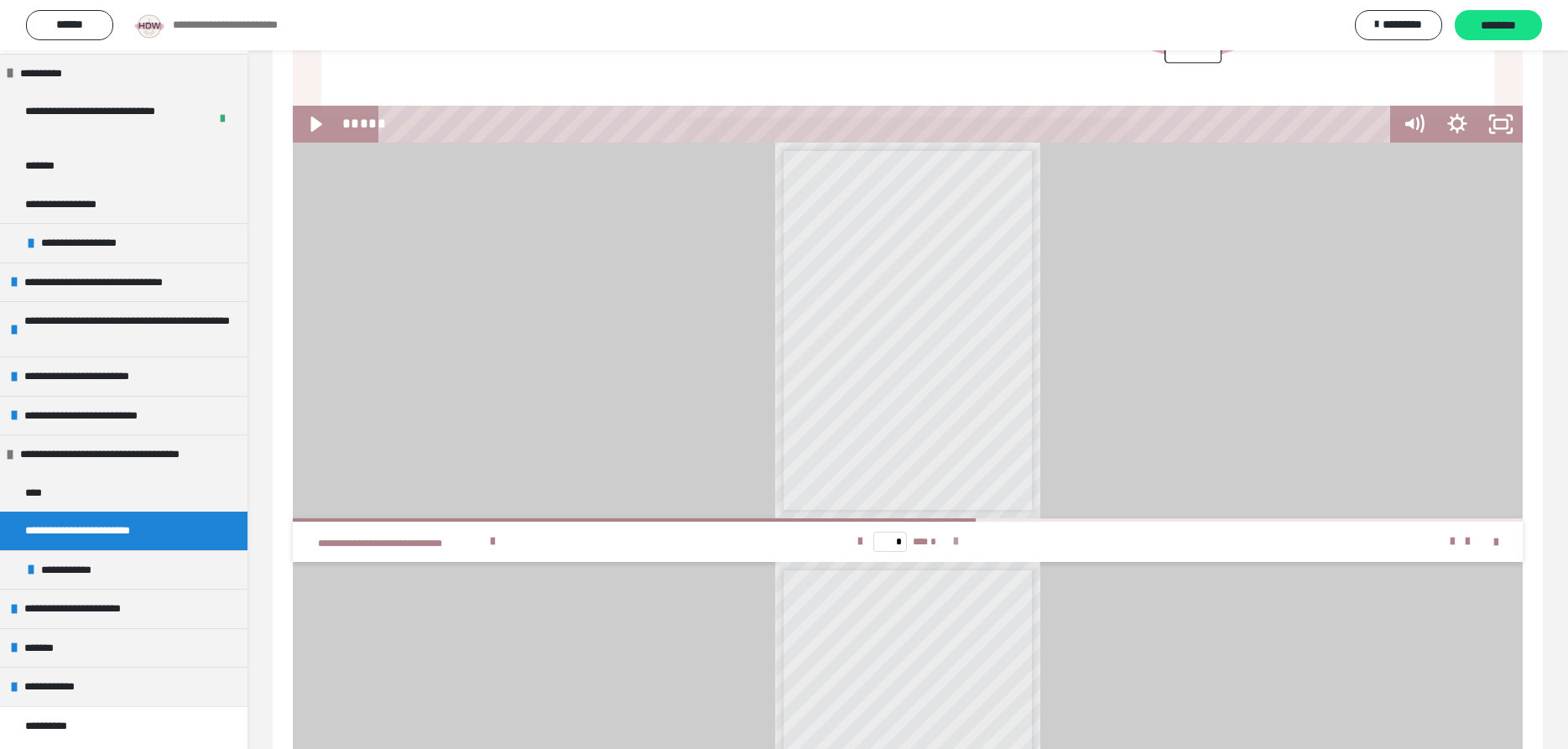 click at bounding box center (956, 542) 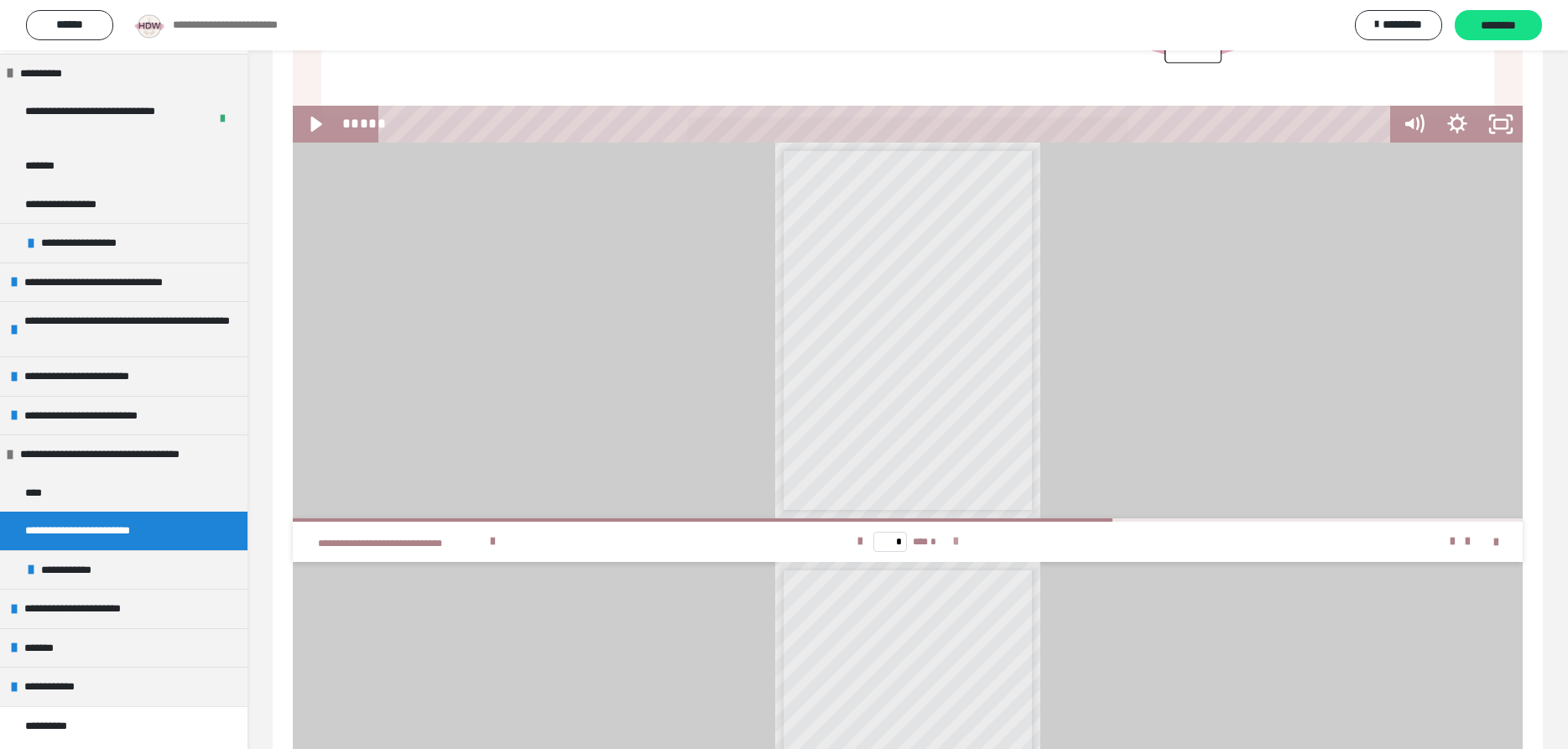 click at bounding box center [956, 542] 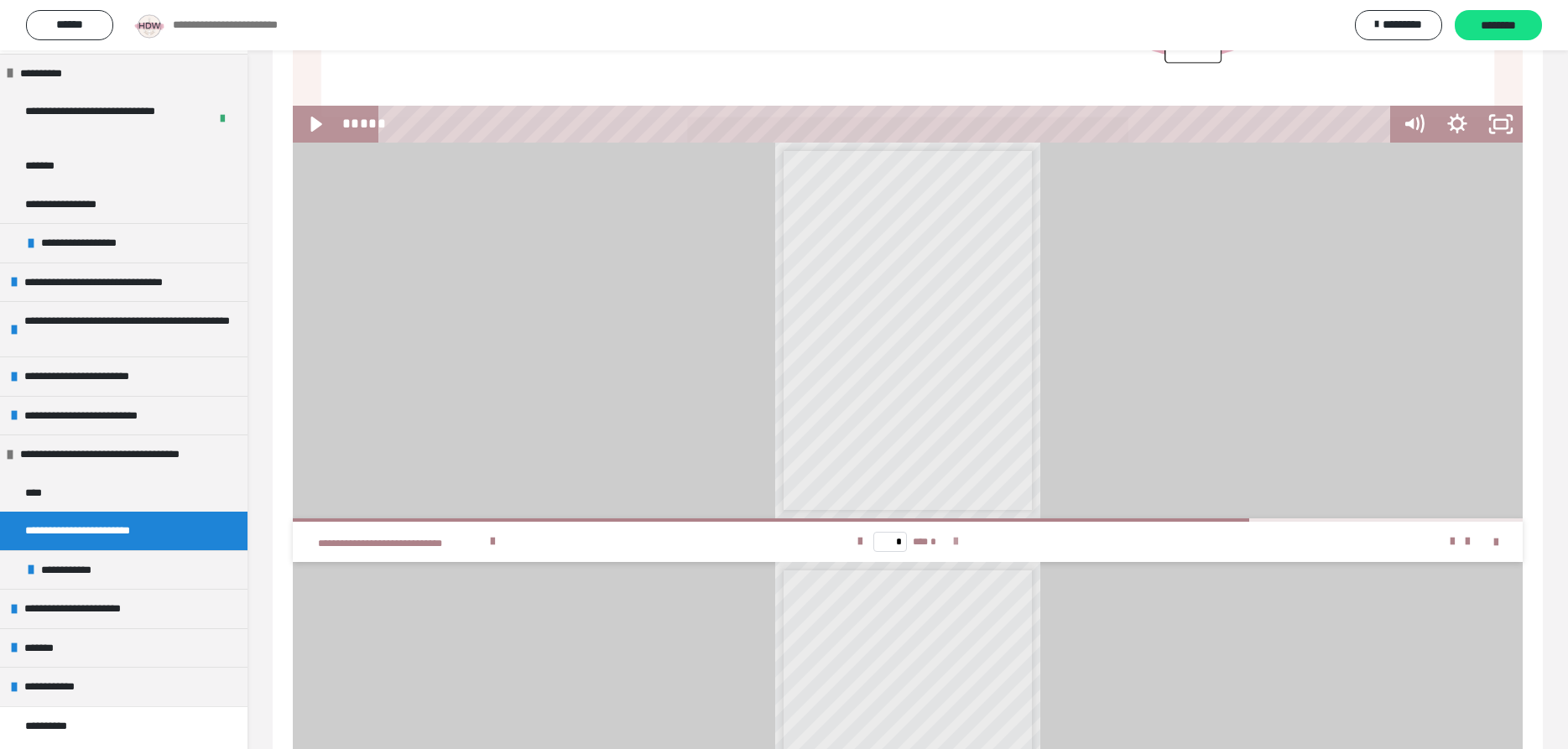click at bounding box center (956, 542) 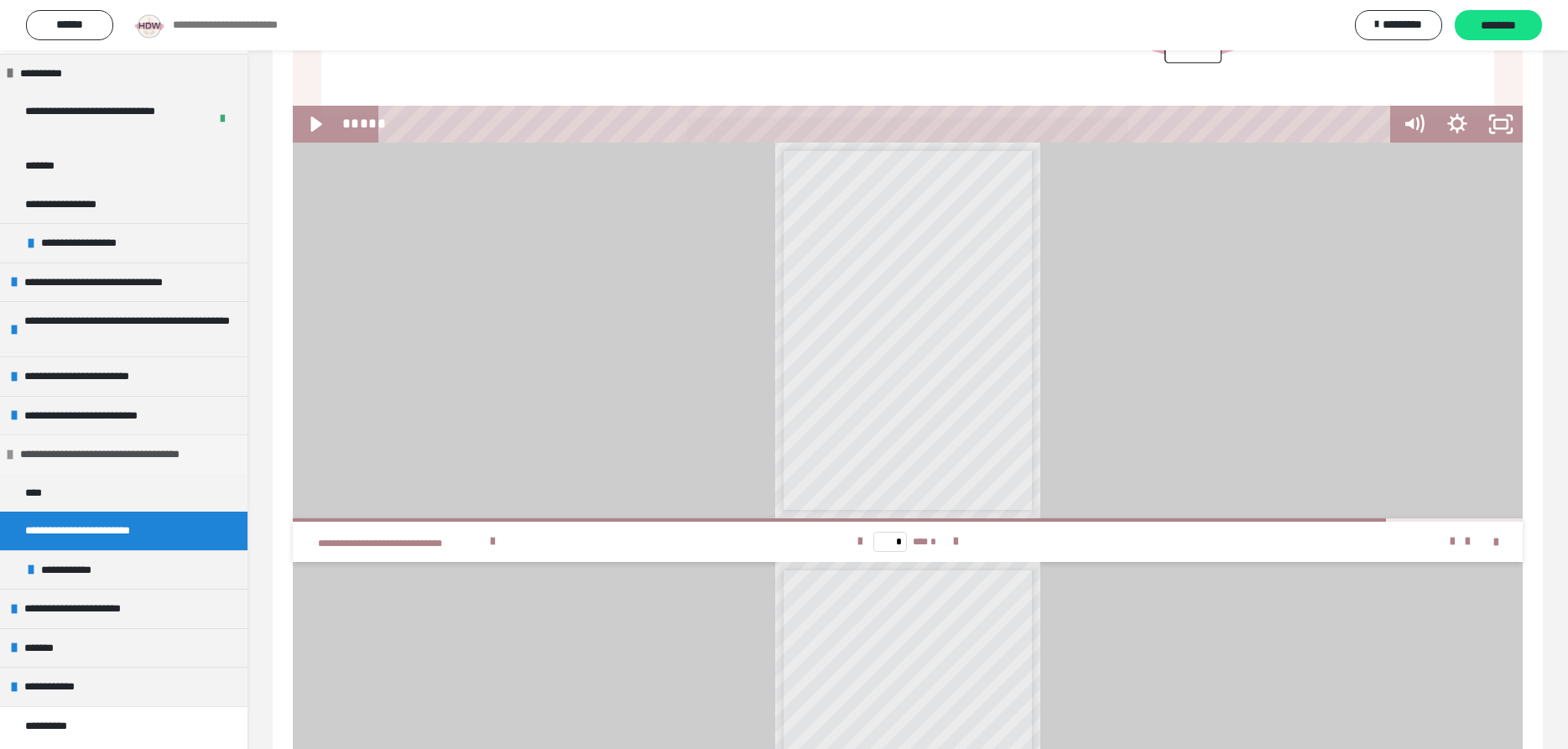 click on "**********" at bounding box center (121, 455) 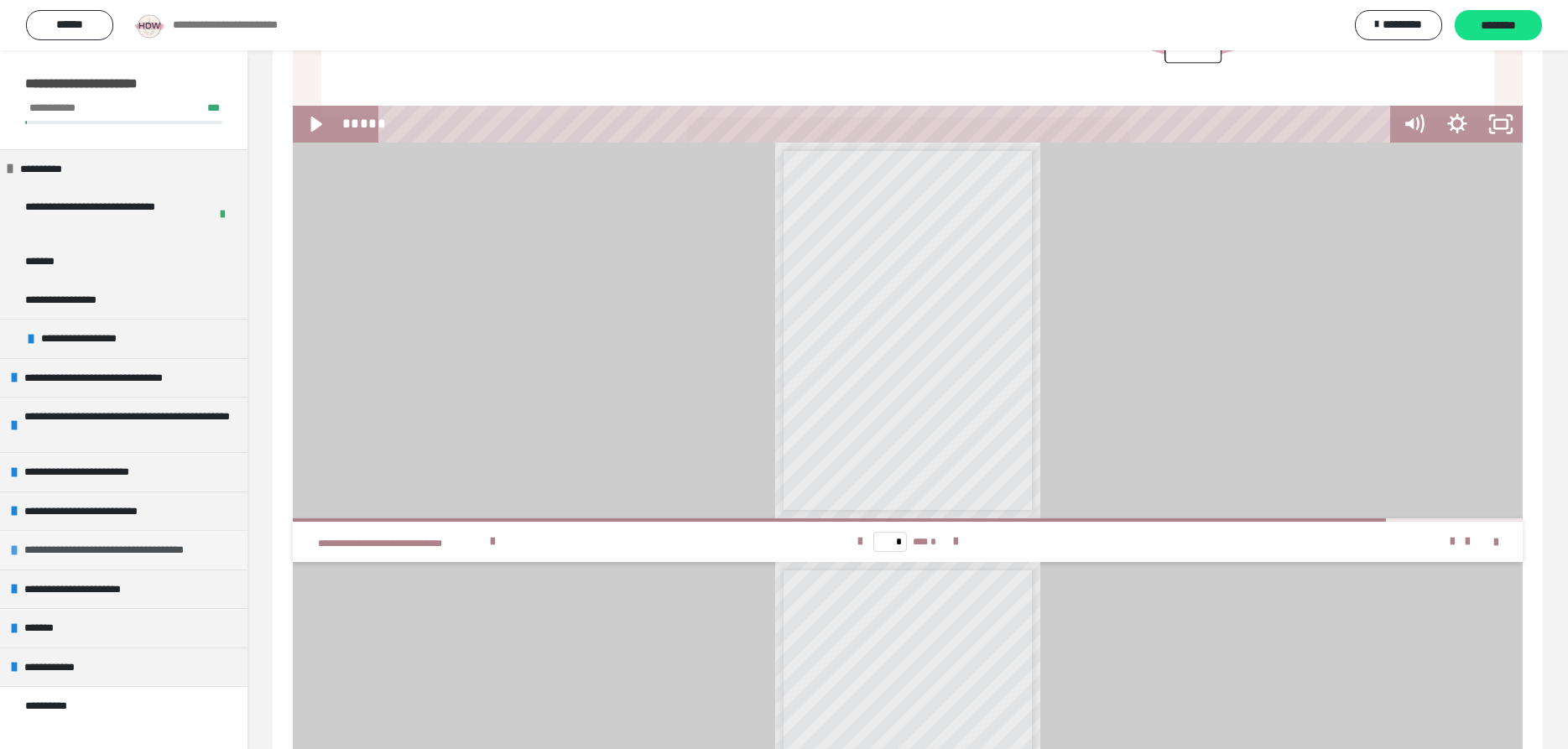 scroll, scrollTop: 0, scrollLeft: 0, axis: both 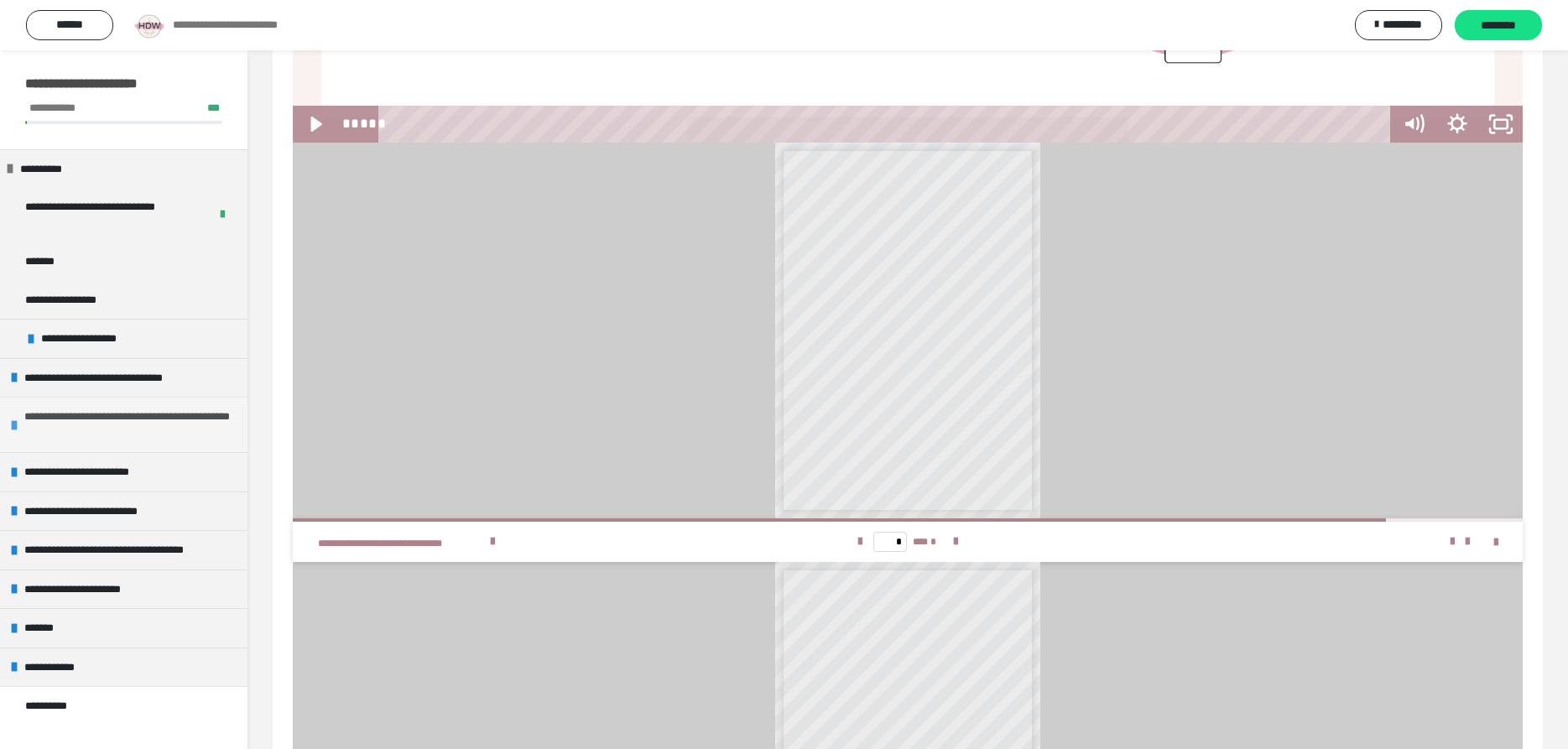 click on "**********" at bounding box center [132, 424] 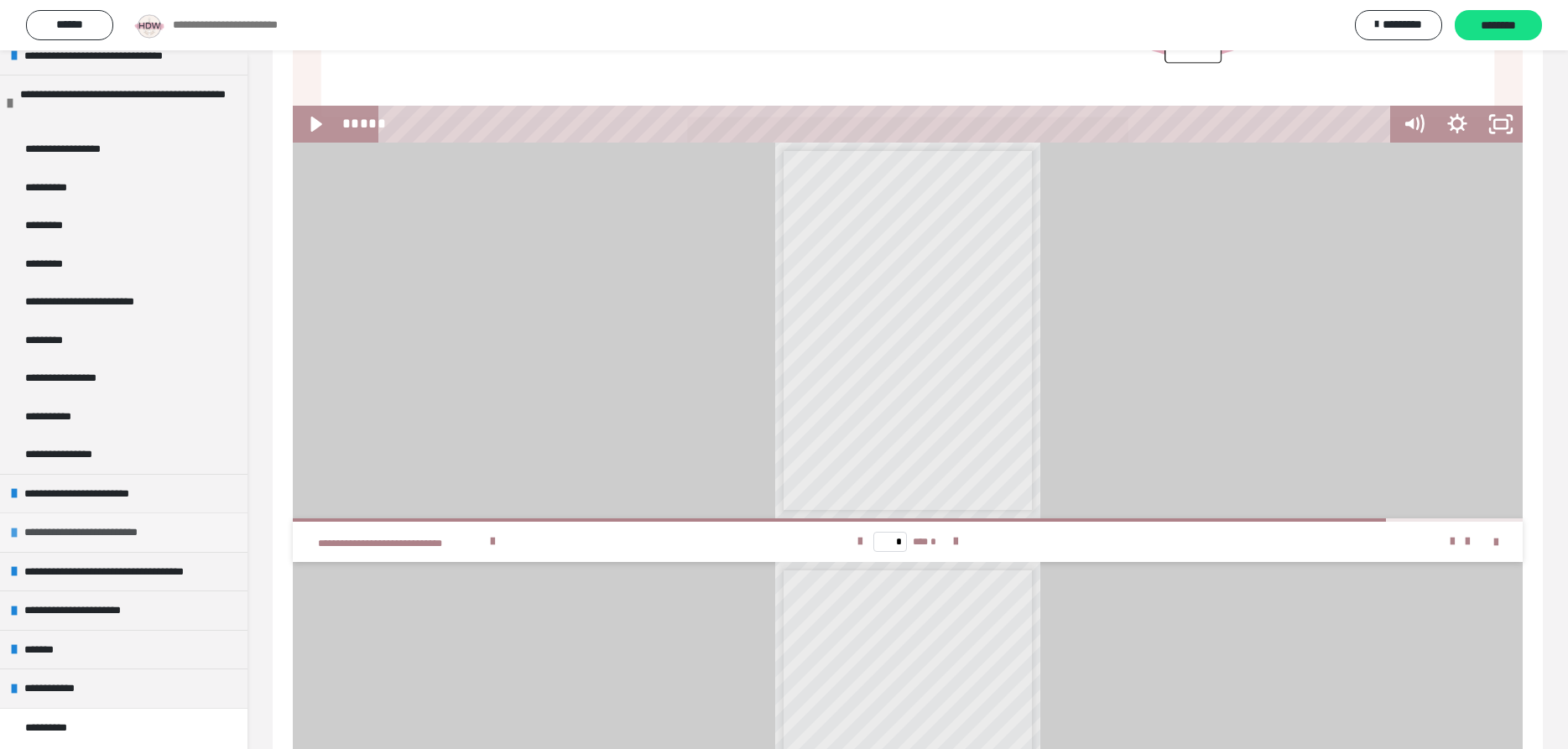 scroll, scrollTop: 324, scrollLeft: 0, axis: vertical 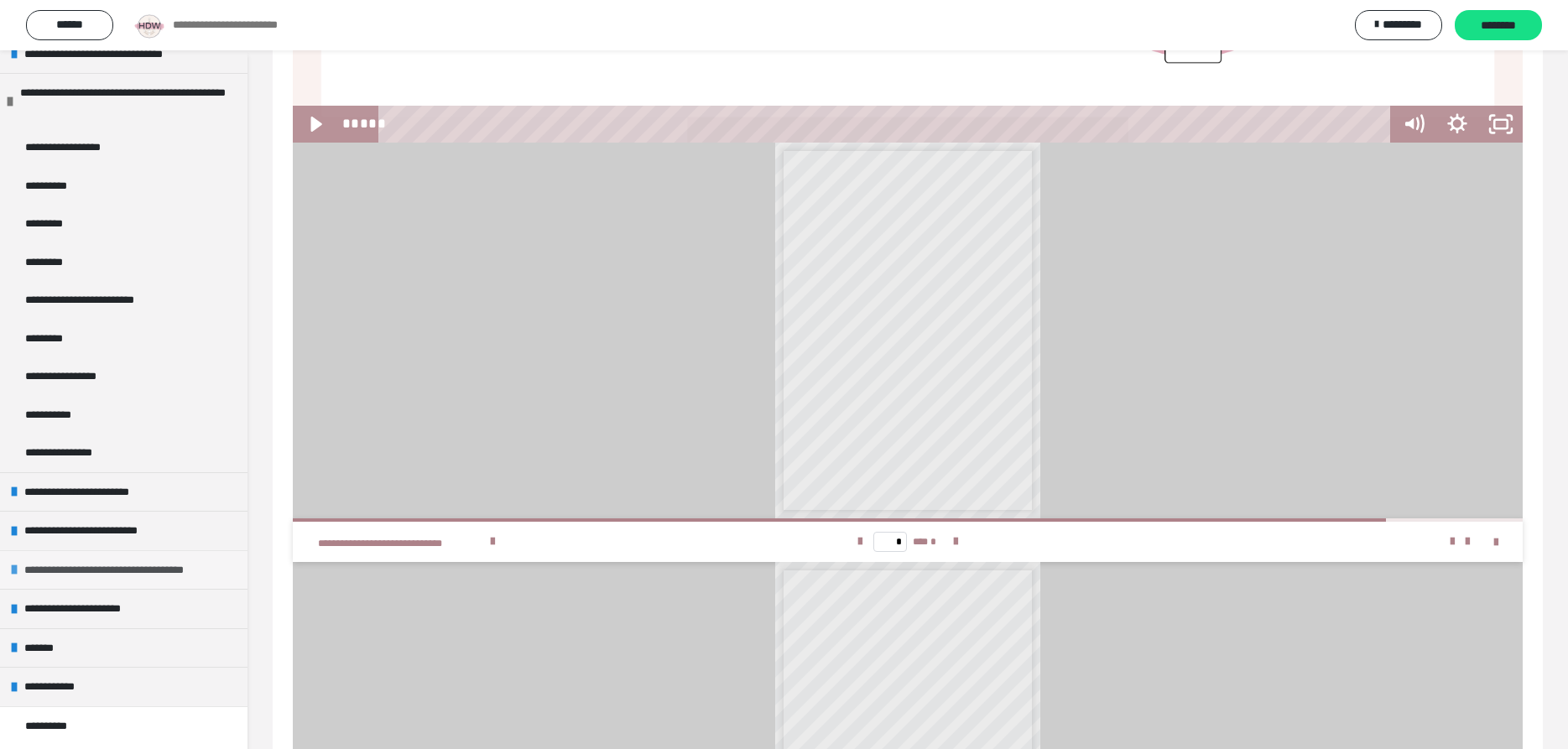 click on "**********" at bounding box center (125, 570) 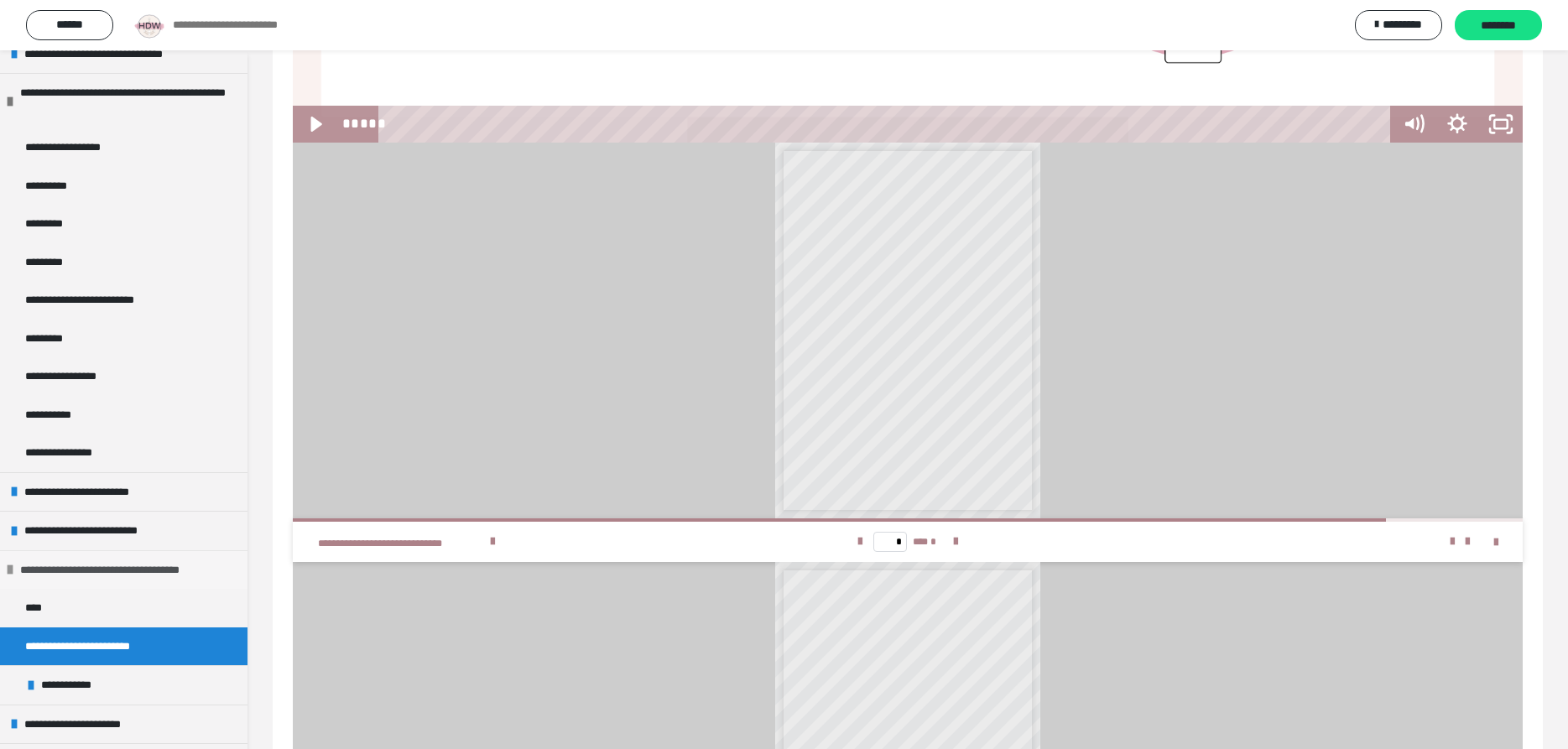 click on "**********" at bounding box center [121, 570] 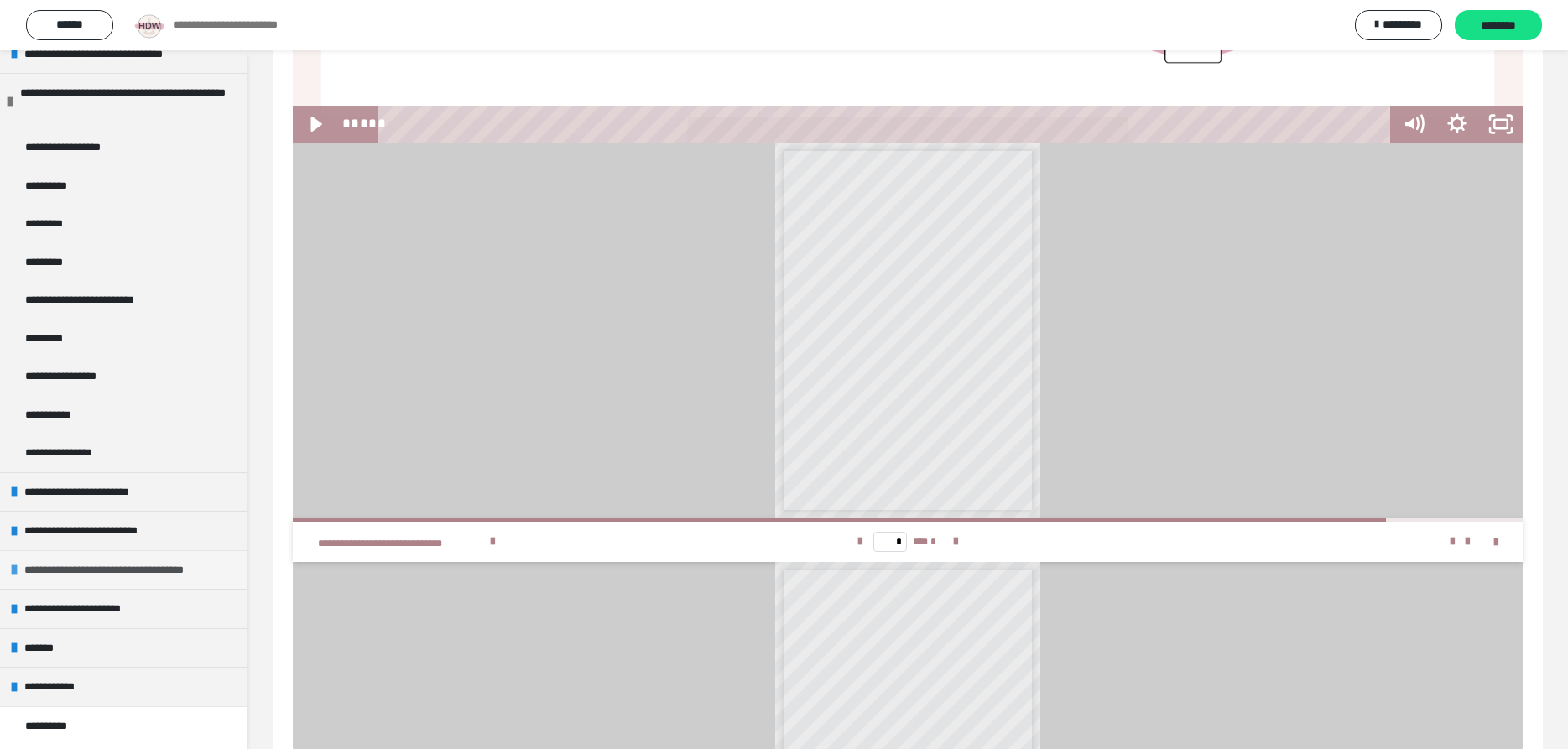 click on "**********" at bounding box center (125, 570) 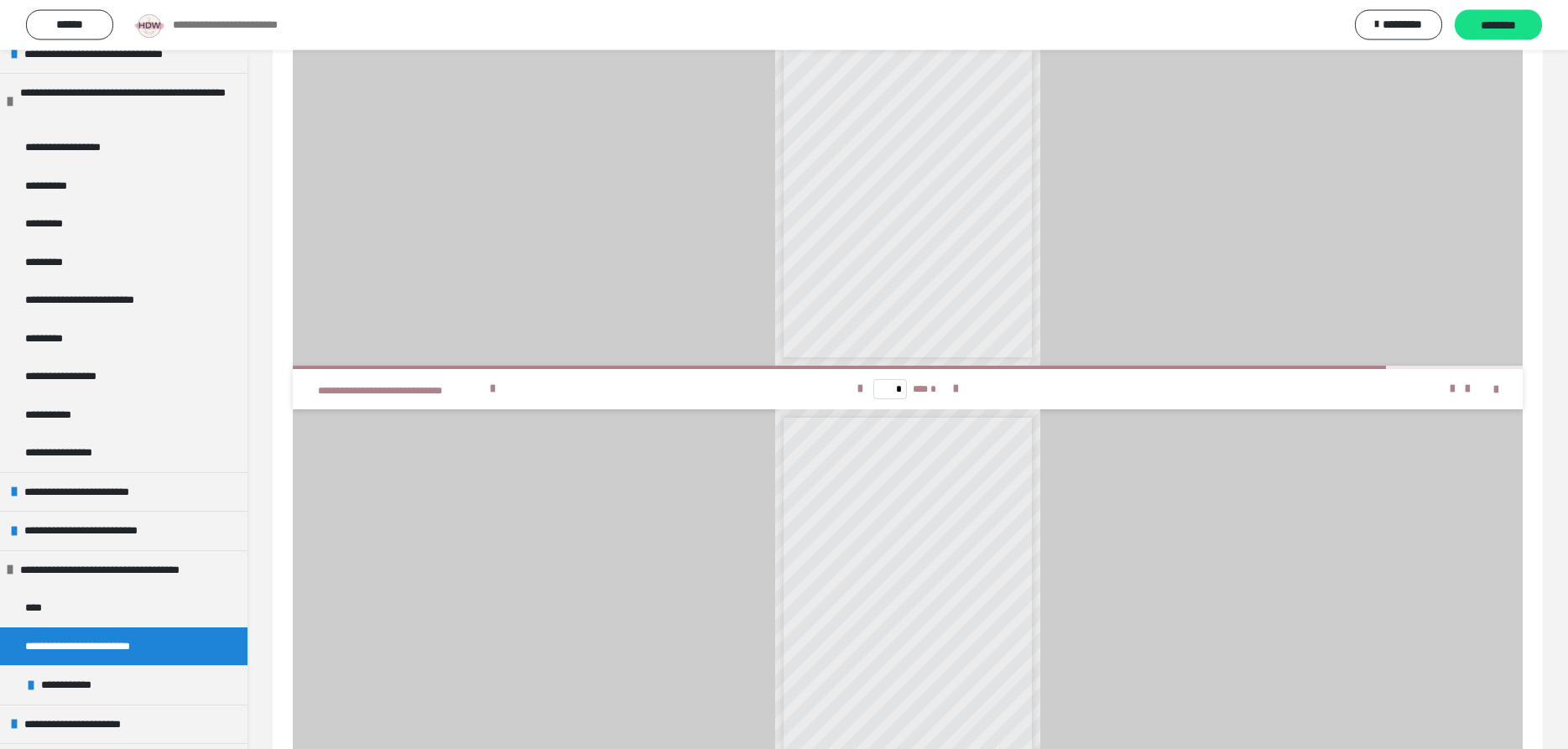 scroll, scrollTop: 839, scrollLeft: 0, axis: vertical 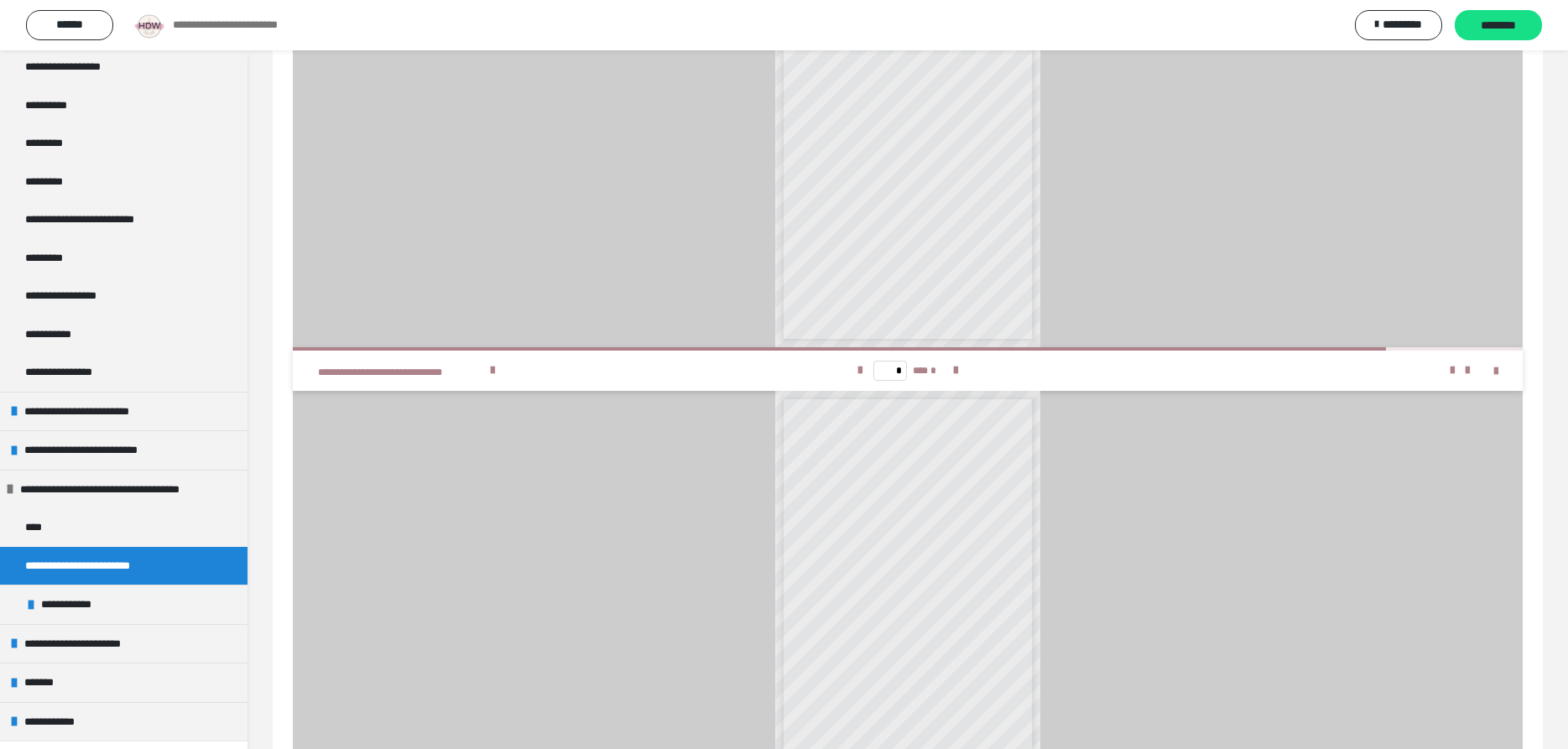 click on "**********" at bounding box center [101, 566] 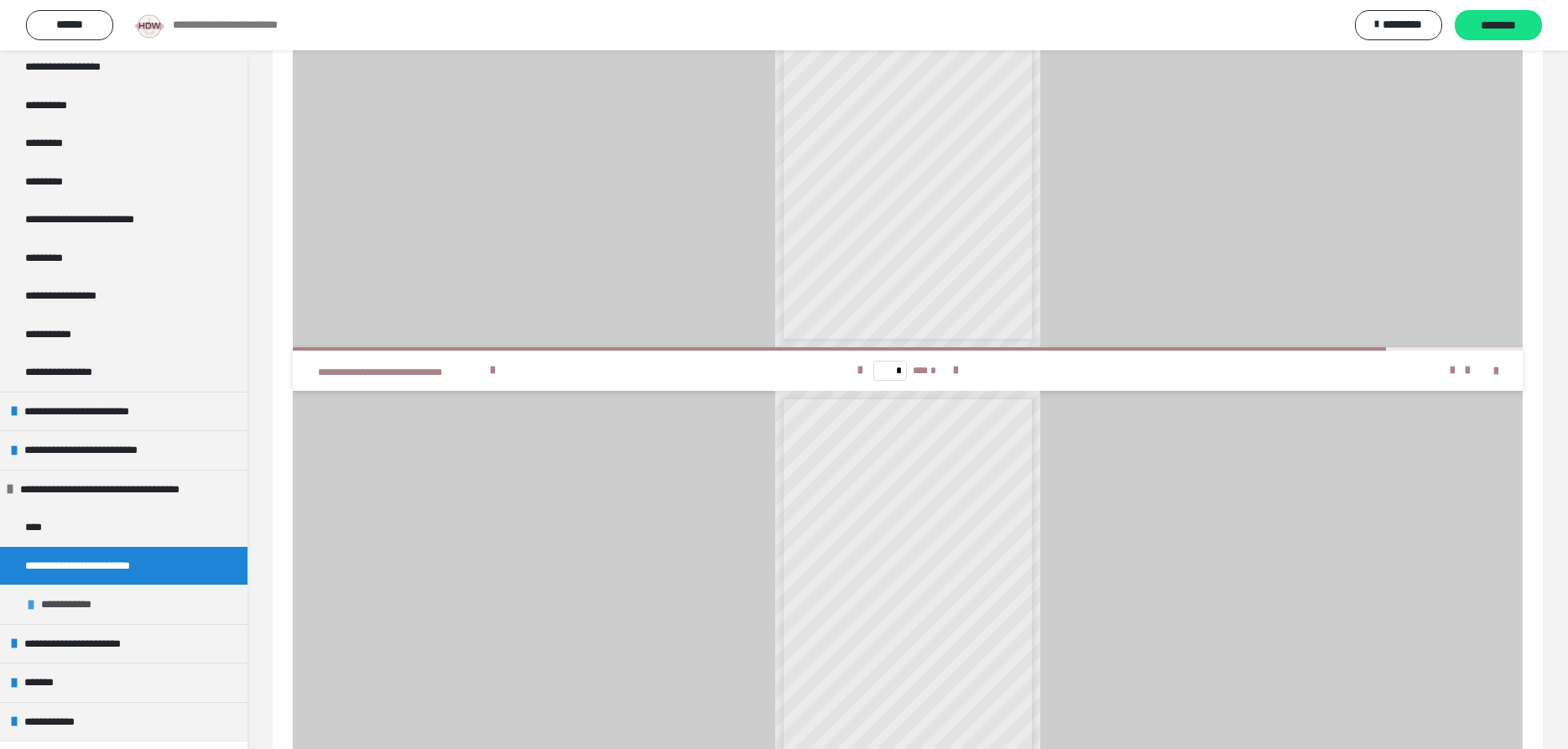 click on "**********" at bounding box center (73, 605) 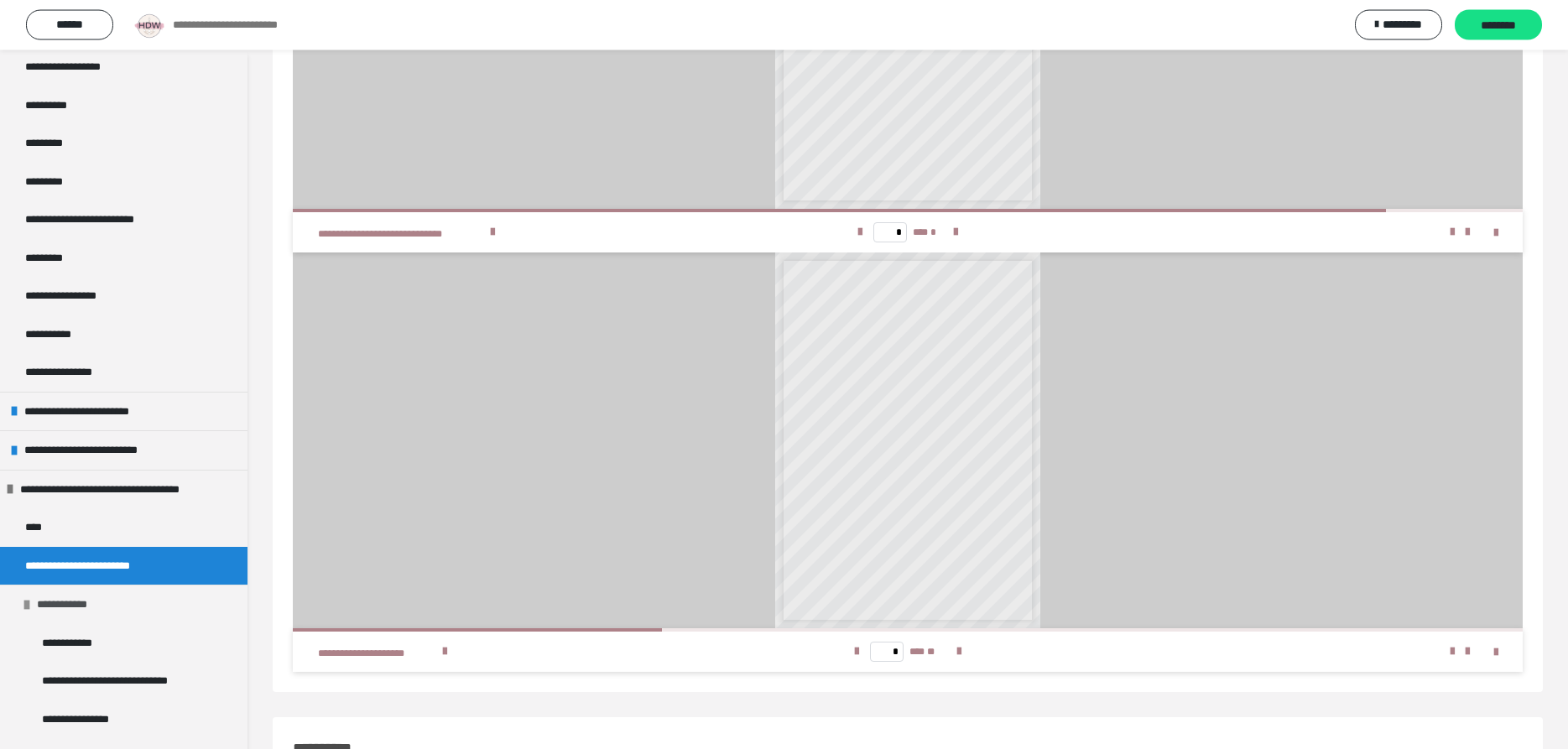 scroll, scrollTop: 1010, scrollLeft: 0, axis: vertical 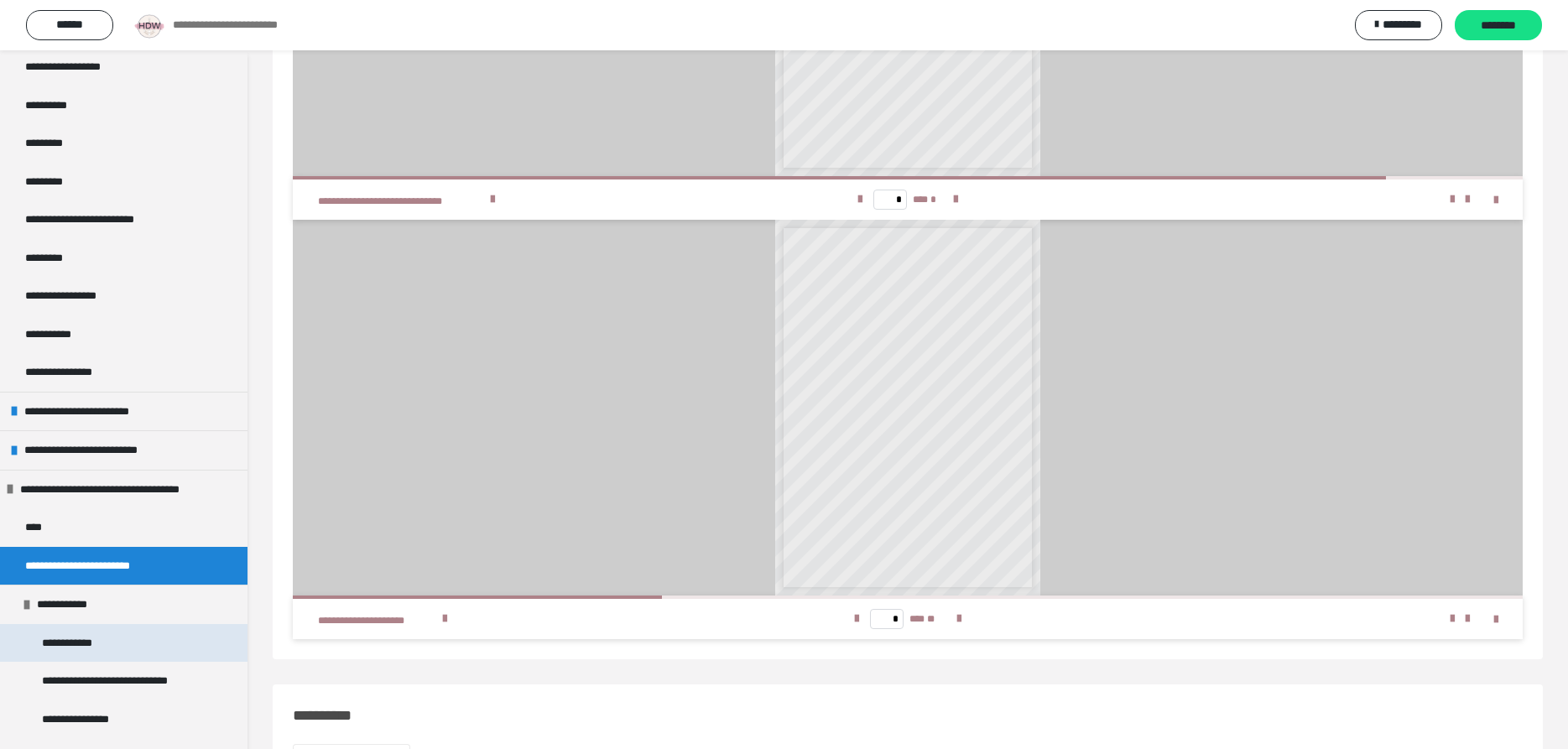 click on "**********" at bounding box center (75, 643) 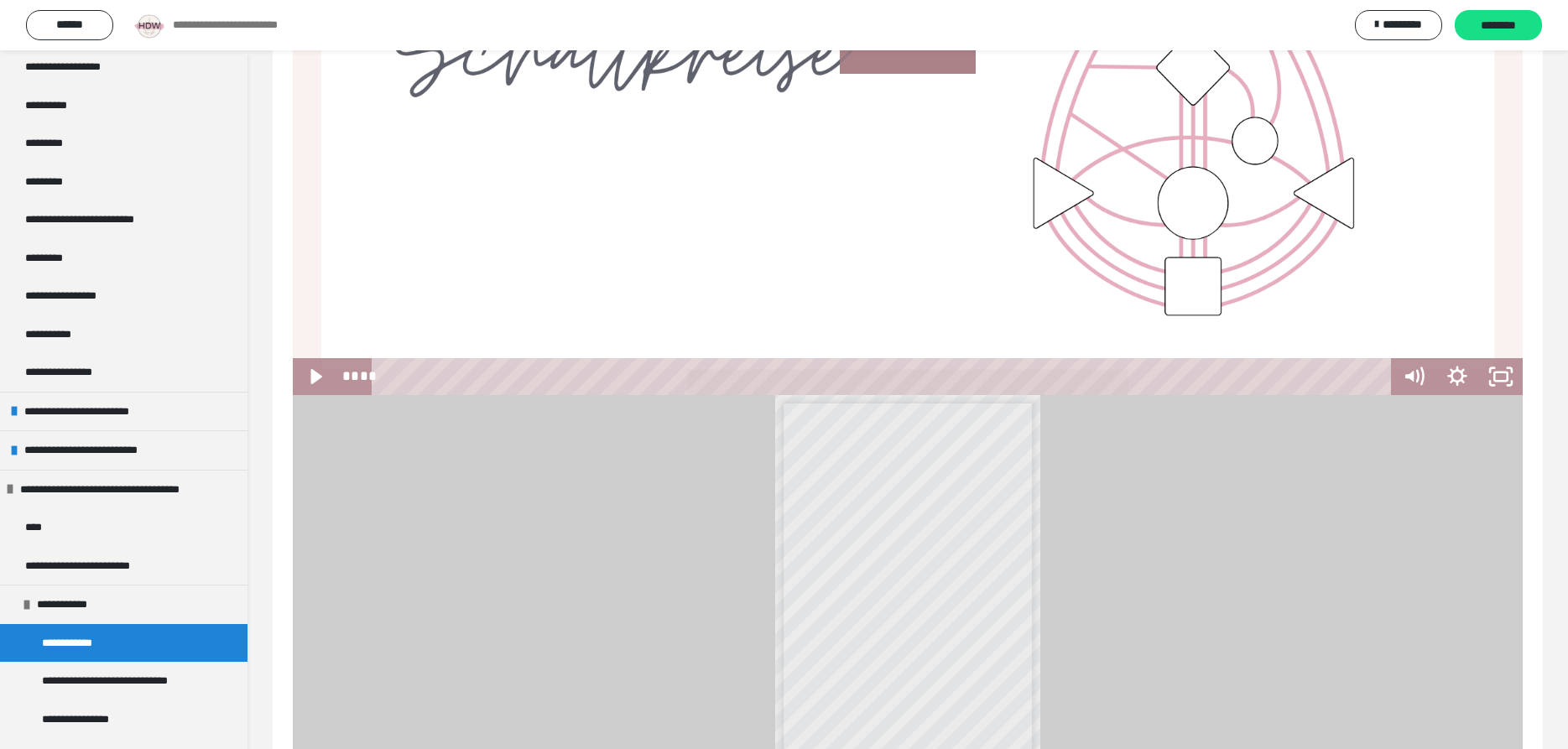 scroll, scrollTop: 501, scrollLeft: 0, axis: vertical 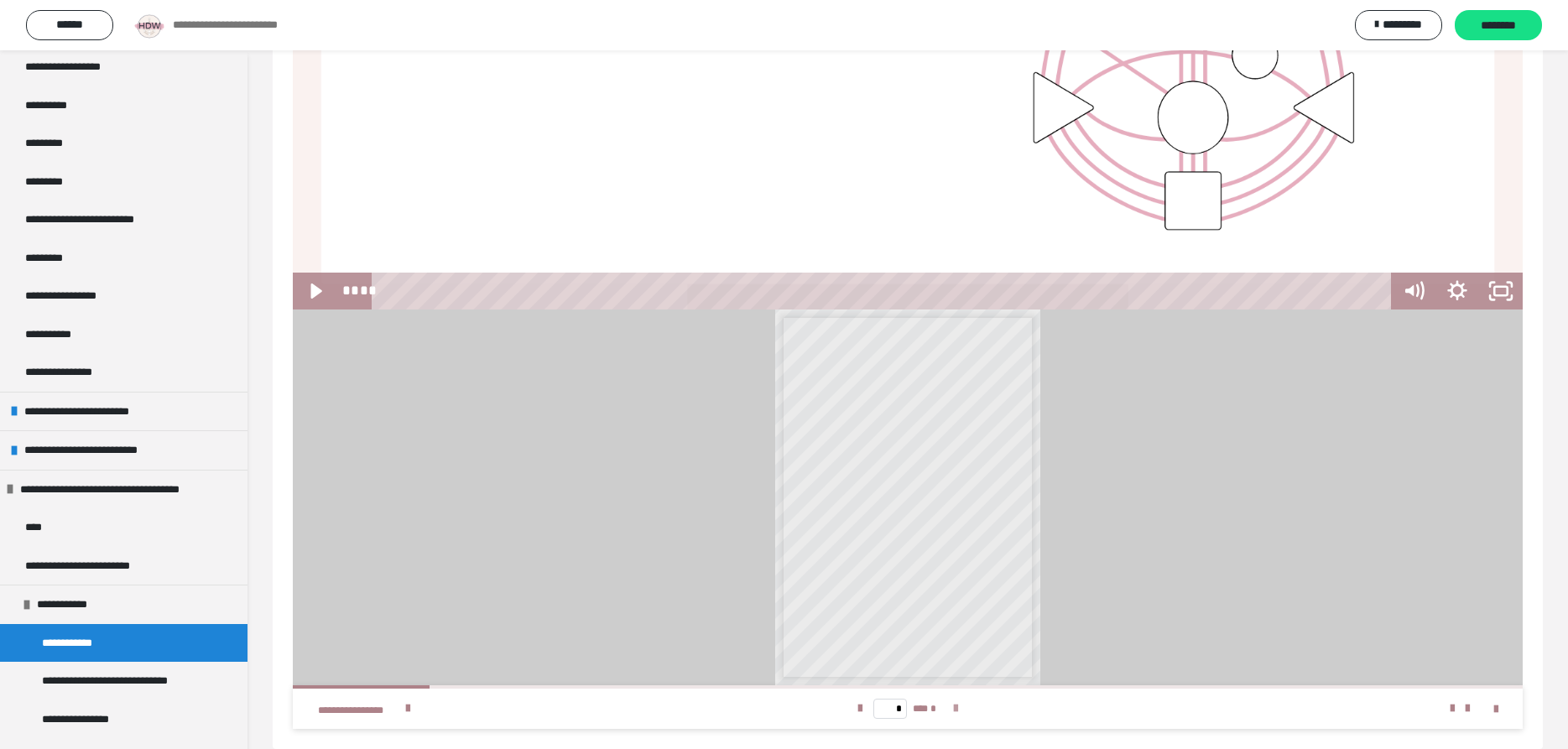 click at bounding box center (956, 709) 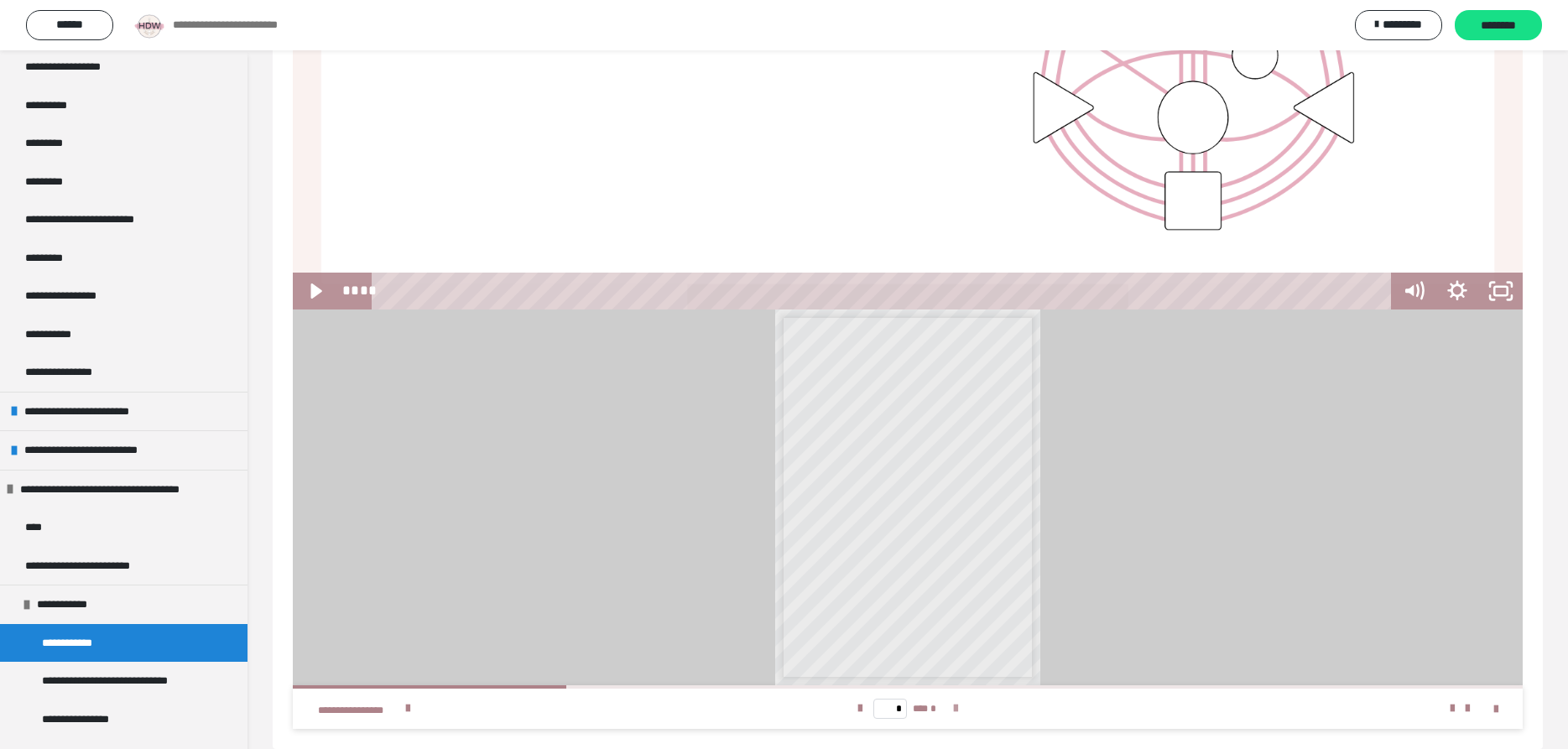 click at bounding box center (956, 709) 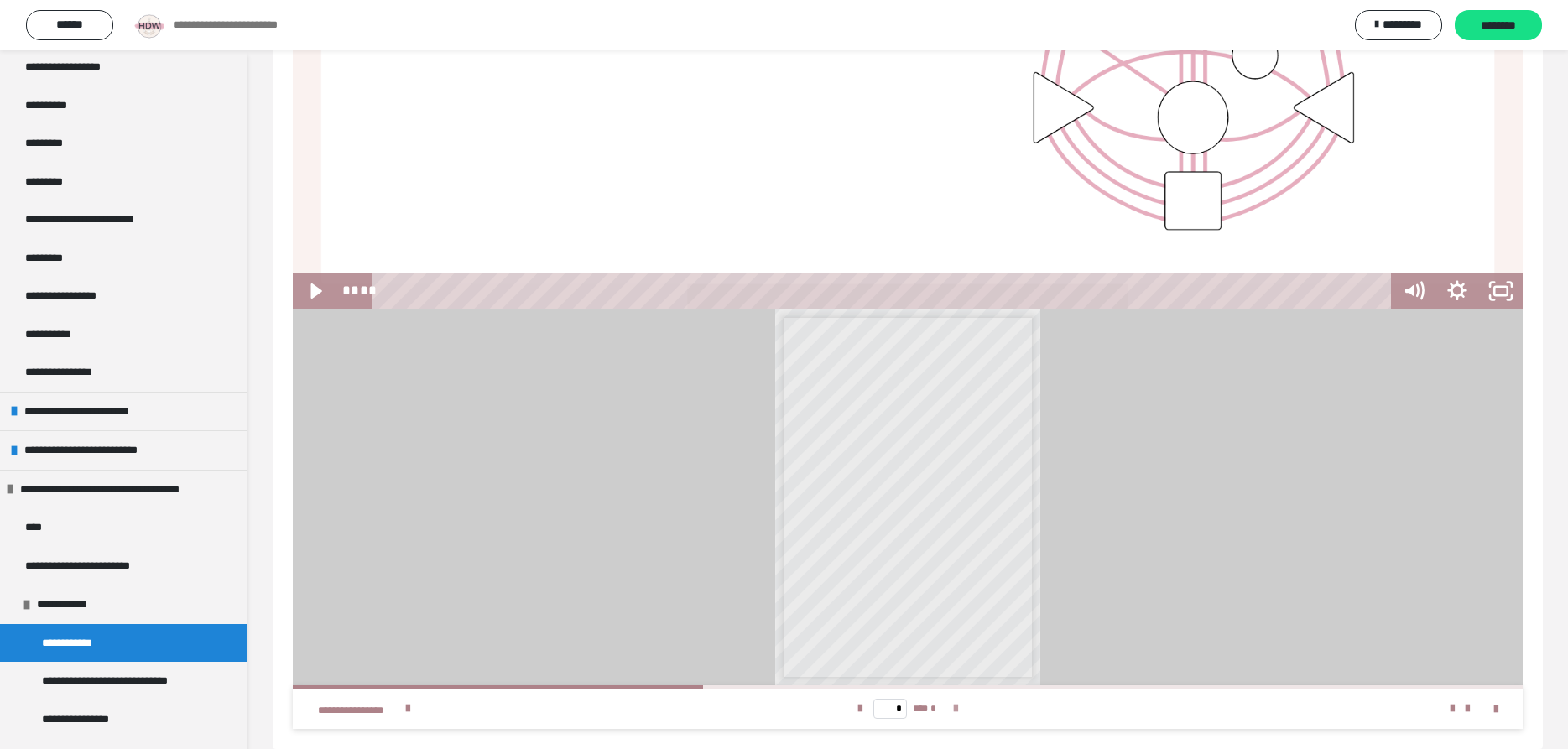click at bounding box center [956, 709] 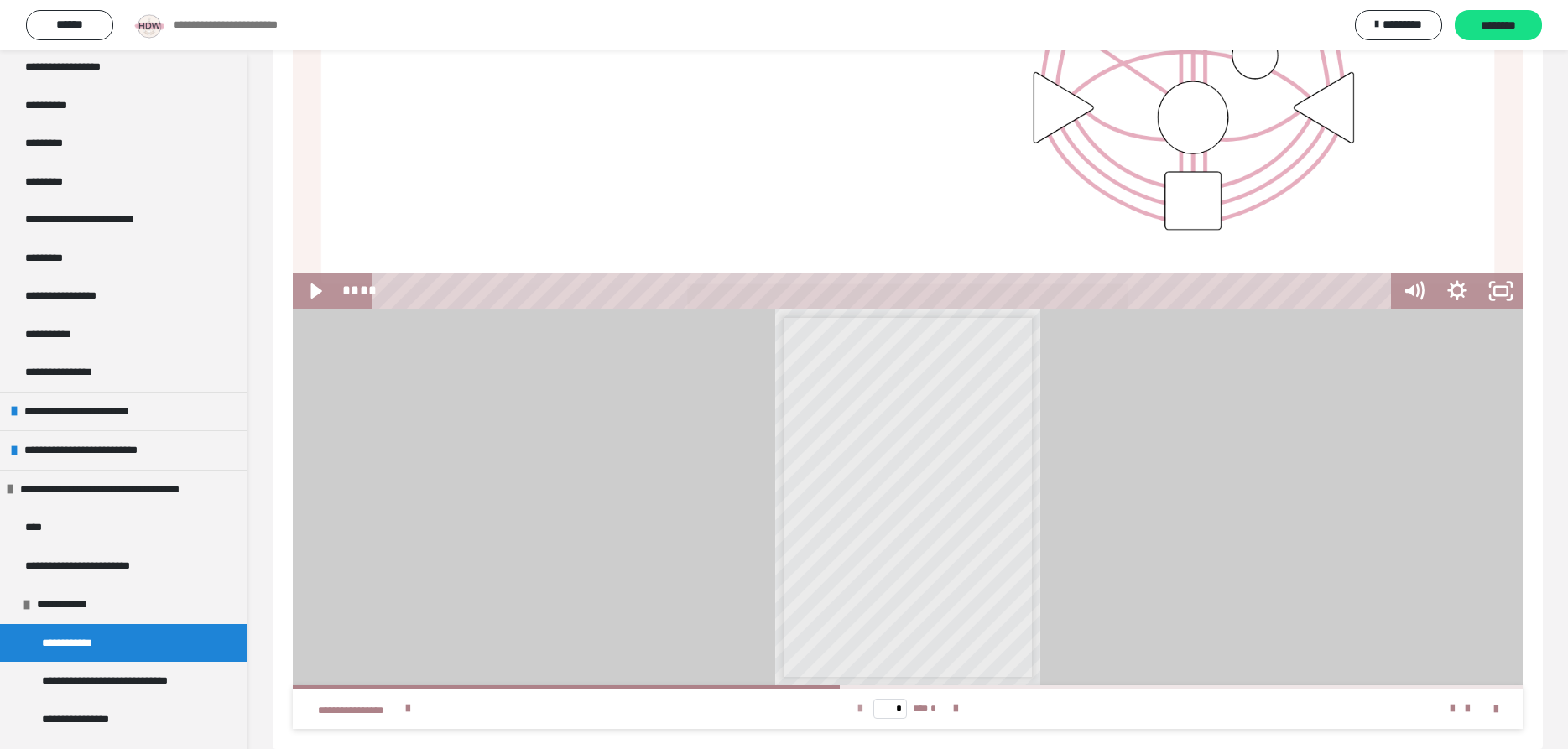 click at bounding box center (860, 709) 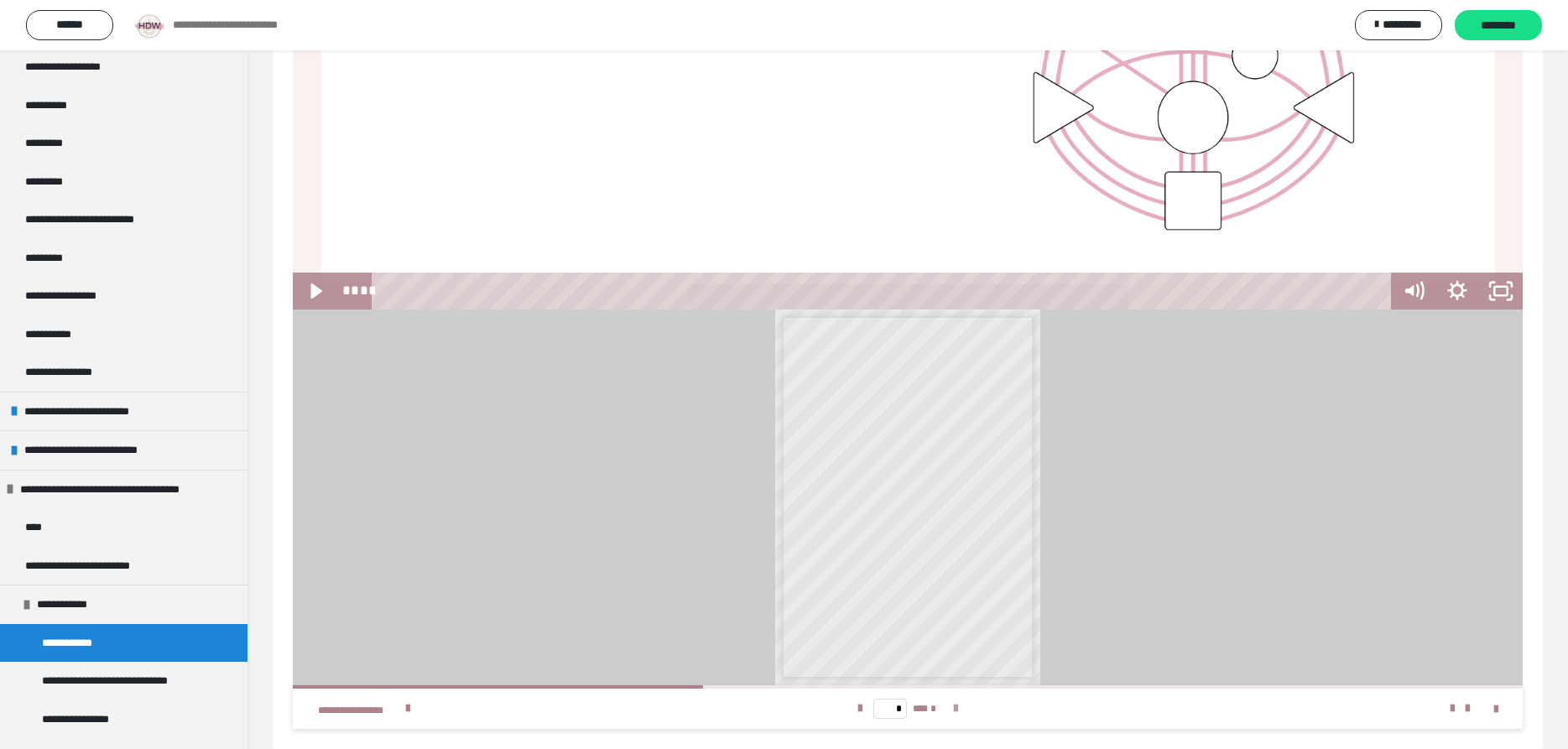 click at bounding box center (956, 709) 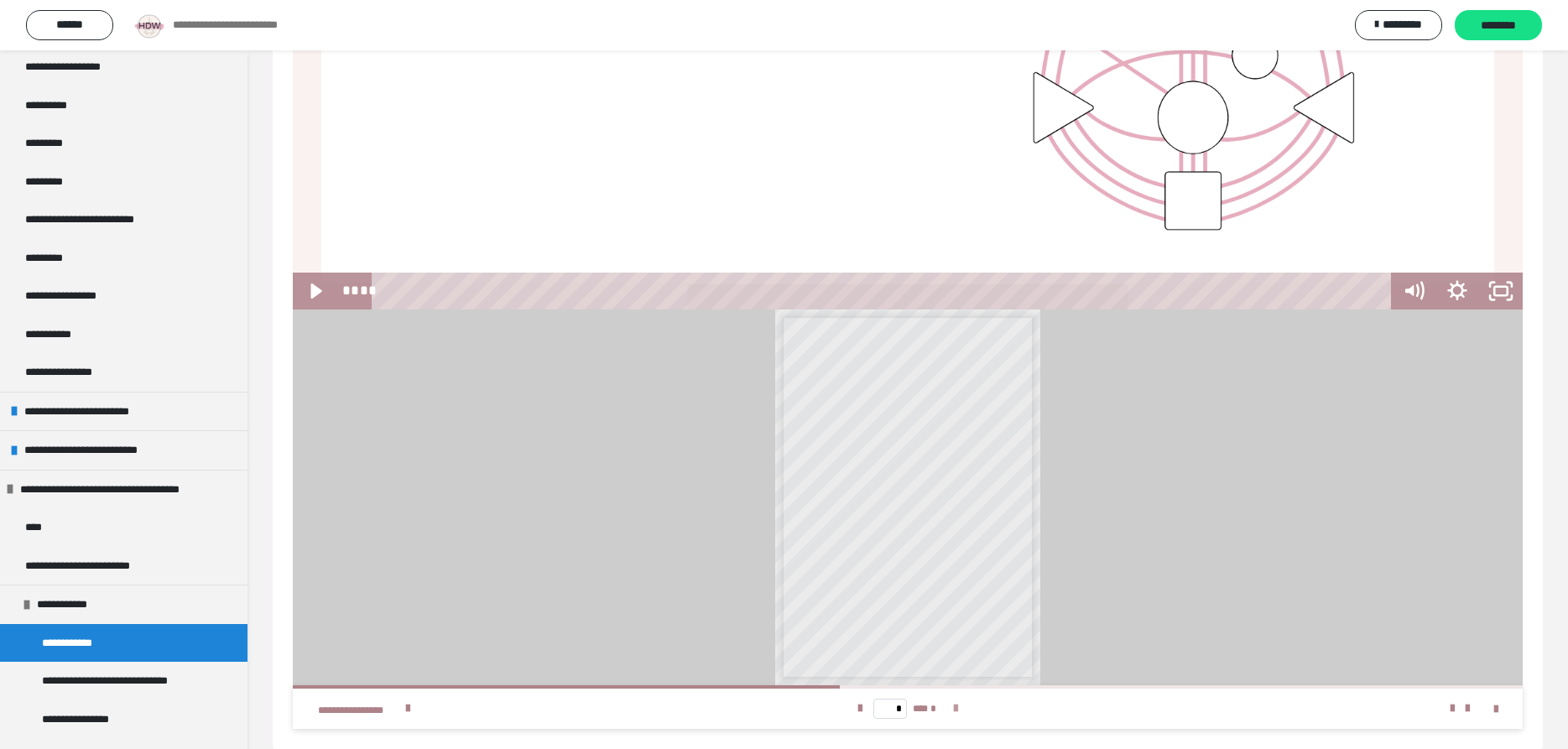 click at bounding box center [956, 709] 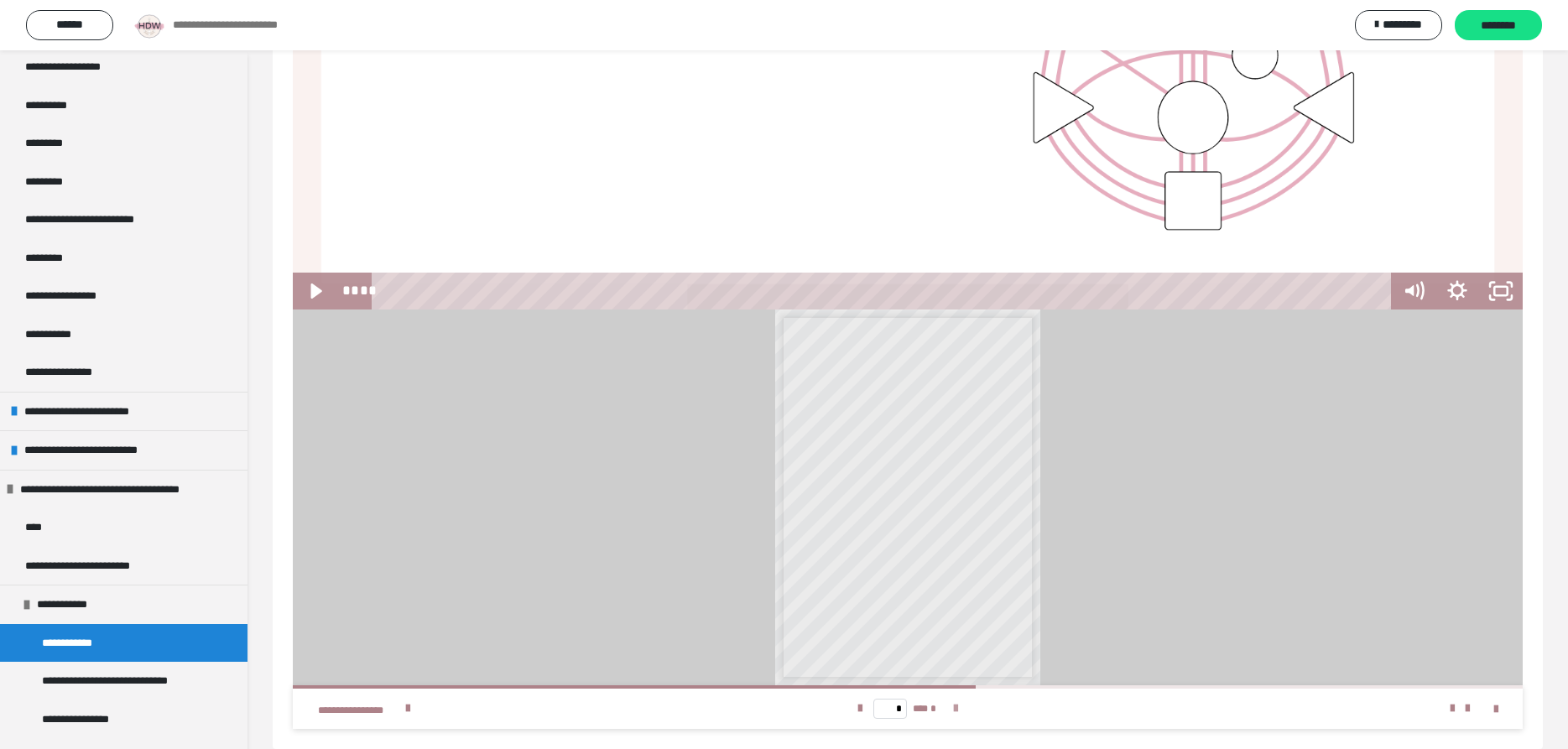 click at bounding box center [956, 709] 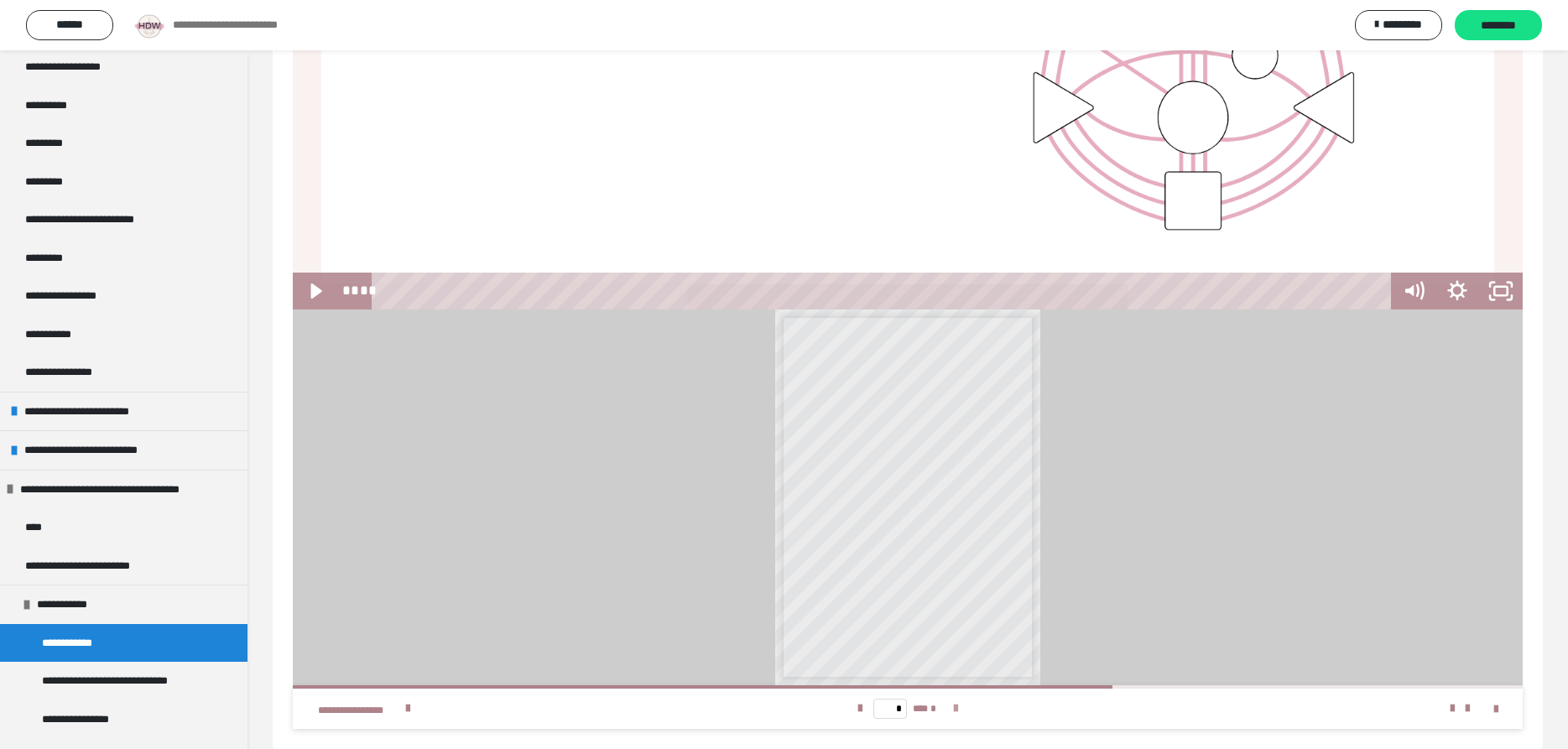 click at bounding box center (956, 709) 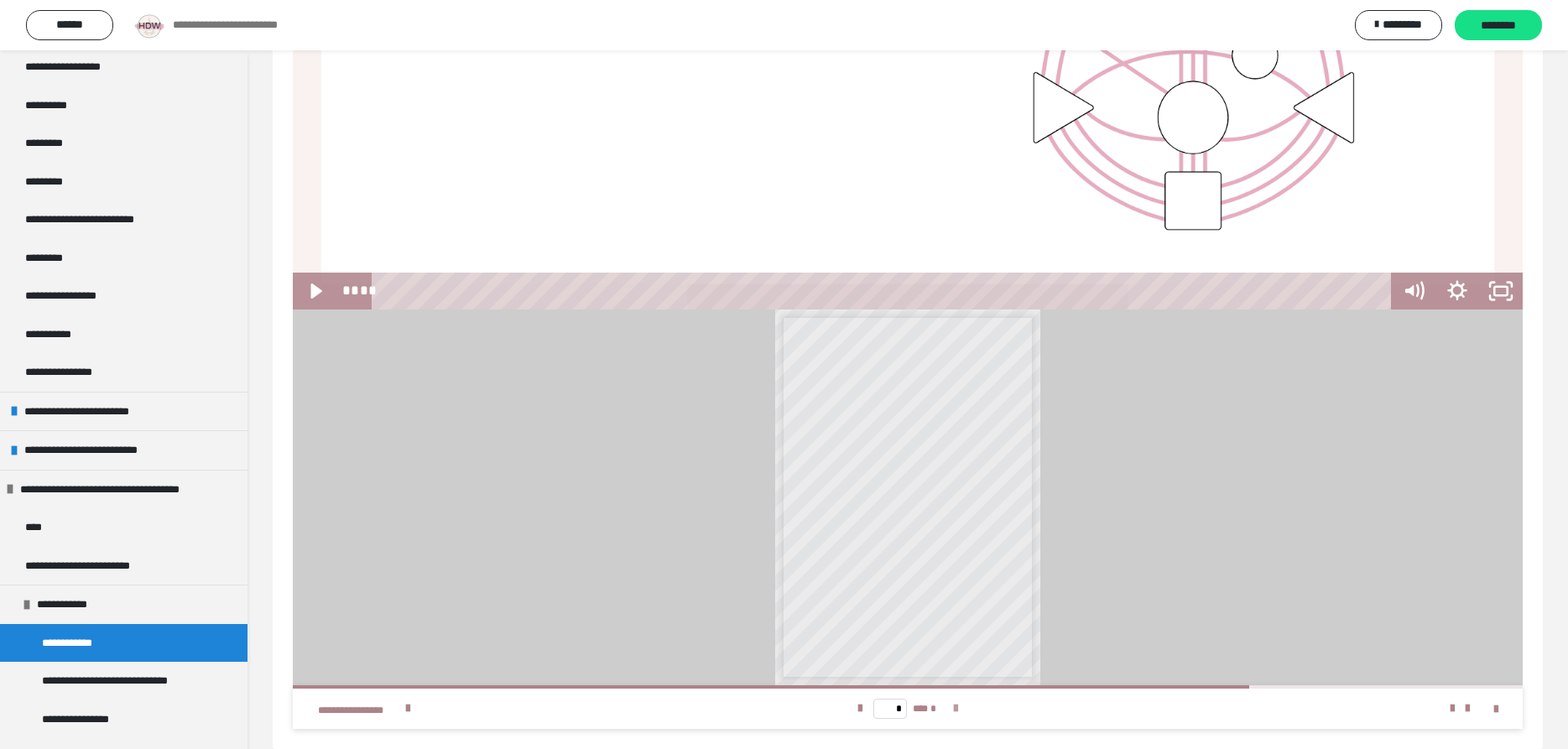 click at bounding box center [956, 709] 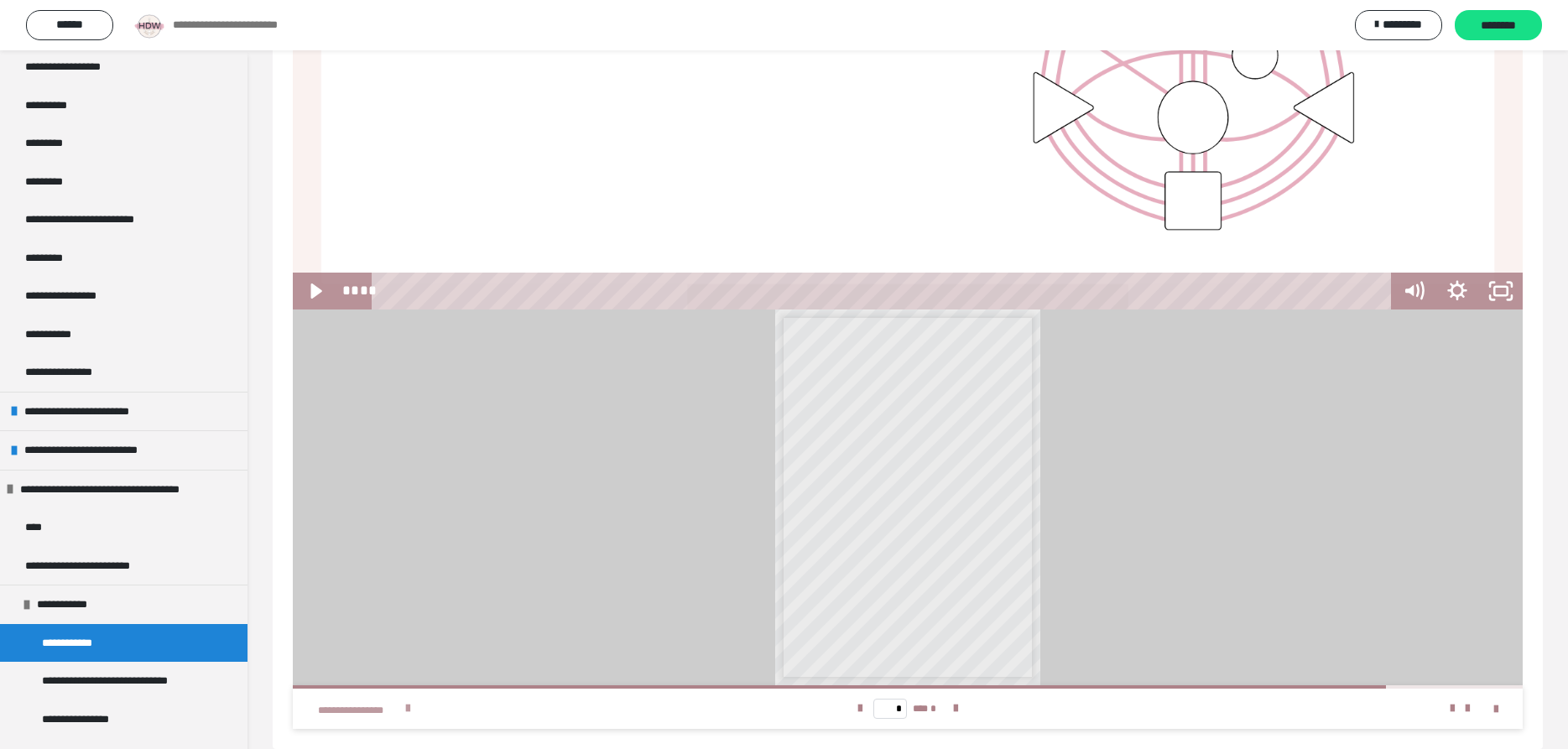 click at bounding box center (408, 709) 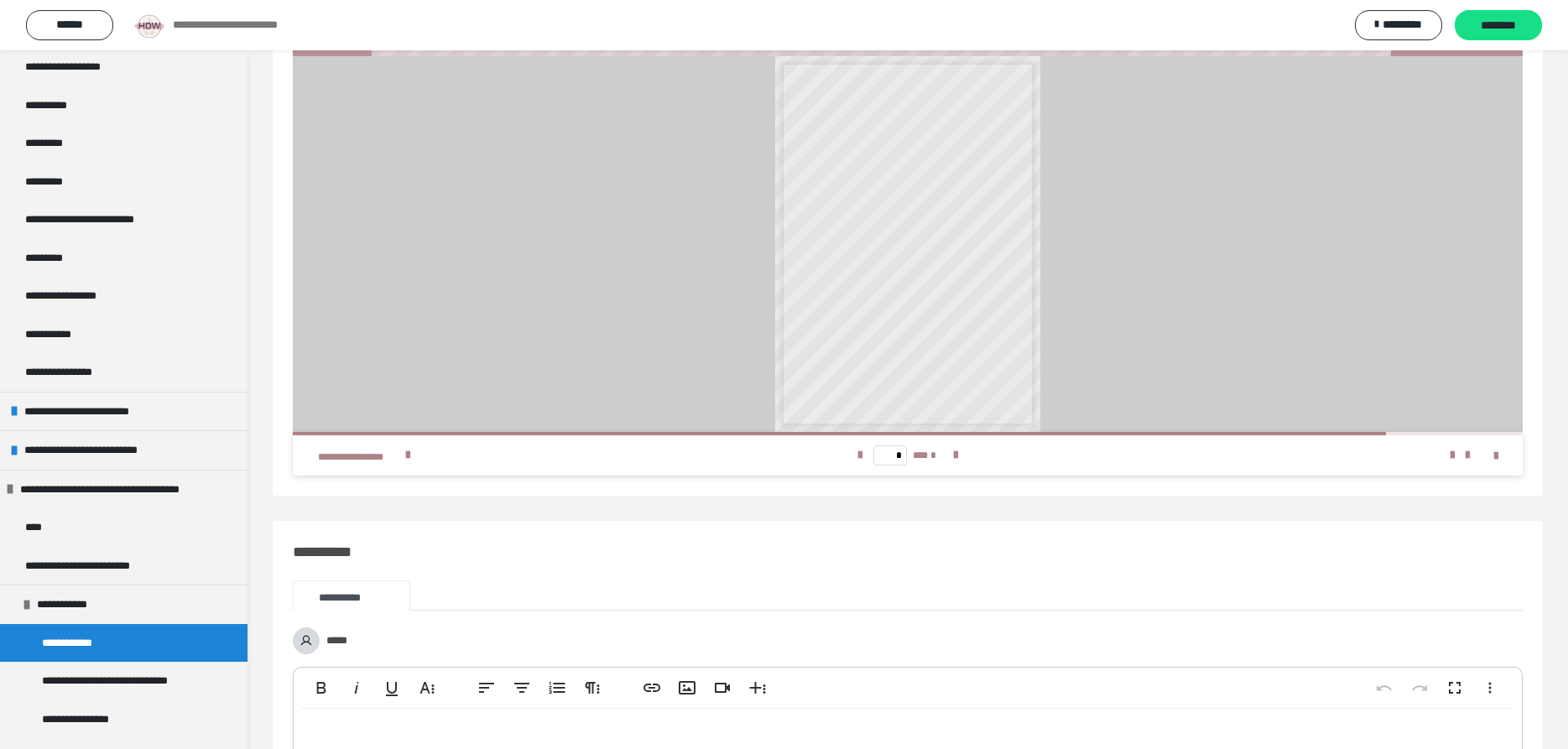 scroll, scrollTop: 586, scrollLeft: 0, axis: vertical 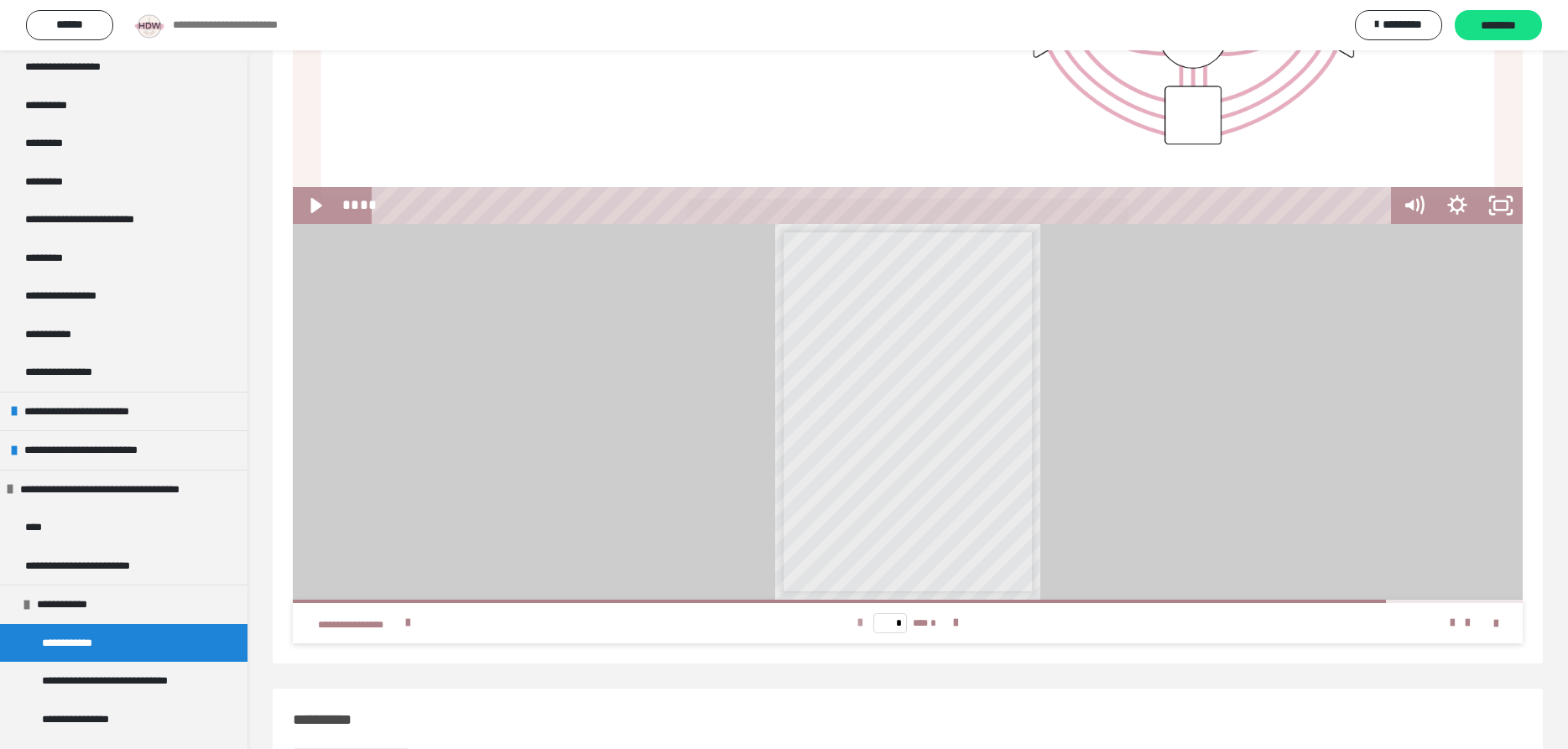 click at bounding box center (860, 623) 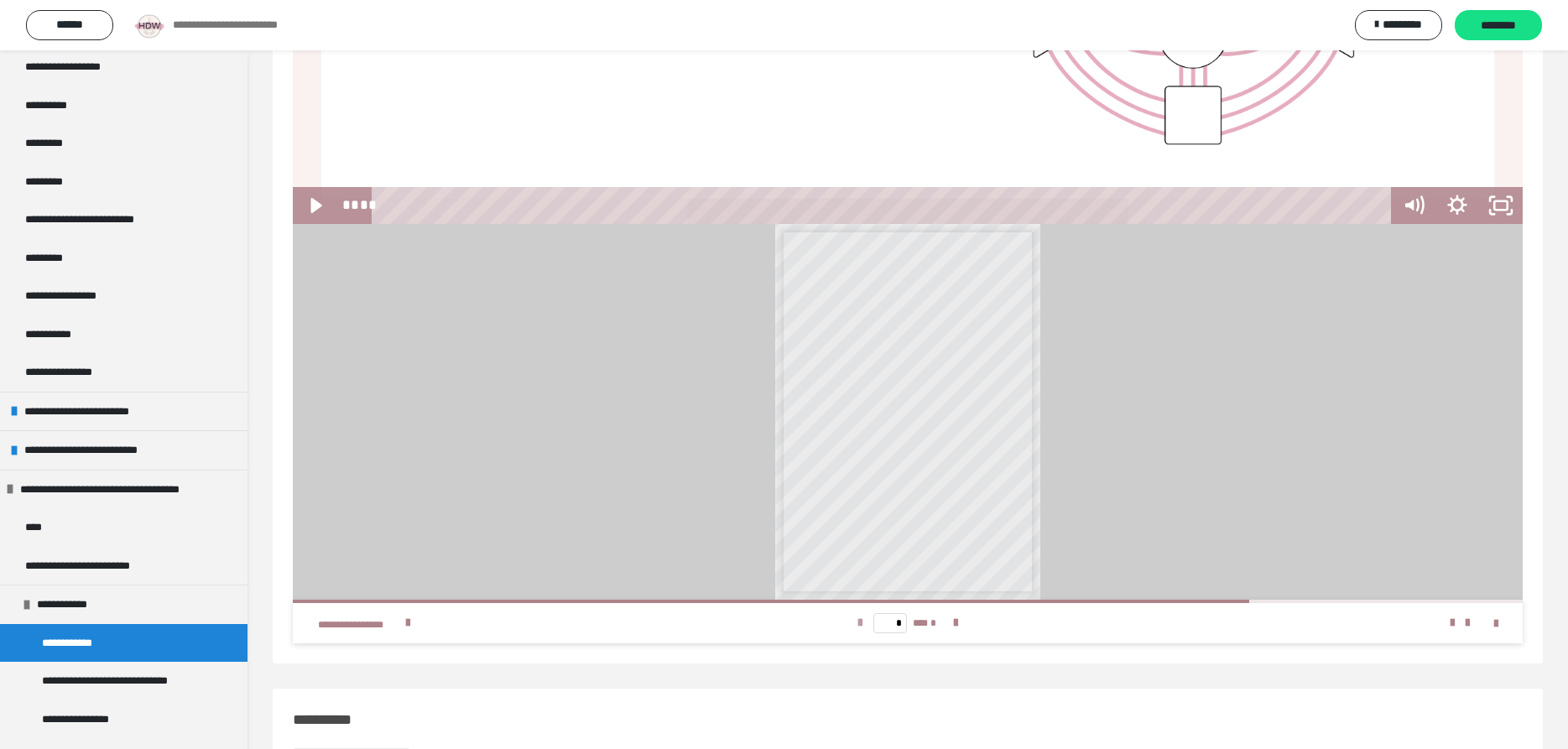 click at bounding box center (860, 623) 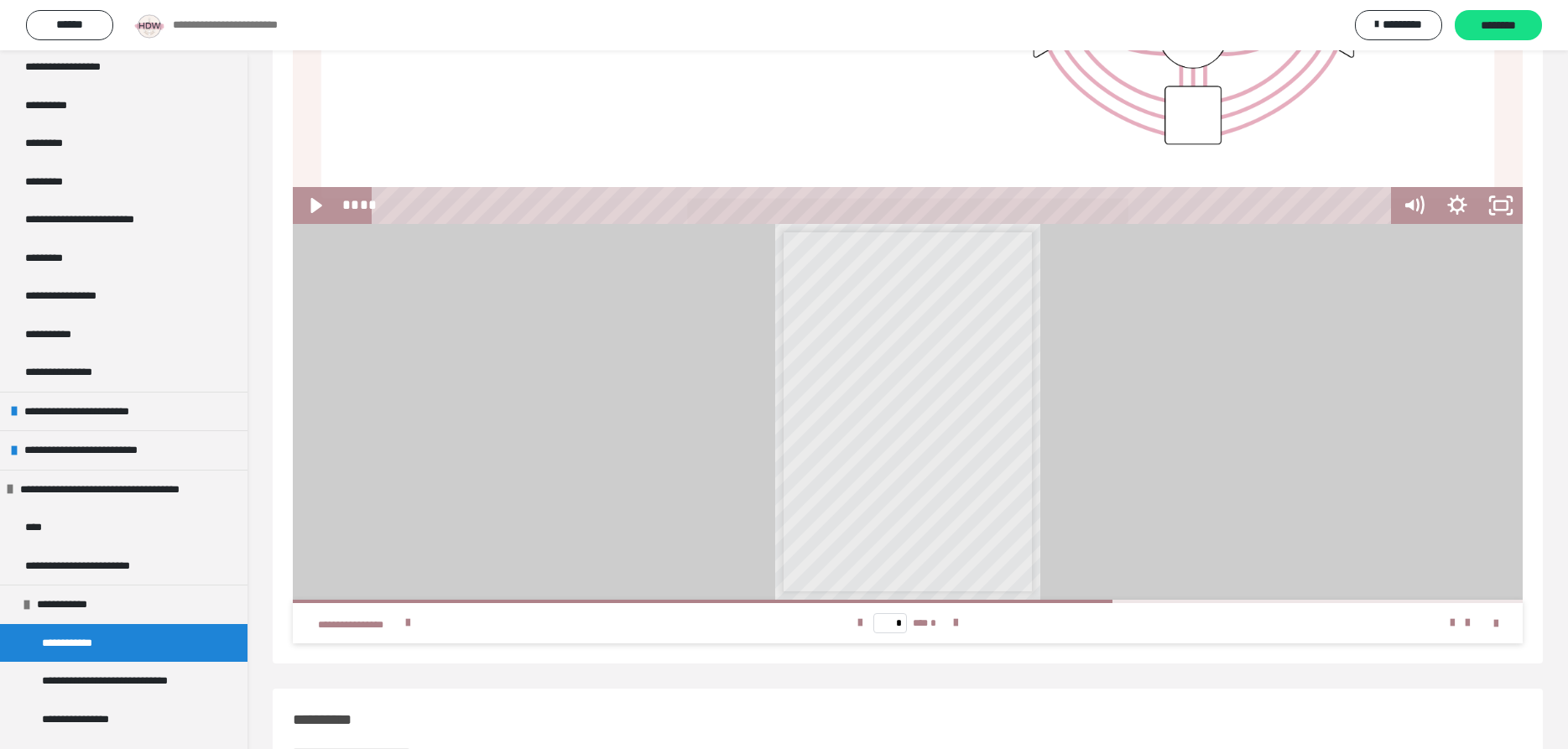 click on "* *** *" at bounding box center (908, 623) 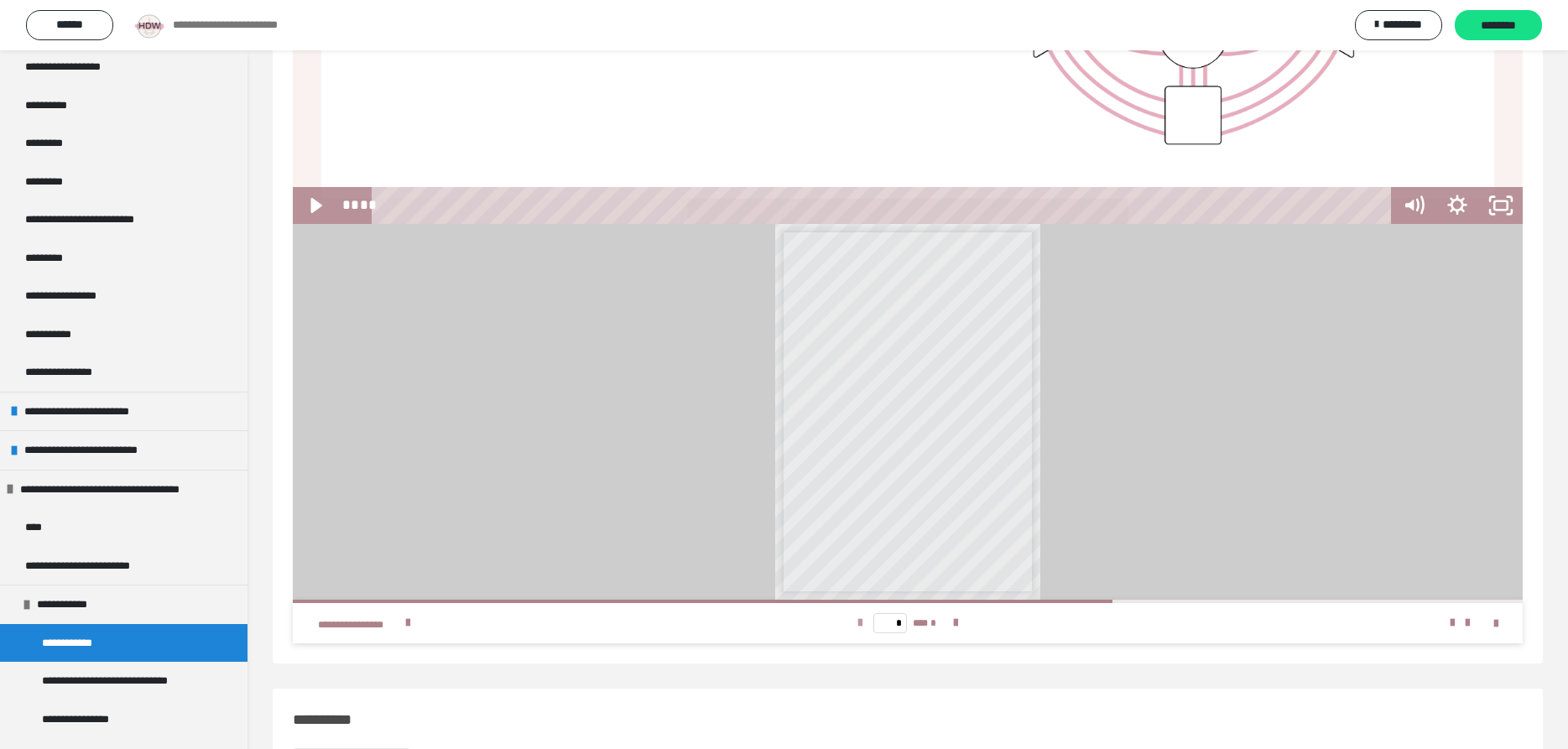 click at bounding box center (860, 623) 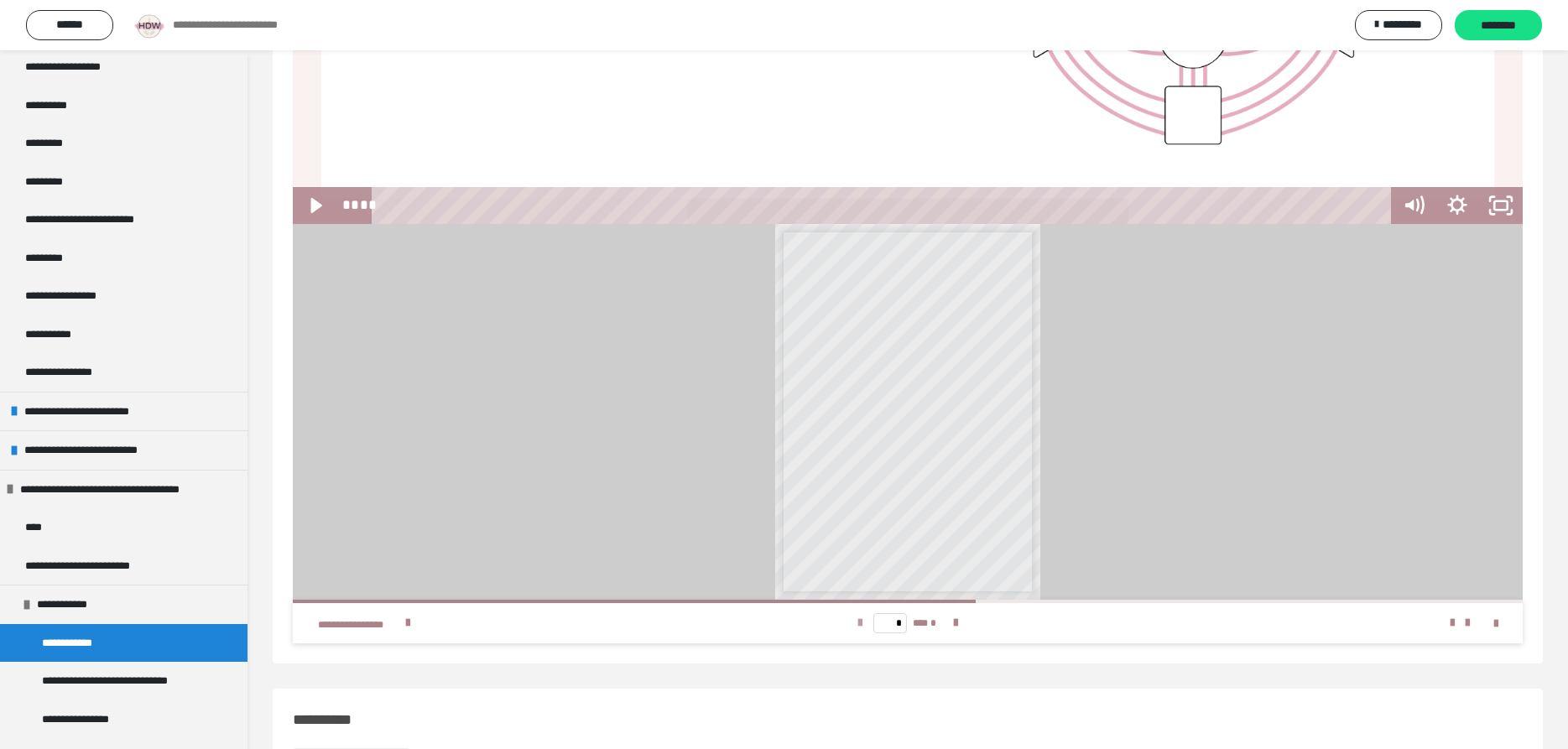 click at bounding box center (860, 623) 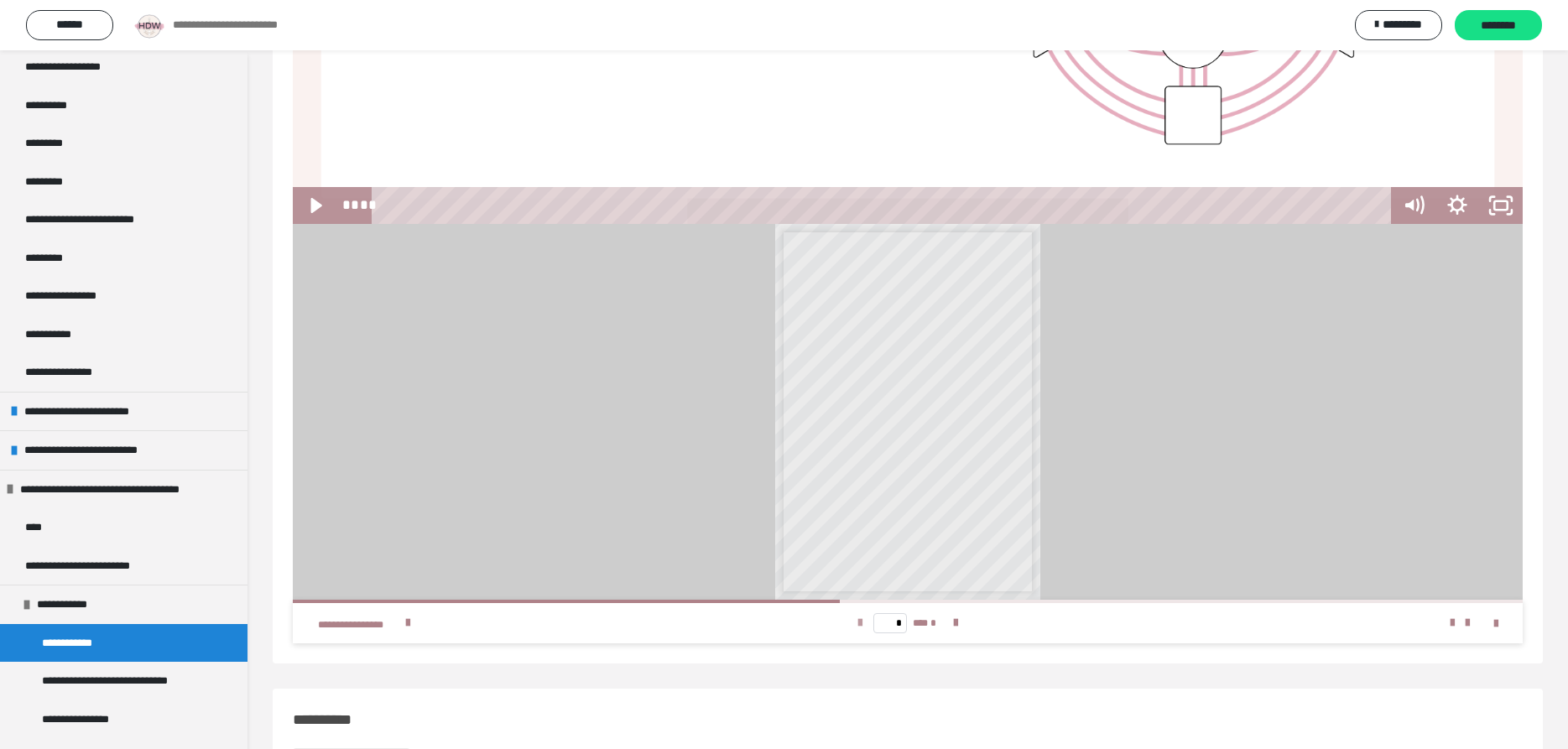 click at bounding box center (860, 623) 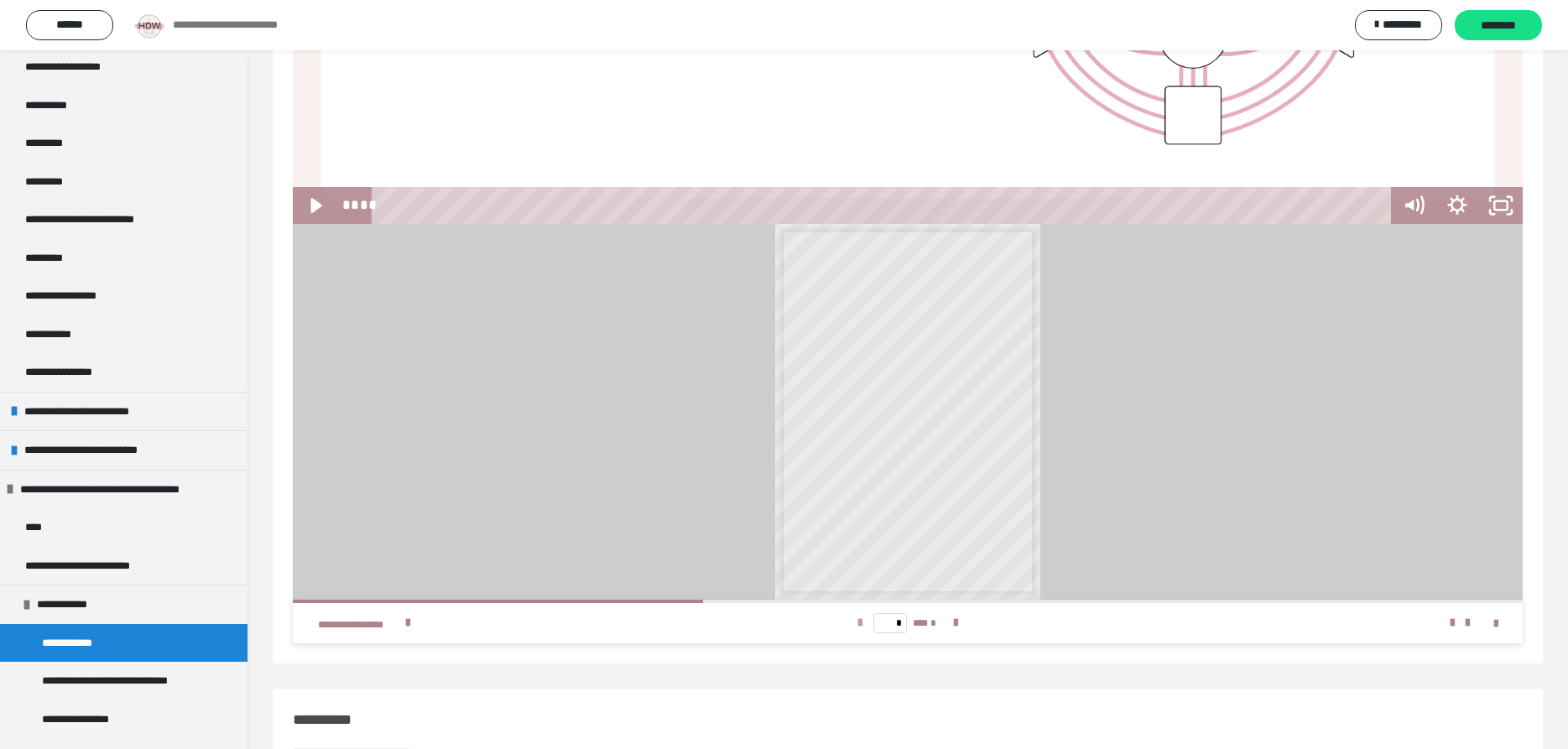 click at bounding box center [860, 623] 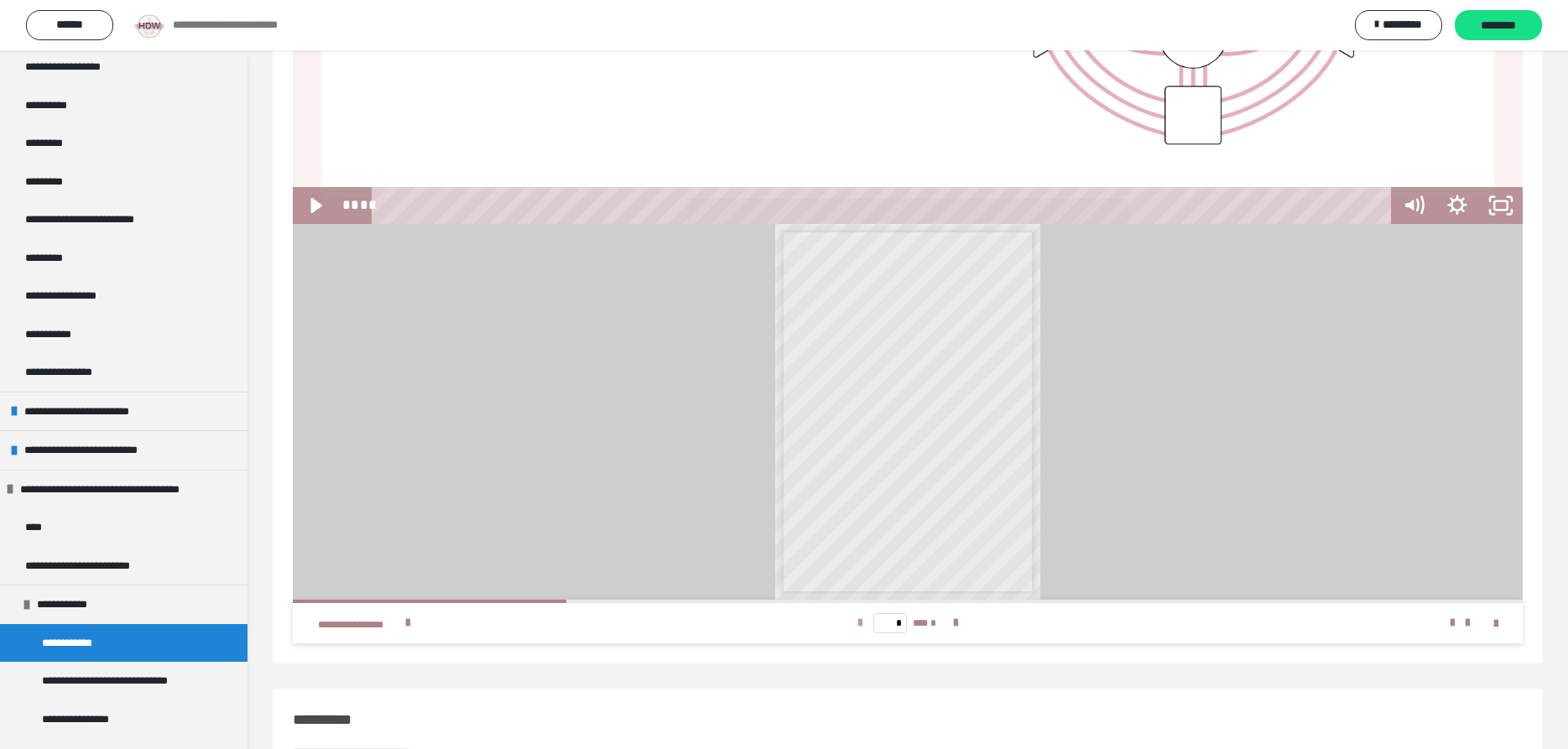click at bounding box center [860, 623] 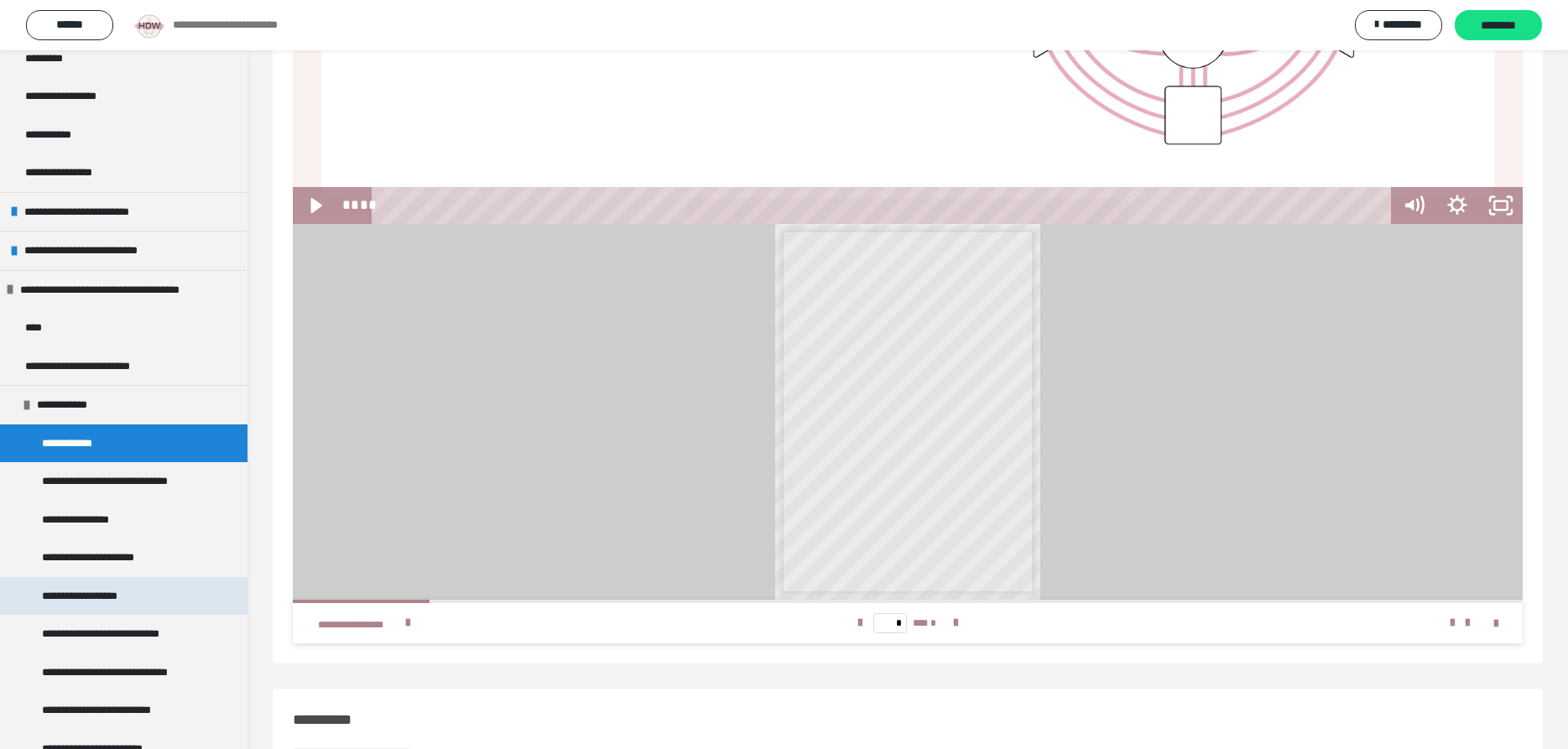 scroll, scrollTop: 646, scrollLeft: 0, axis: vertical 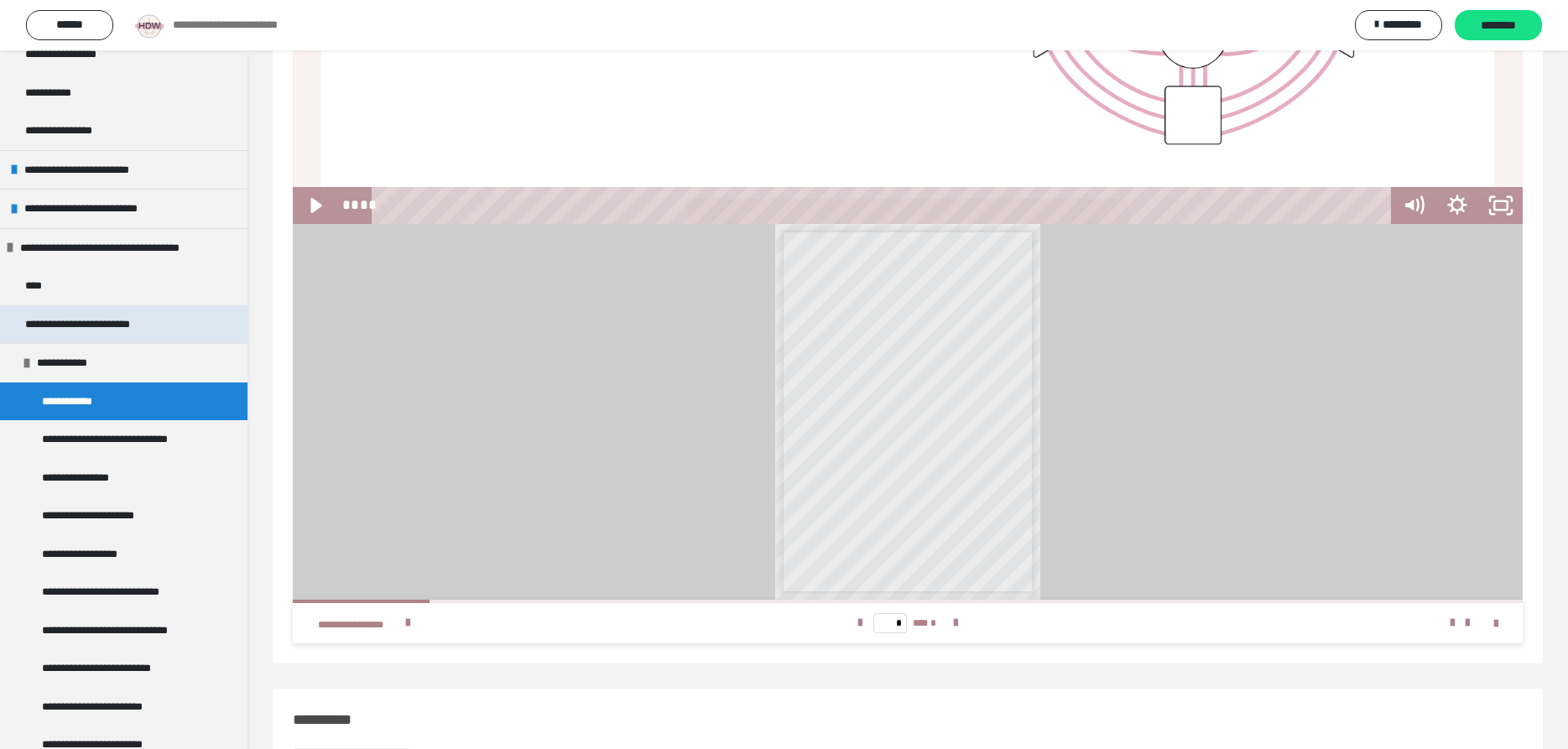 click on "**********" at bounding box center [101, 325] 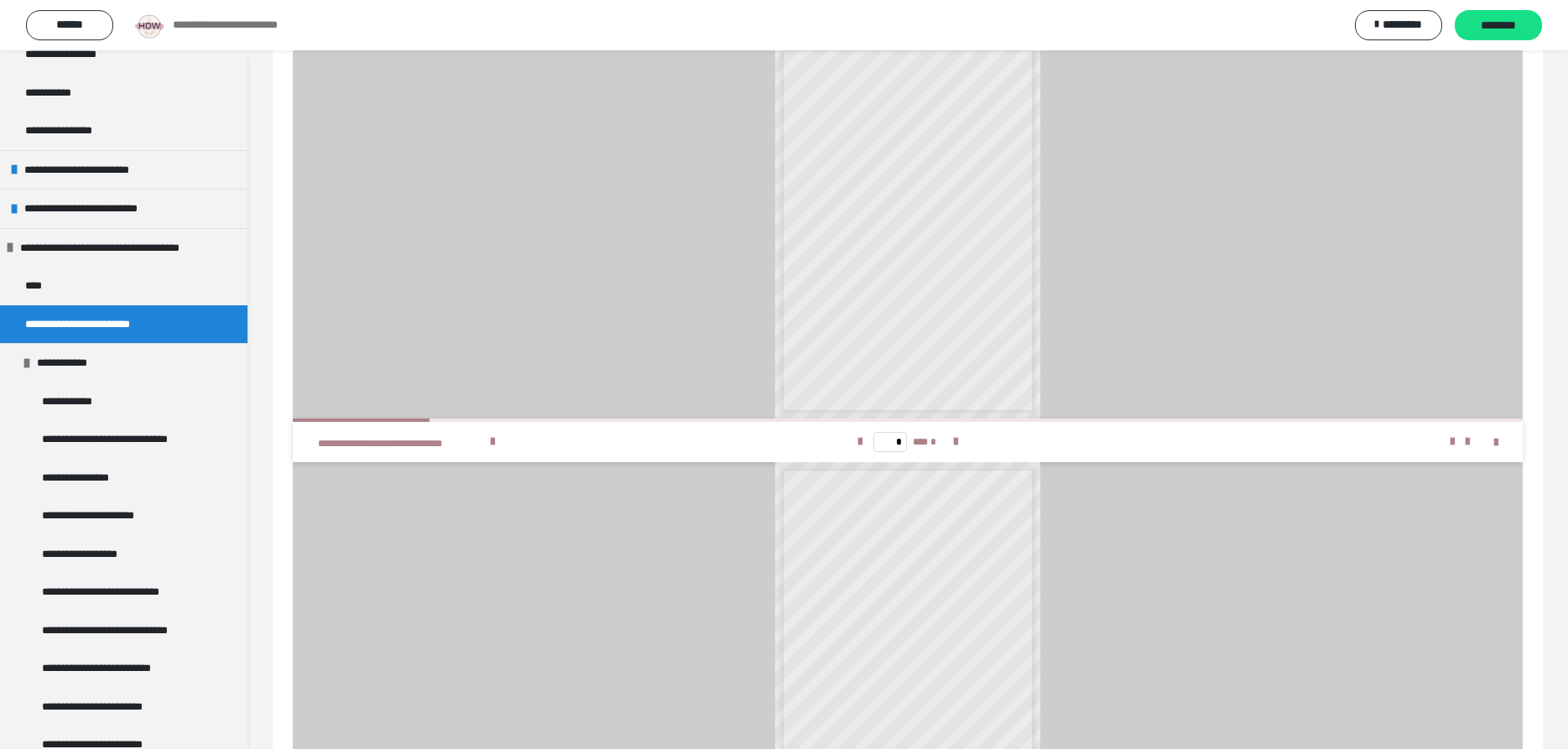 scroll, scrollTop: 770, scrollLeft: 0, axis: vertical 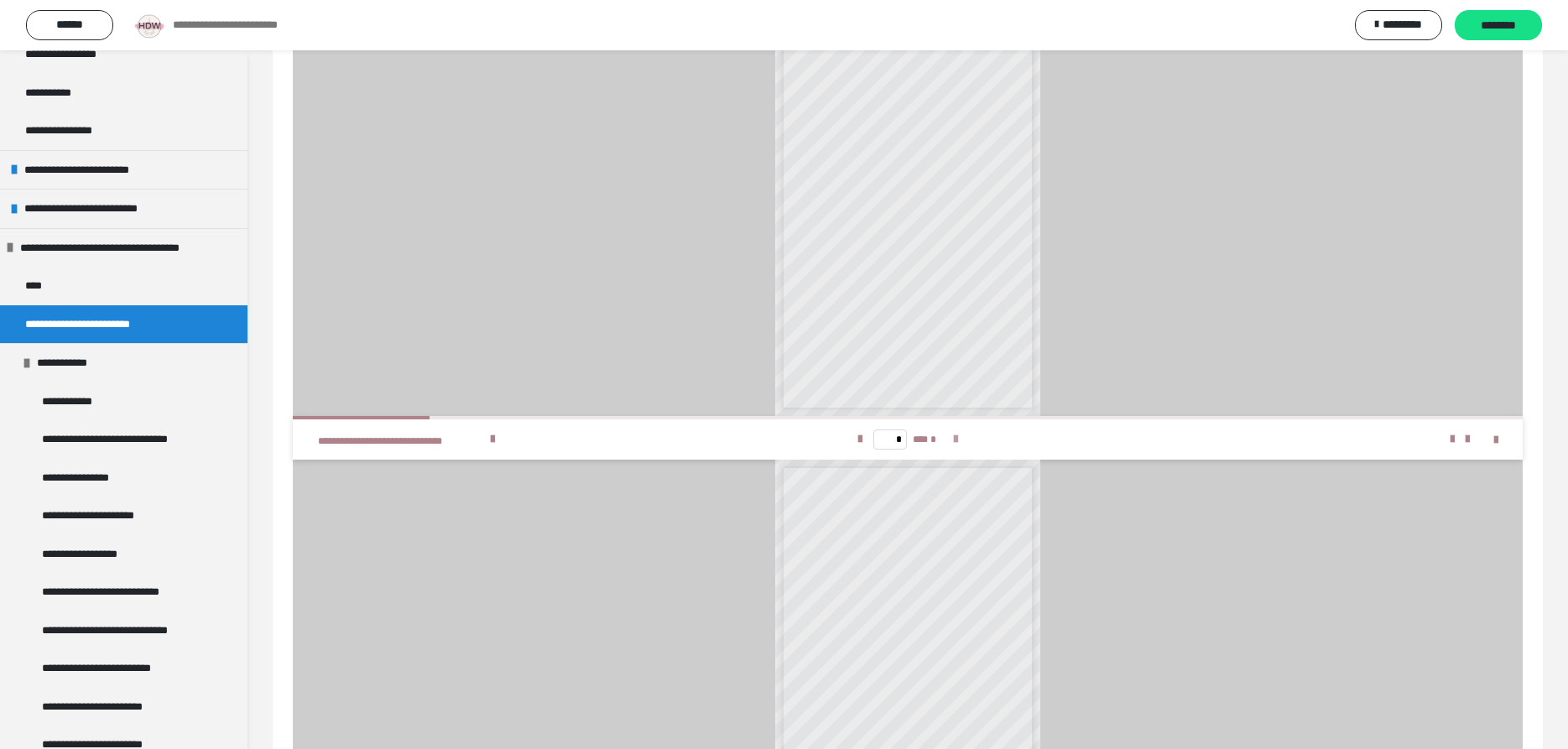 click at bounding box center [956, 440] 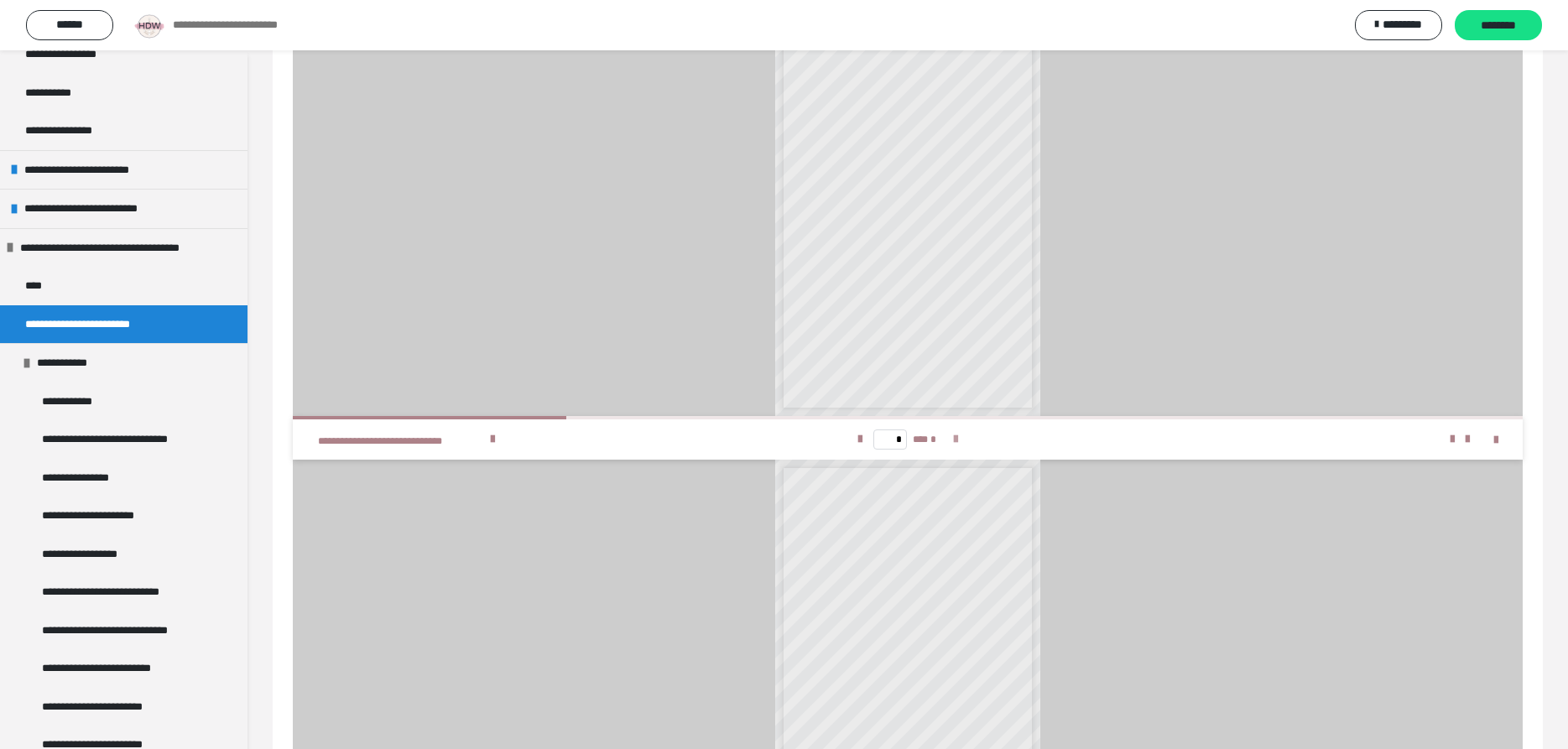 click at bounding box center (956, 440) 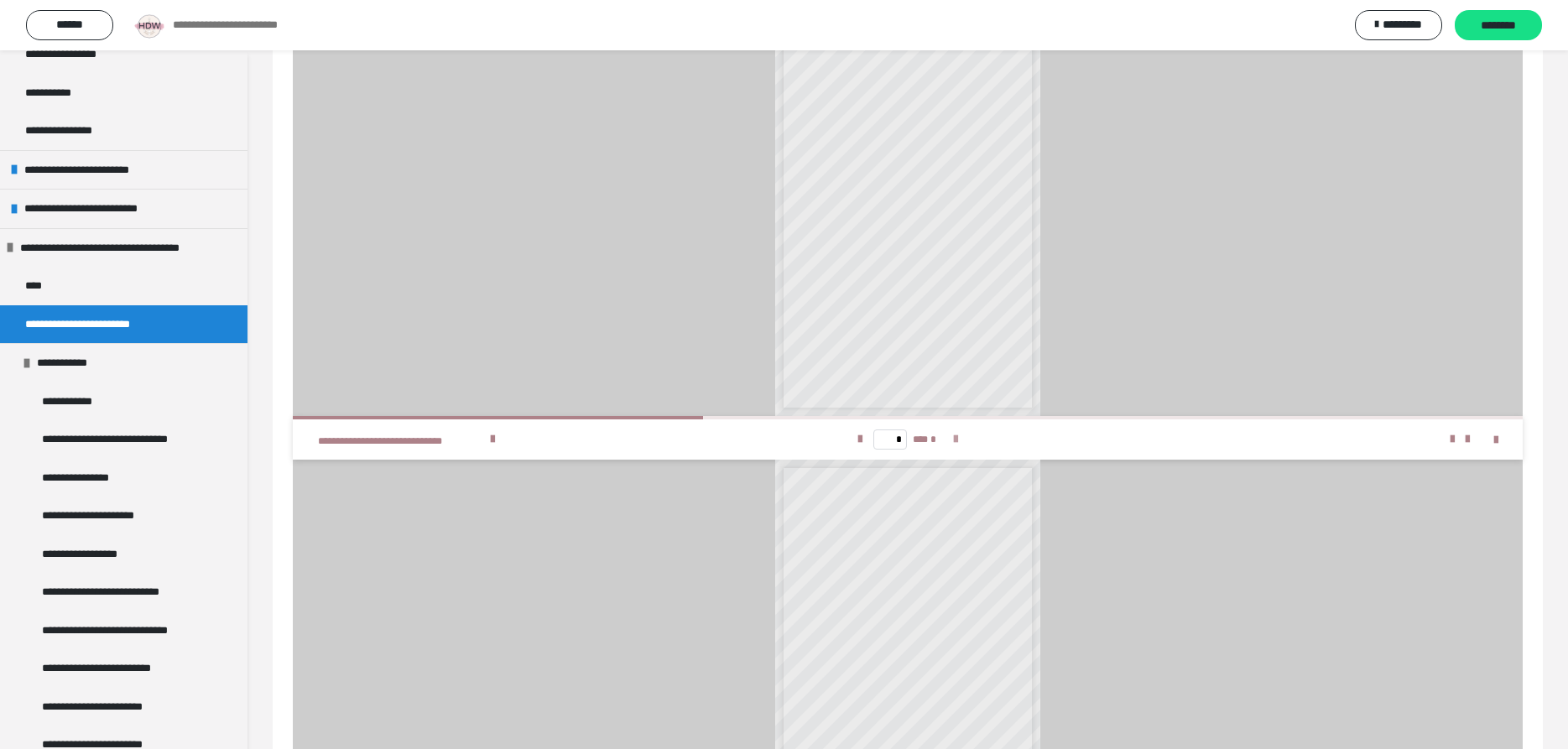 click at bounding box center [956, 440] 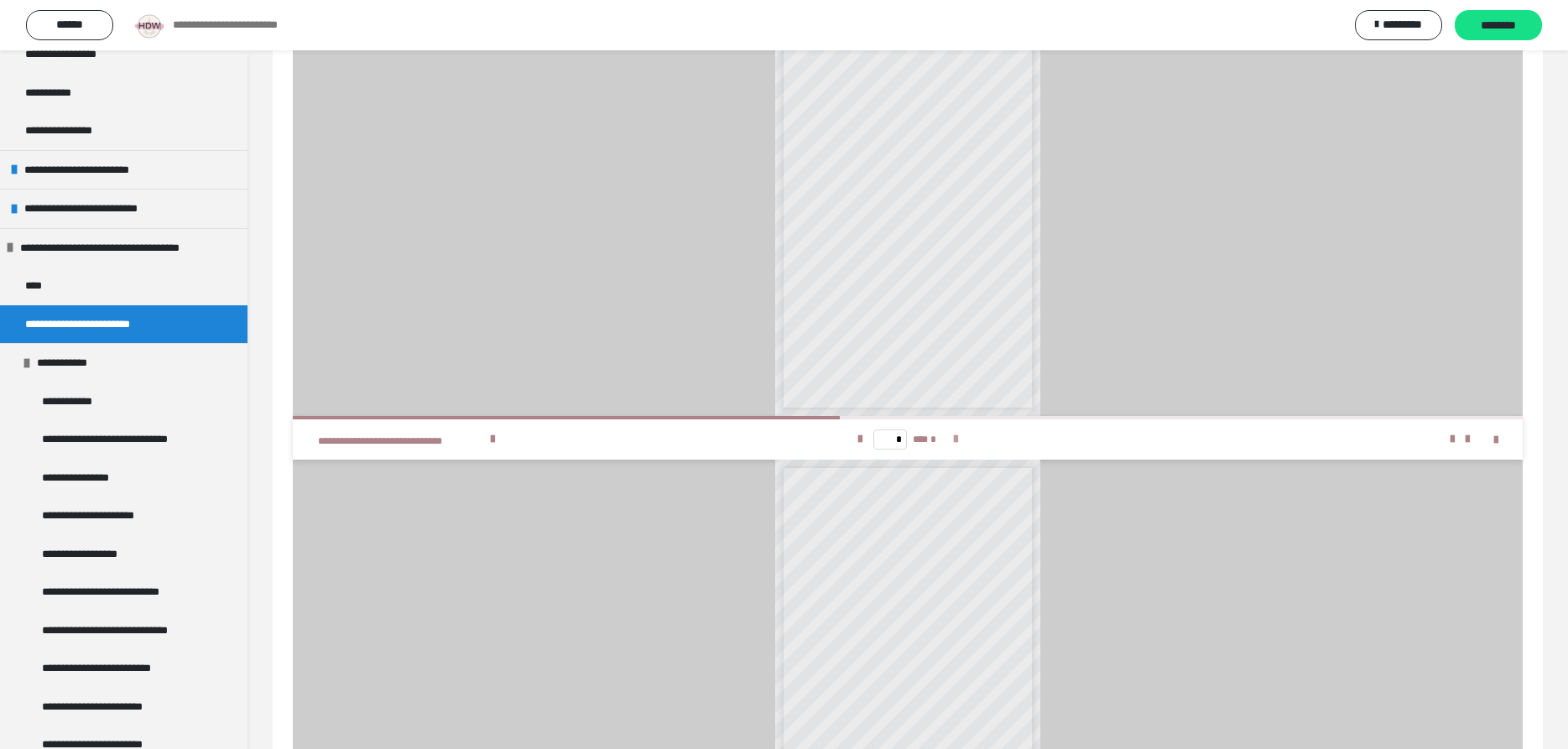 click at bounding box center (956, 440) 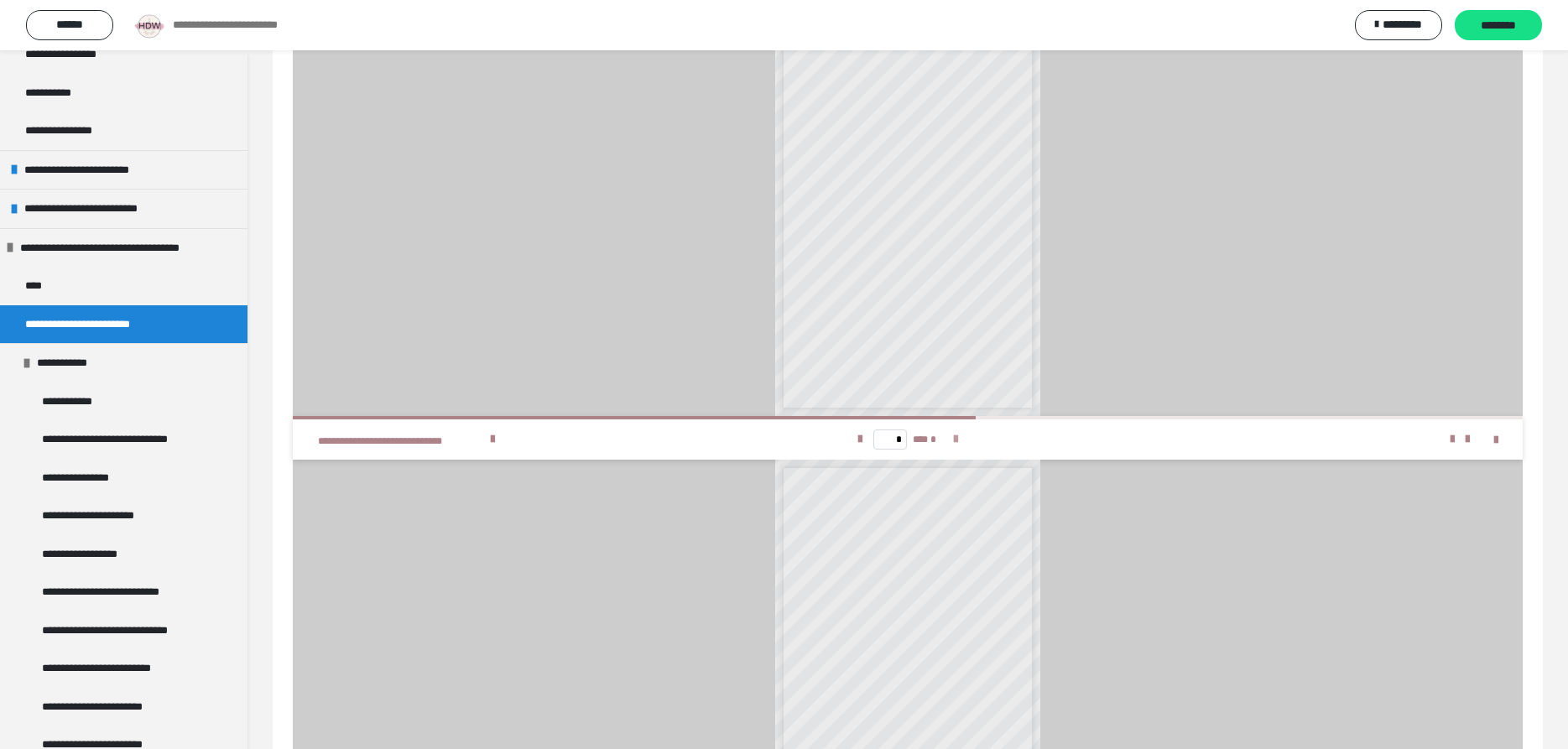 click at bounding box center (956, 440) 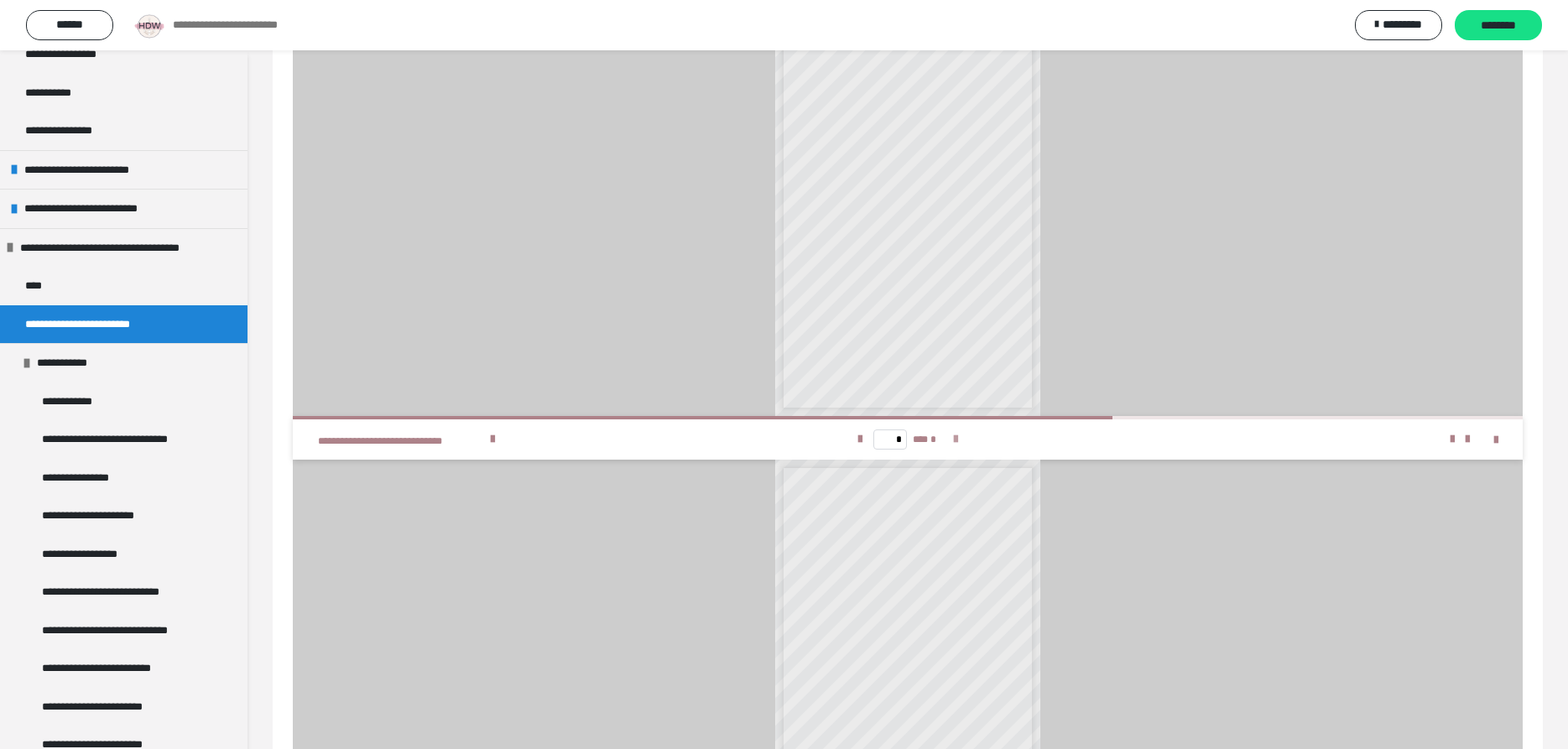 click at bounding box center [956, 440] 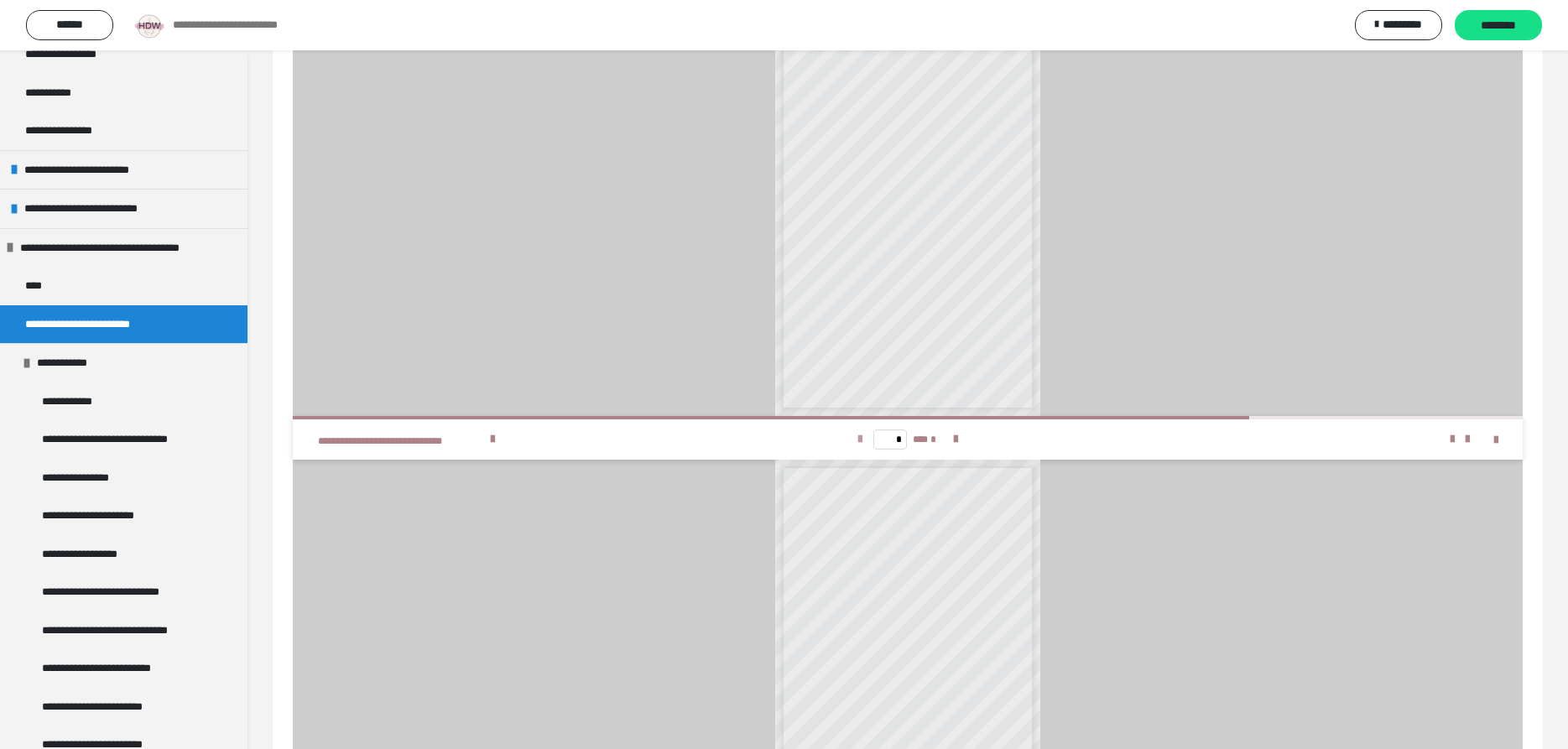 click at bounding box center [860, 440] 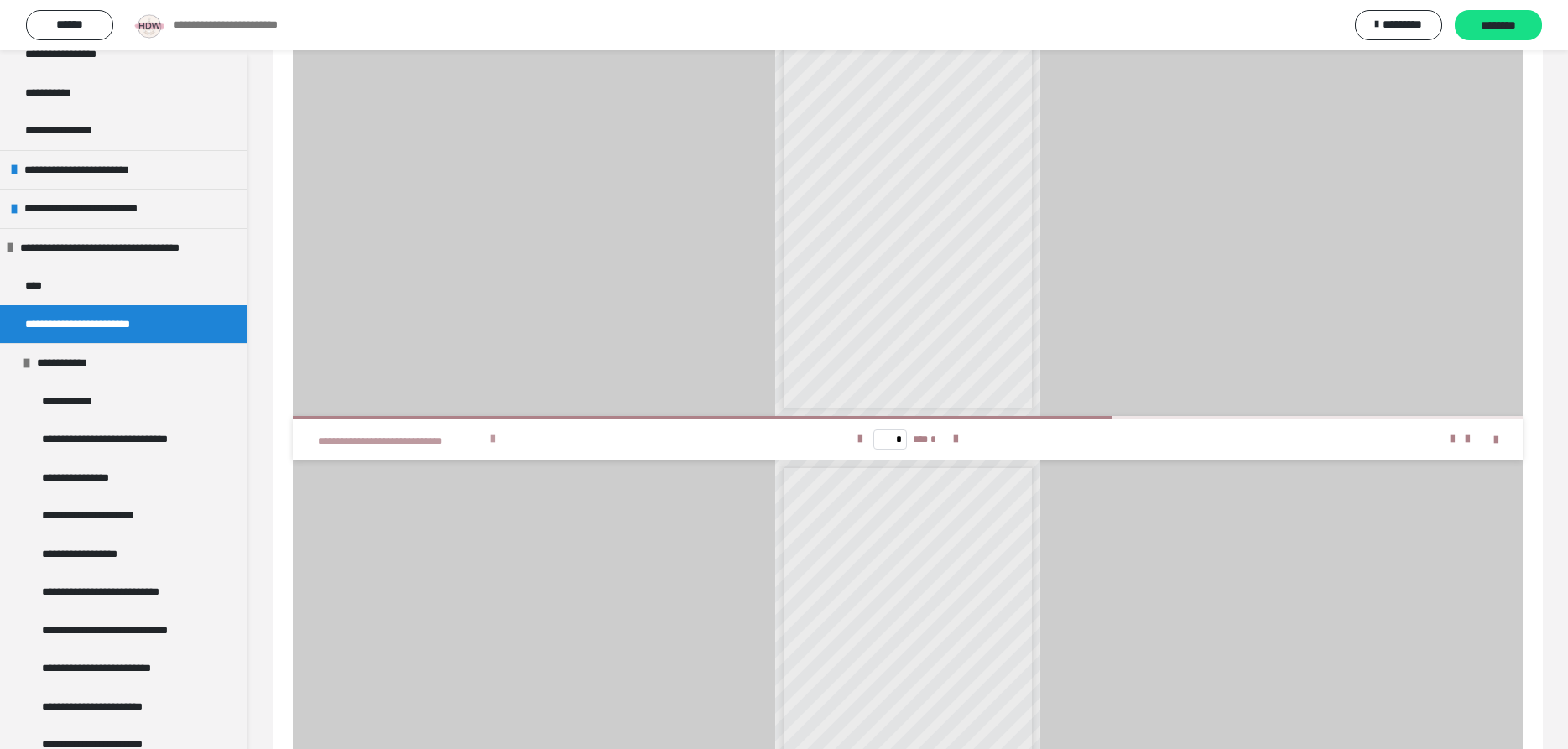 click at bounding box center [492, 440] 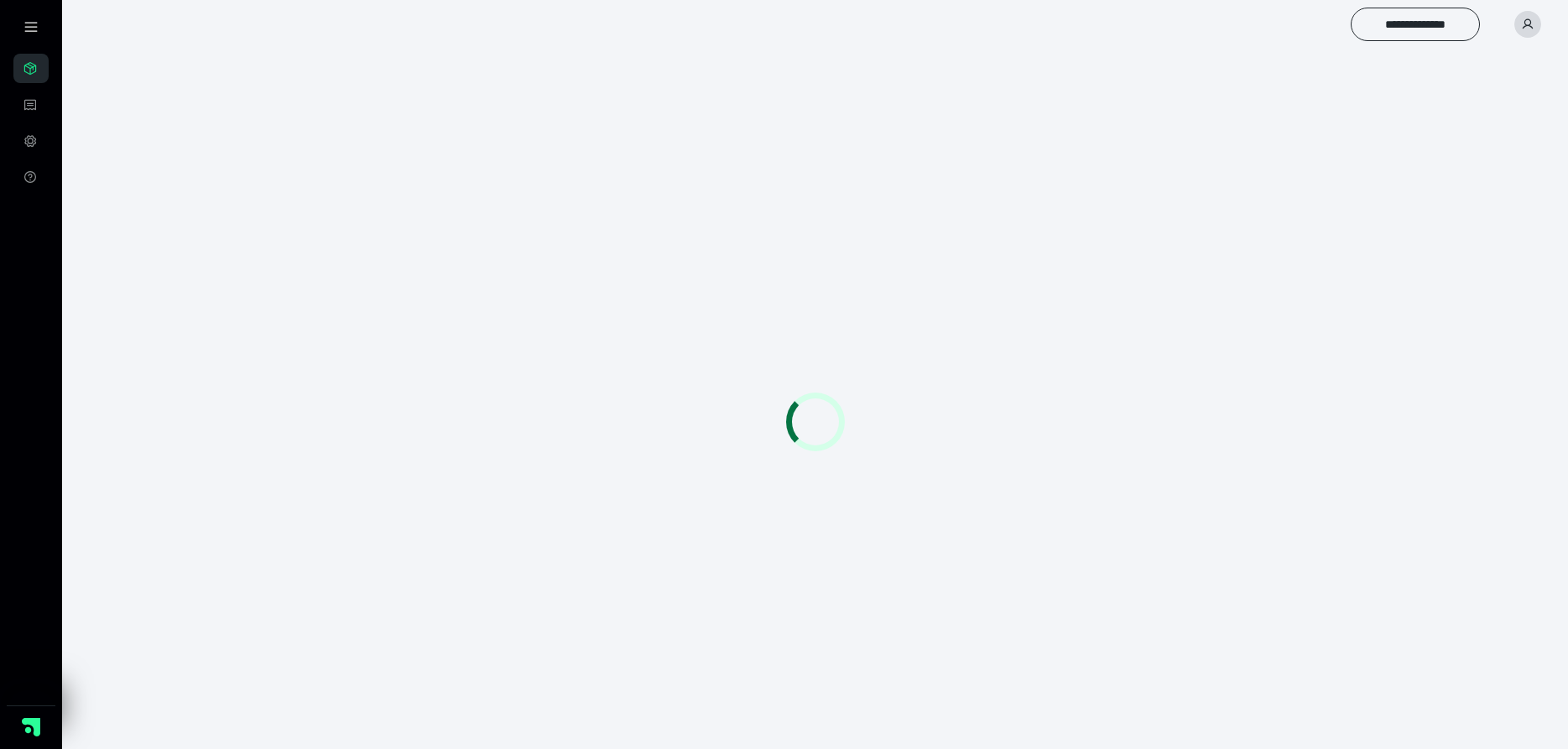scroll, scrollTop: 0, scrollLeft: 0, axis: both 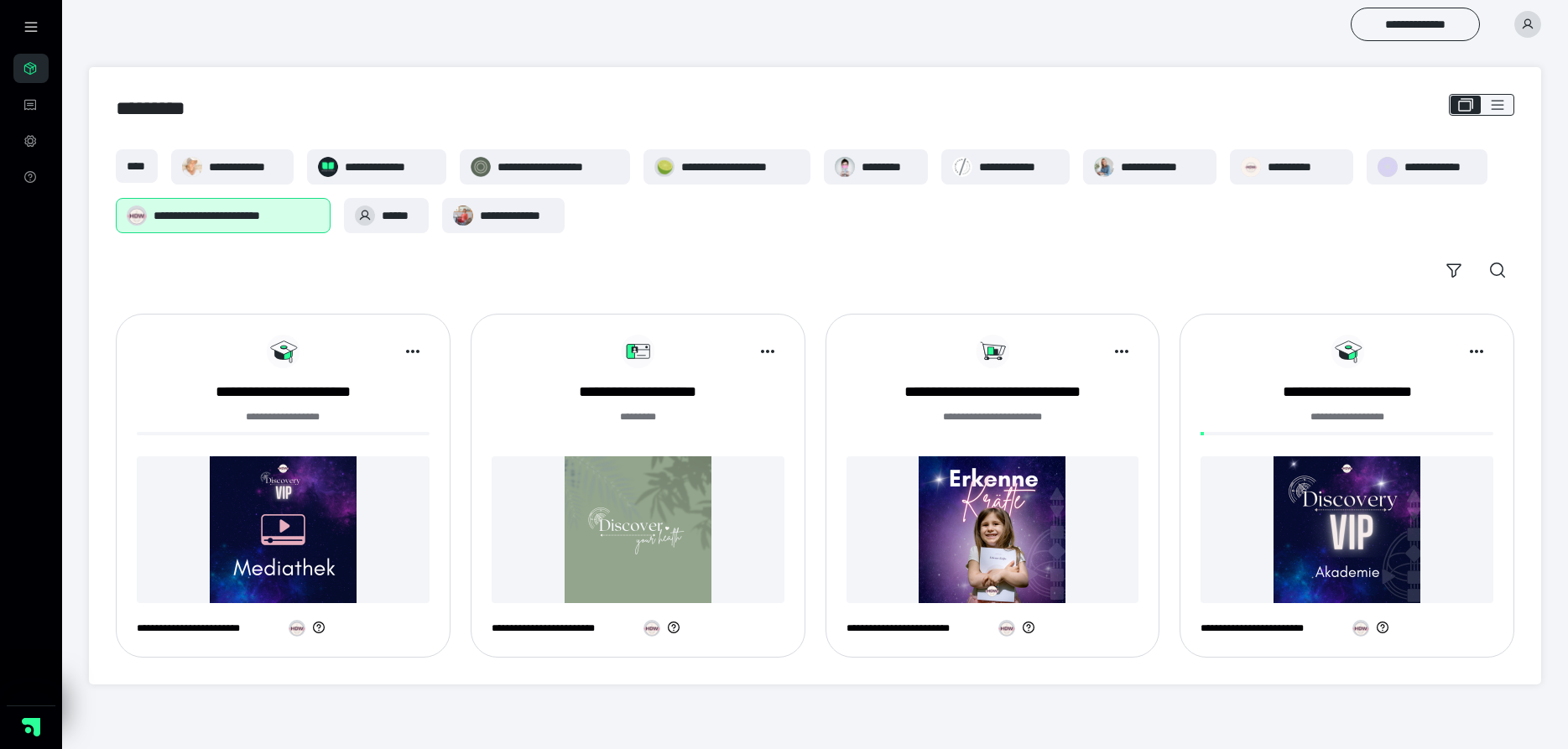 click at bounding box center [283, 529] 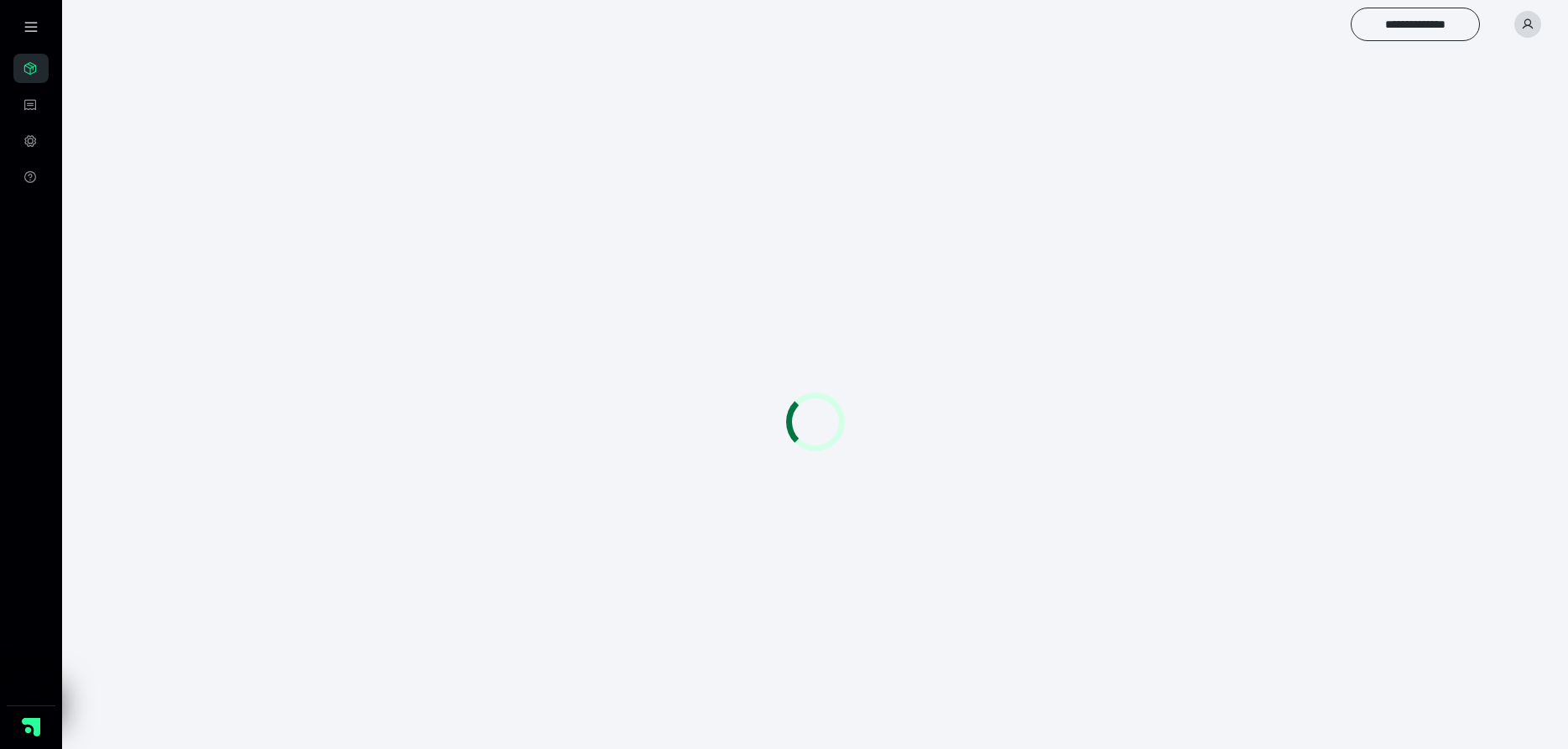 scroll, scrollTop: 0, scrollLeft: 0, axis: both 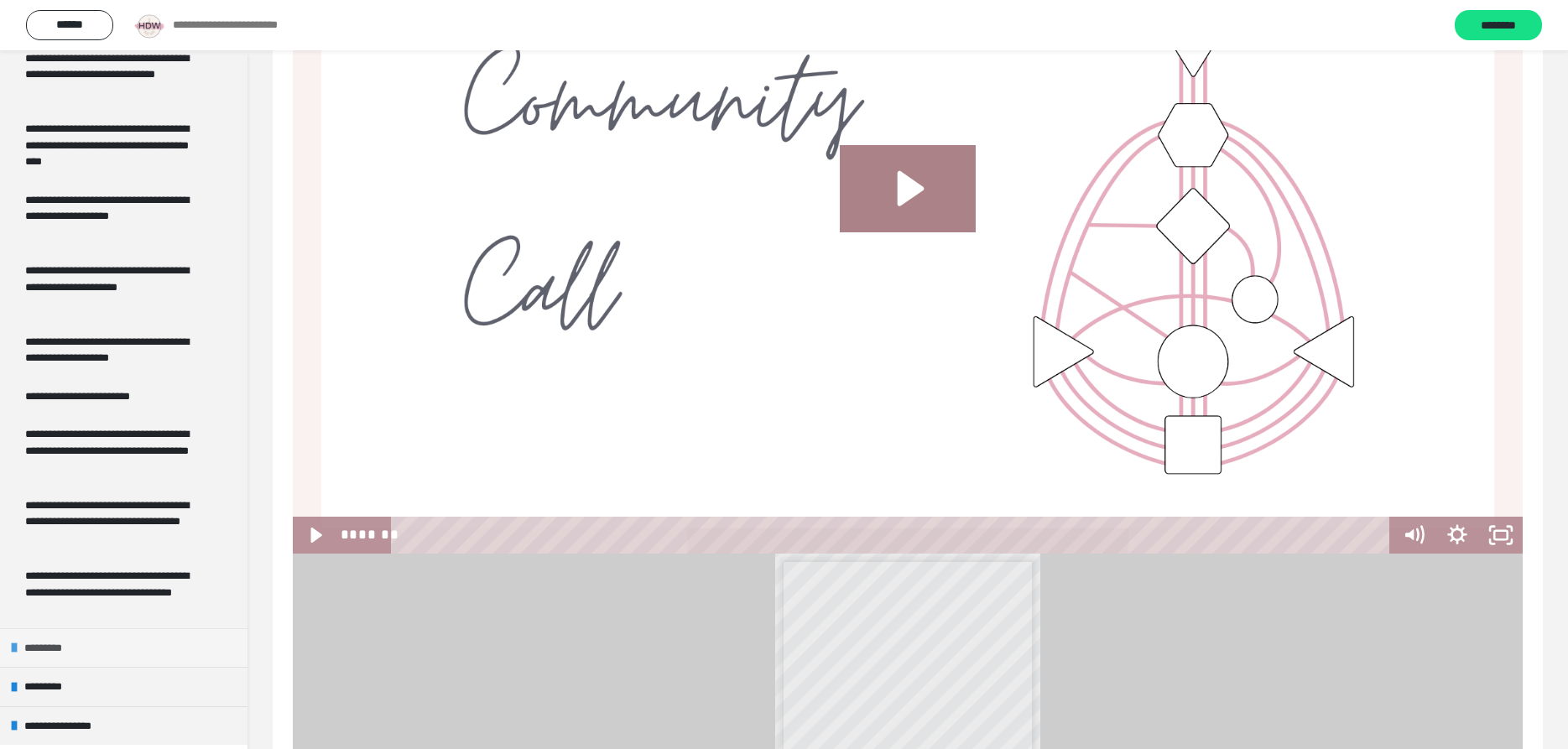 click on "*********" at bounding box center [49, 648] 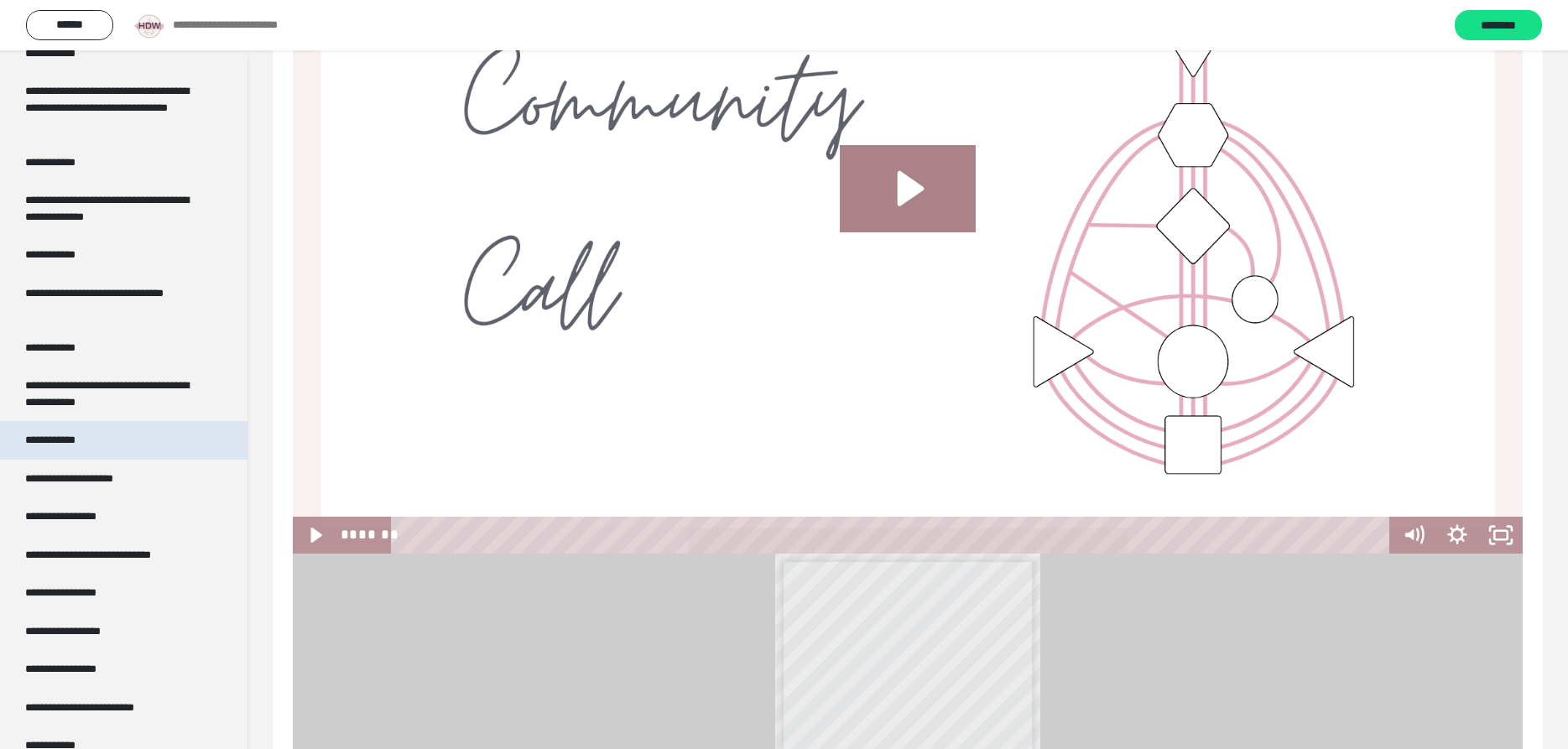 scroll, scrollTop: 2780, scrollLeft: 0, axis: vertical 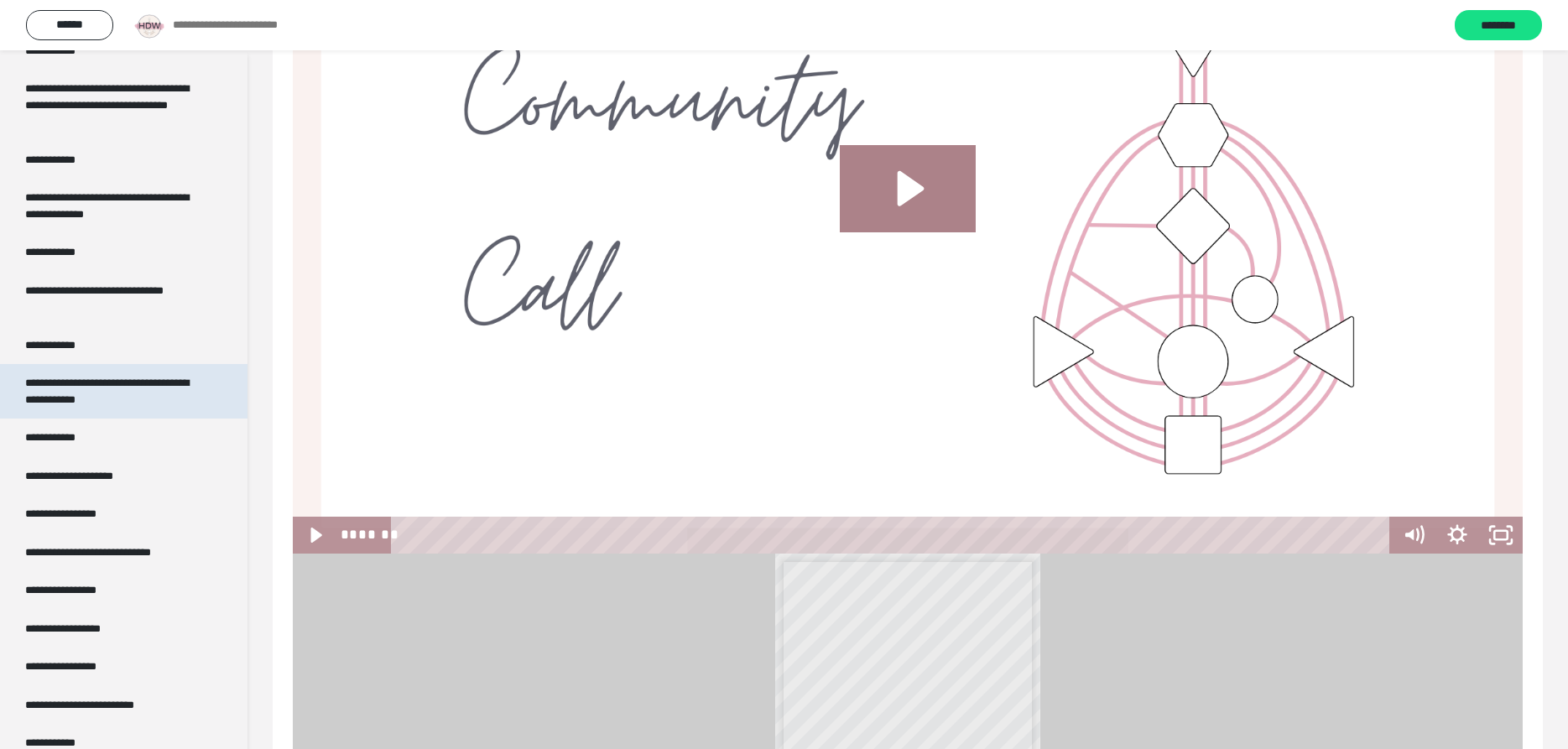 click on "**********" at bounding box center (117, 391) 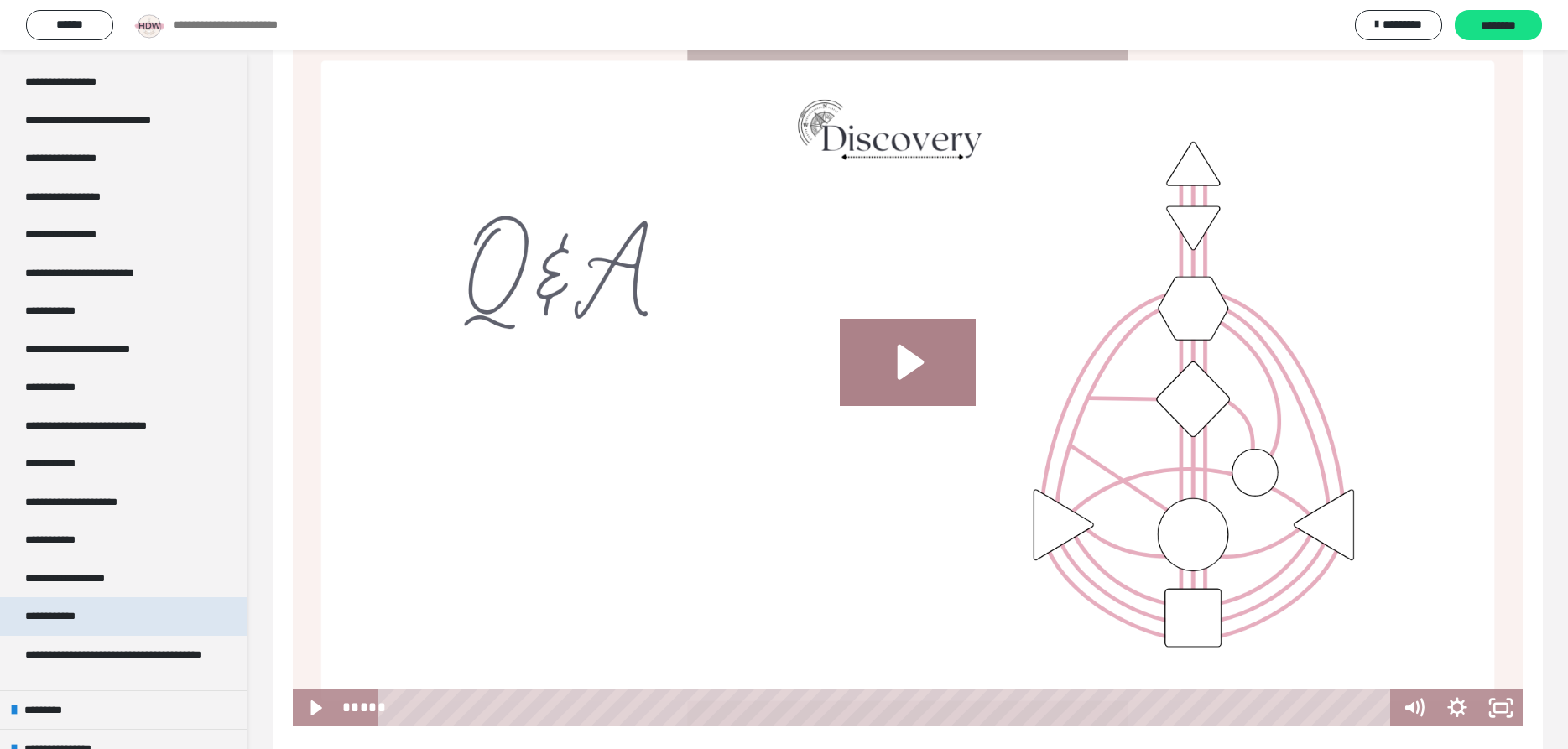 scroll, scrollTop: 3234, scrollLeft: 0, axis: vertical 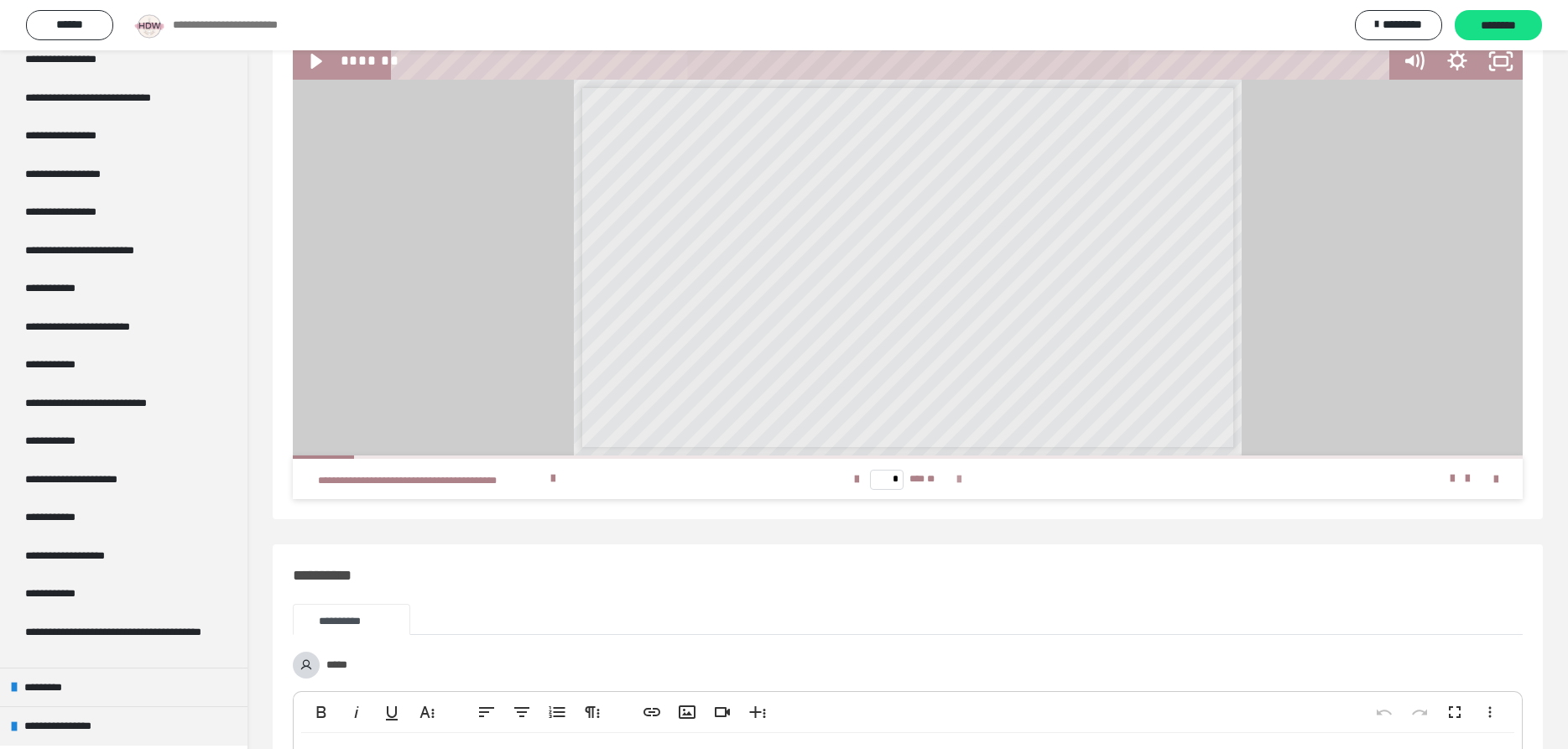 click at bounding box center [959, 480] 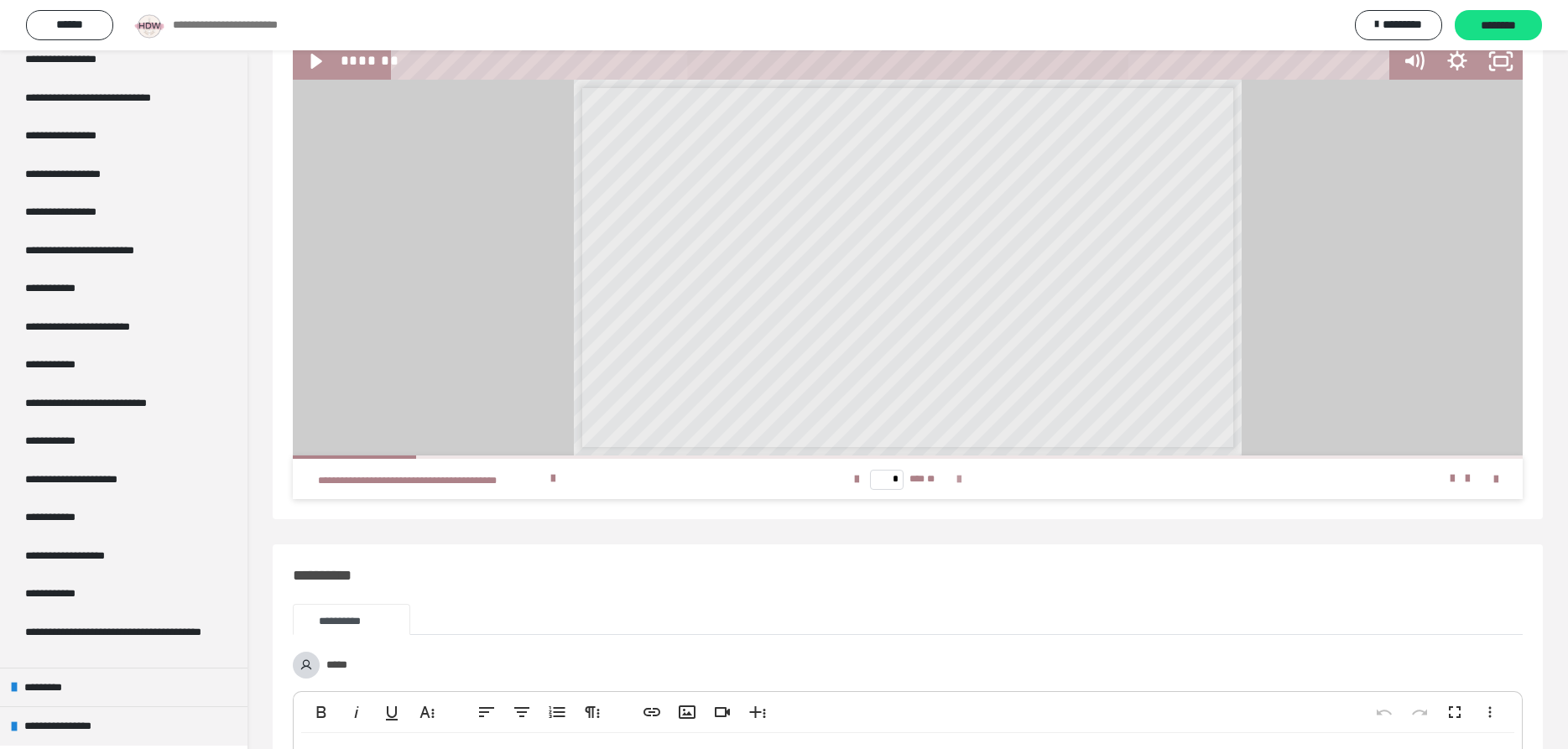 click at bounding box center (959, 480) 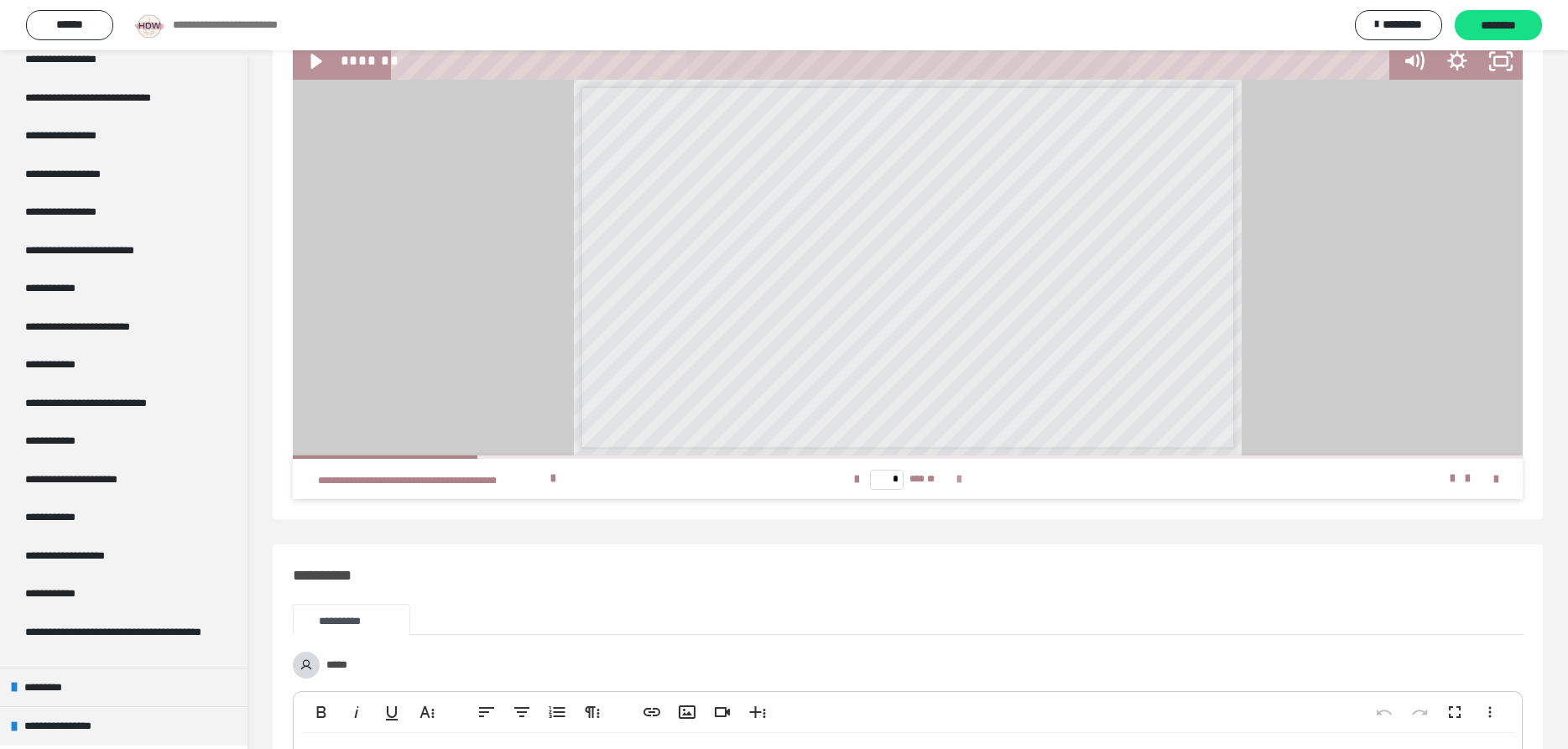 click at bounding box center [959, 480] 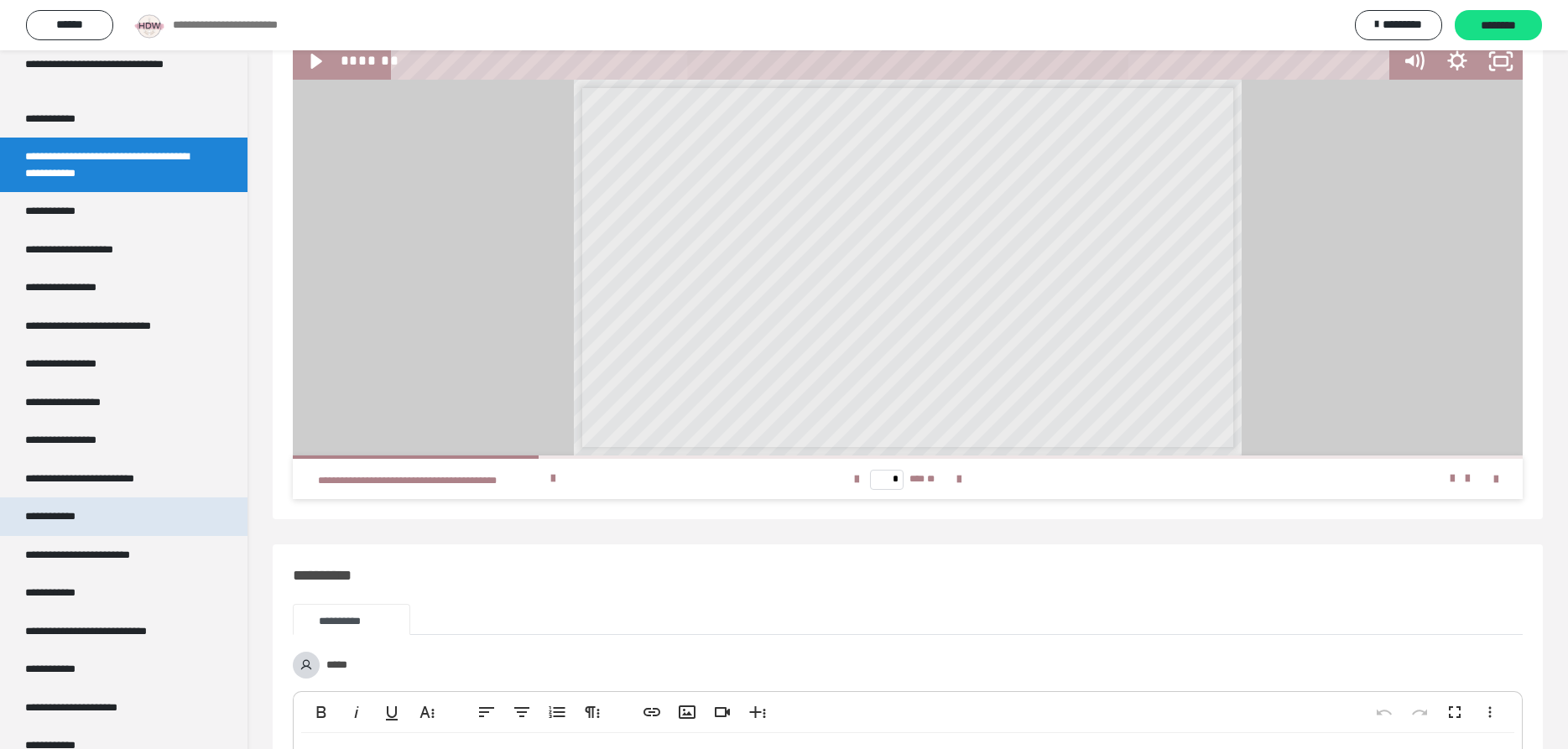 scroll, scrollTop: 2993, scrollLeft: 0, axis: vertical 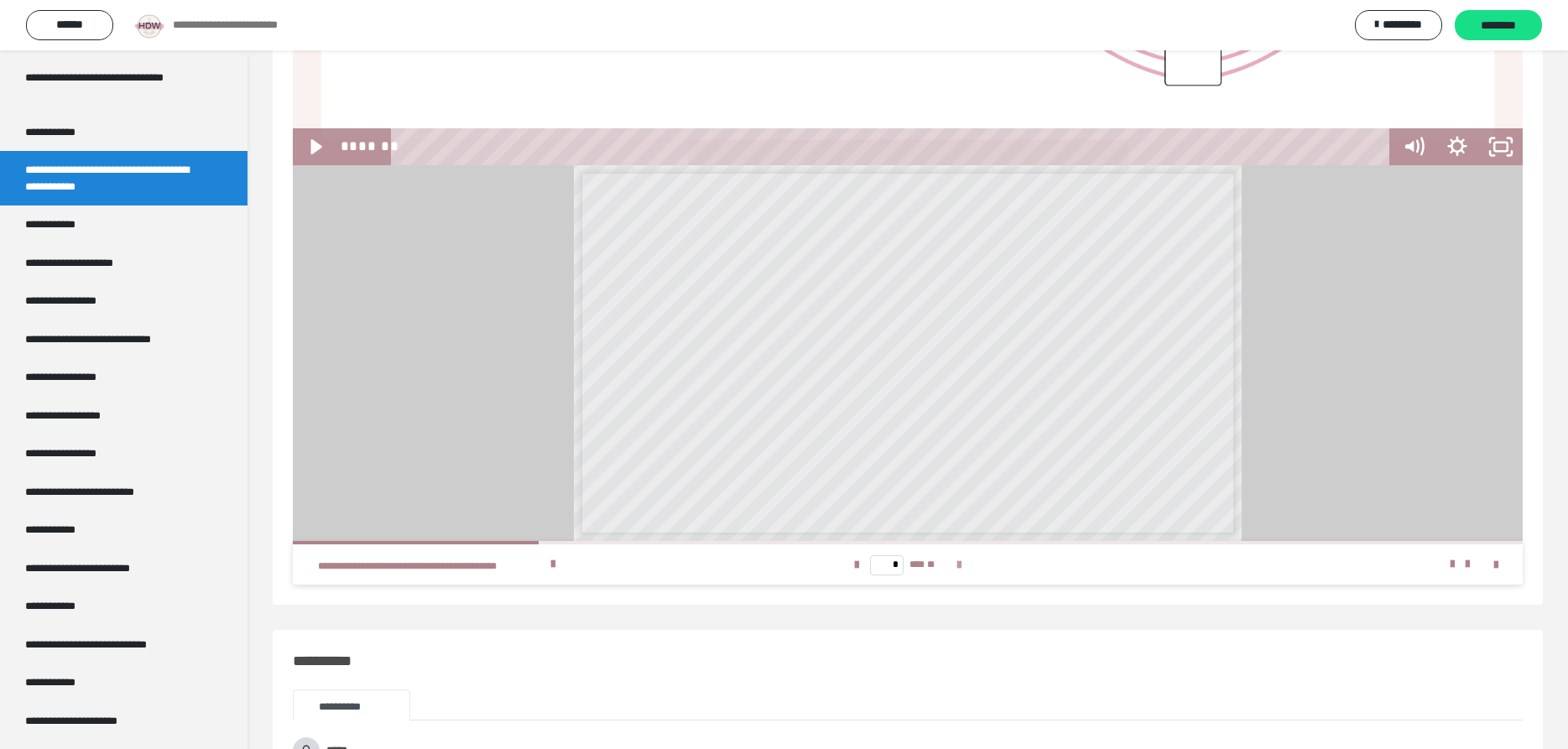 click at bounding box center (959, 565) 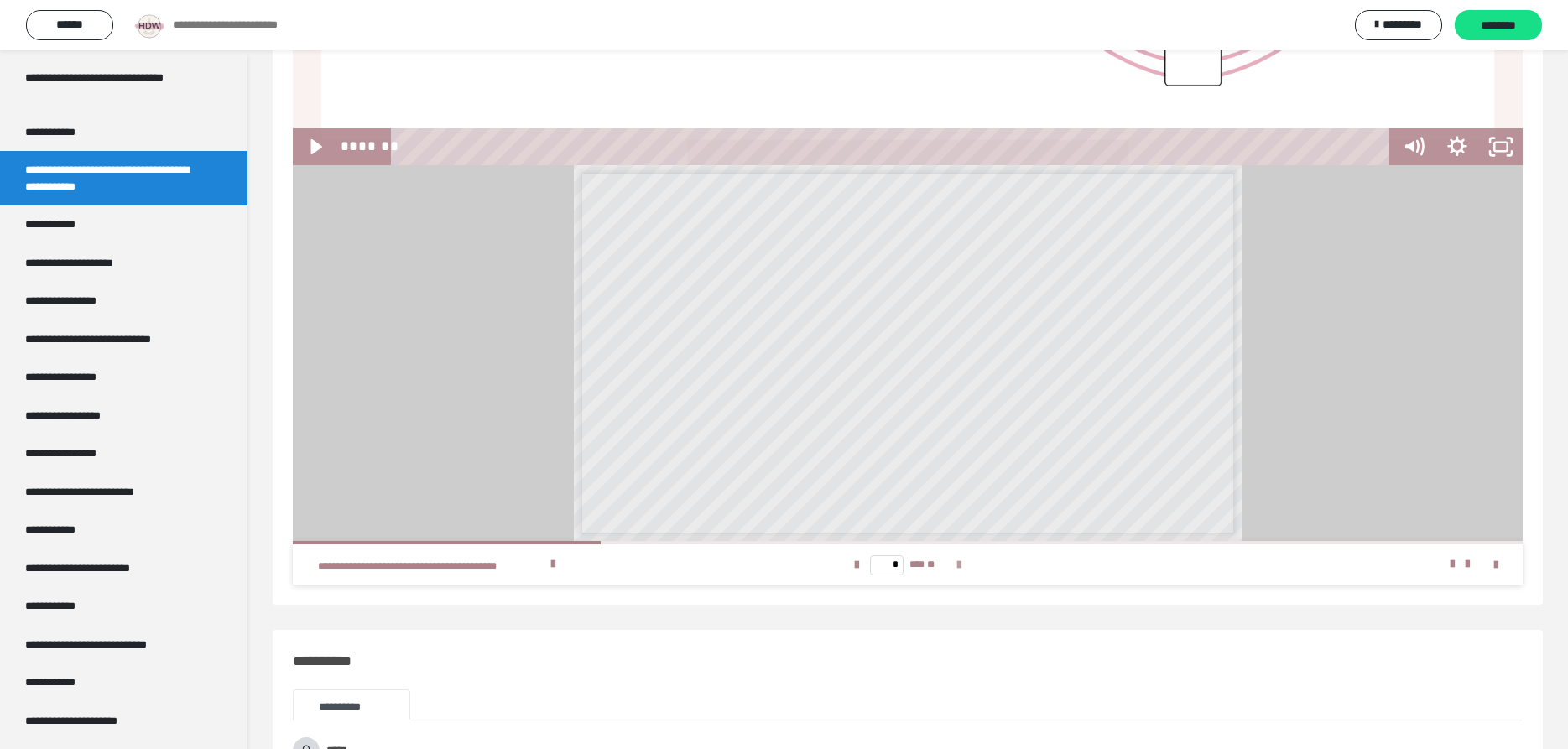 click at bounding box center [959, 565] 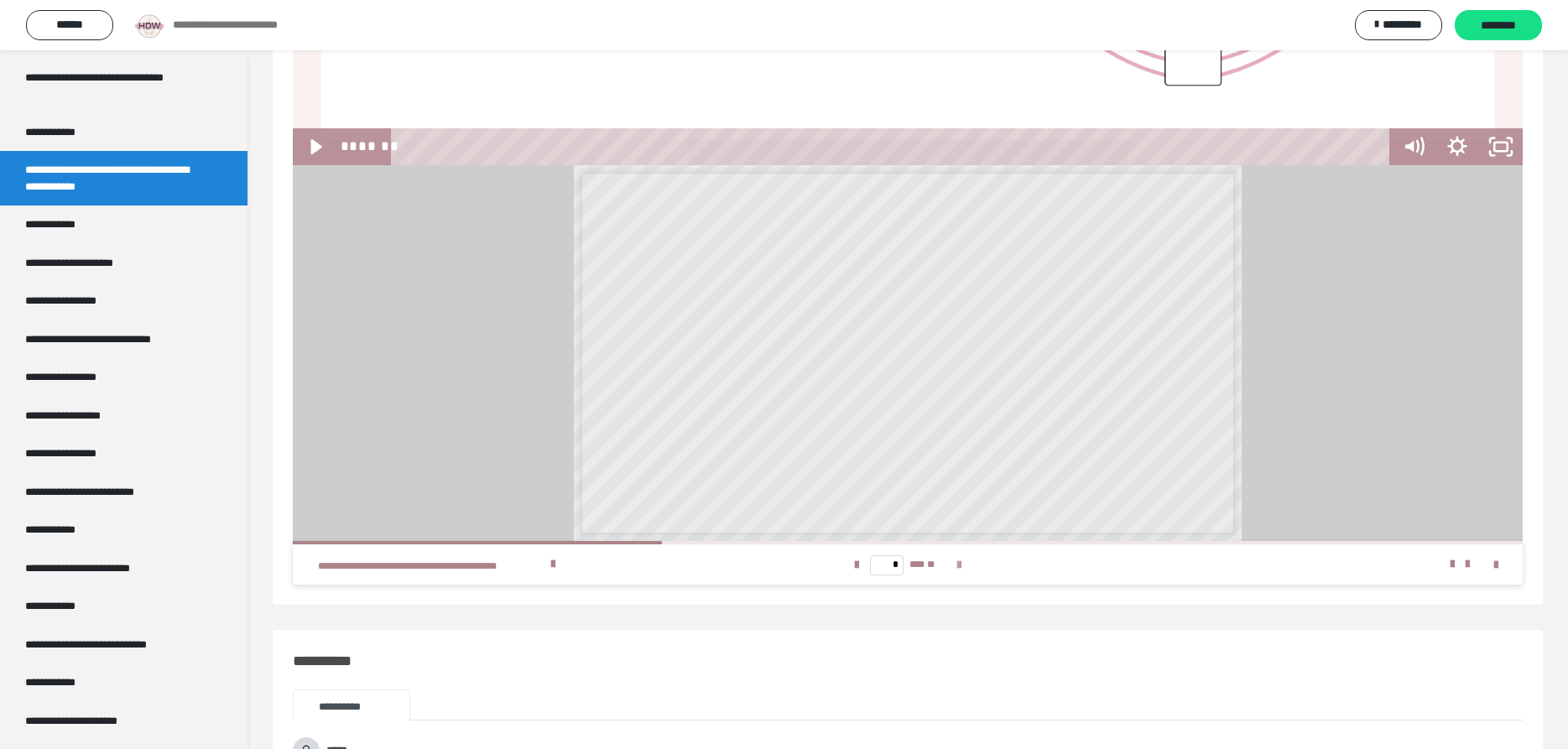 click at bounding box center (959, 565) 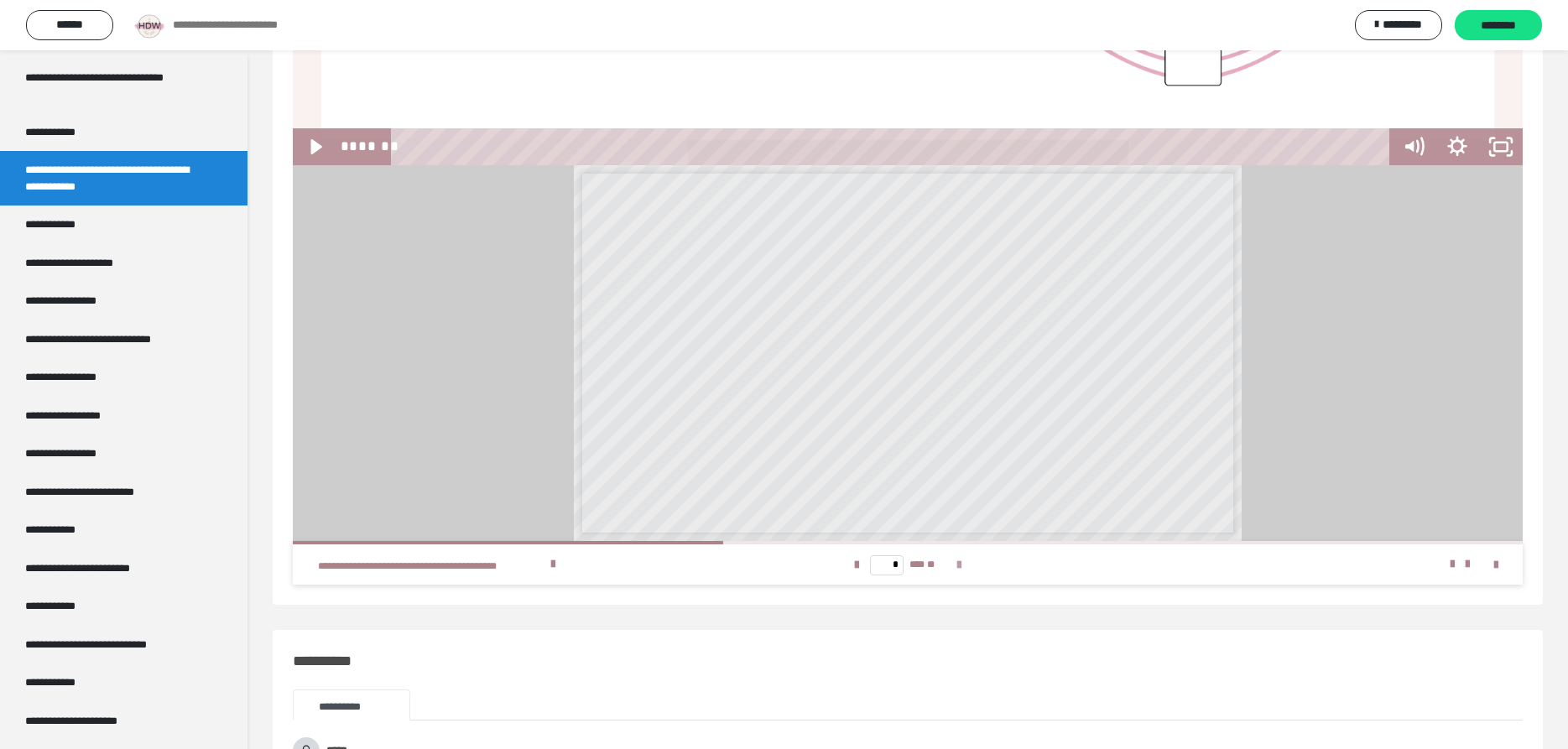 click at bounding box center (959, 565) 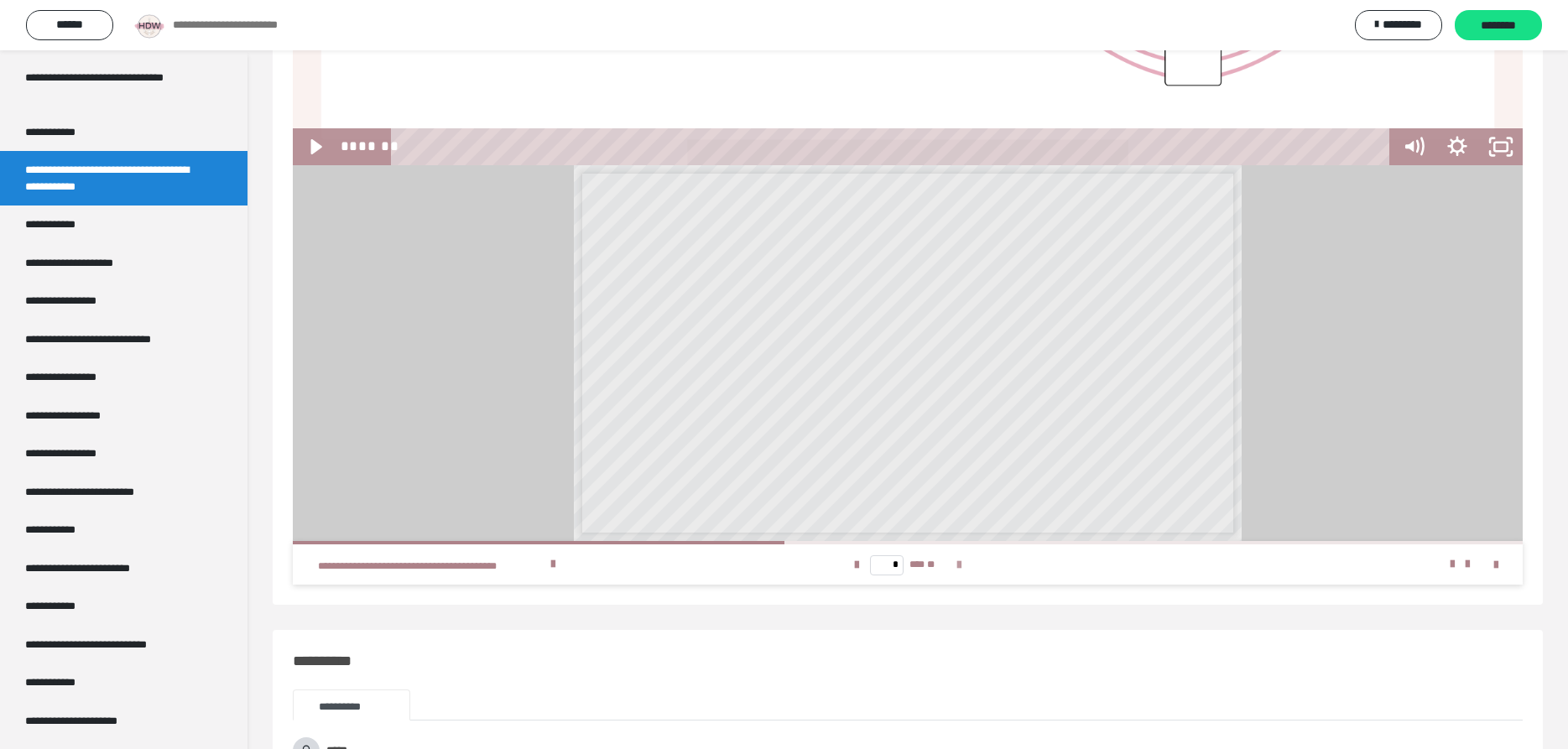 click at bounding box center (959, 565) 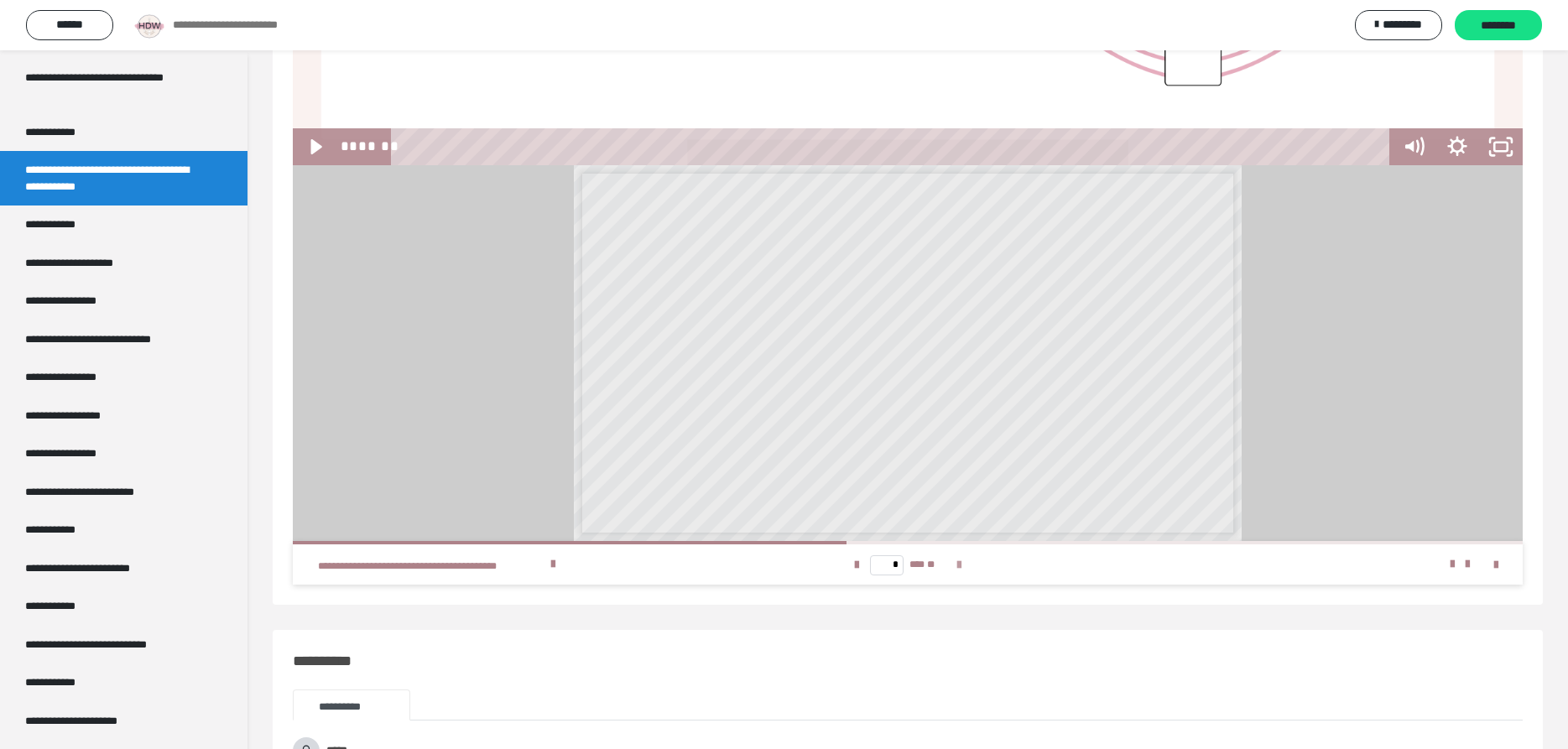 click at bounding box center (959, 565) 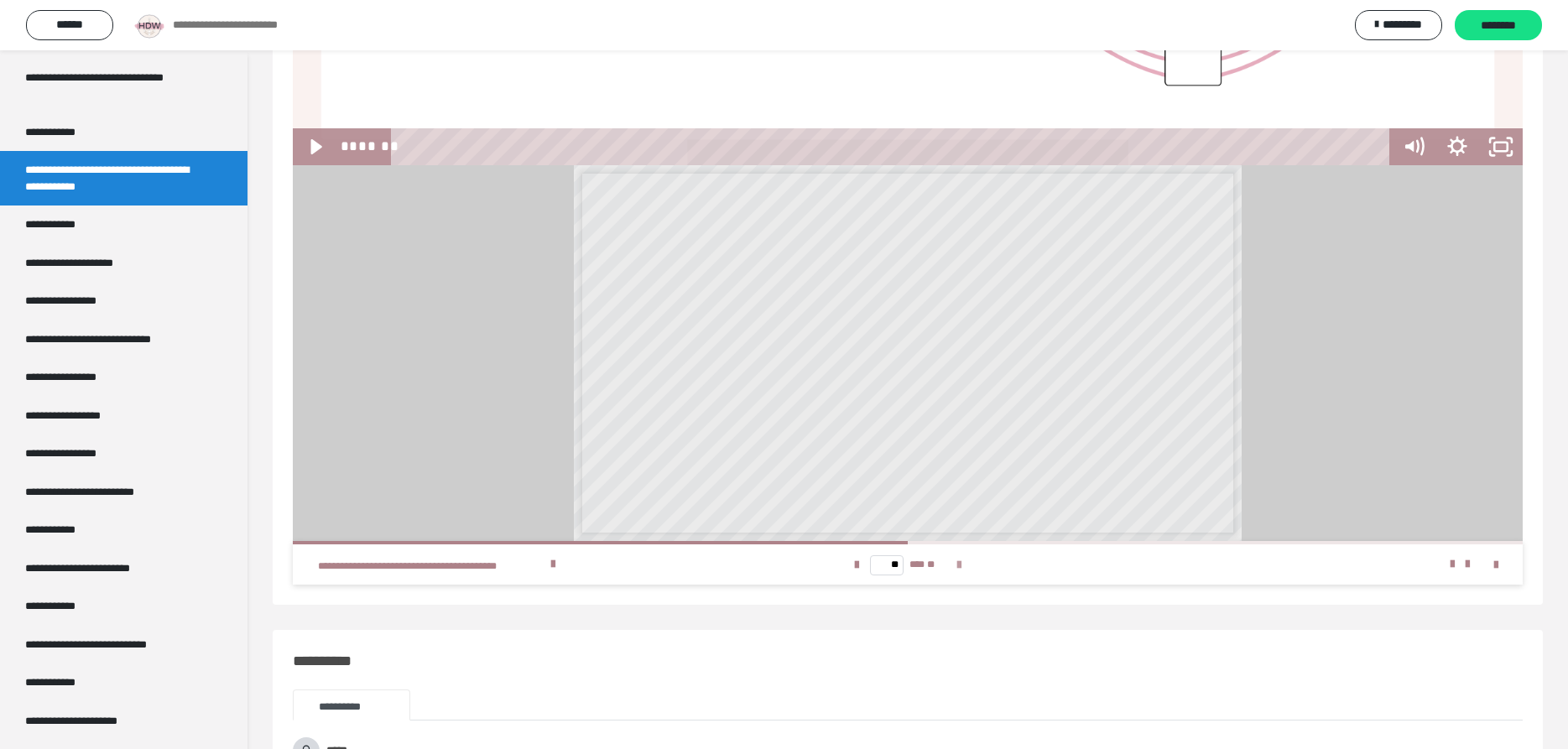 click at bounding box center (959, 565) 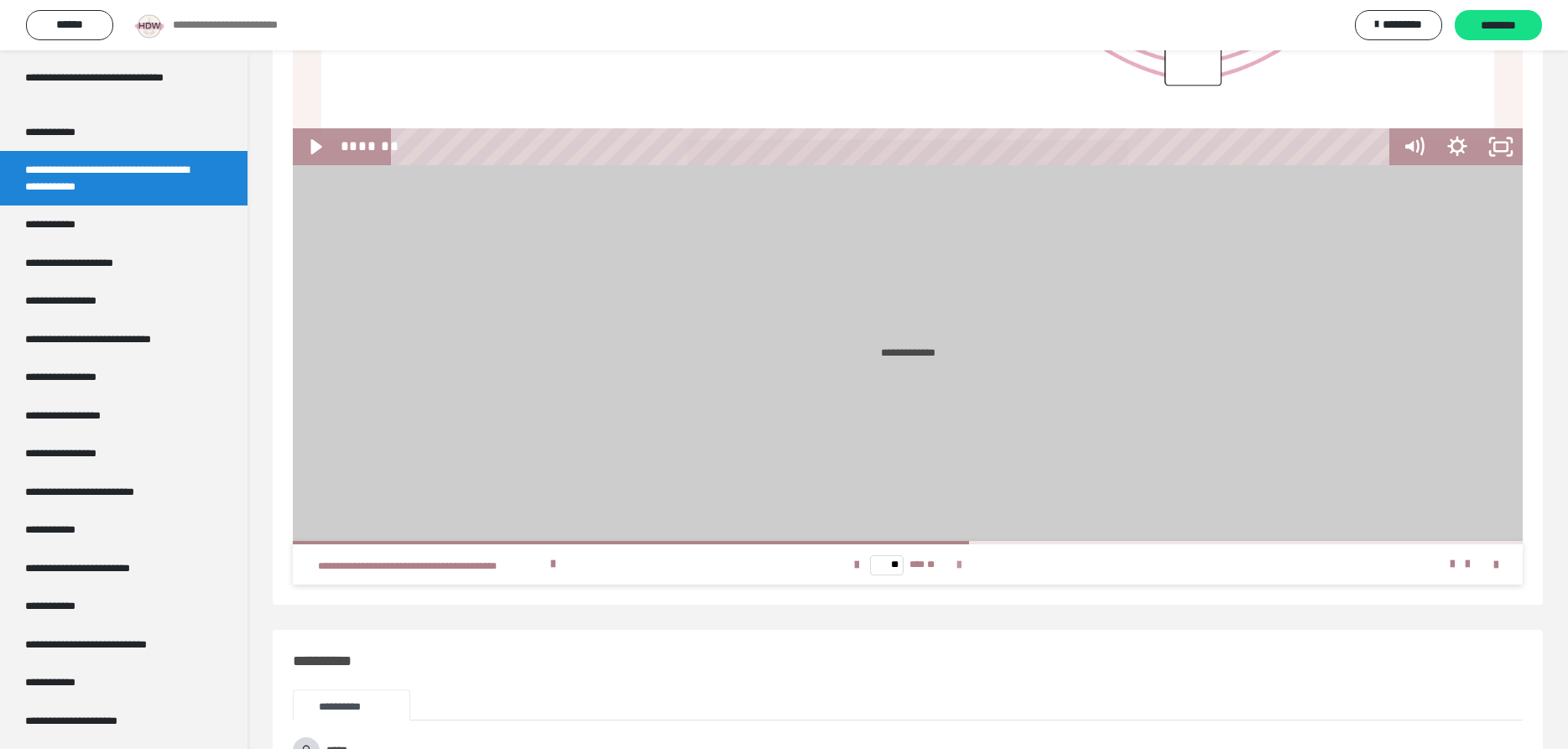 type on "**" 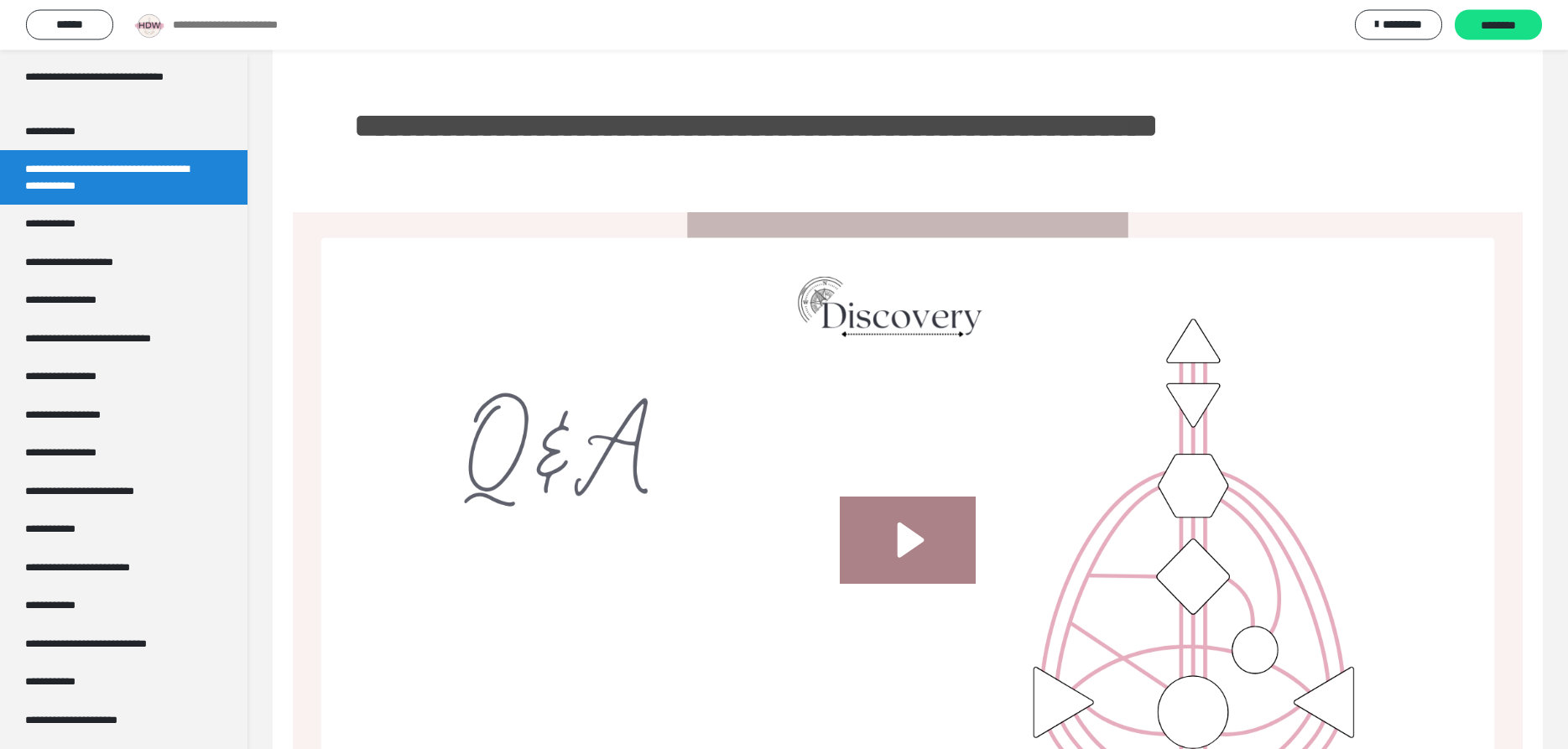 scroll, scrollTop: 2567, scrollLeft: 0, axis: vertical 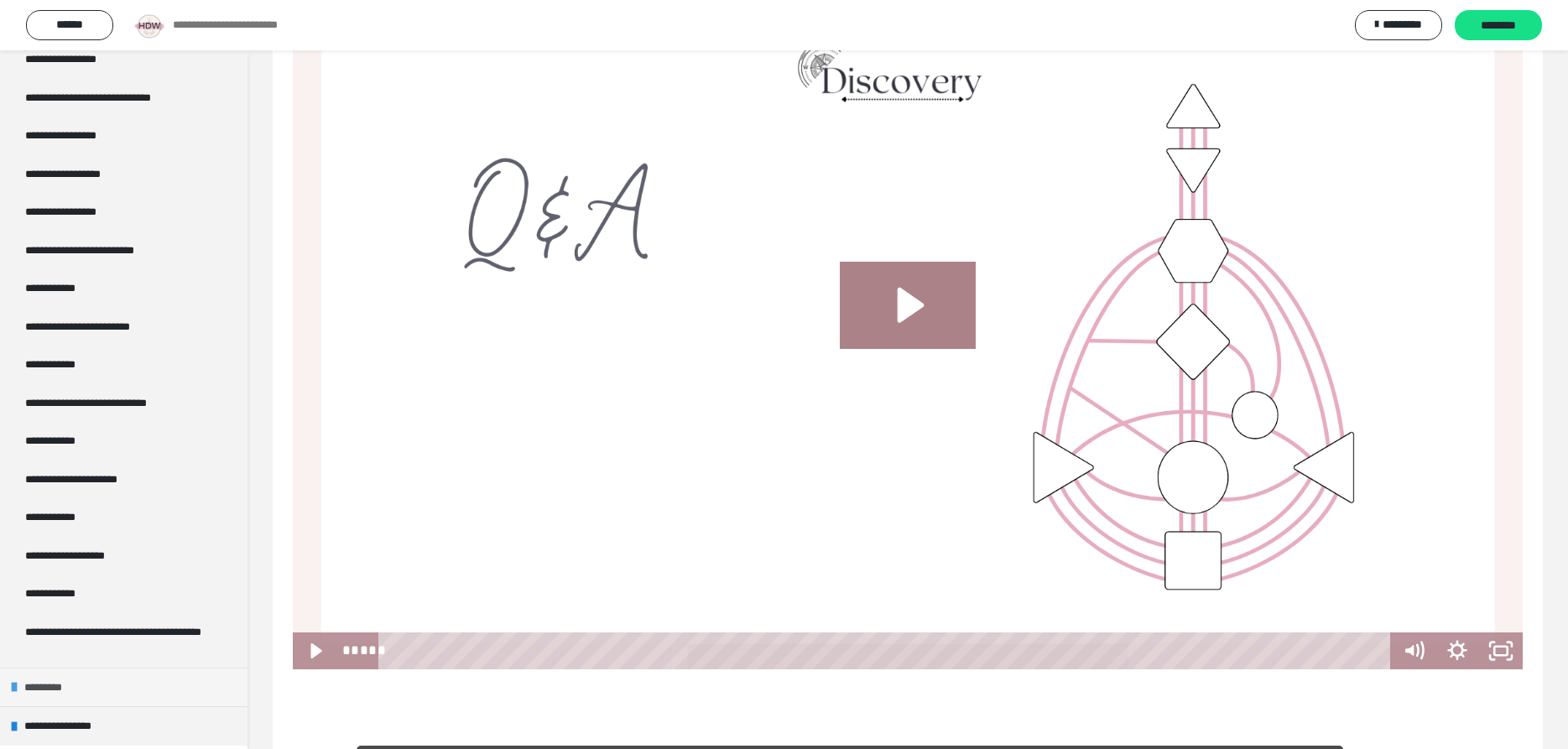 click on "*********" at bounding box center [54, 688] 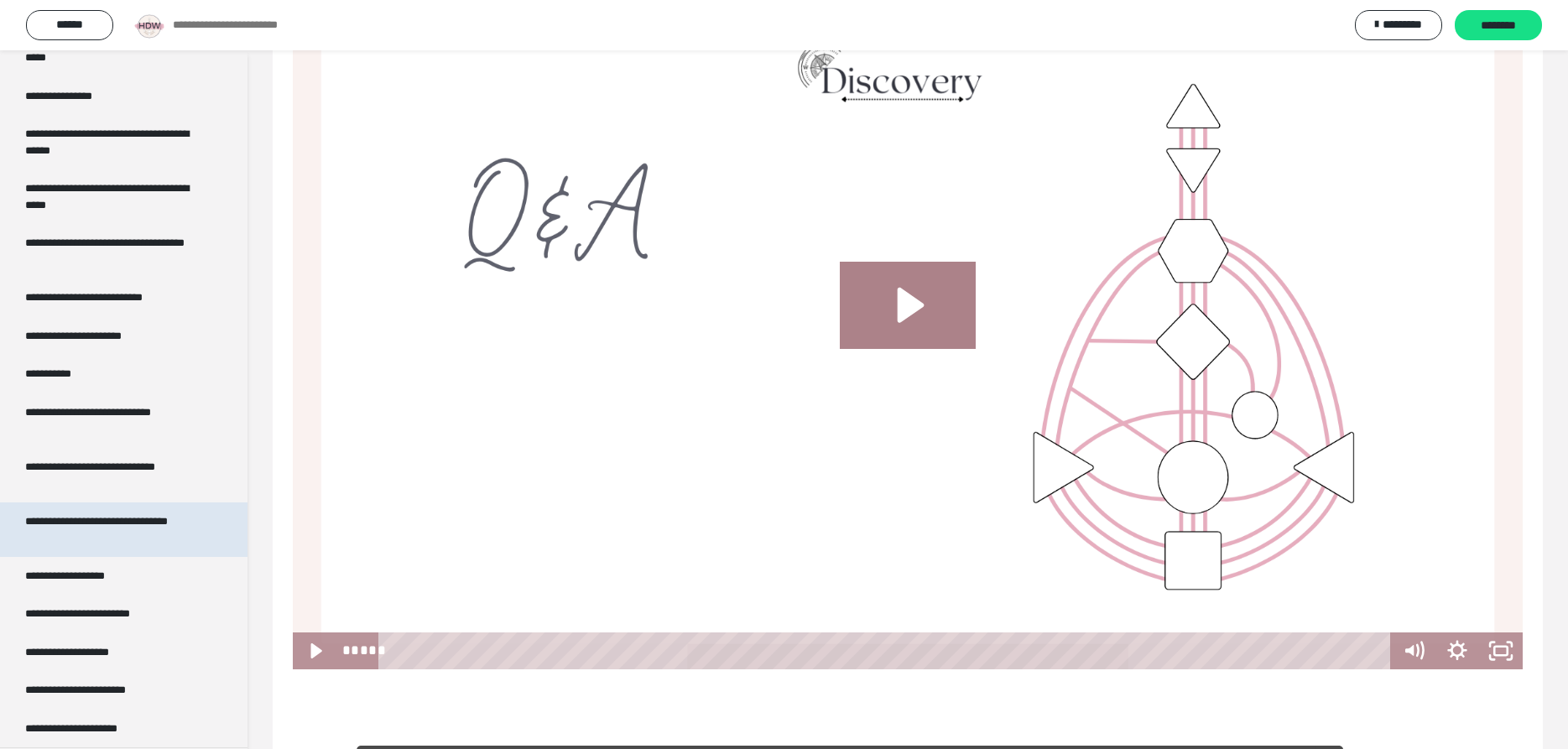 scroll, scrollTop: 4161, scrollLeft: 0, axis: vertical 